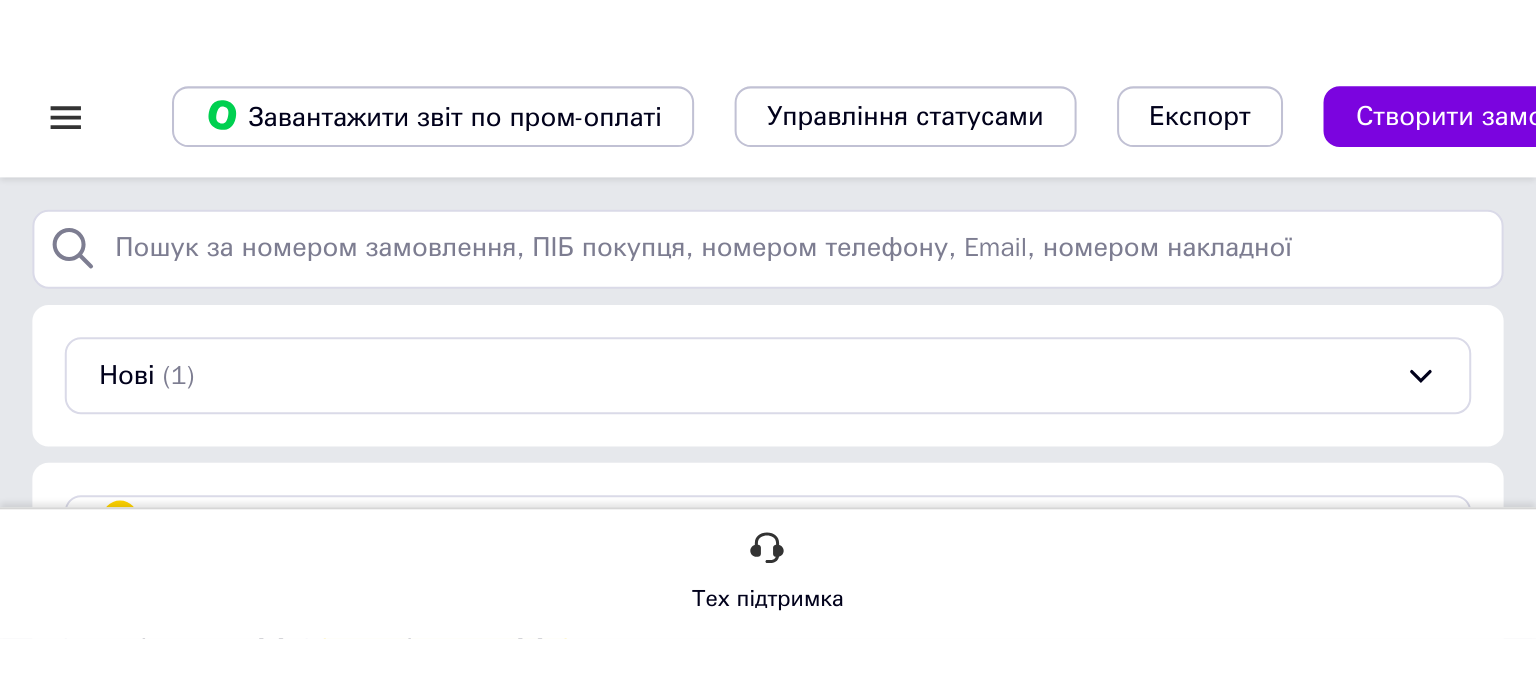 scroll, scrollTop: 0, scrollLeft: 0, axis: both 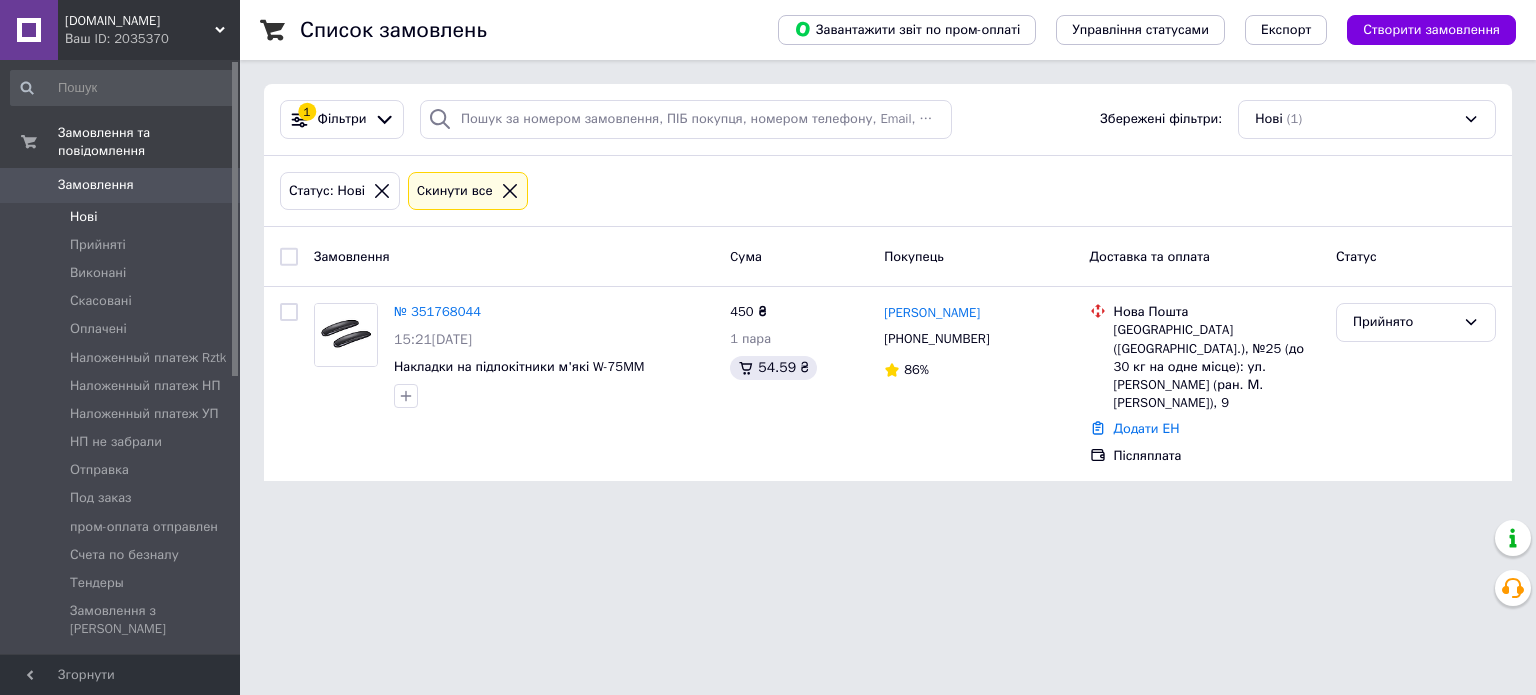 click on "Нові" at bounding box center [83, 217] 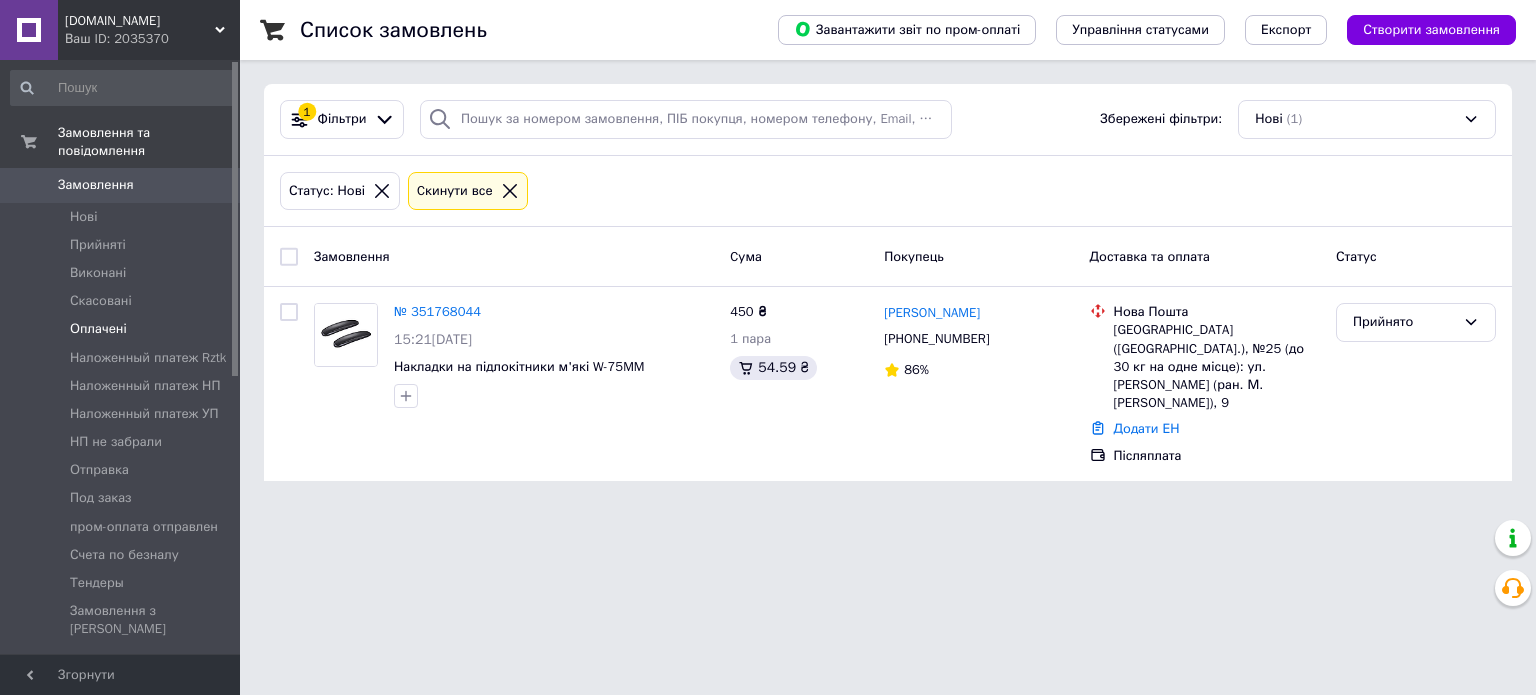 click on "Оплачені" at bounding box center (98, 329) 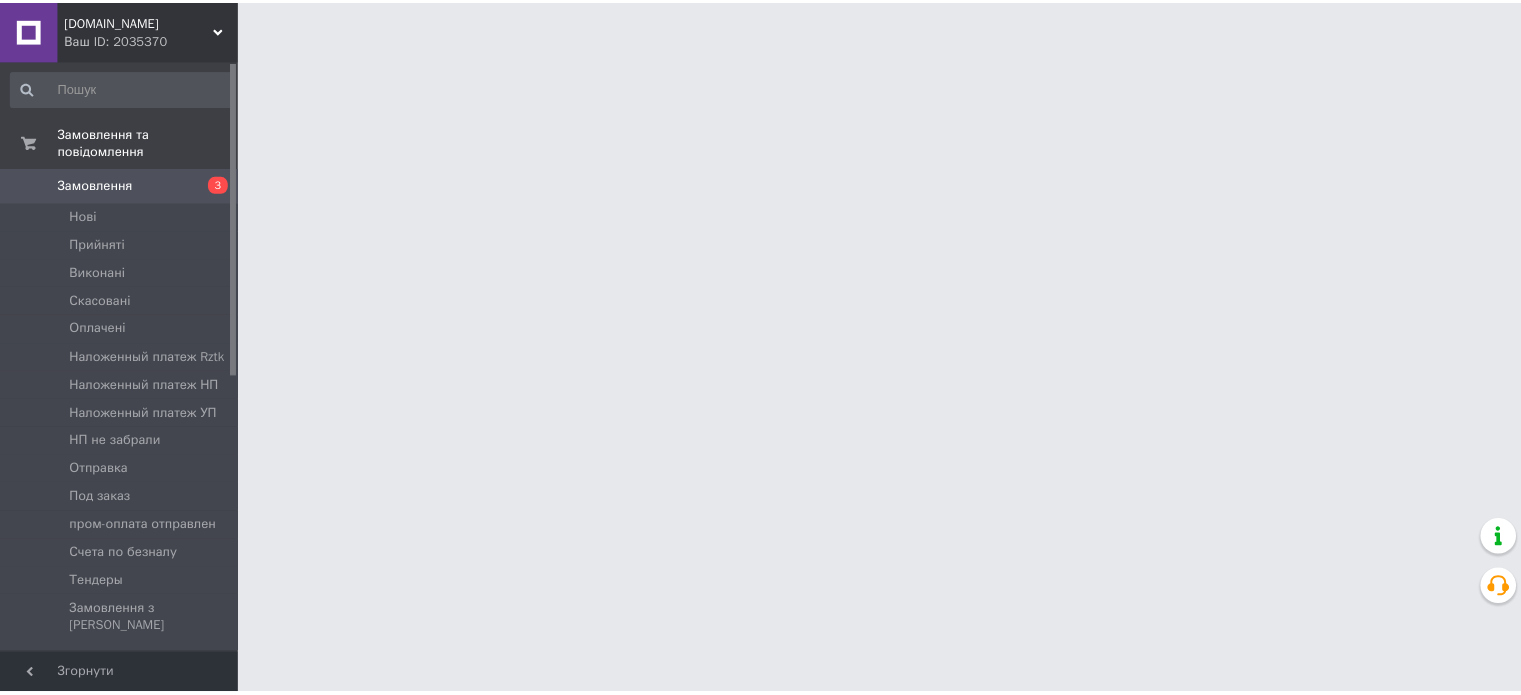 scroll, scrollTop: 0, scrollLeft: 0, axis: both 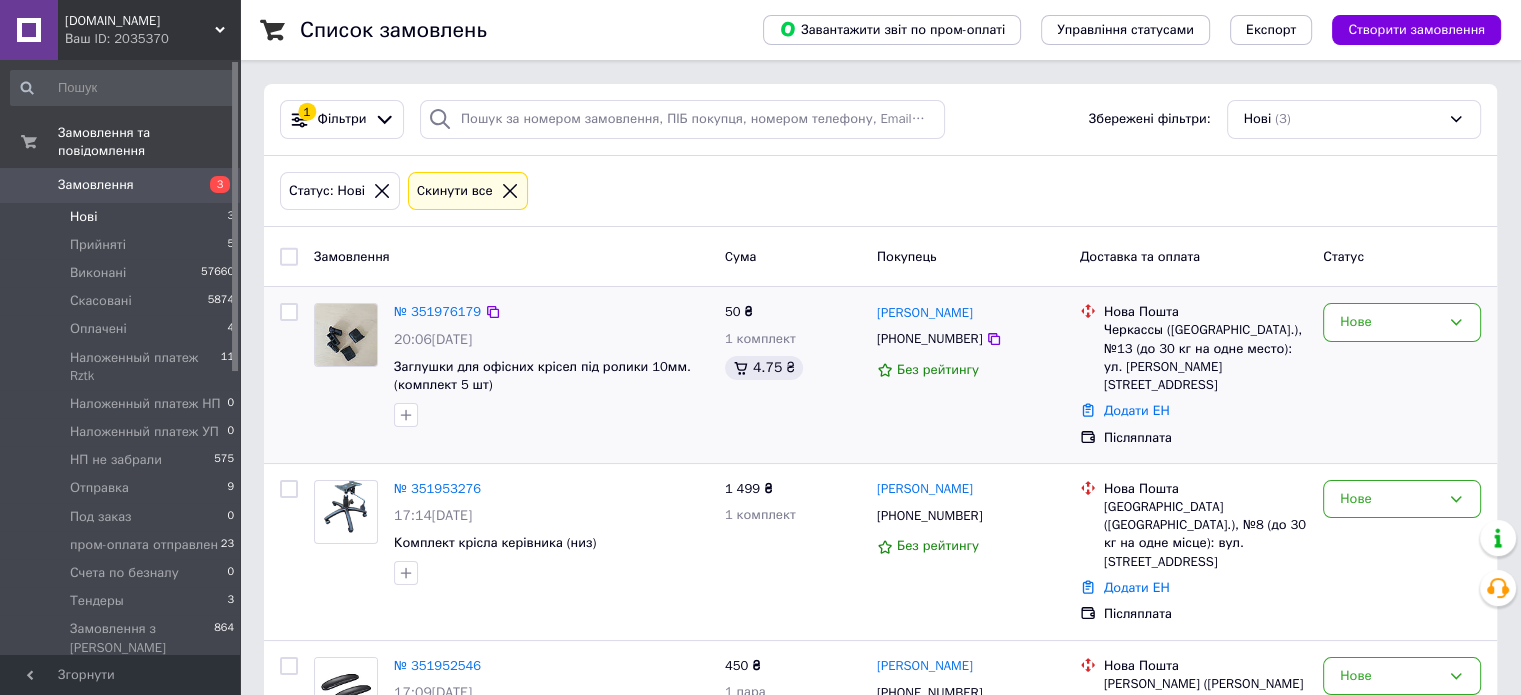 drag, startPoint x: 1420, startPoint y: 319, endPoint x: 1435, endPoint y: 342, distance: 27.45906 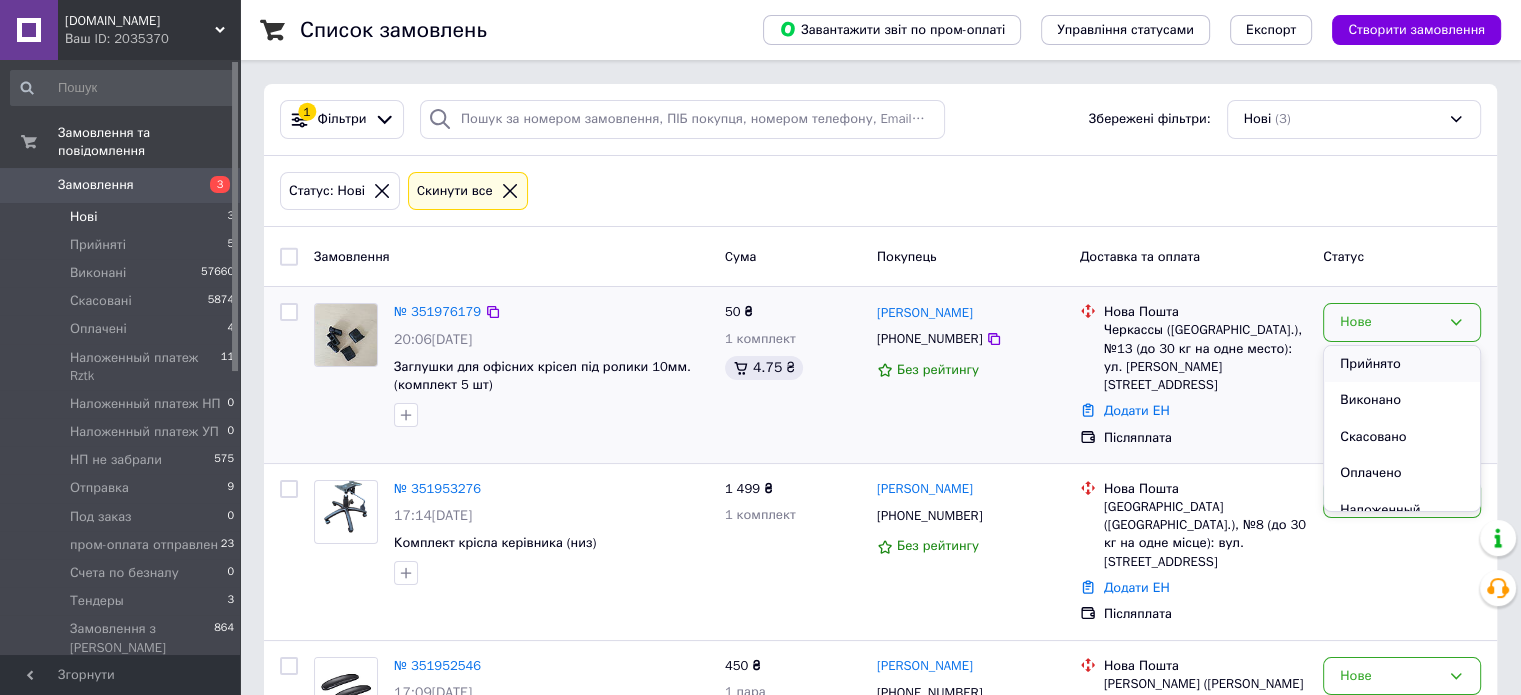 click on "Прийнято" at bounding box center (1402, 364) 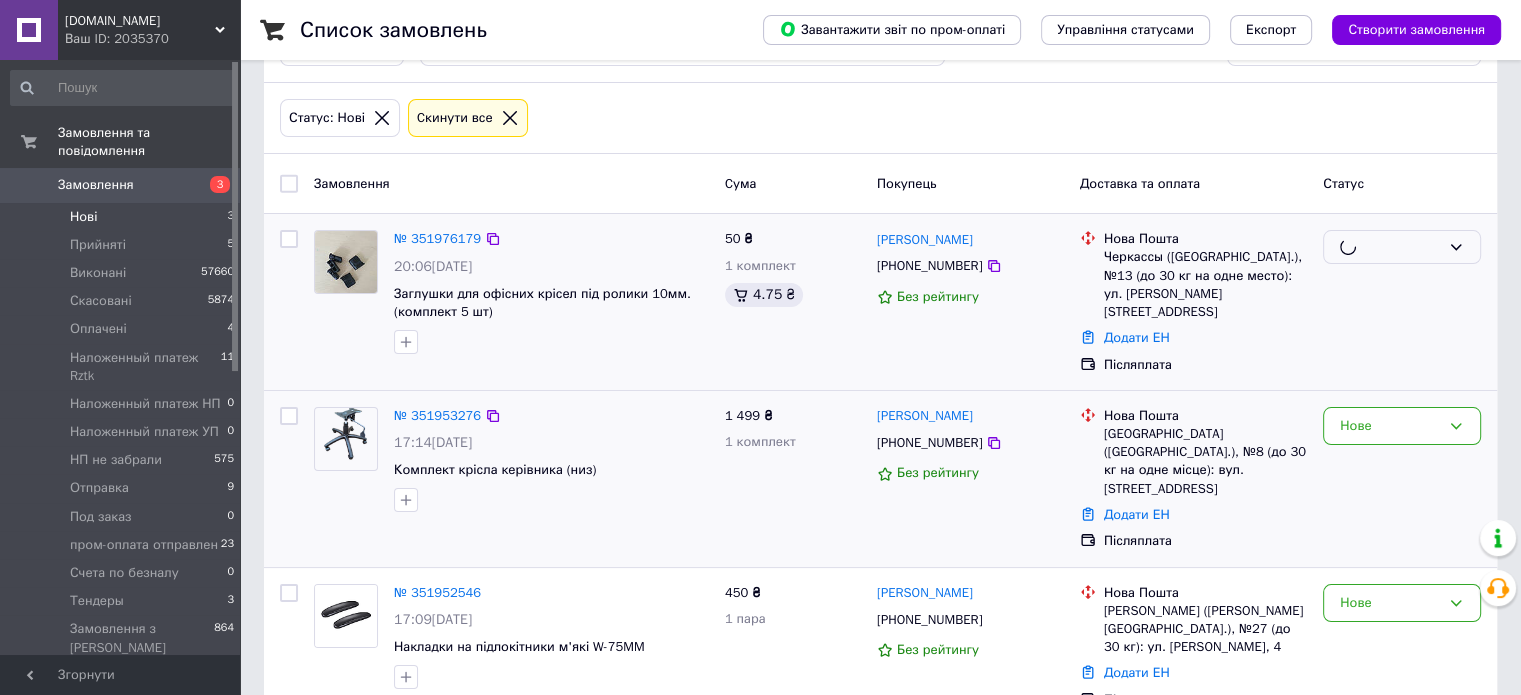 scroll, scrollTop: 88, scrollLeft: 0, axis: vertical 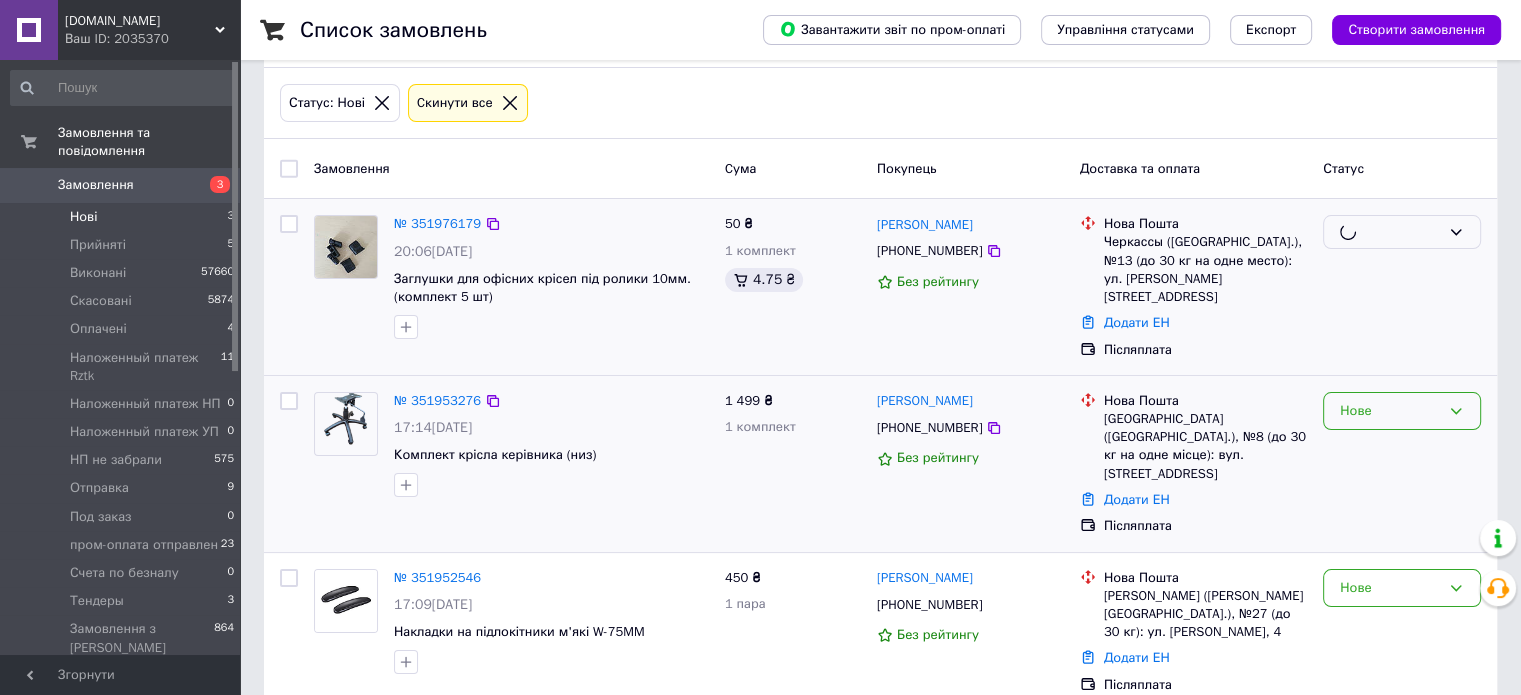 click on "Замовлення Cума Покупець Доставка та оплата Статус № 351976179 20:06[DATE] Заглушки для офісних крісел під ролики 10мм. (комплект 5 шт) 50 ₴ 1 комплект 4.75 ₴ [PERSON_NAME] [PHONE_NUMBER] Без рейтингу Нова Пошта Черкассы (Черкасская обл.), №13 (до 30 кг на одне место): ул. [PERSON_NAME][STREET_ADDRESS] Додати ЕН Післяплата № 351953276 17:14[DATE] Комплект крісла керівника (низ) 1 499 ₴ 1 комплект [PERSON_NAME] [PHONE_NUMBER] Без рейтингу Нова Пошта Київ ([GEOGRAPHIC_DATA].), №8 (до 30 кг на одне місце): вул. [STREET_ADDRESS] Додати ЕН Післяплата Нове № 351952546 17:09[DATE] 450 ₴ 1 пара [PHONE_NUMBER] Нове" at bounding box center (880, 424) 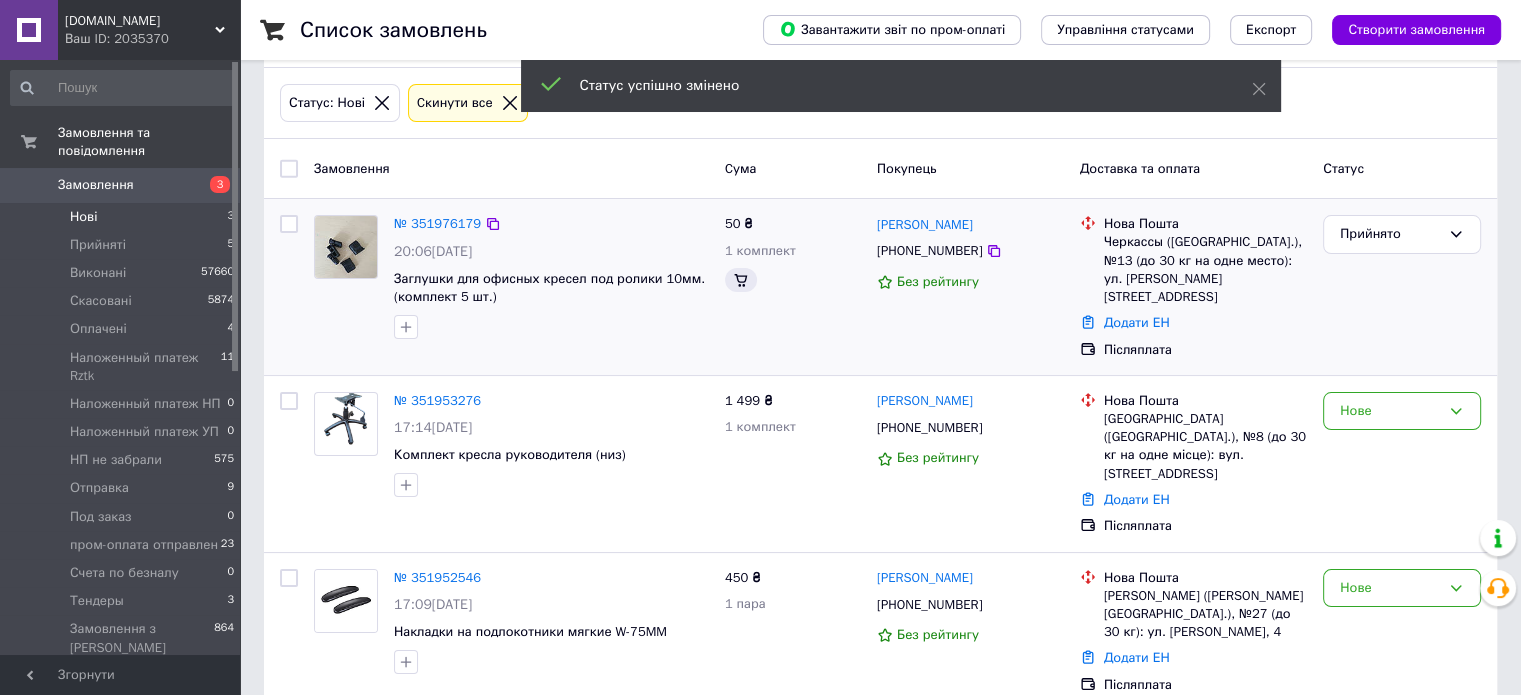 click on "Нове" at bounding box center (1390, 411) 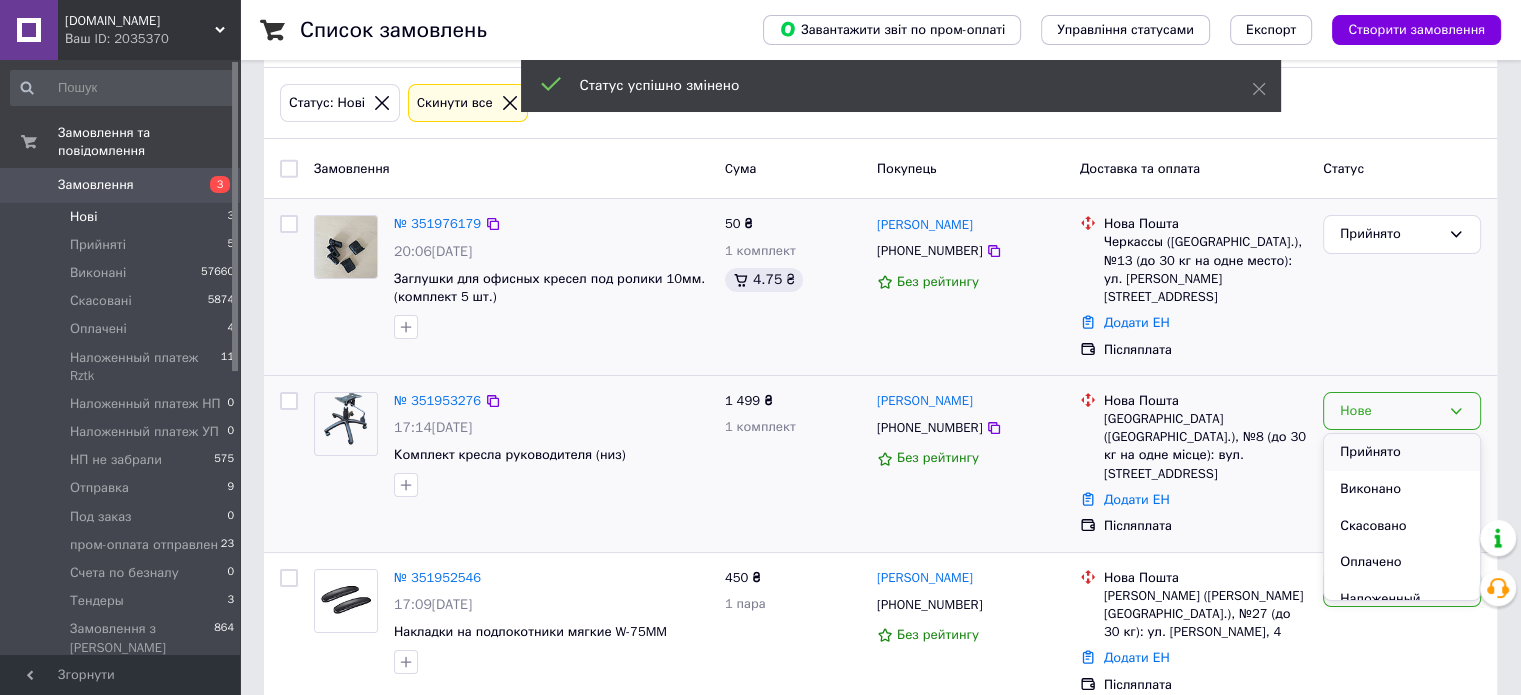 click on "Прийнято" at bounding box center (1402, 452) 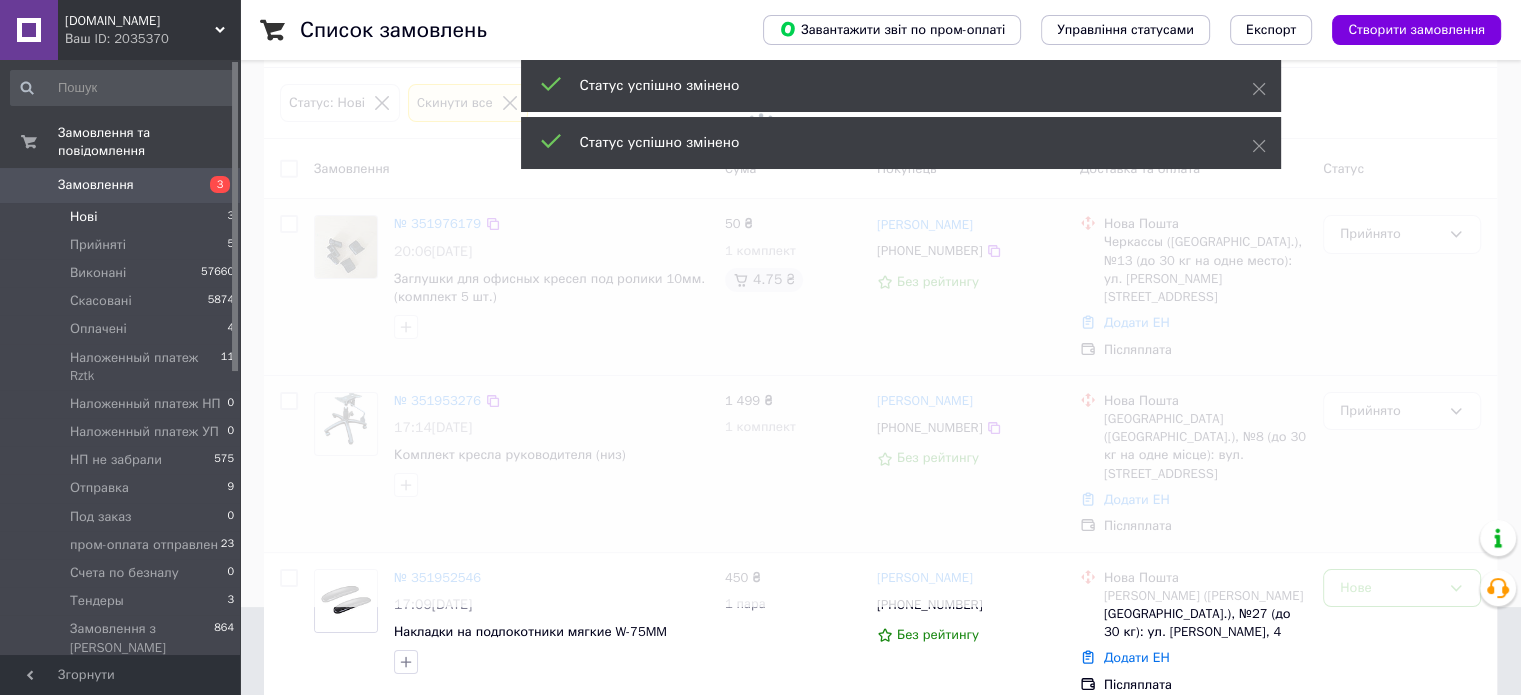 click at bounding box center [760, 259] 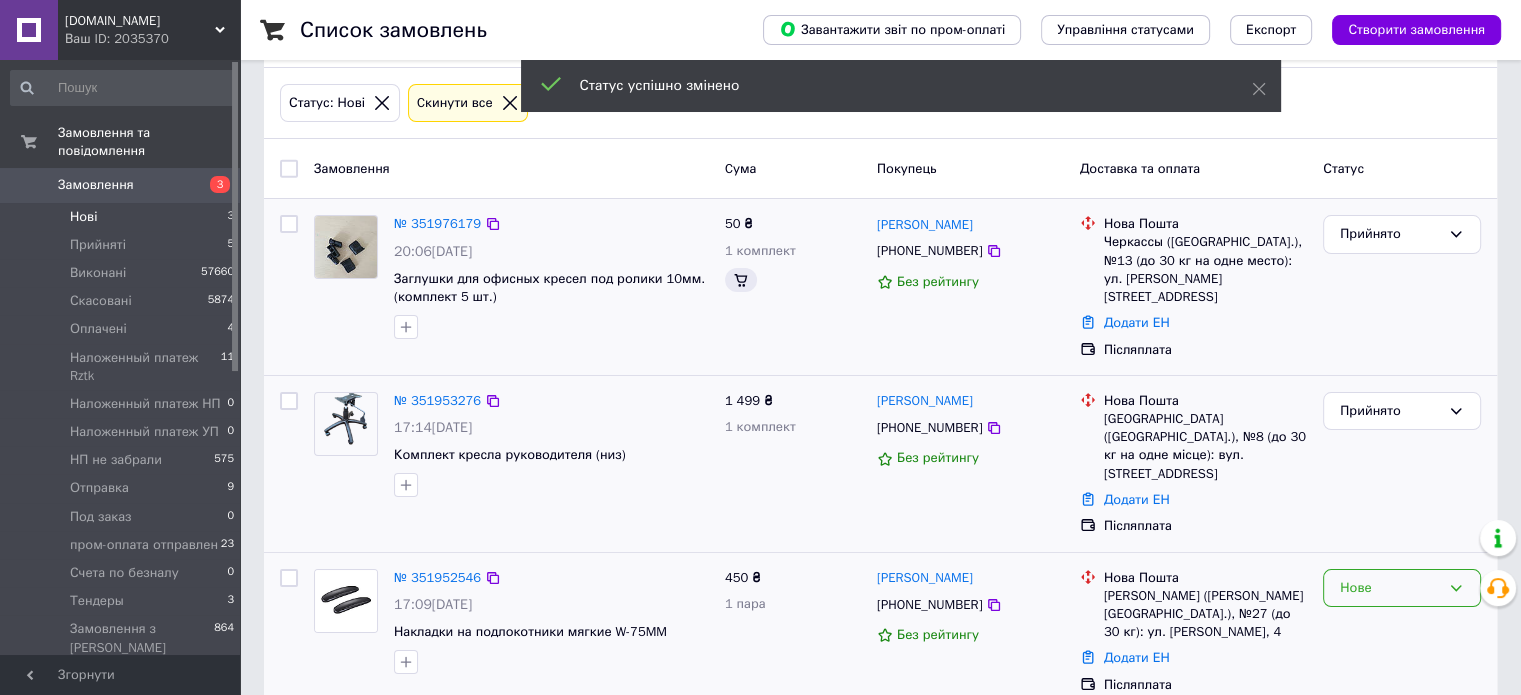 click on "Нове" at bounding box center (1390, 588) 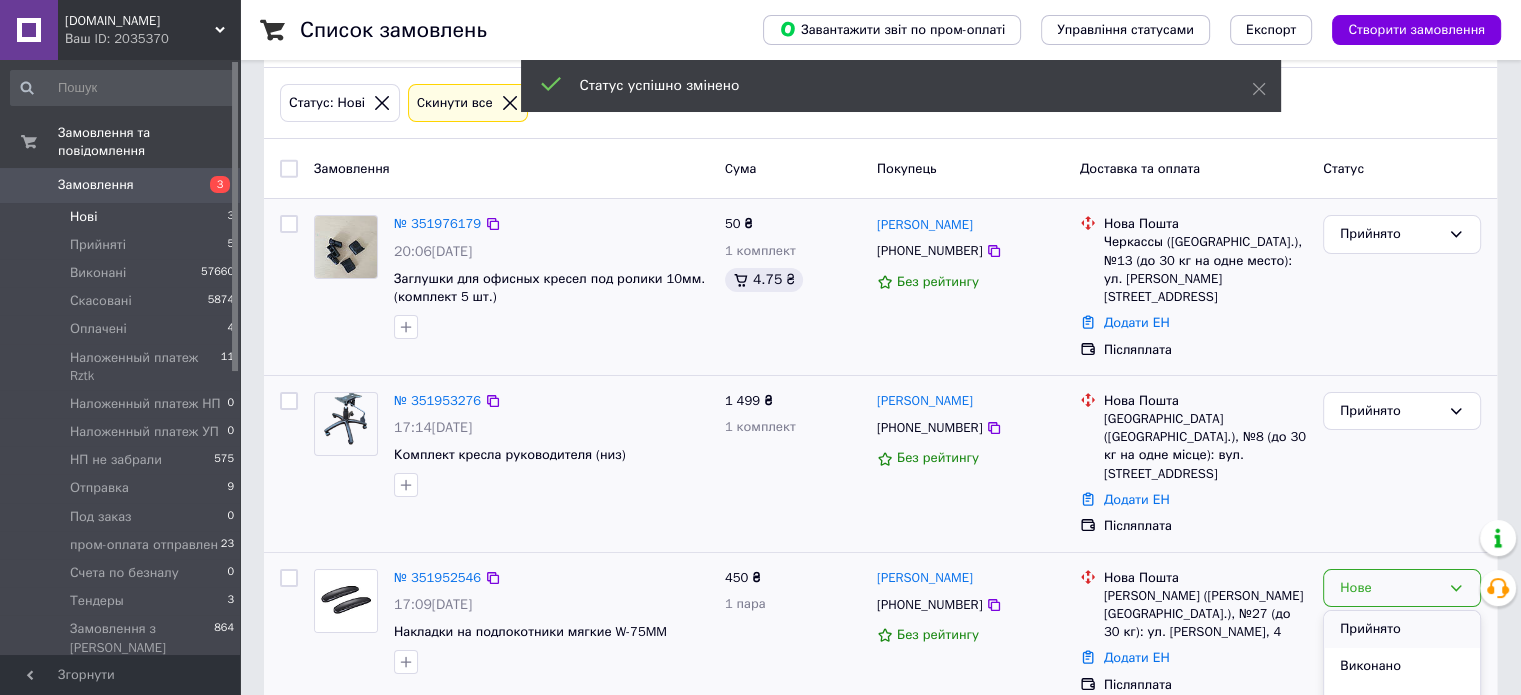 click on "Прийнято" at bounding box center (1402, 629) 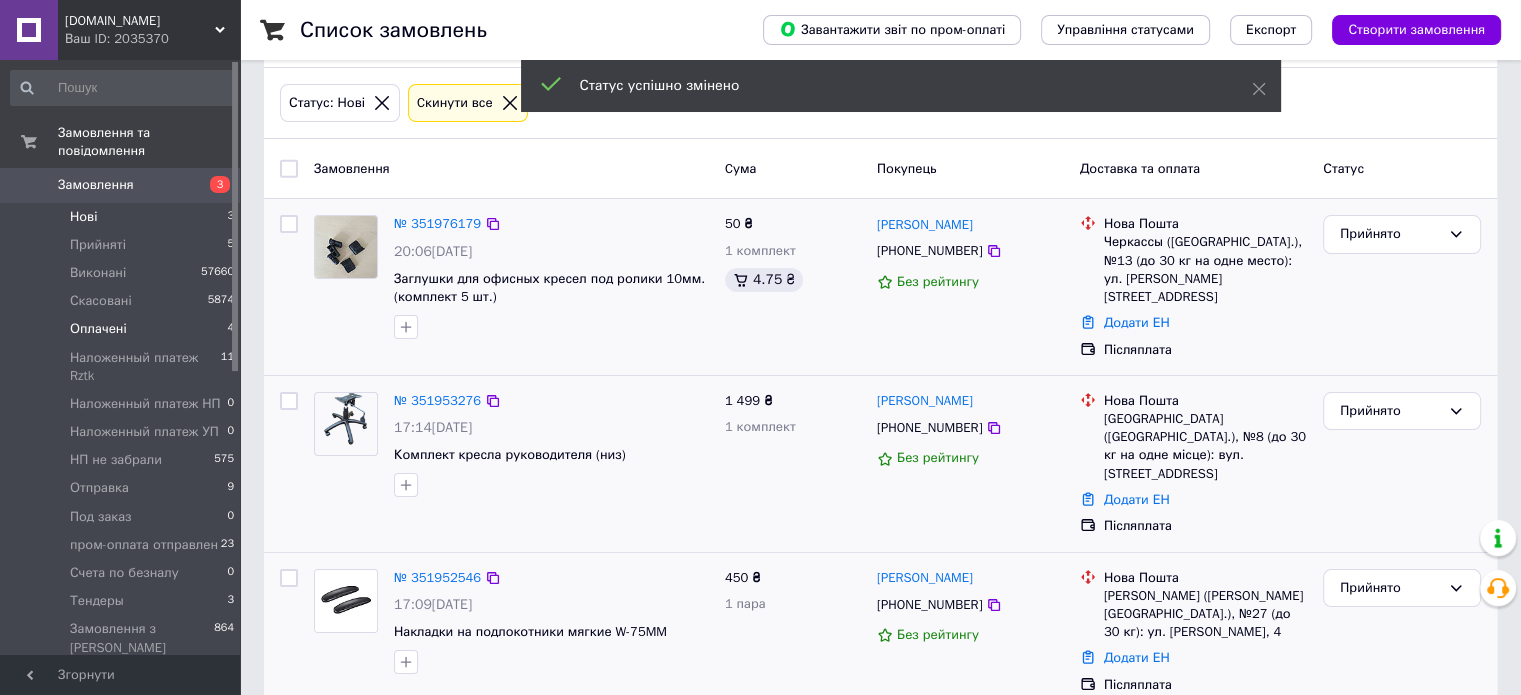 click on "Оплачені 4" at bounding box center [123, 329] 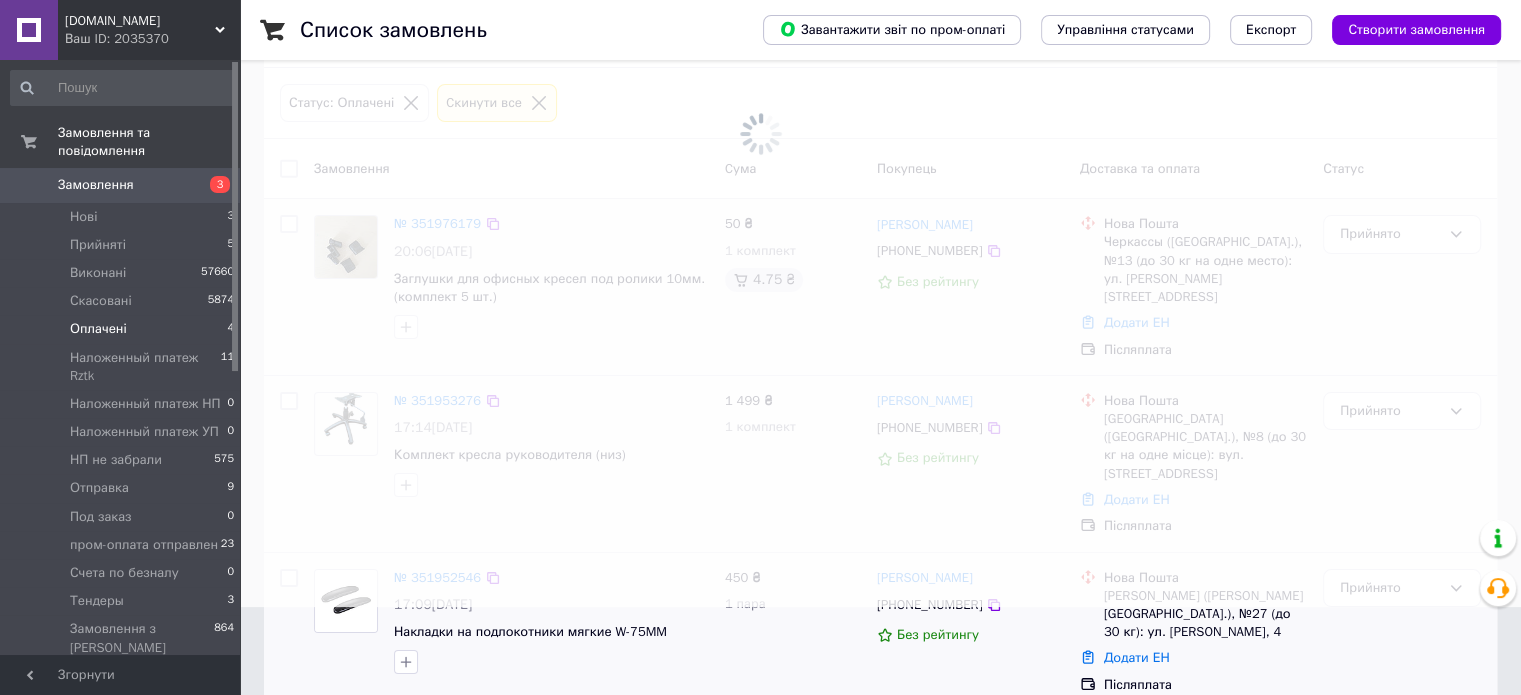 scroll, scrollTop: 0, scrollLeft: 0, axis: both 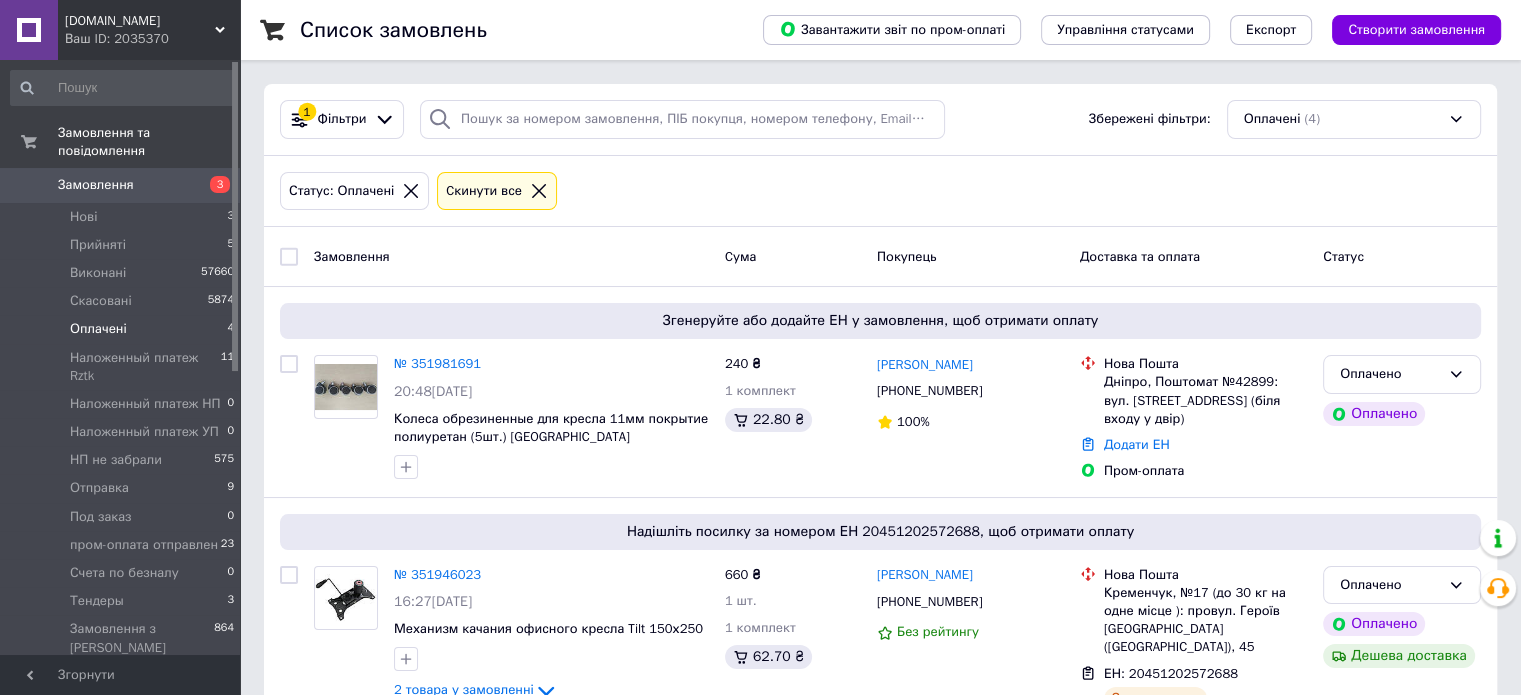 drag, startPoint x: 156, startPoint y: 315, endPoint x: 173, endPoint y: 315, distance: 17 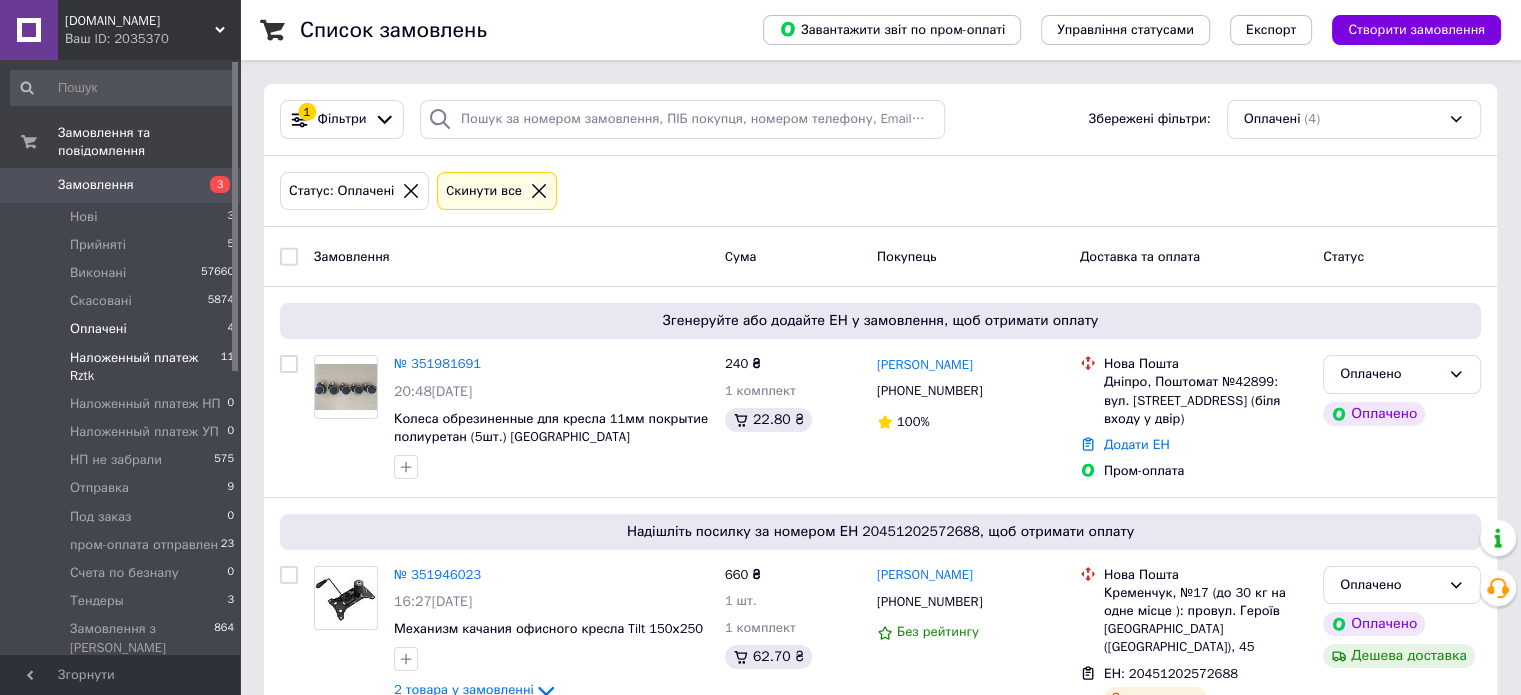 click on "Наложенный платеж Rztk" at bounding box center (145, 367) 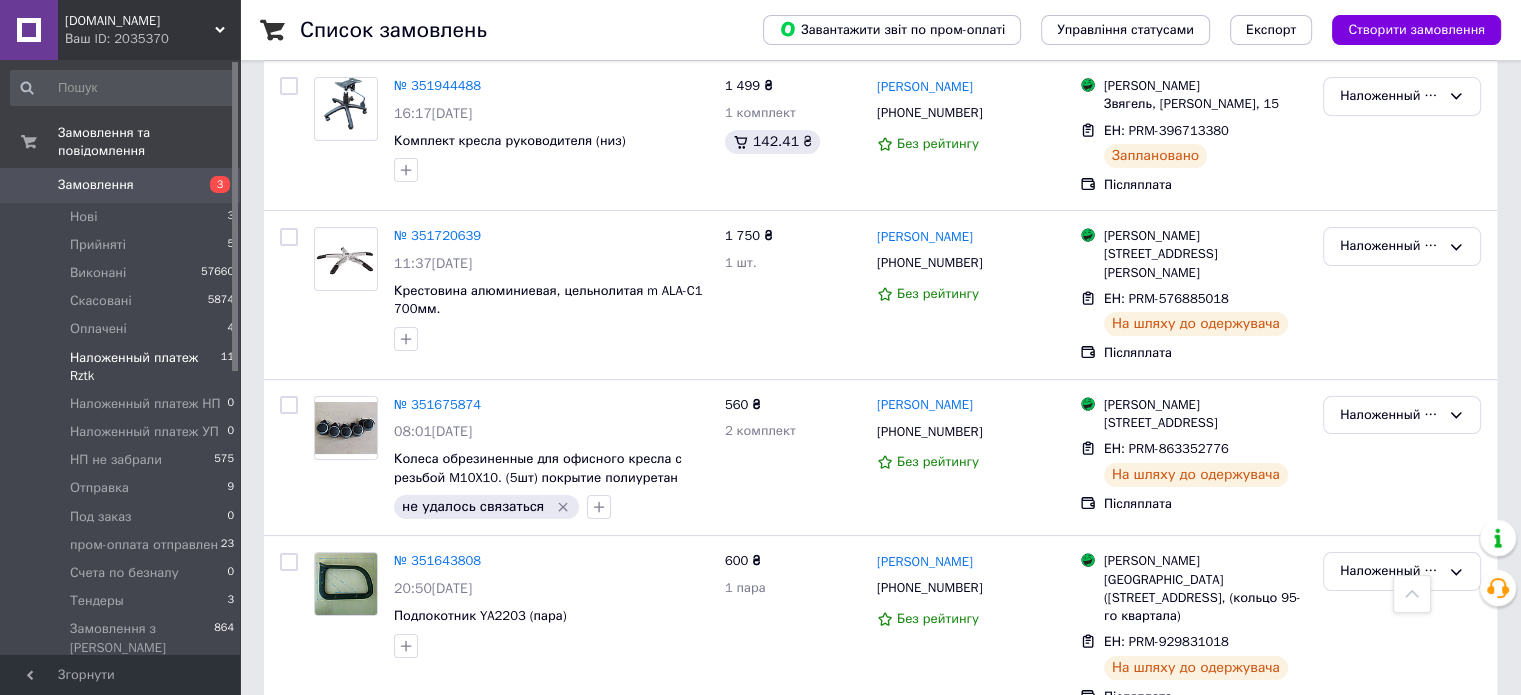 scroll, scrollTop: 0, scrollLeft: 0, axis: both 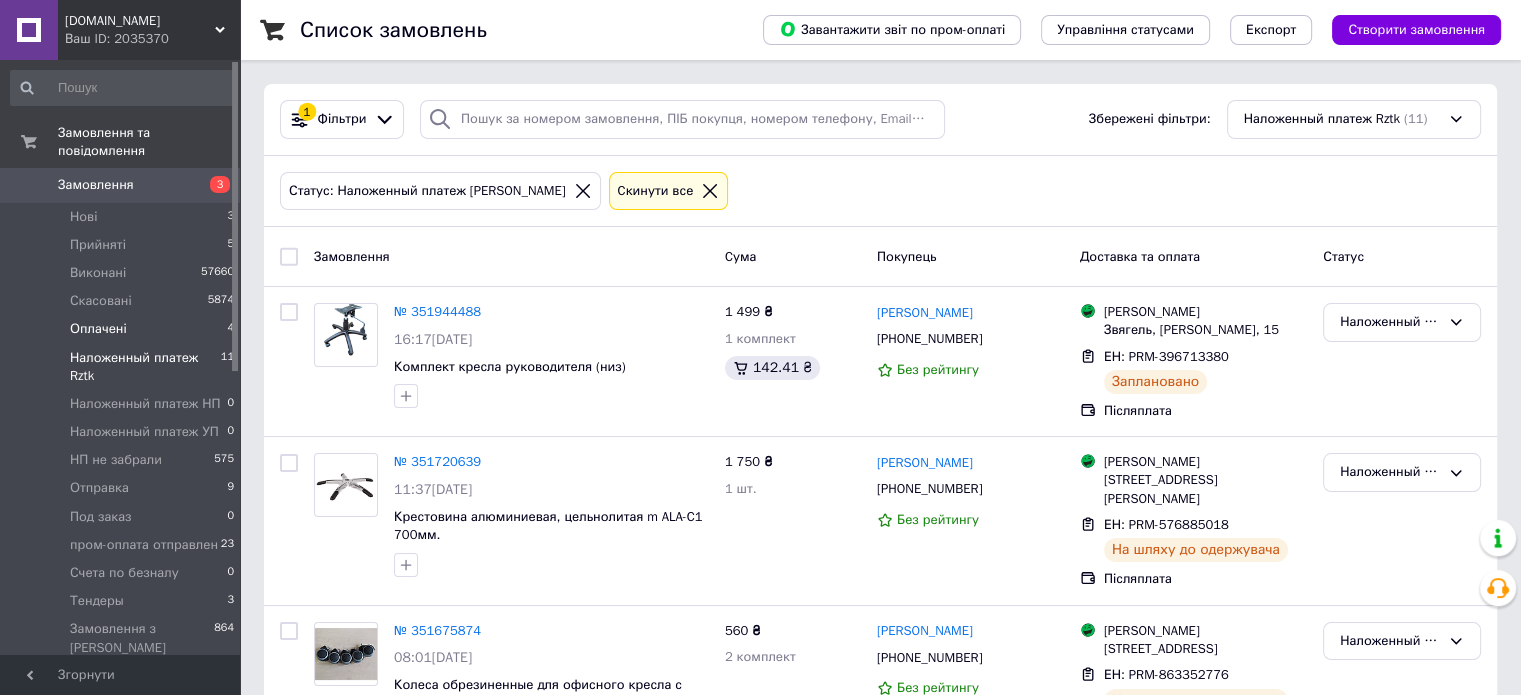 drag, startPoint x: 133, startPoint y: 311, endPoint x: 151, endPoint y: 313, distance: 18.110771 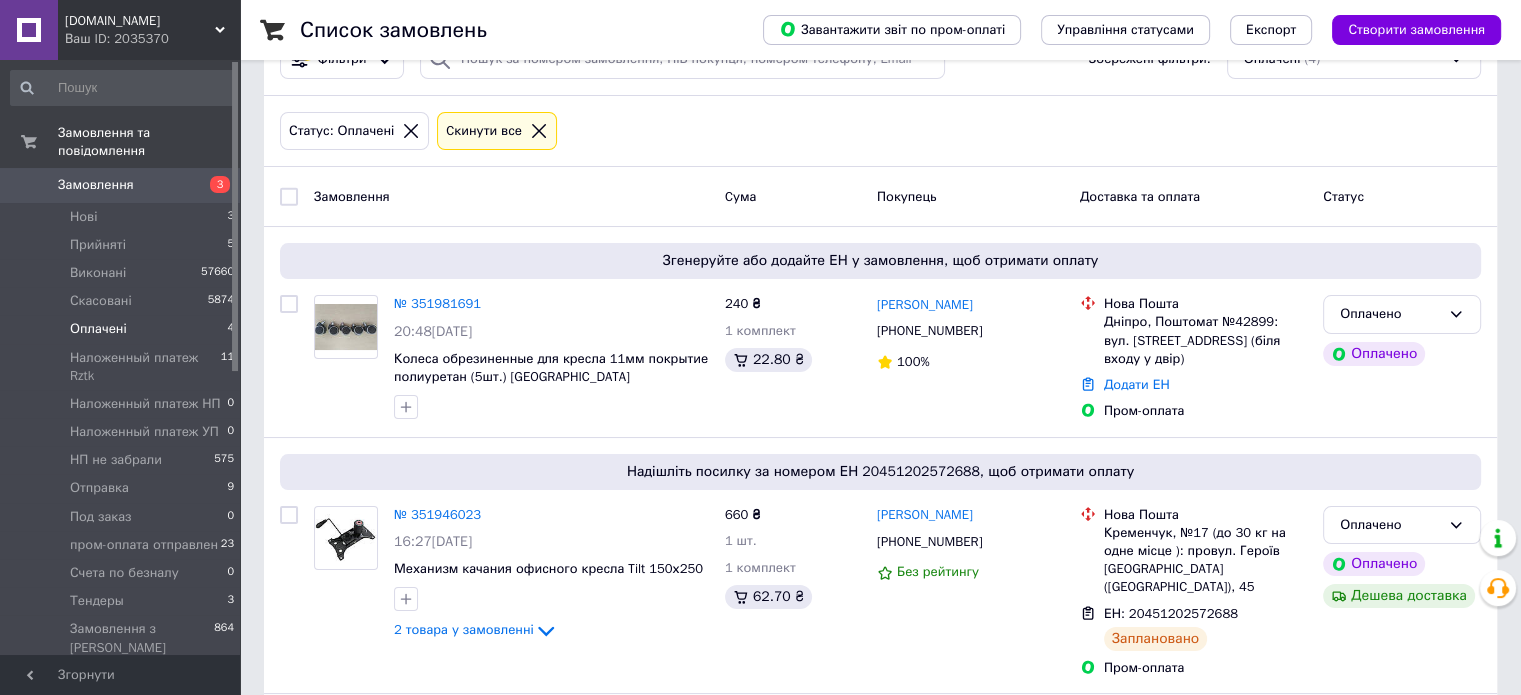 scroll, scrollTop: 49, scrollLeft: 0, axis: vertical 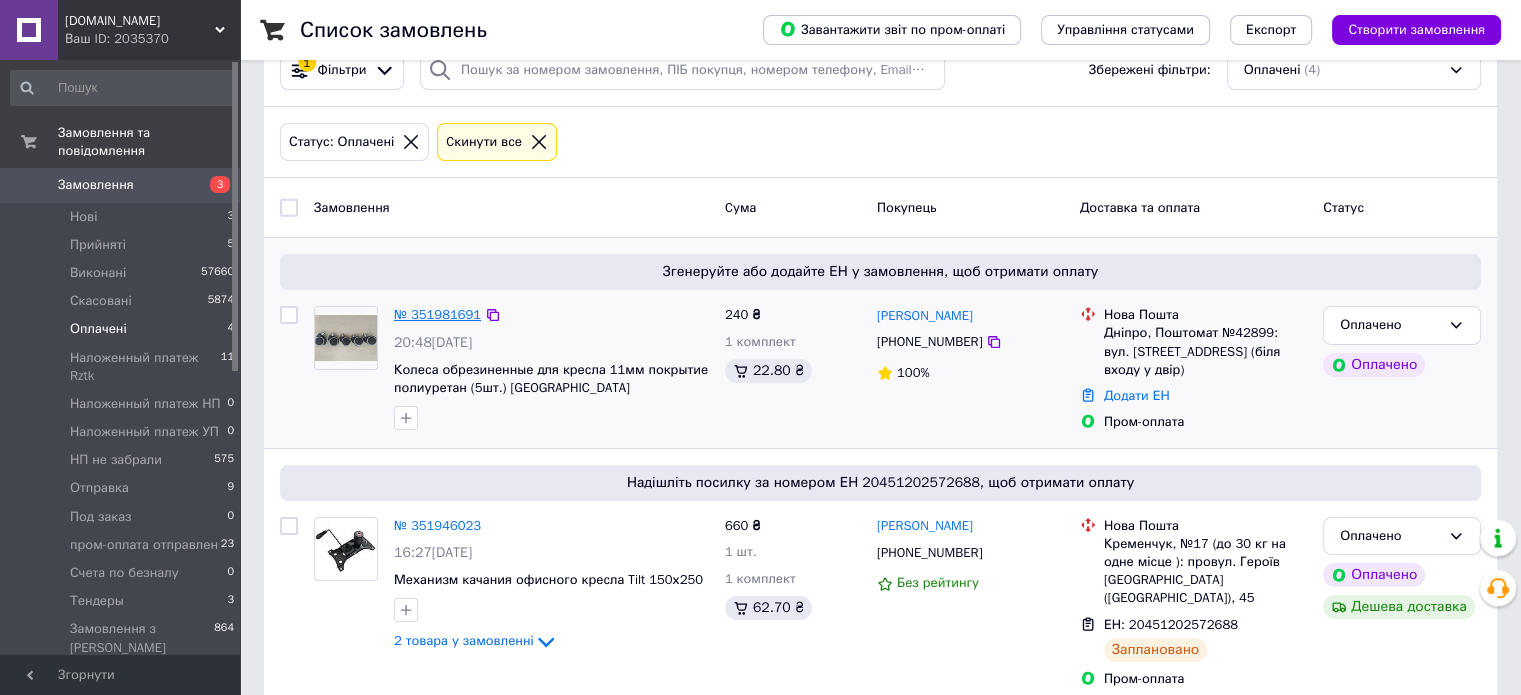 click on "№ 351981691" at bounding box center [437, 314] 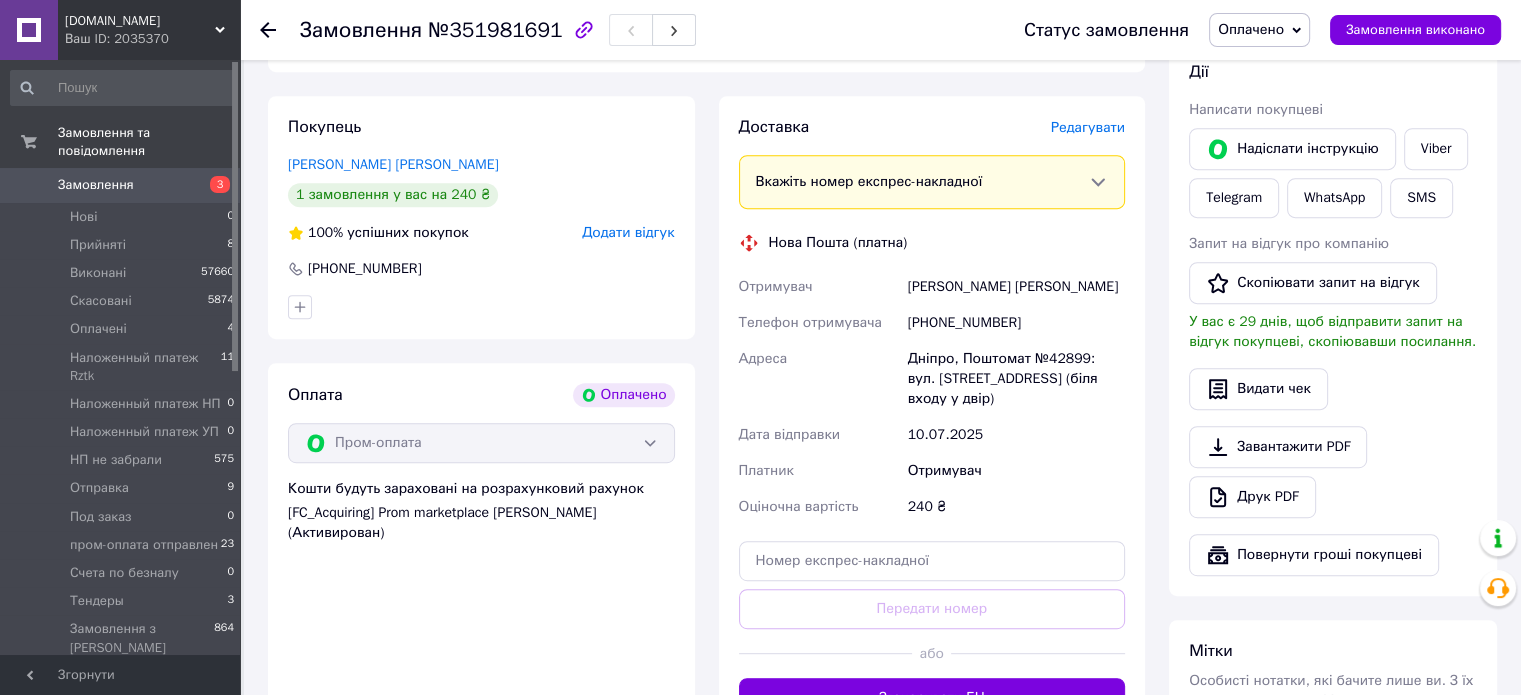 scroll, scrollTop: 967, scrollLeft: 0, axis: vertical 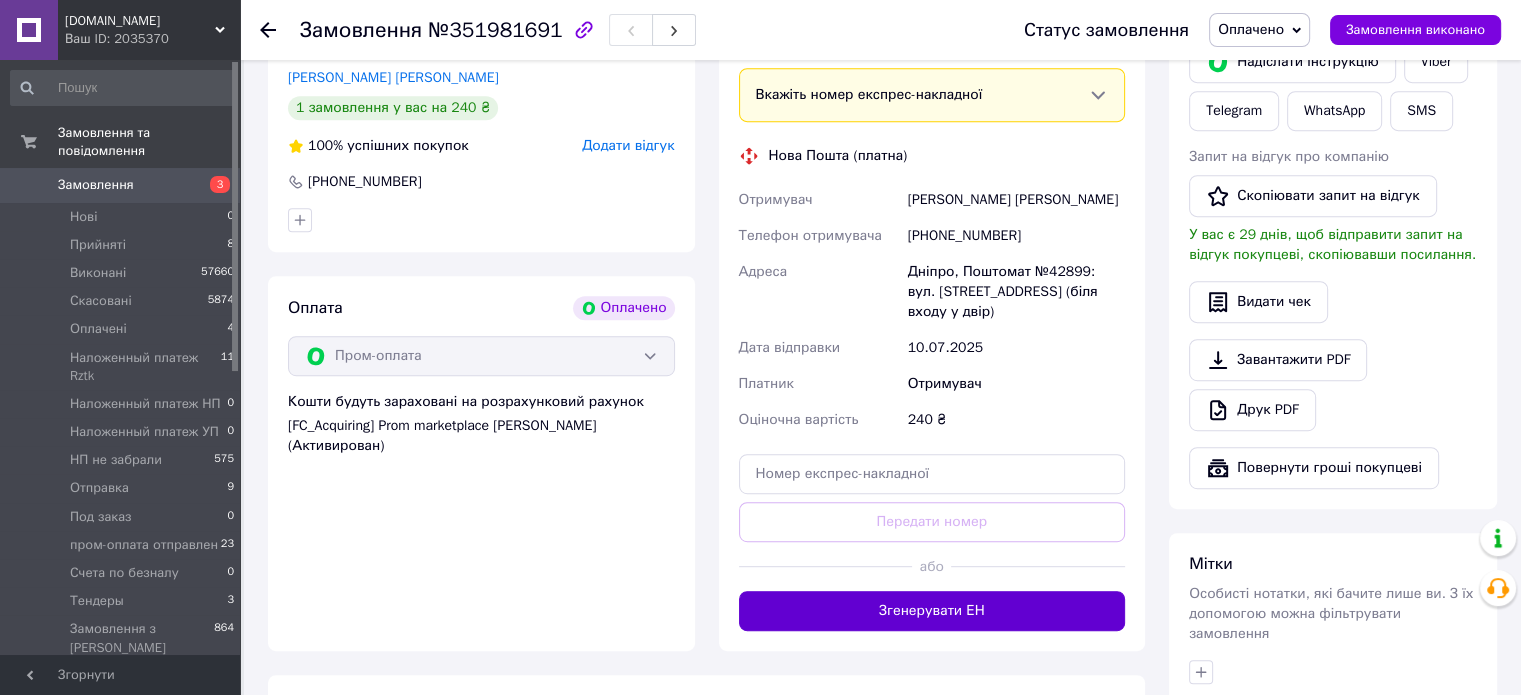 click on "Згенерувати ЕН" at bounding box center (932, 611) 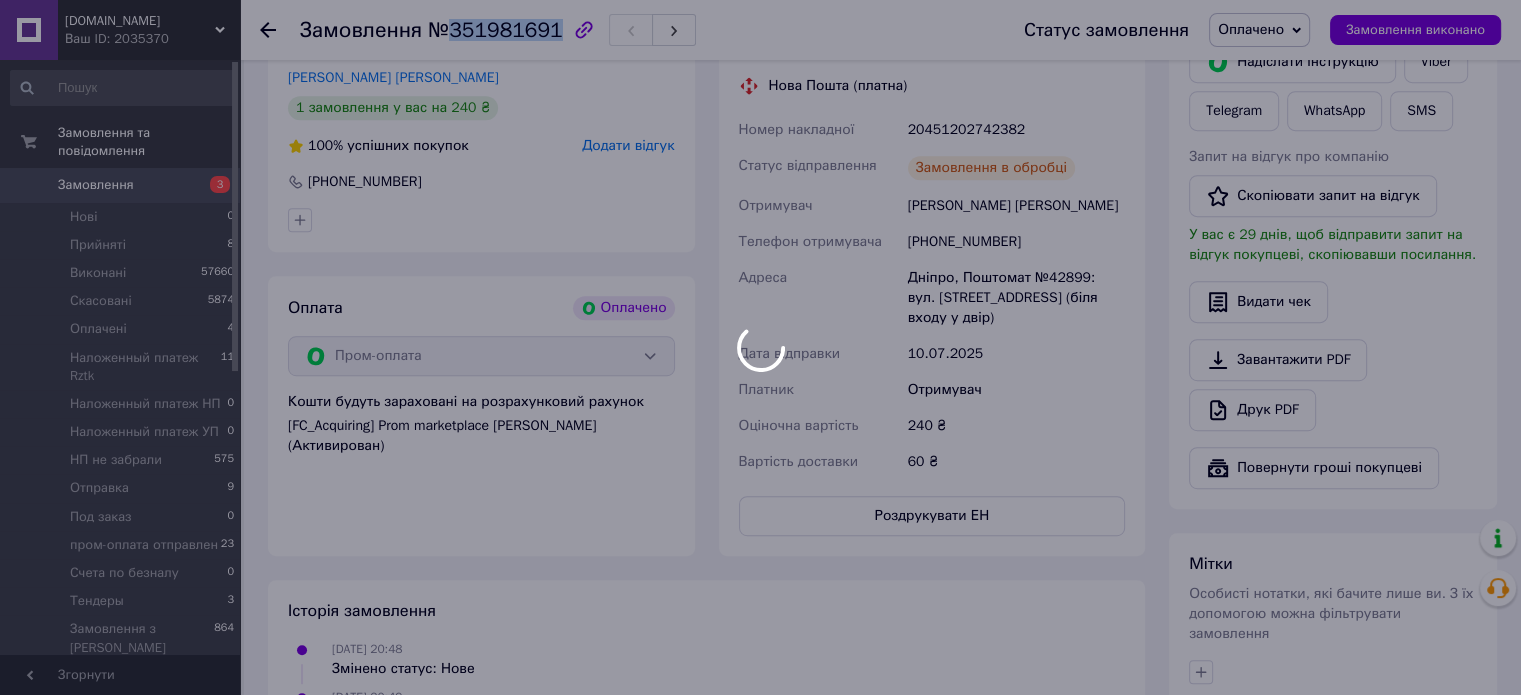 drag, startPoint x: 444, startPoint y: 24, endPoint x: 543, endPoint y: 22, distance: 99.0202 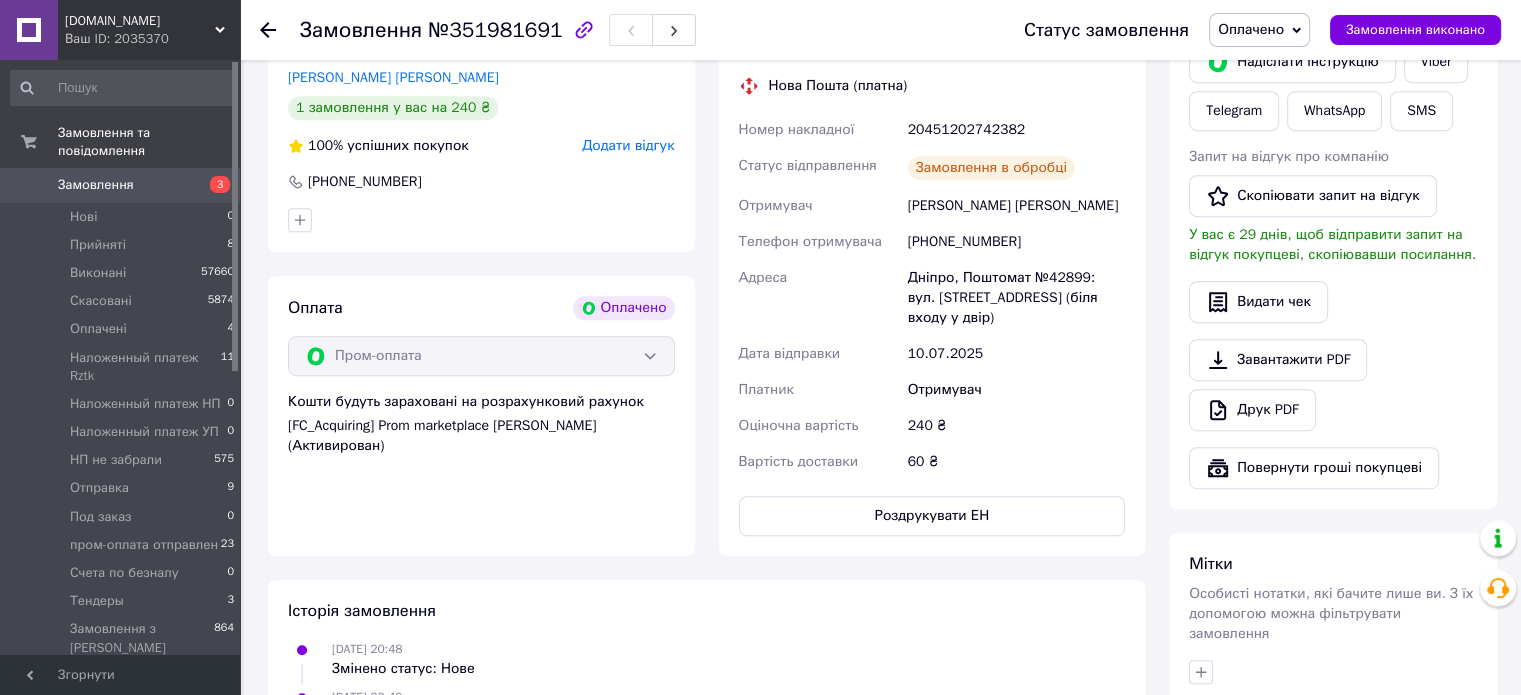 drag, startPoint x: 543, startPoint y: 28, endPoint x: 479, endPoint y: 34, distance: 64.28063 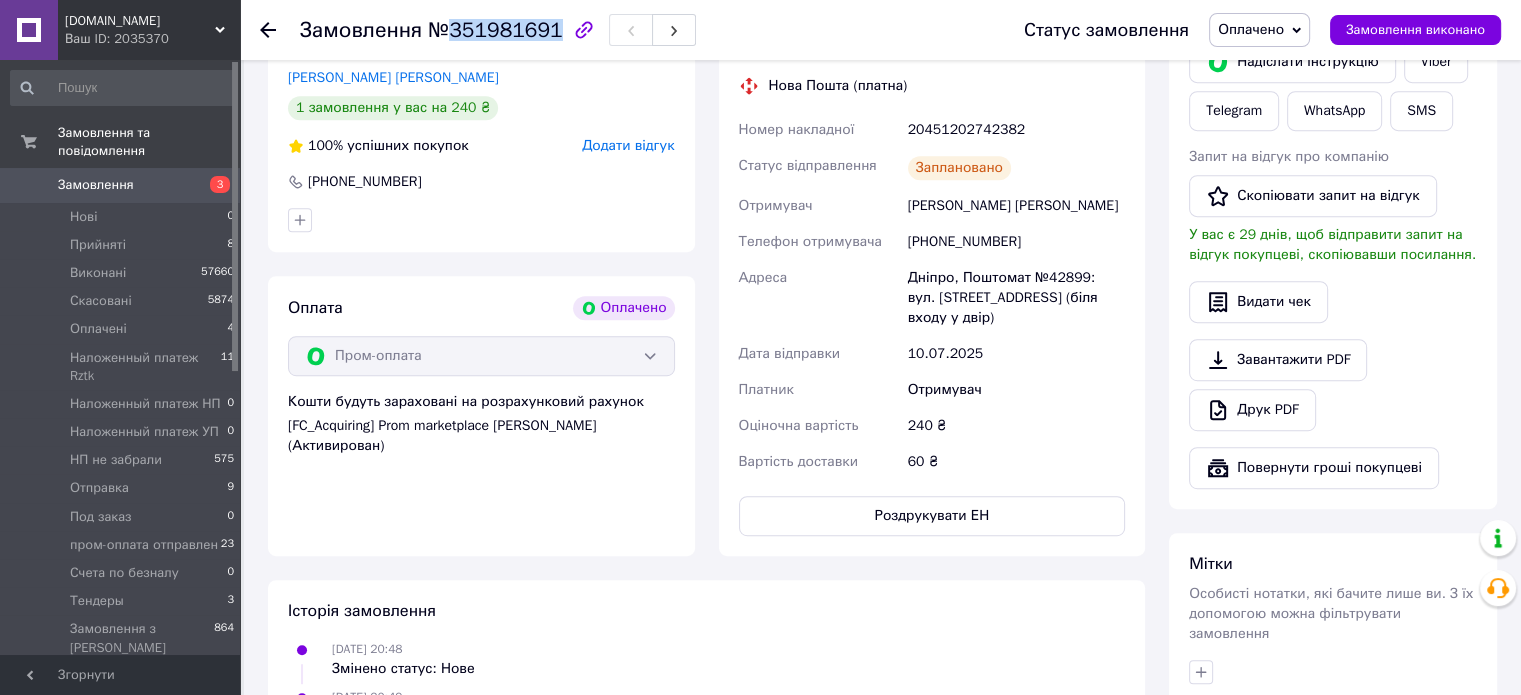 drag, startPoint x: 452, startPoint y: 32, endPoint x: 544, endPoint y: 27, distance: 92.13577 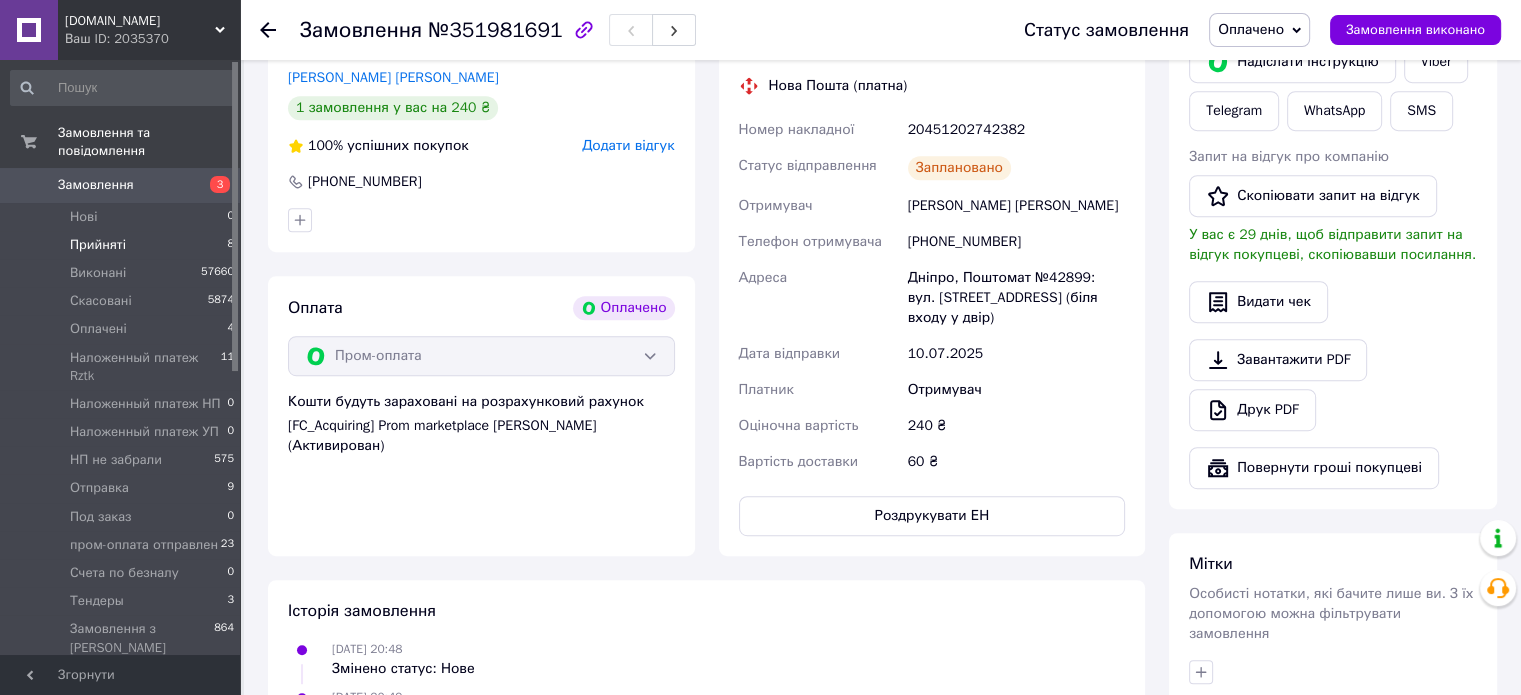 click on "Прийняті 8" at bounding box center (123, 245) 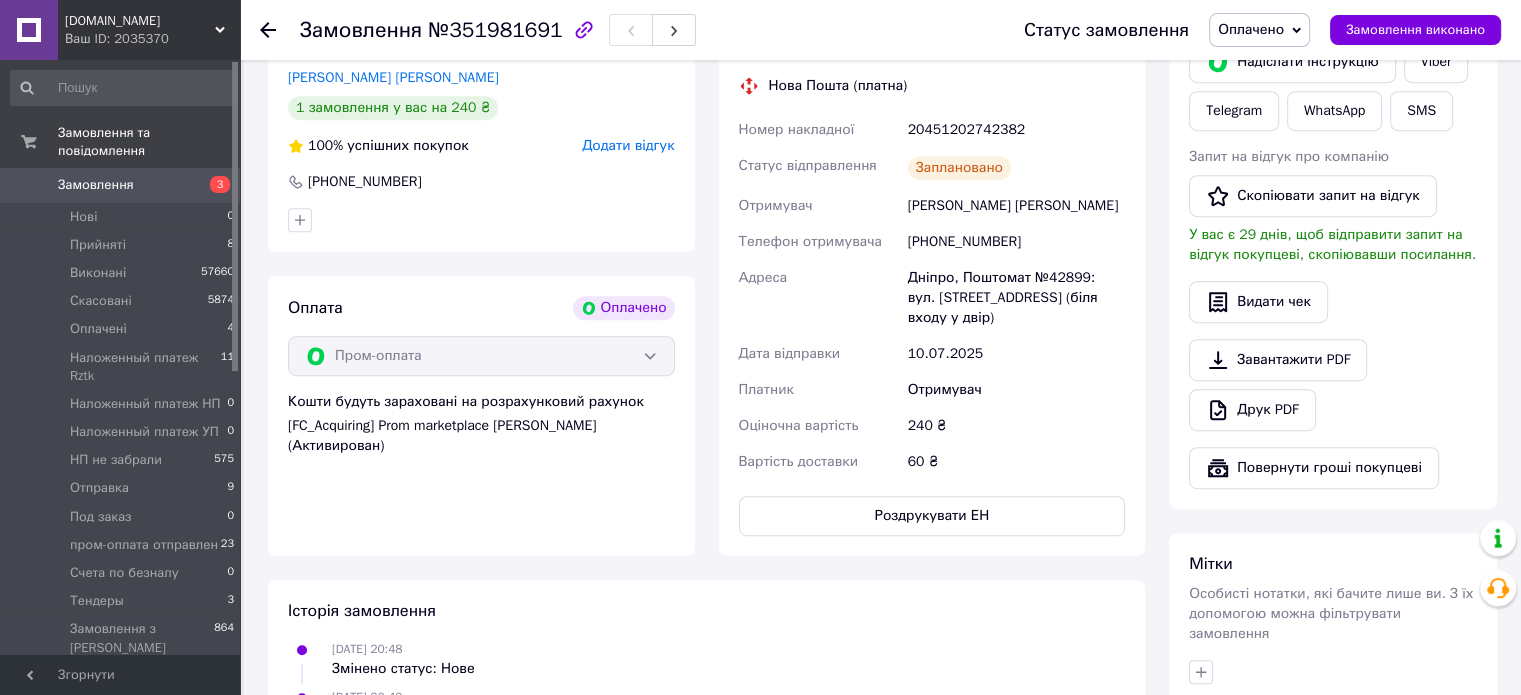scroll, scrollTop: 0, scrollLeft: 0, axis: both 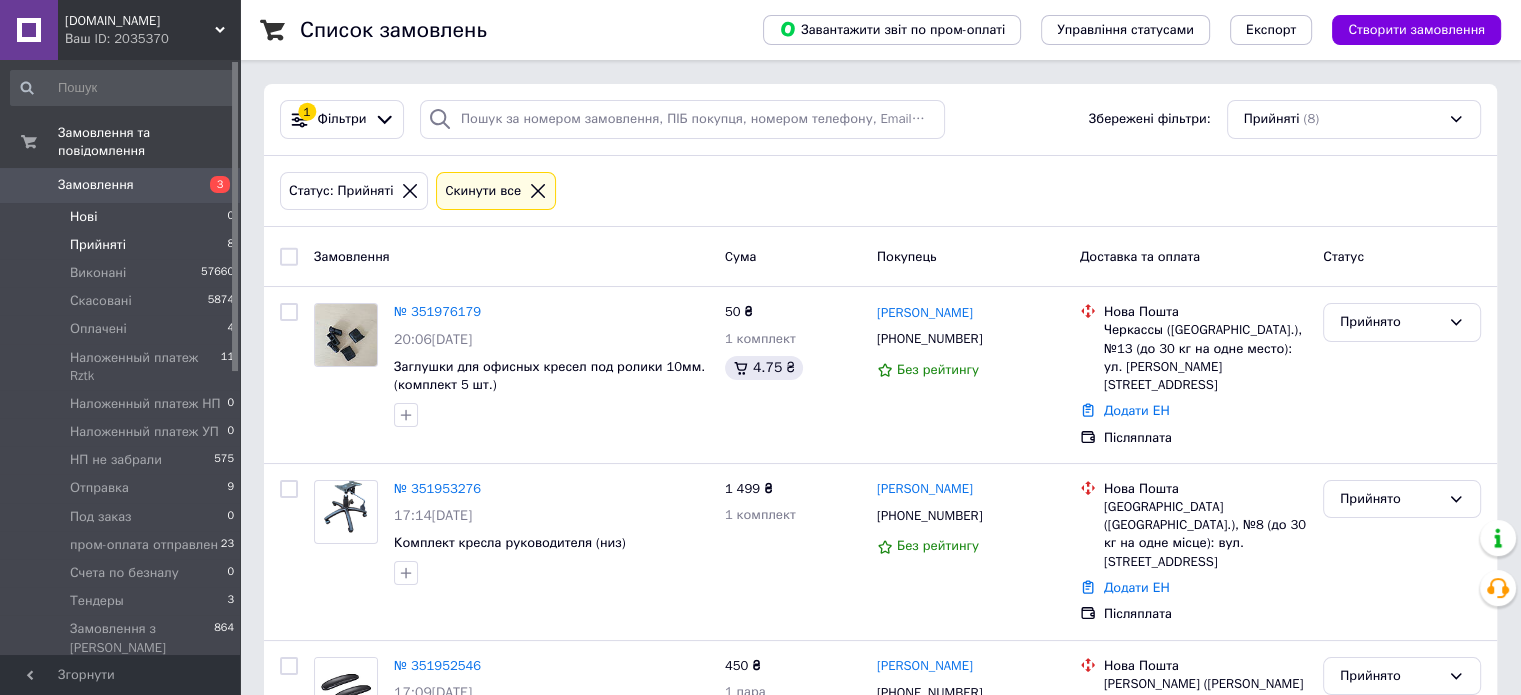 click on "Нові 0" at bounding box center (123, 217) 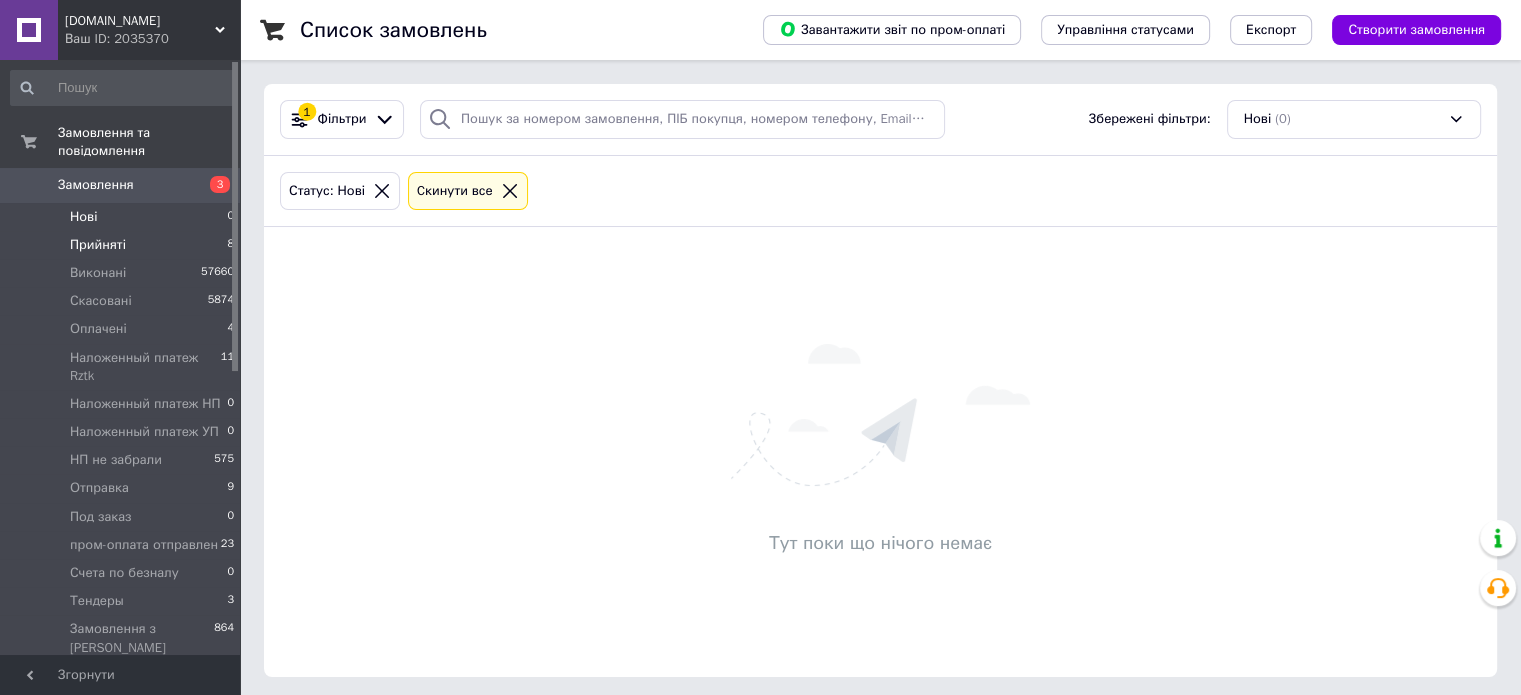 click on "Прийняті" at bounding box center [98, 245] 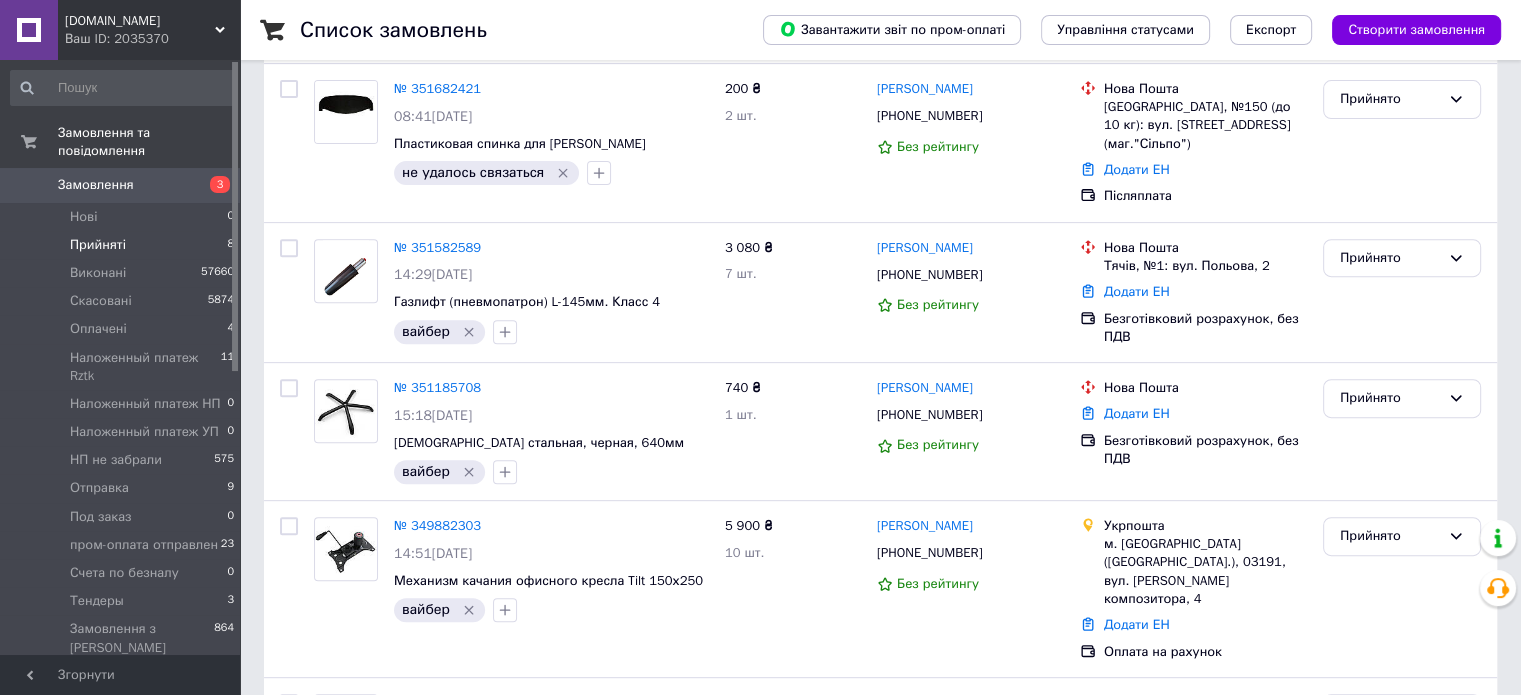 scroll, scrollTop: 805, scrollLeft: 0, axis: vertical 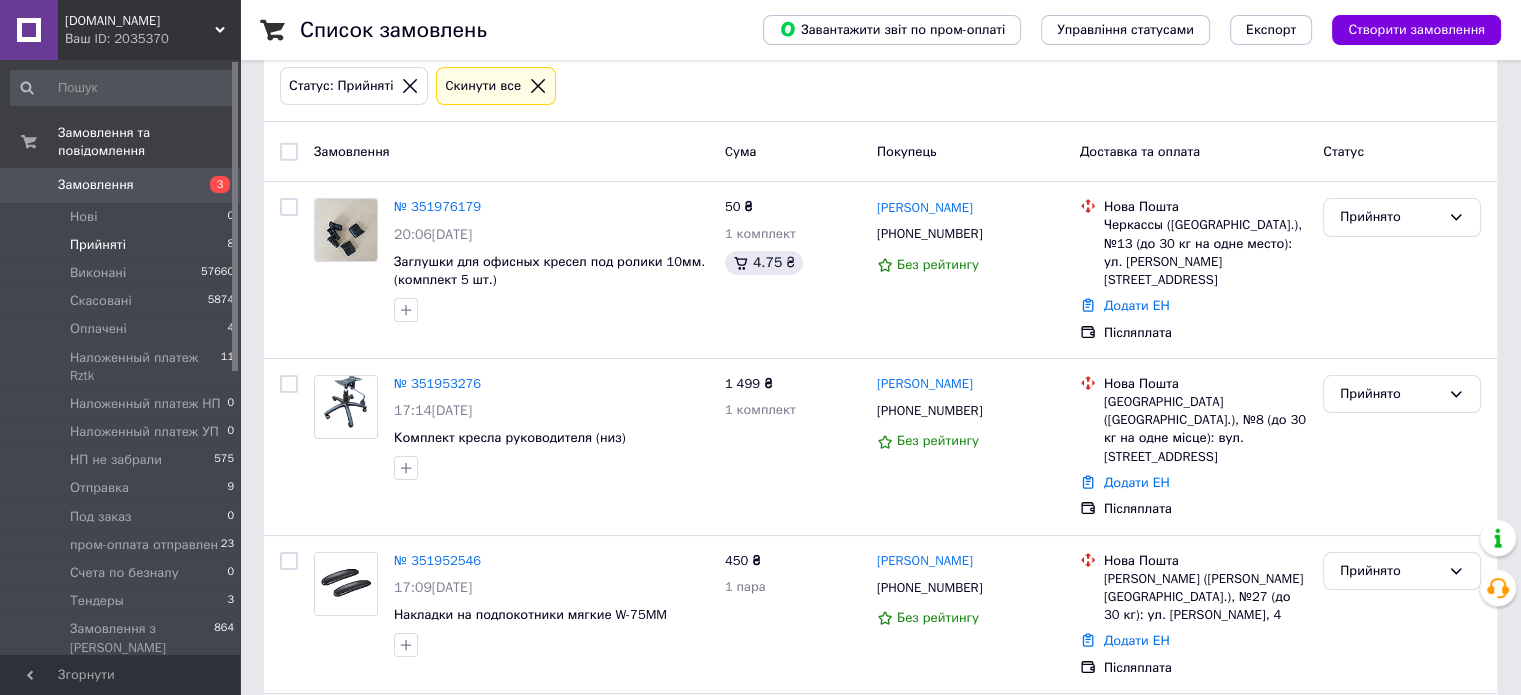 click on "Замовлення" at bounding box center [96, 185] 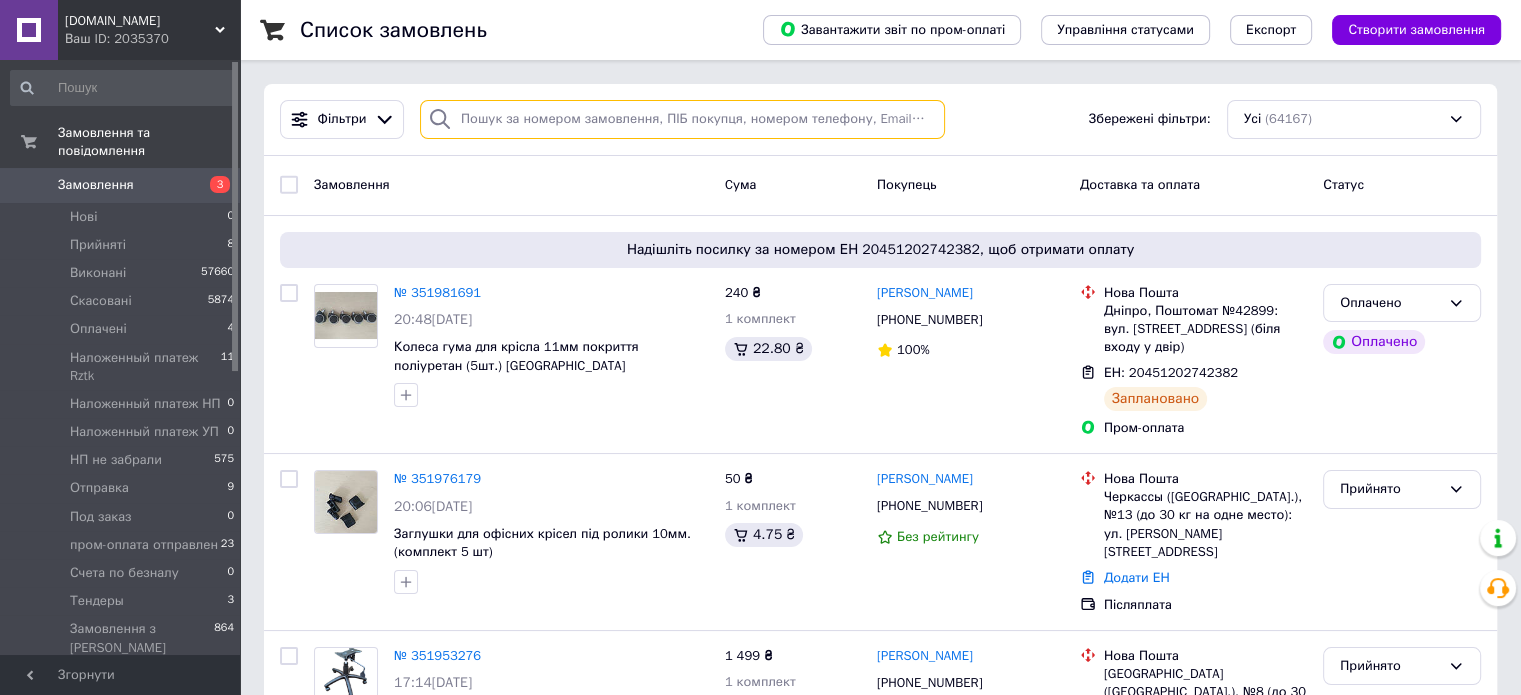click at bounding box center [682, 119] 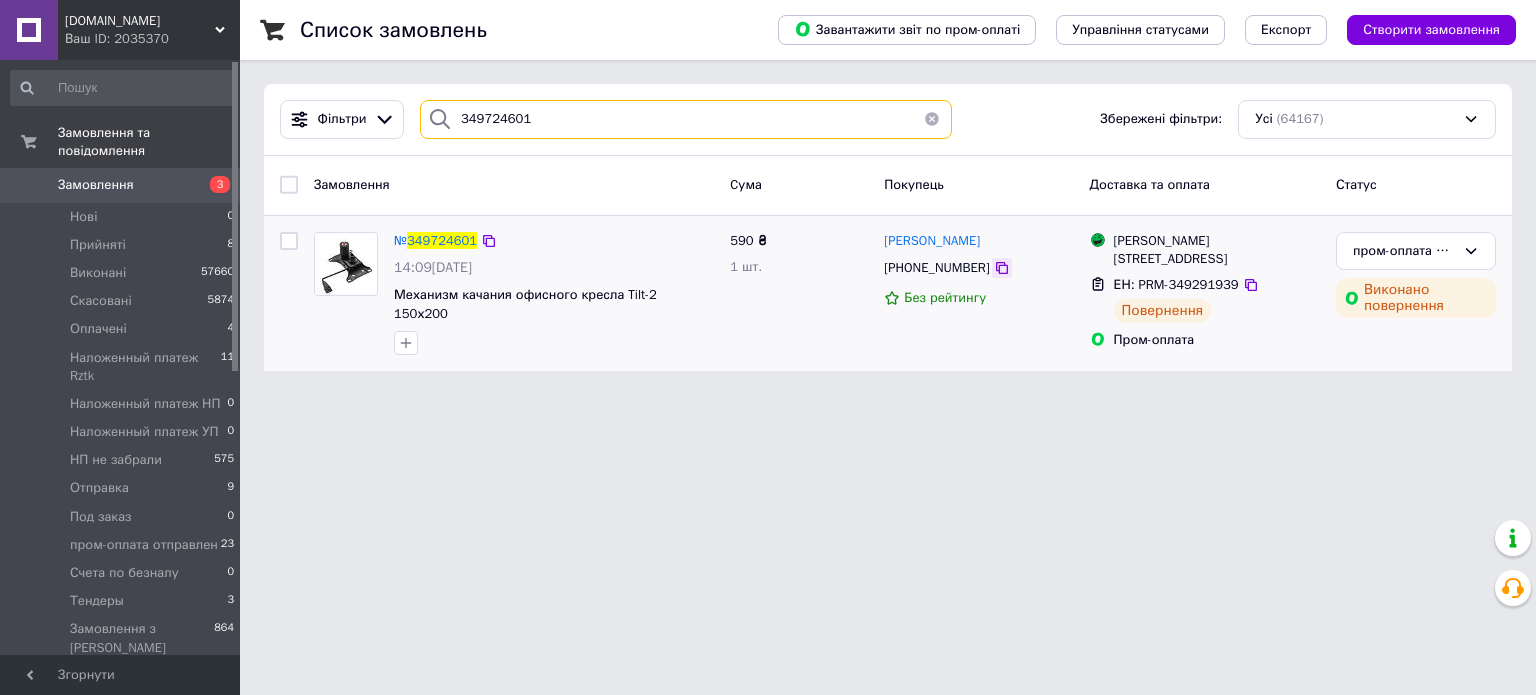type on "349724601" 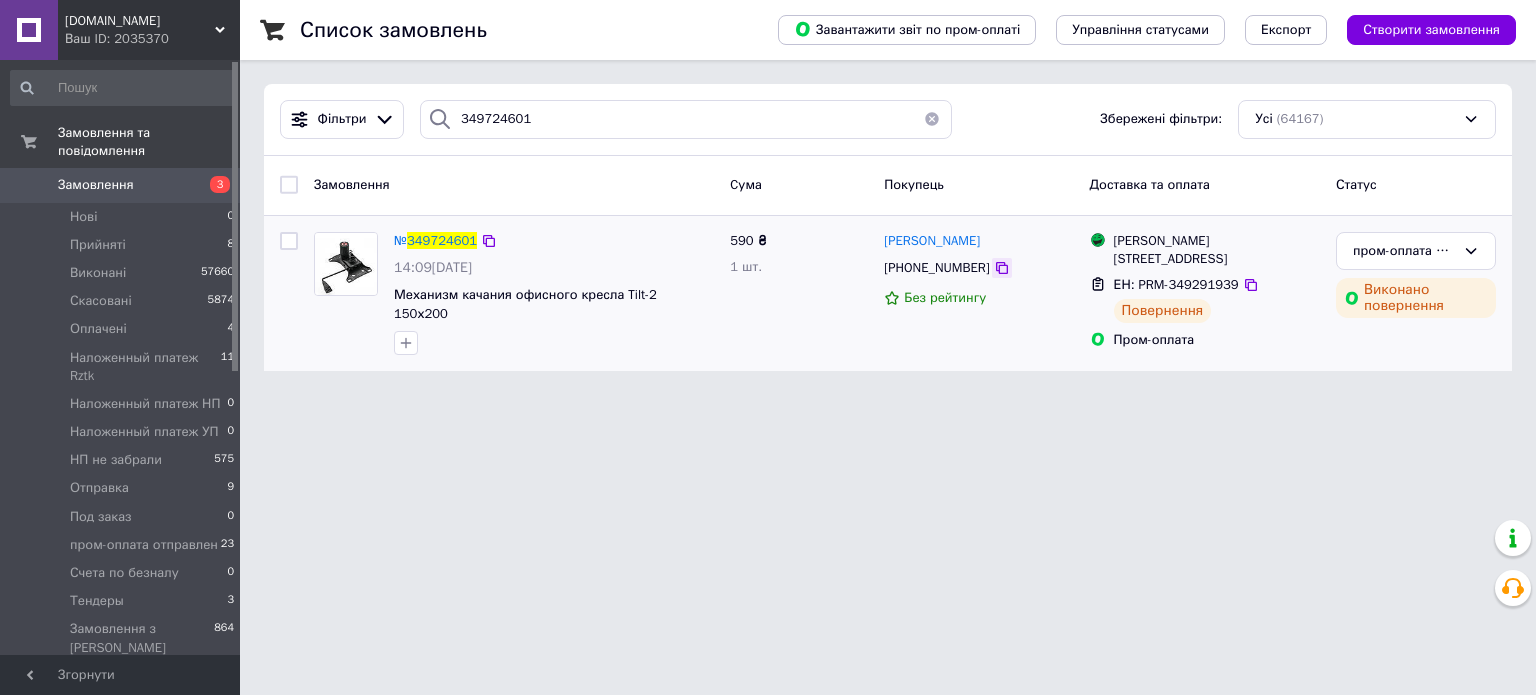 click 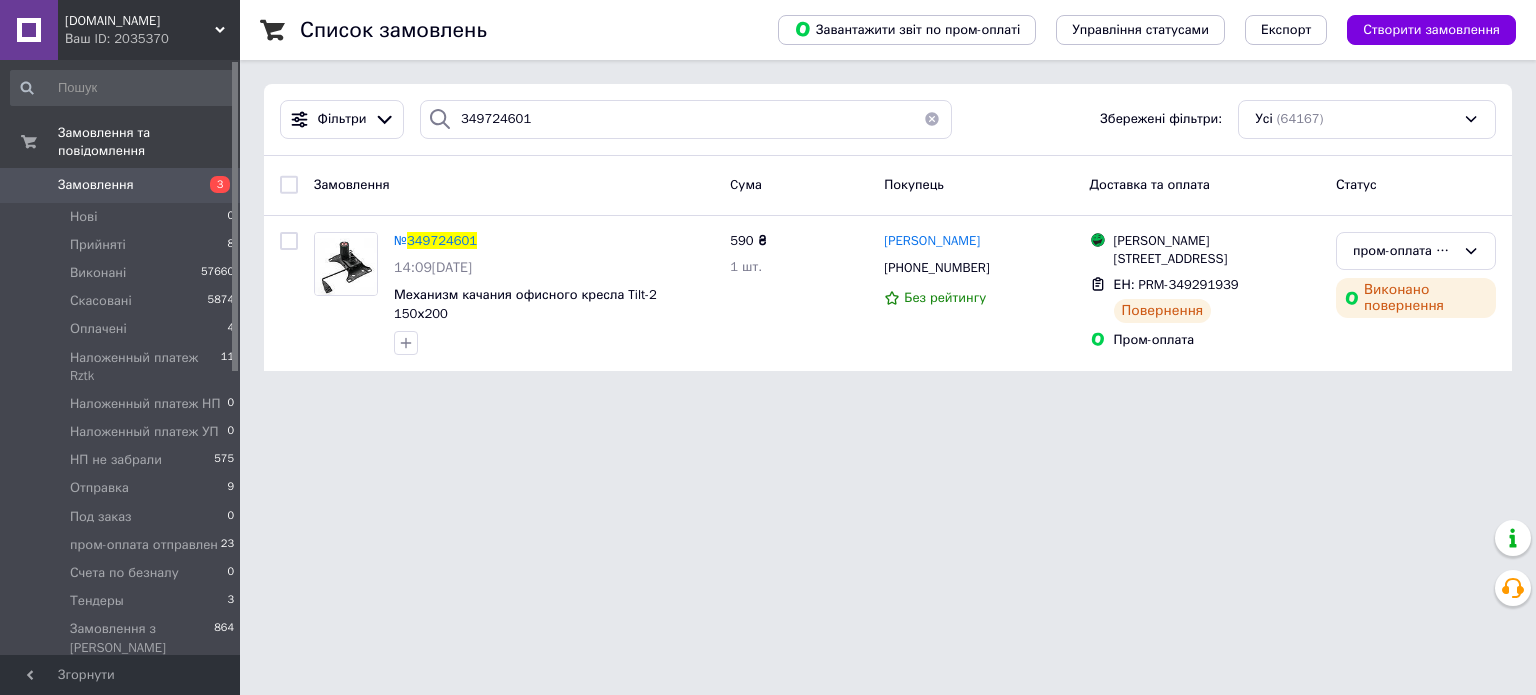 click on "Fixopt.com.ua Ваш ID: 2035370 Сайт Fixopt.com.ua Кабінет покупця Перевірити стан системи Сторінка на порталі Довідка Вийти Замовлення та повідомлення Замовлення 3 Нові 0 Прийняті 8 Виконані 57660 Скасовані 5874 Оплачені 4 Наложенный платеж Rztk 11 Наложенный платеж НП 0 Наложенный платеж УП 0 НП не забрали 575 Отправка 9 Под заказ 0 пром-оплата отправлен 23 Счета по безналу 0 Тендеры 3 Замовлення з Розетки 864 Повідомлення 0 Товари та послуги Сповіщення 40 99+ Показники роботи компанії Панель управління Відгуки Клієнти Каталог ProSale Маркет" at bounding box center [768, 197] 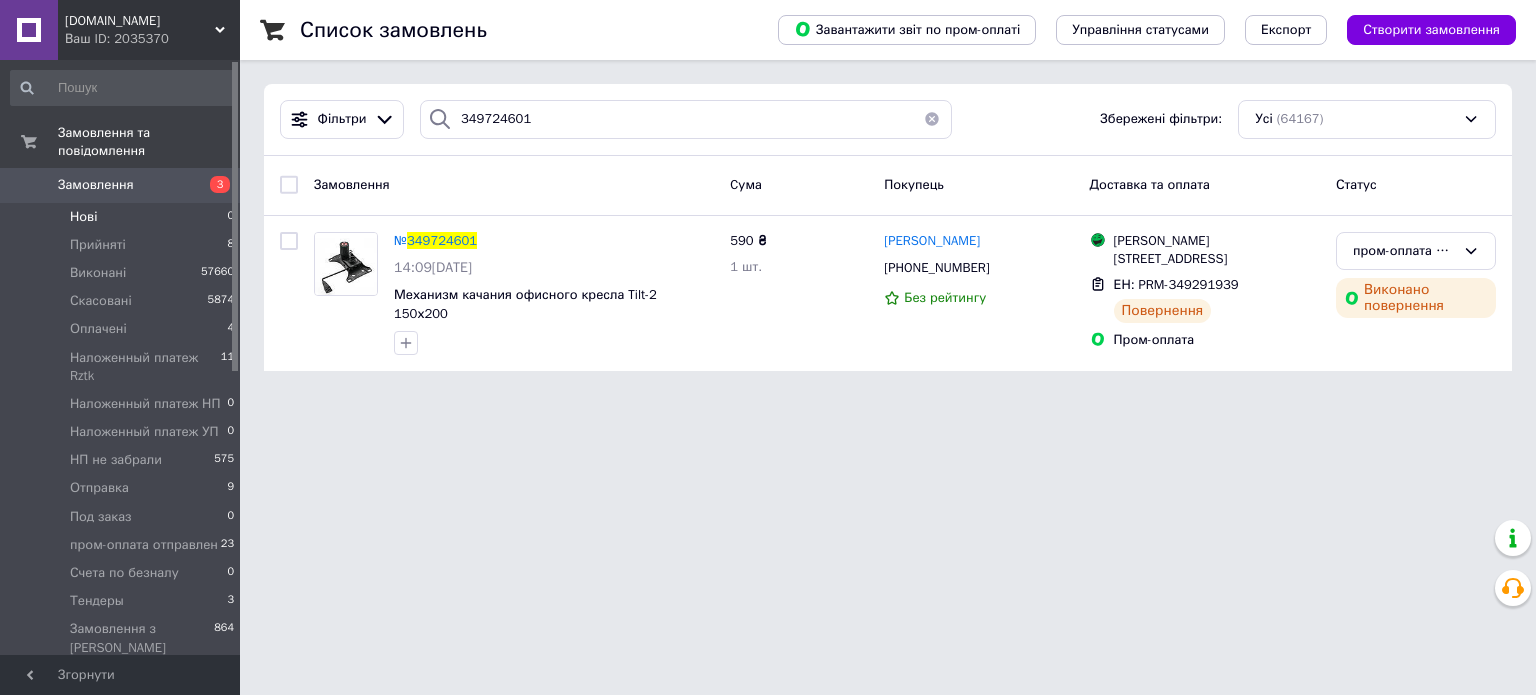click on "Нові 0" at bounding box center (123, 217) 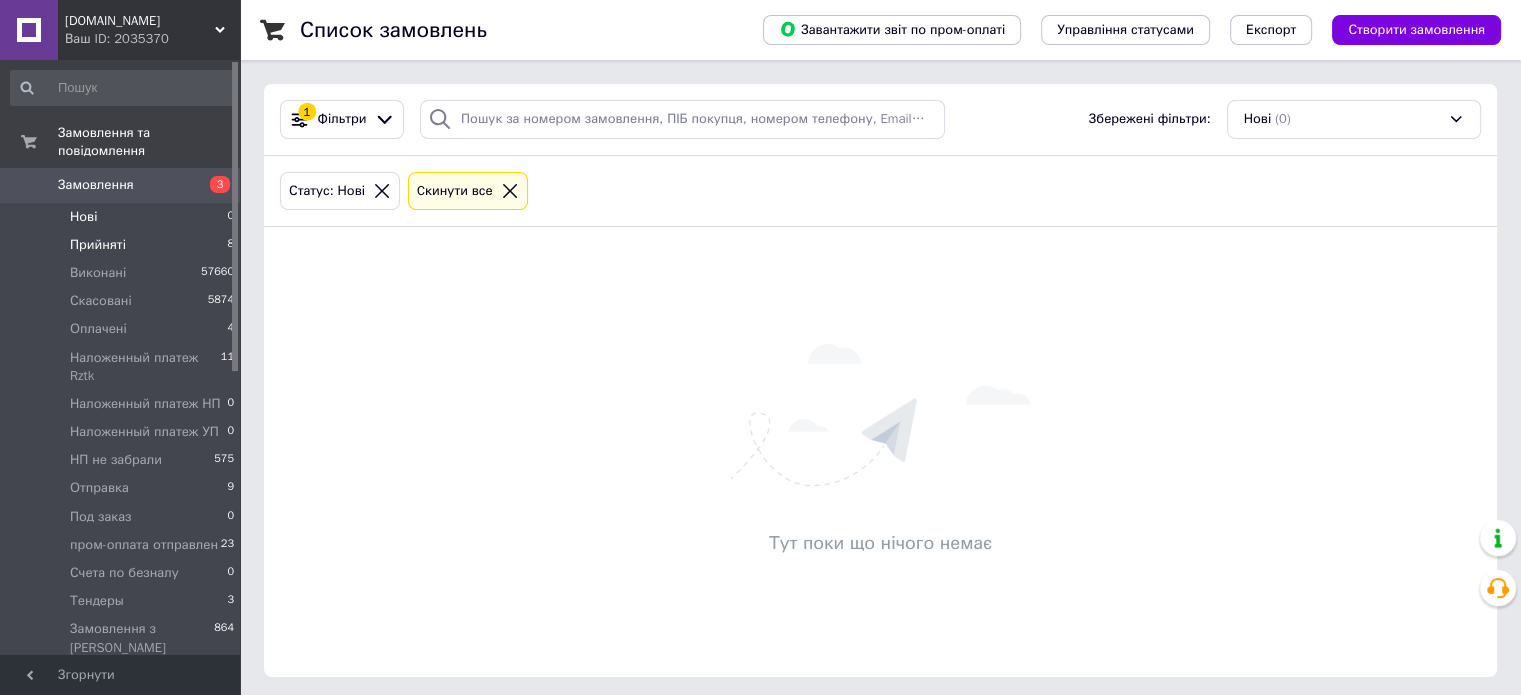 click on "Прийняті 8" at bounding box center (123, 245) 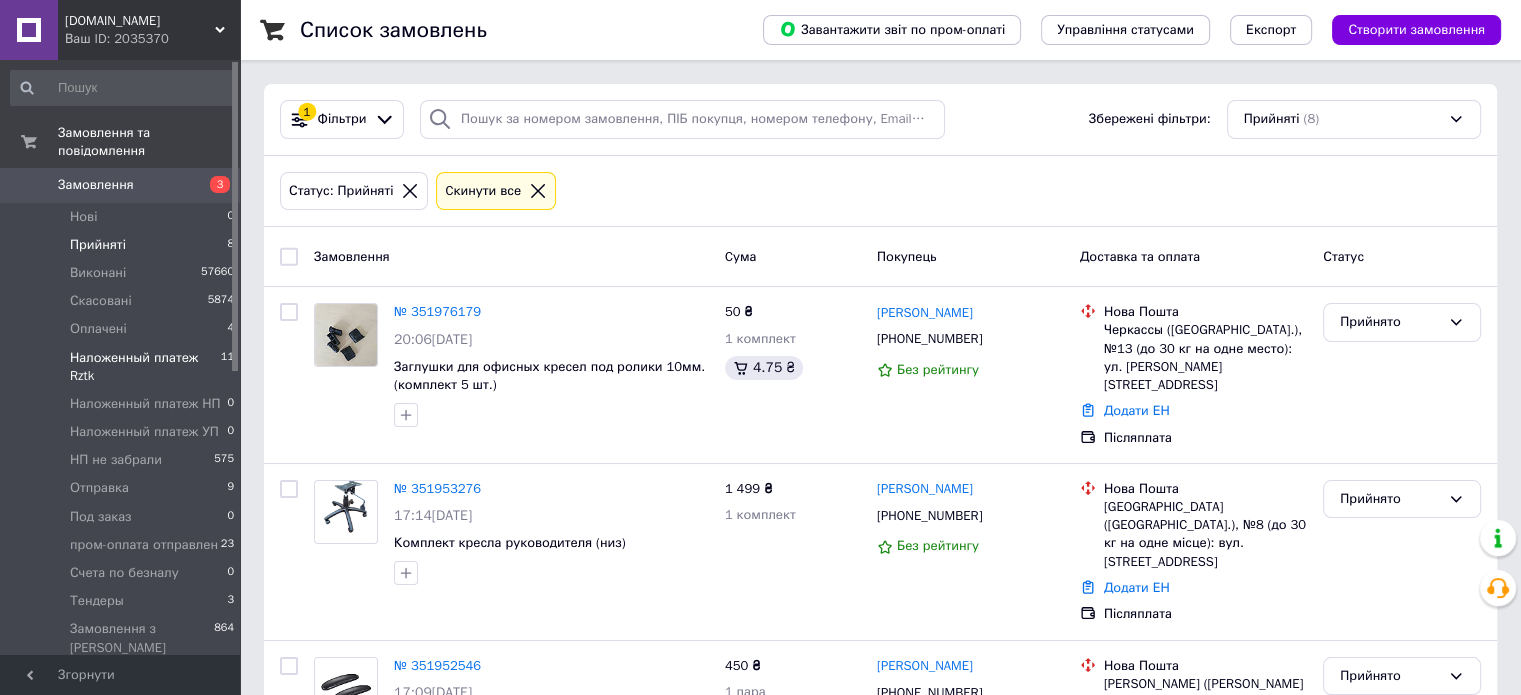 click on "Наложенный платеж Rztk" at bounding box center (145, 367) 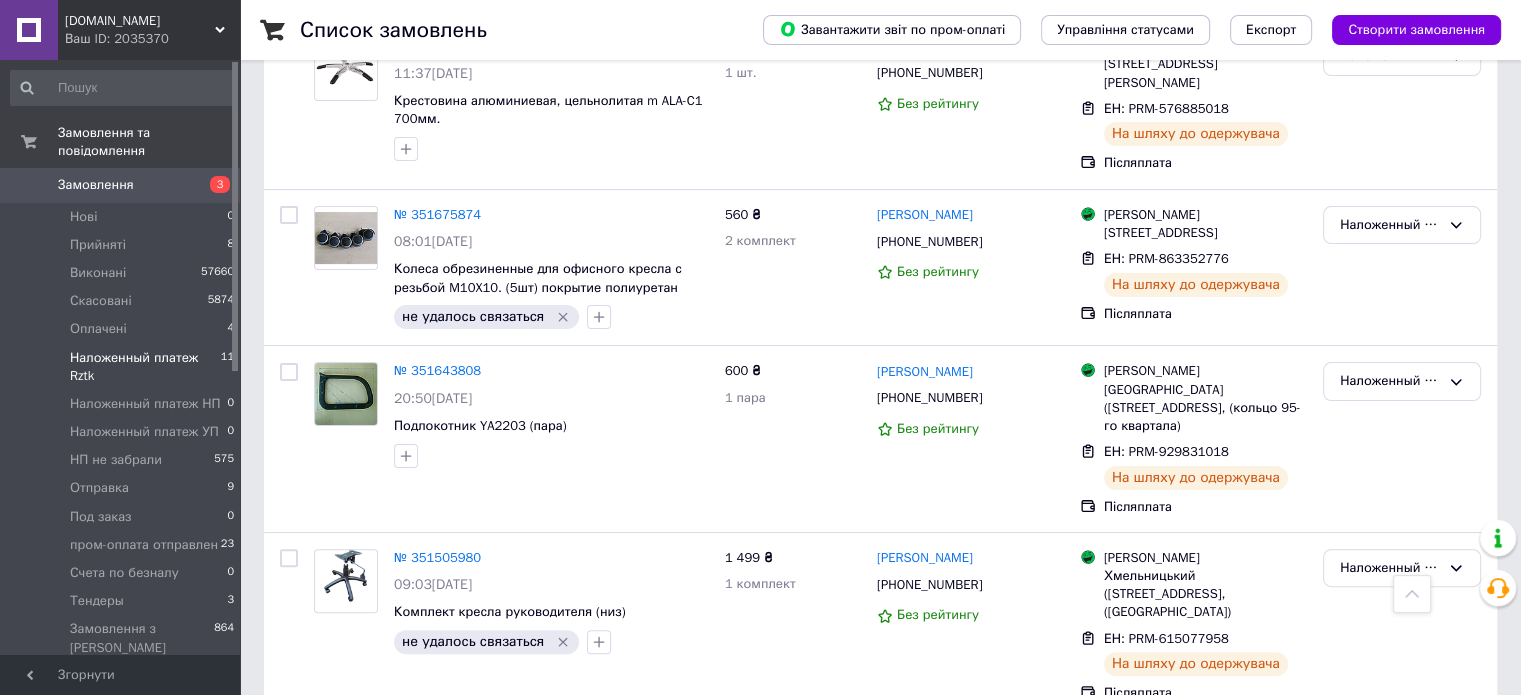 scroll, scrollTop: 0, scrollLeft: 0, axis: both 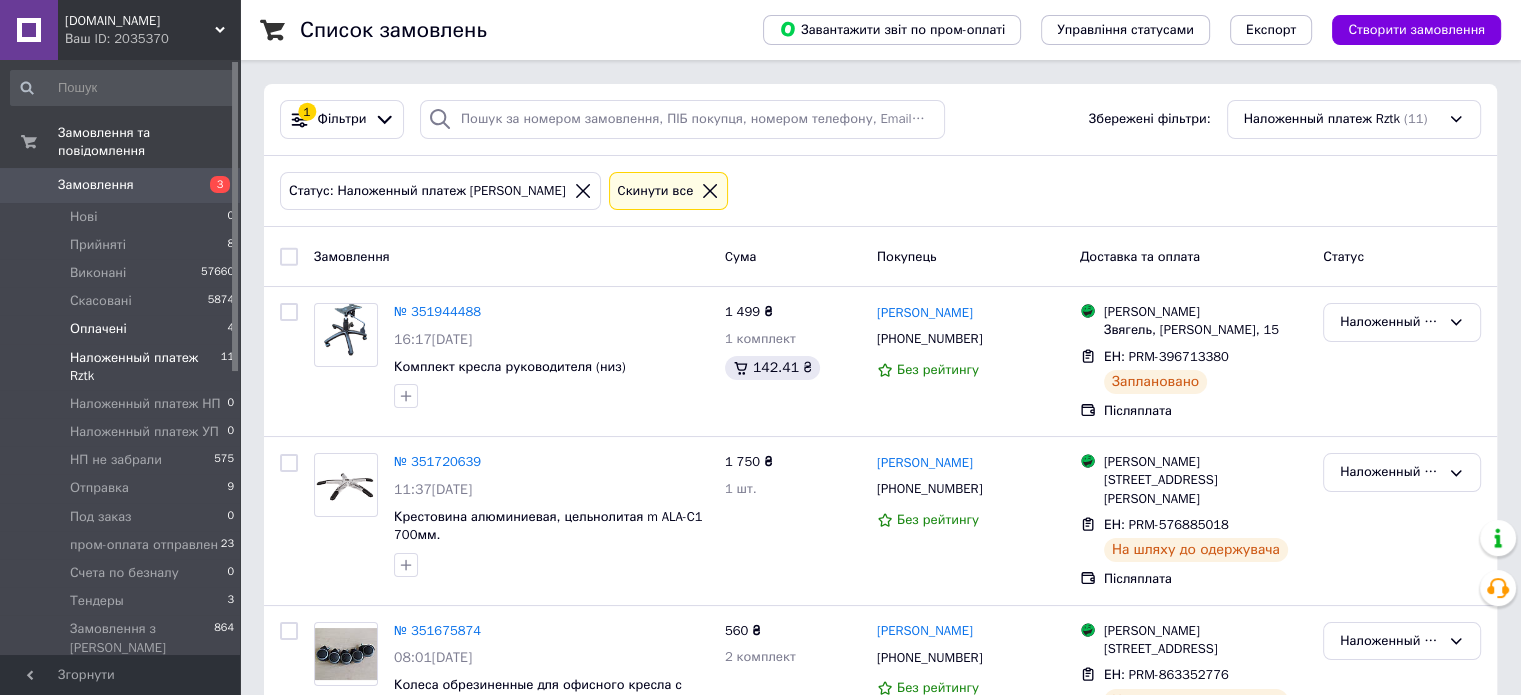 click on "Оплачені 4" at bounding box center (123, 329) 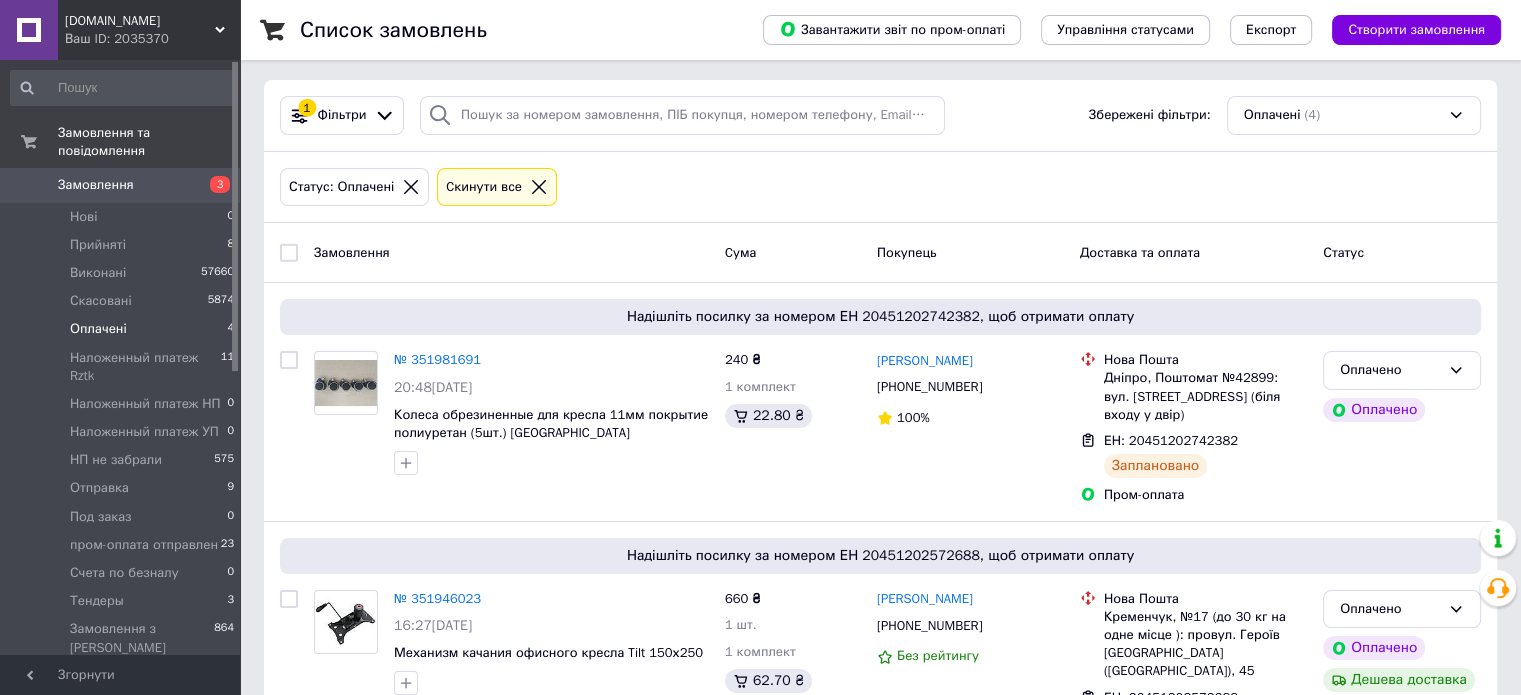 scroll, scrollTop: 0, scrollLeft: 0, axis: both 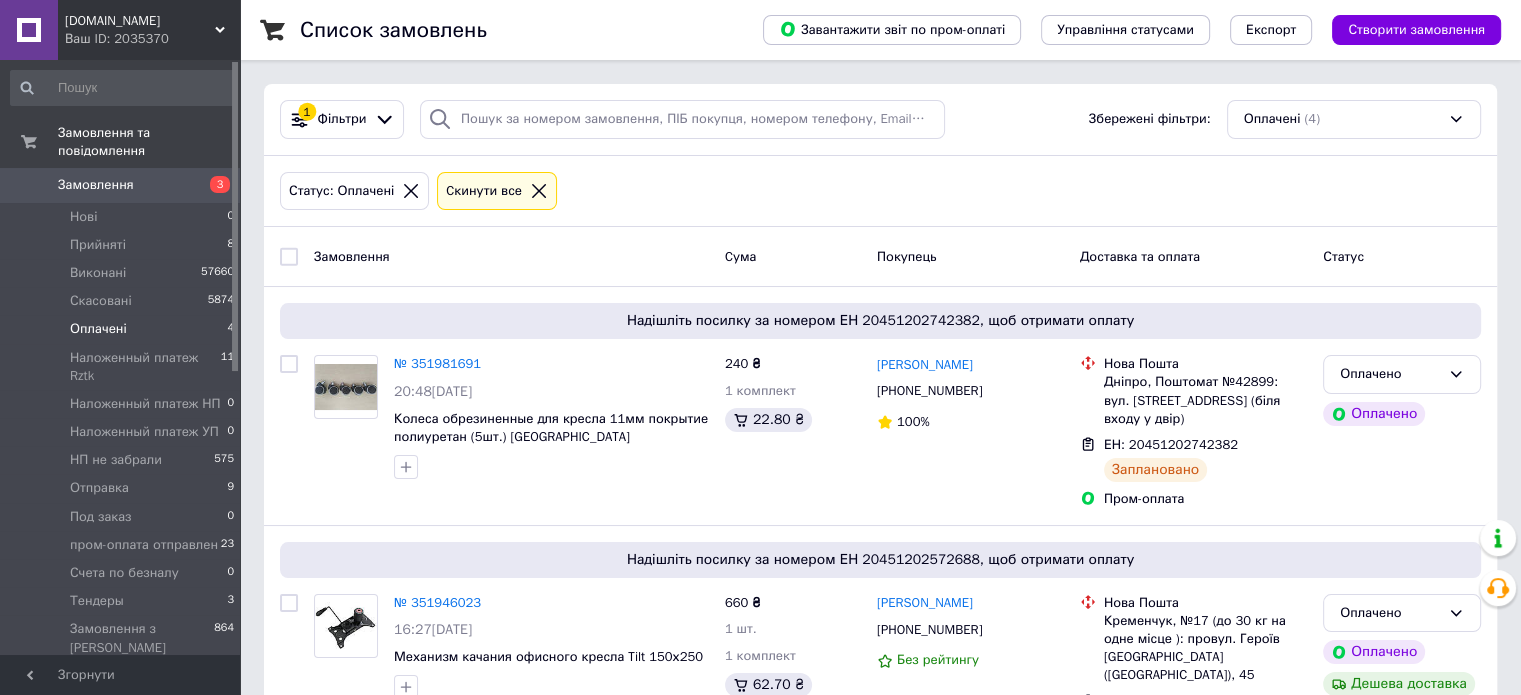 click on "Замовлення 3" at bounding box center (123, 185) 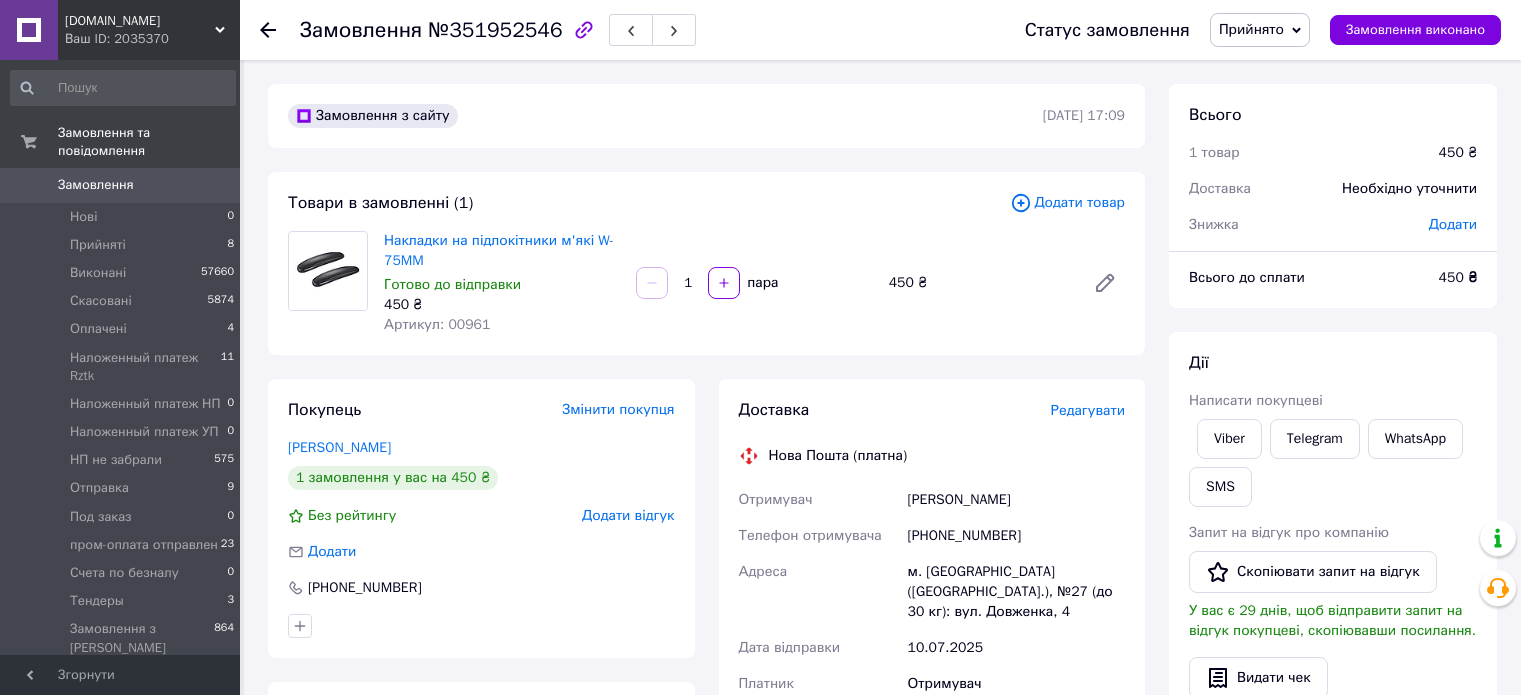 scroll, scrollTop: 0, scrollLeft: 0, axis: both 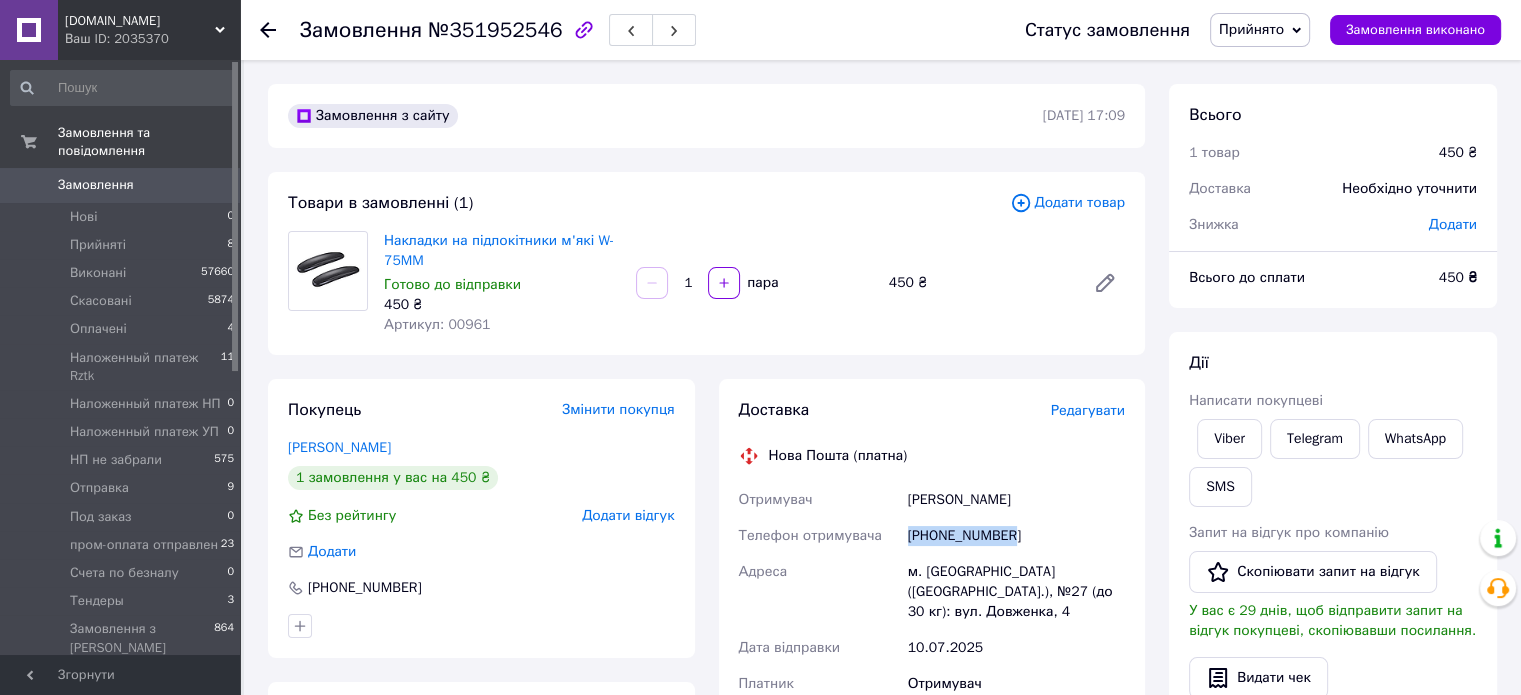 drag, startPoint x: 902, startPoint y: 542, endPoint x: 986, endPoint y: 542, distance: 84 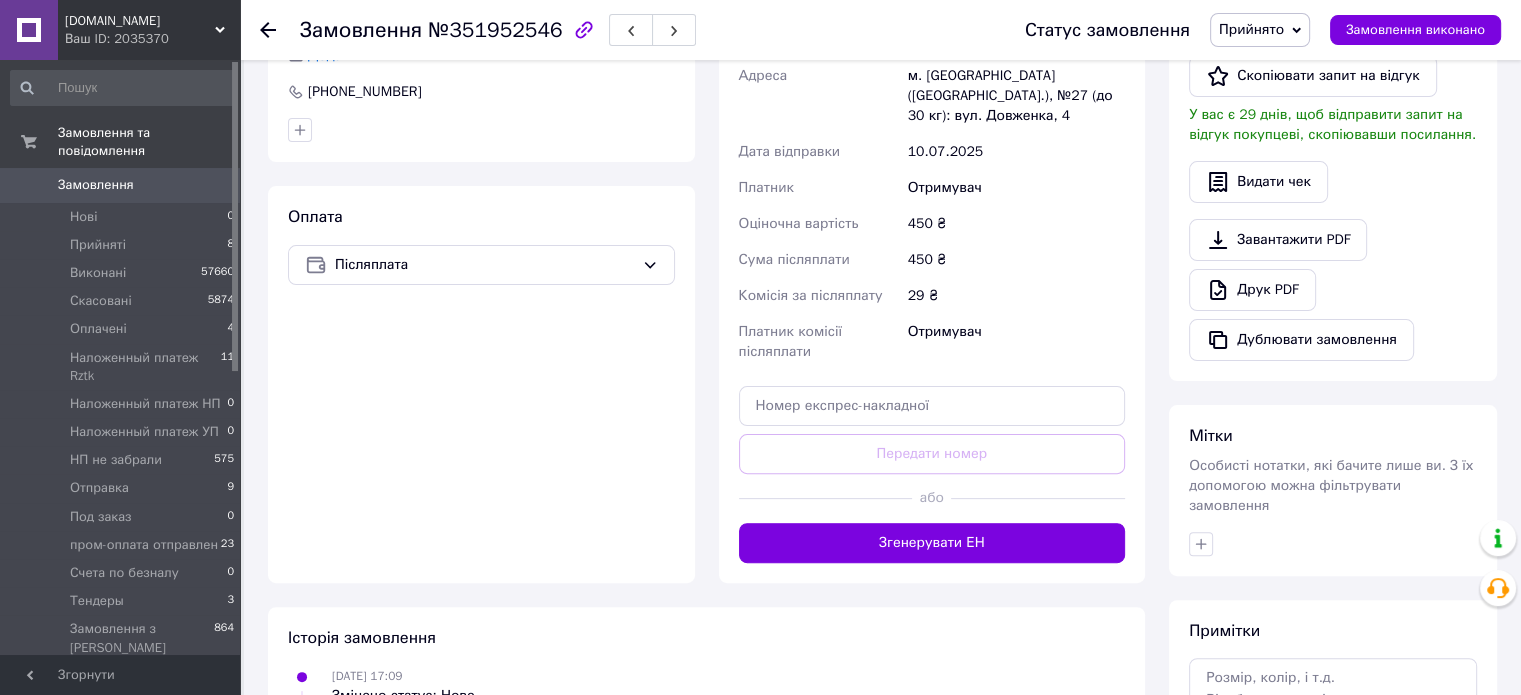 scroll, scrollTop: 500, scrollLeft: 0, axis: vertical 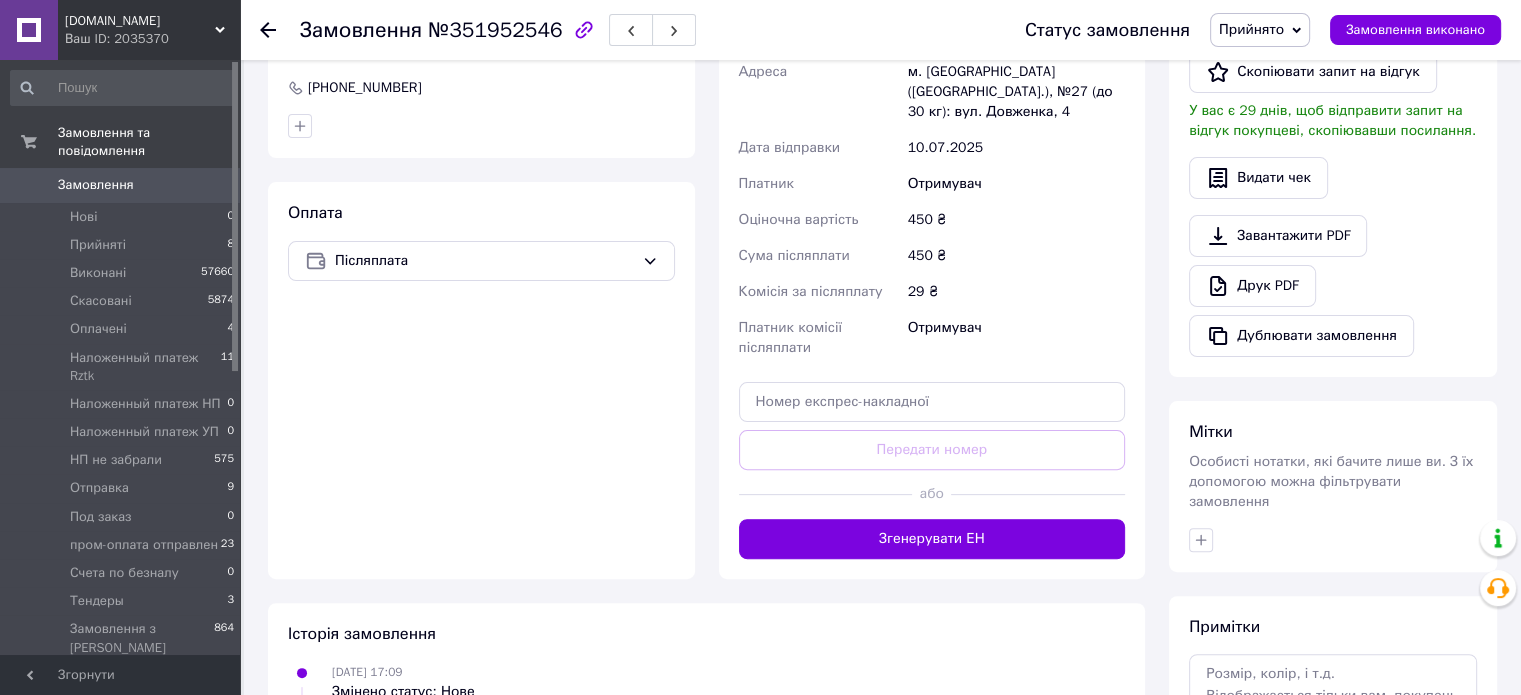 drag, startPoint x: 962, startPoint y: 544, endPoint x: 973, endPoint y: 503, distance: 42.44997 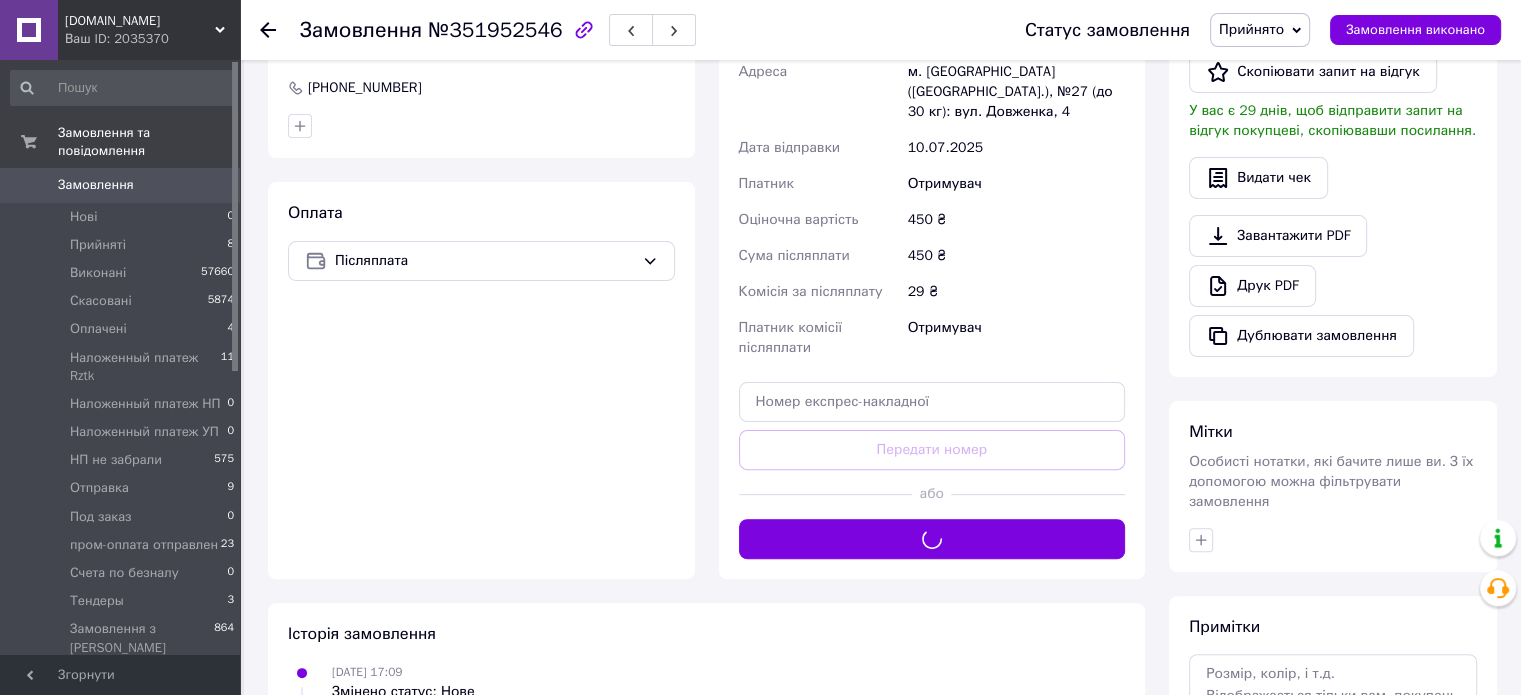 drag, startPoint x: 1235, startPoint y: 29, endPoint x: 1249, endPoint y: 62, distance: 35.846897 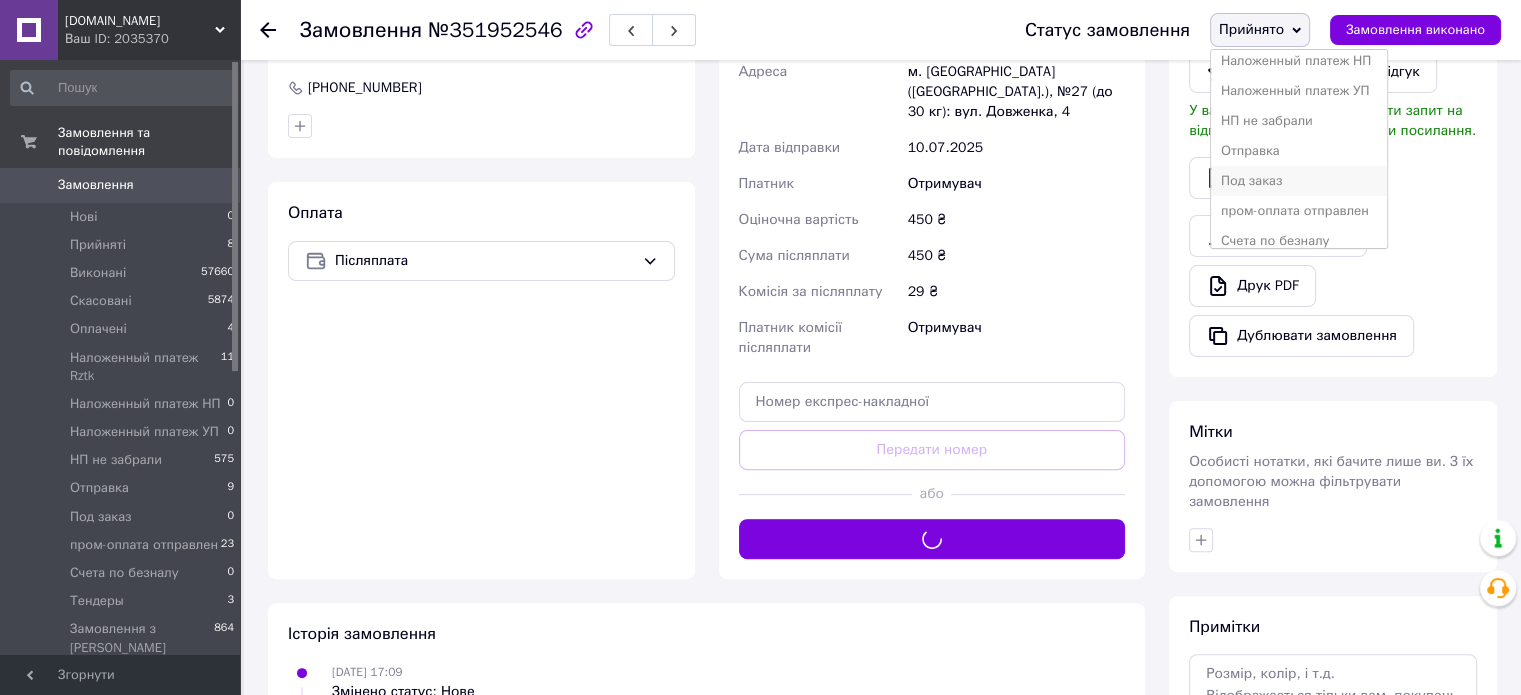 scroll, scrollTop: 172, scrollLeft: 0, axis: vertical 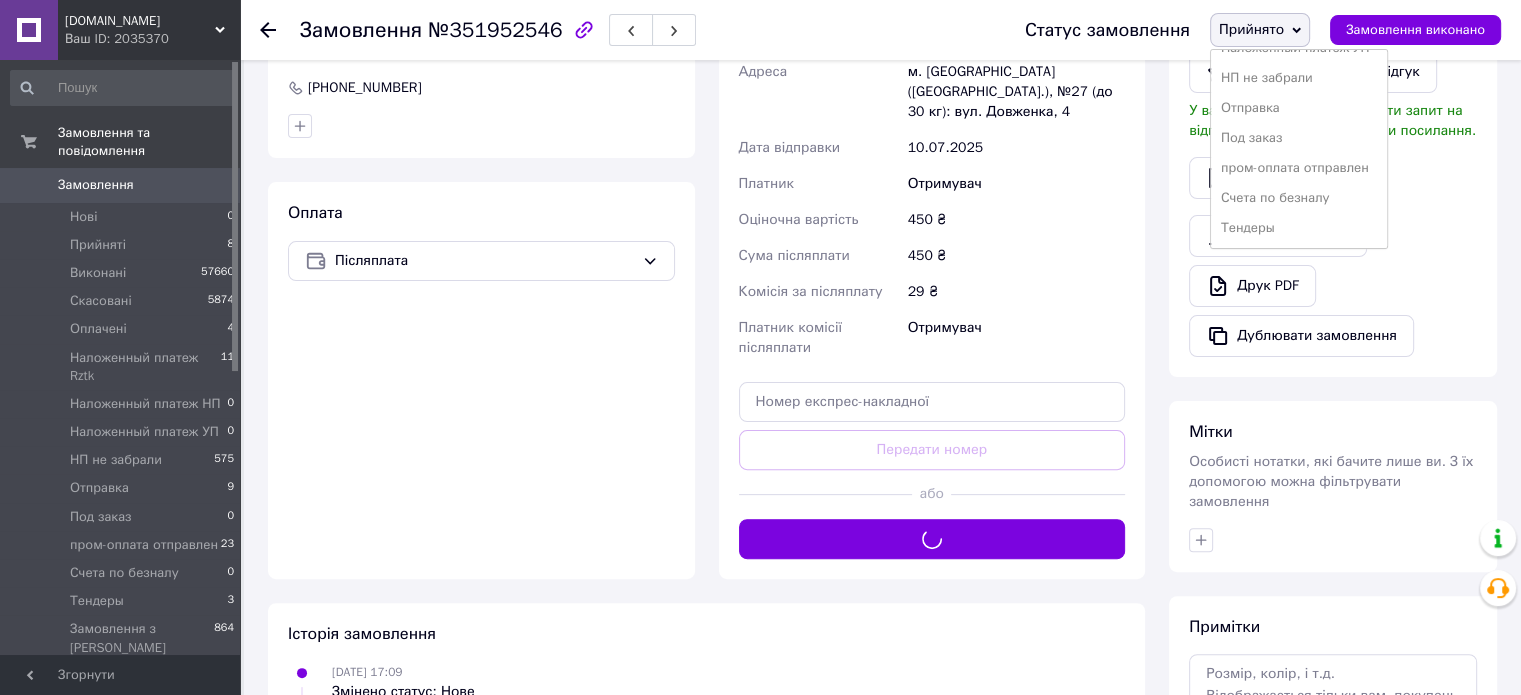 click on "Отправка" at bounding box center [1299, 108] 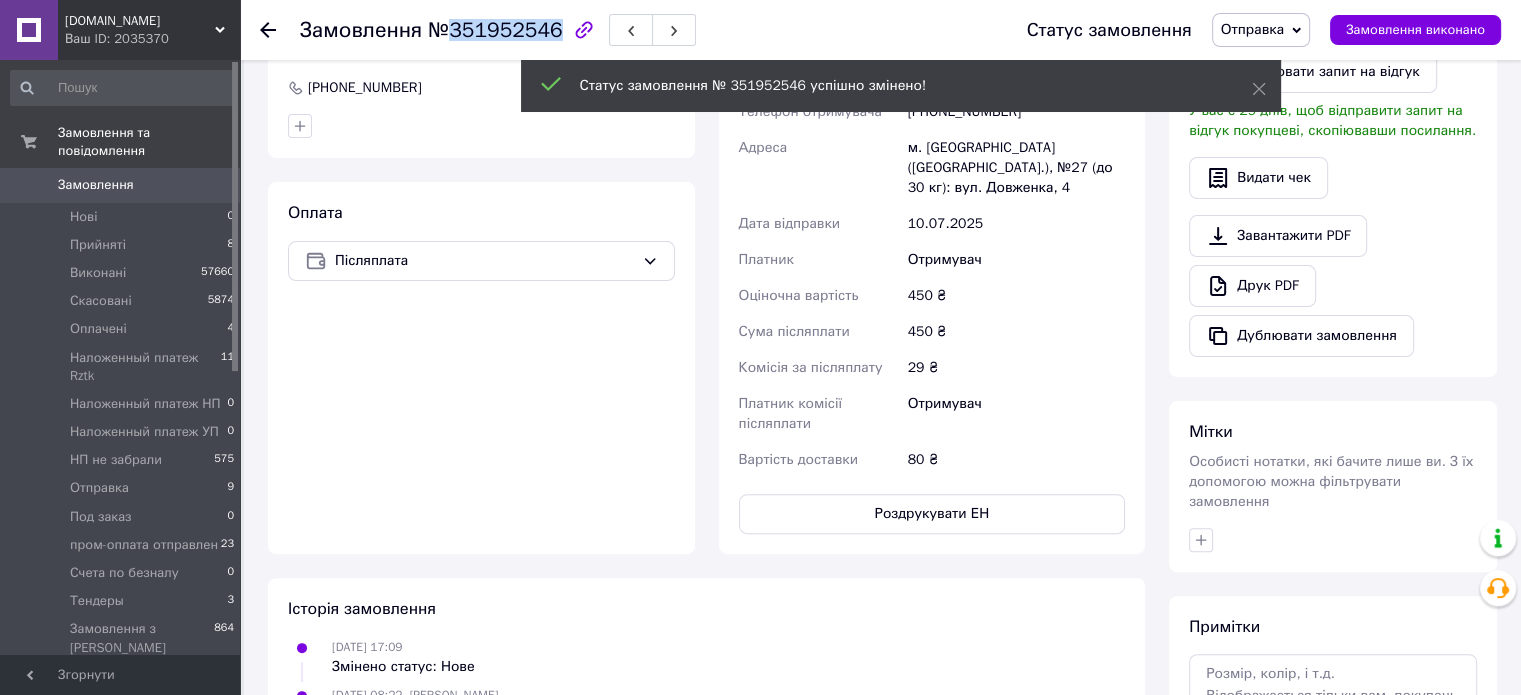 drag, startPoint x: 448, startPoint y: 34, endPoint x: 546, endPoint y: 27, distance: 98.24968 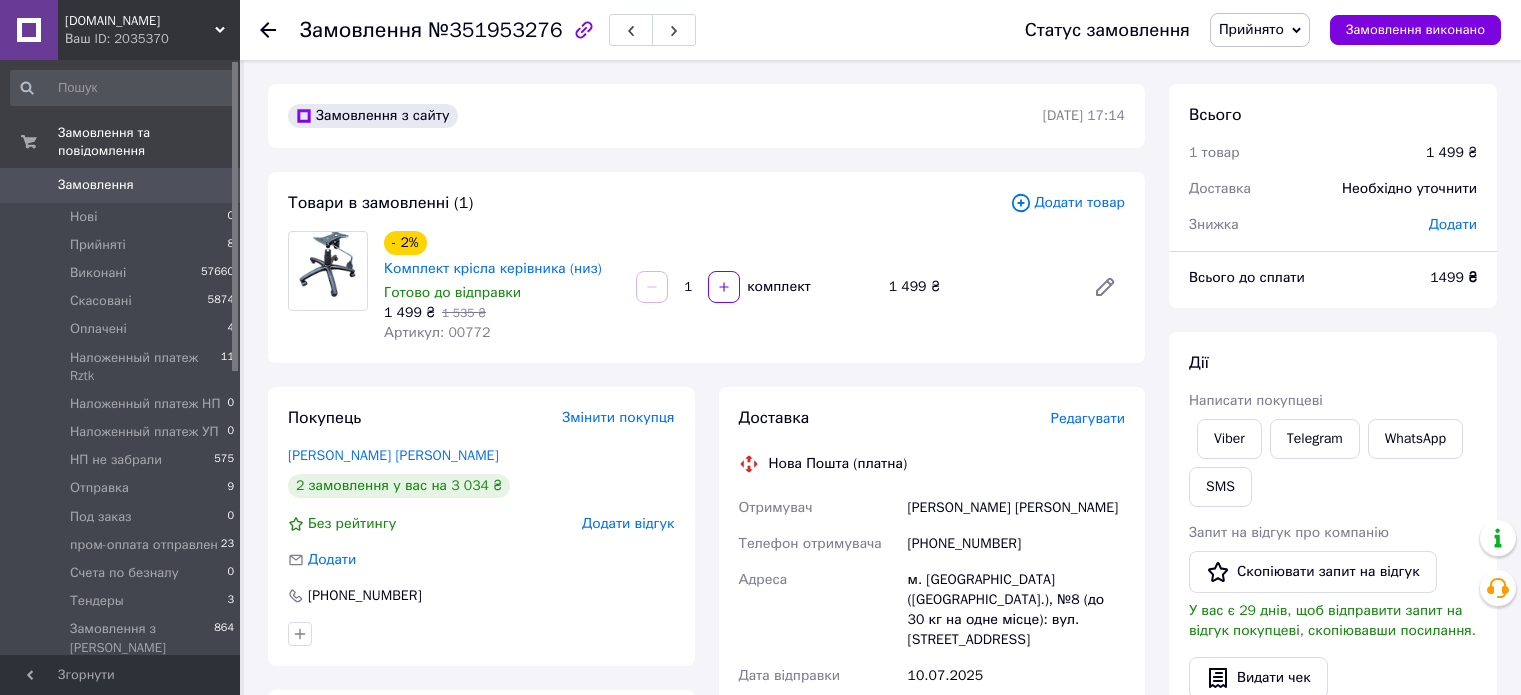 scroll, scrollTop: 0, scrollLeft: 0, axis: both 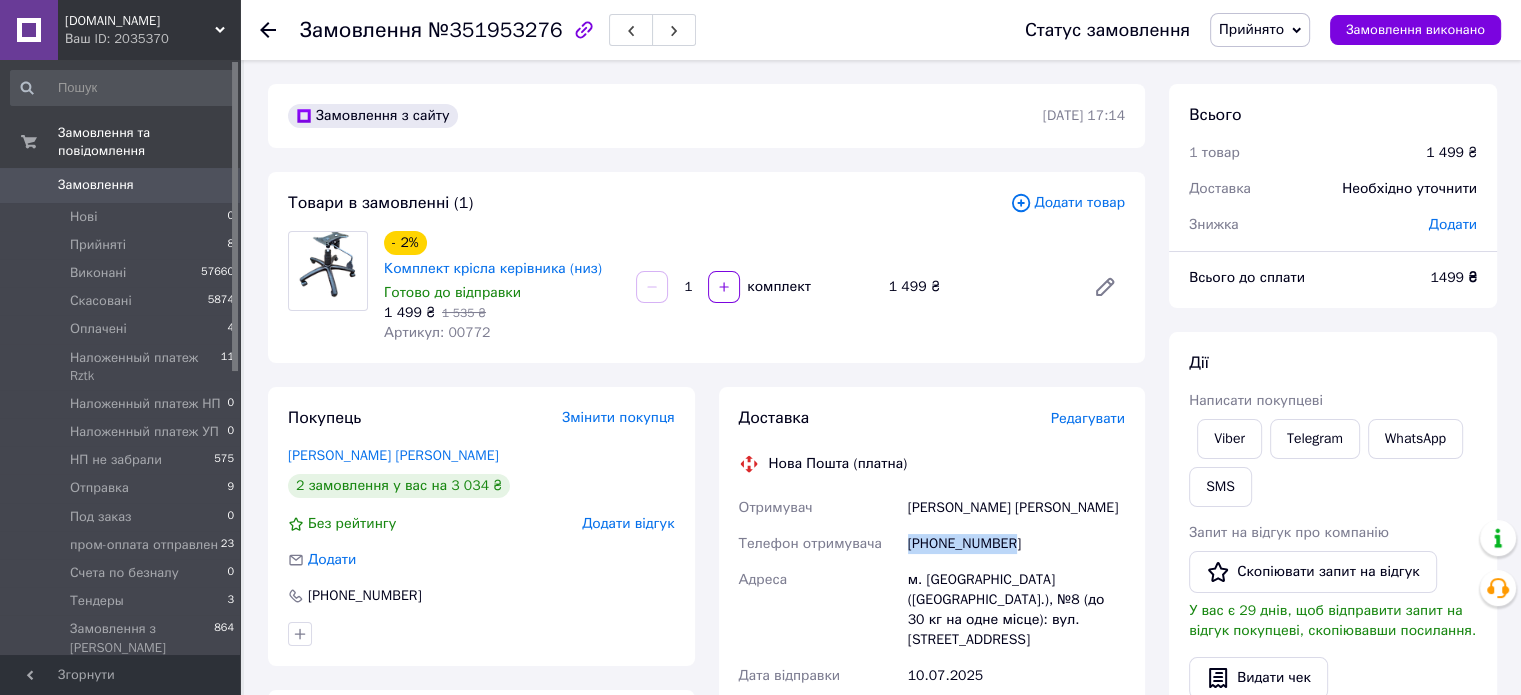 drag, startPoint x: 916, startPoint y: 549, endPoint x: 1022, endPoint y: 547, distance: 106.01887 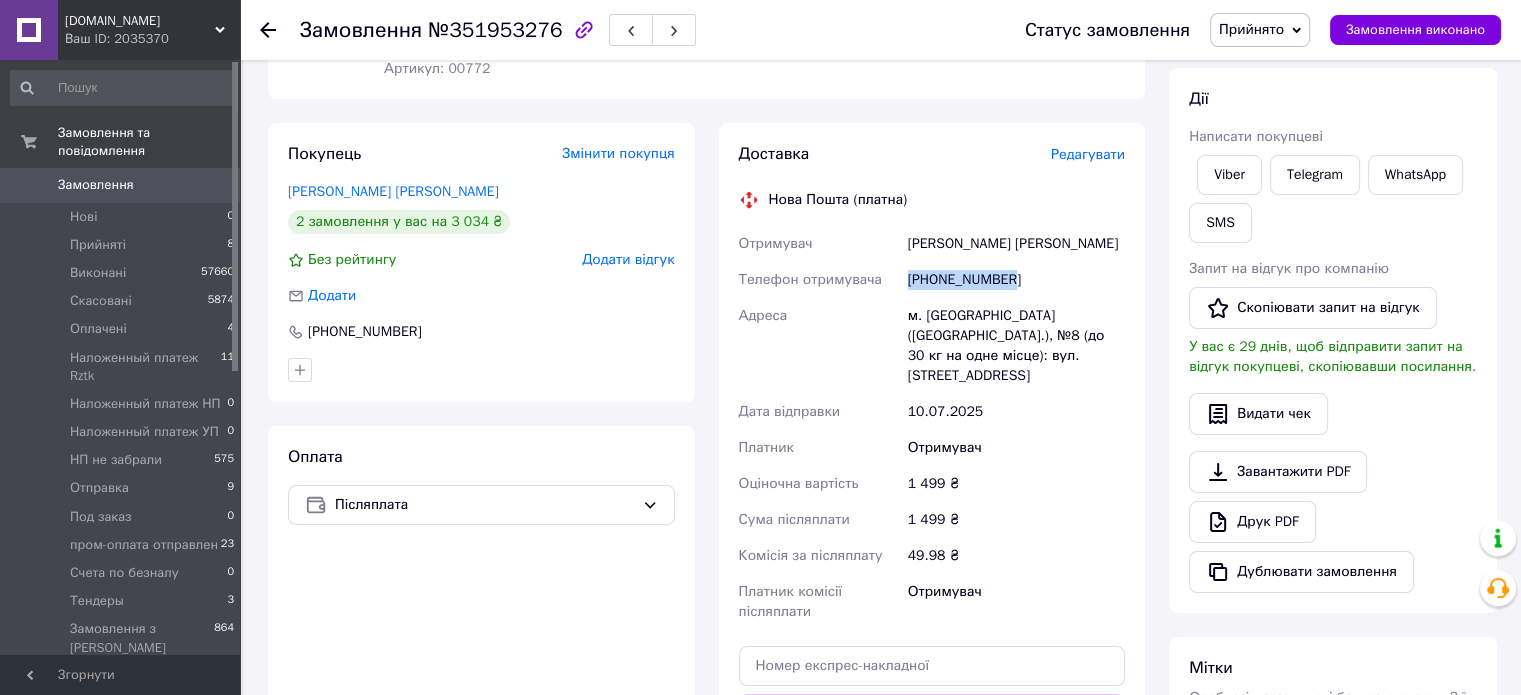 scroll, scrollTop: 667, scrollLeft: 0, axis: vertical 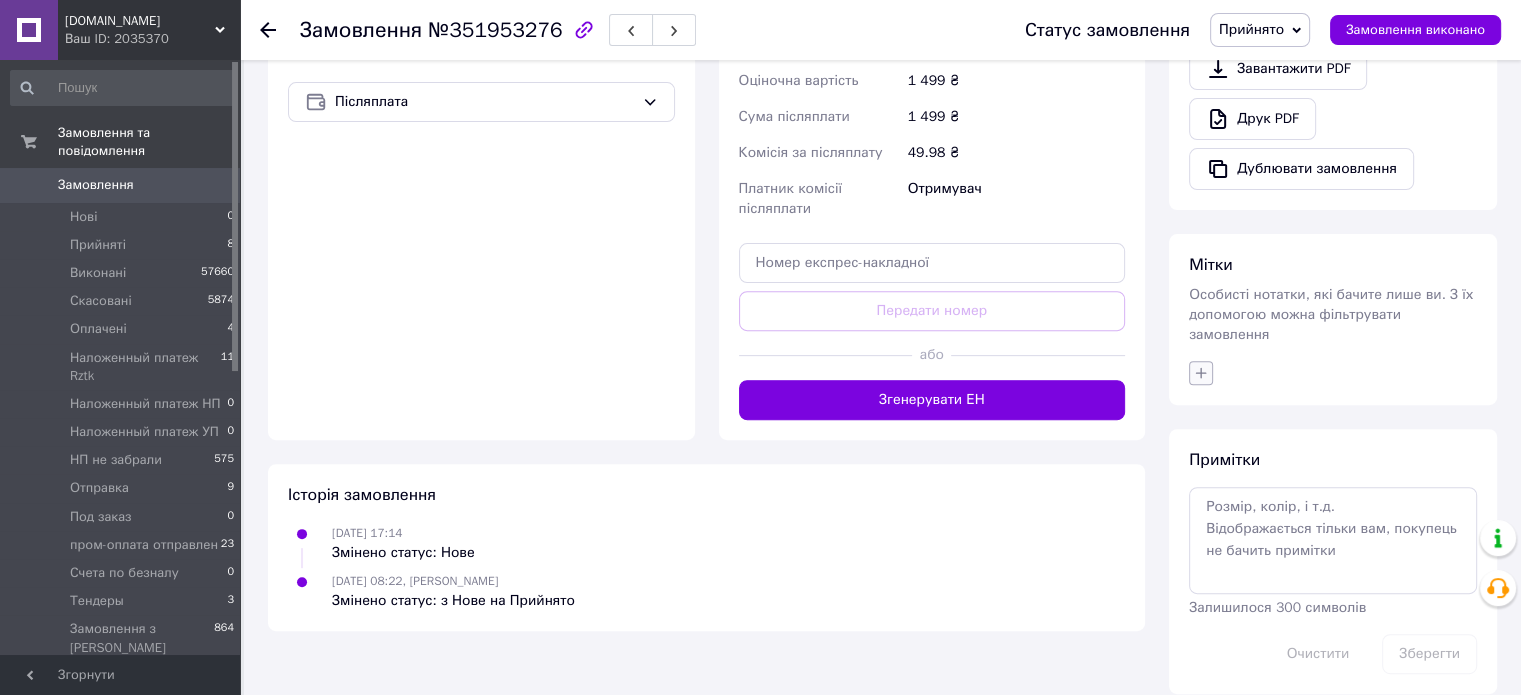 click 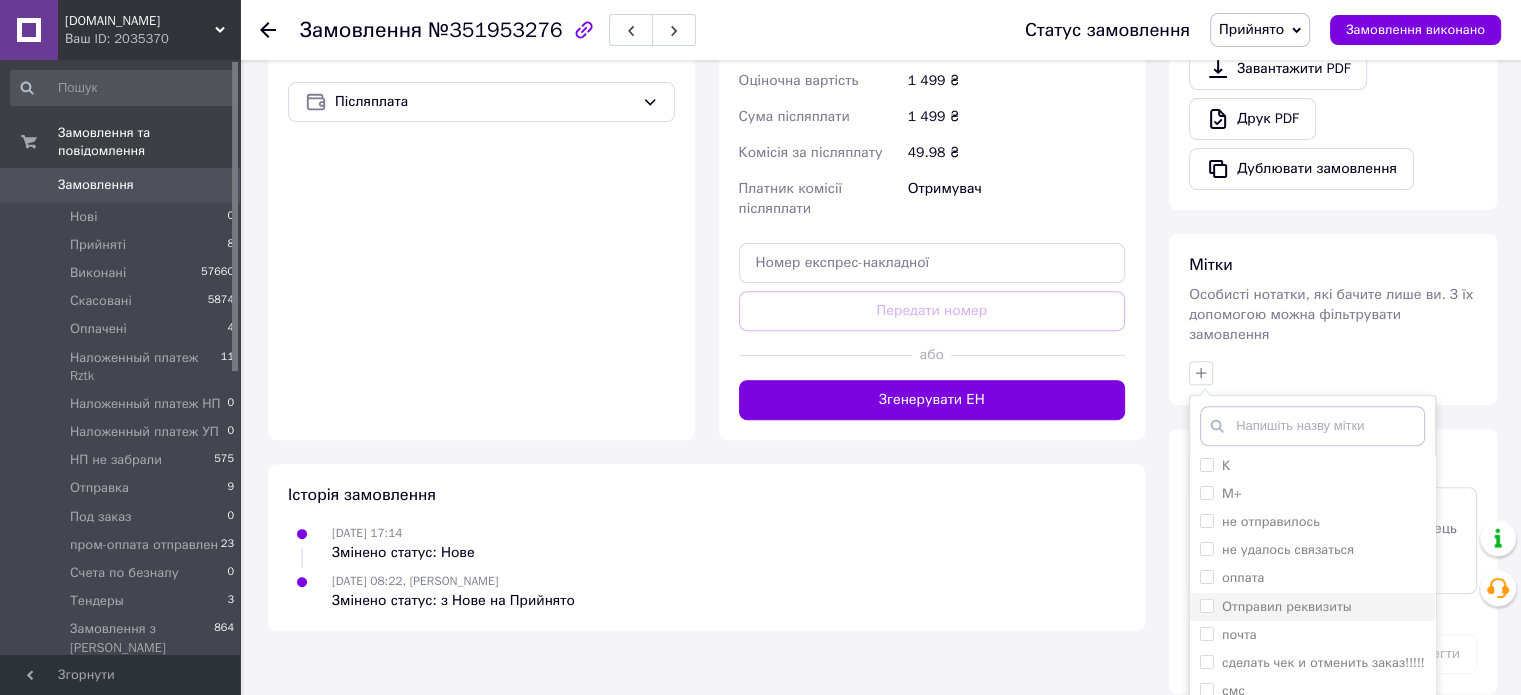 scroll, scrollTop: 310, scrollLeft: 0, axis: vertical 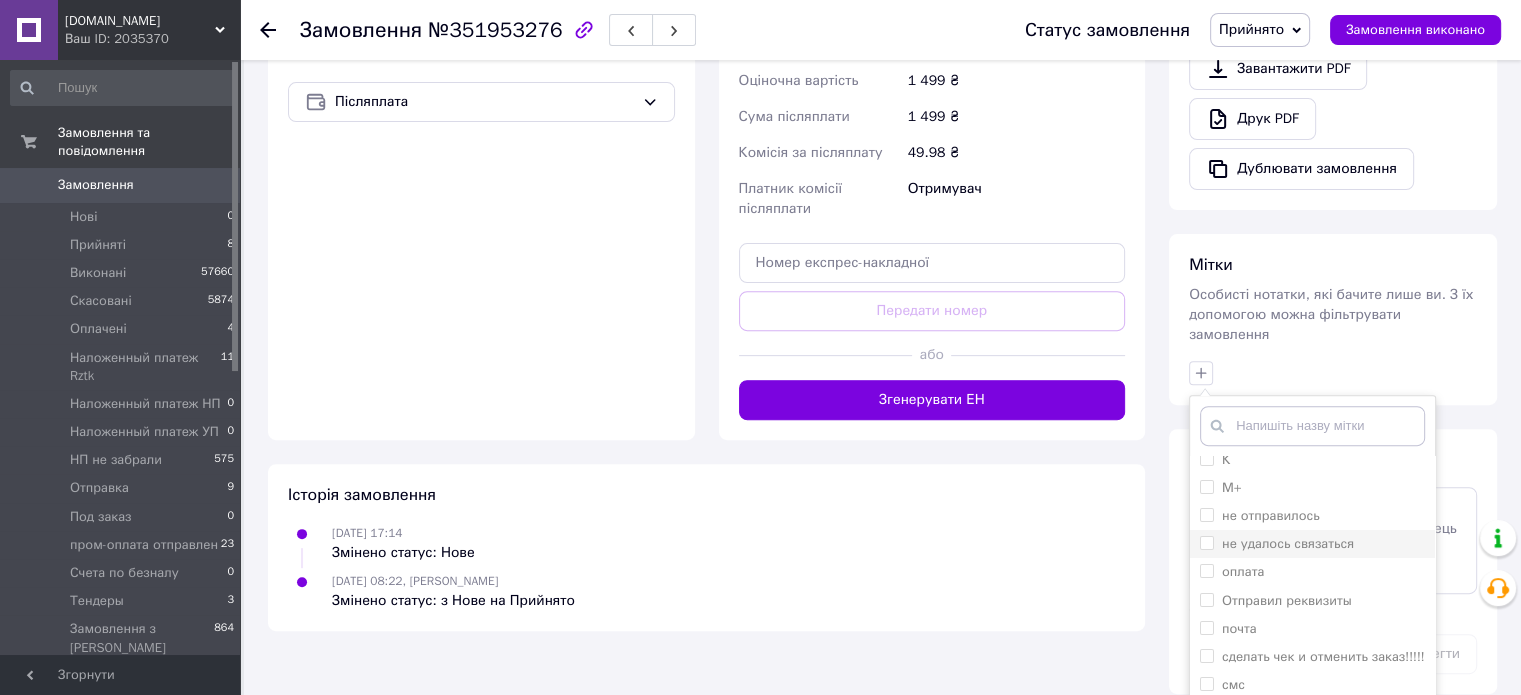 click on "не удалось связаться" at bounding box center [1288, 543] 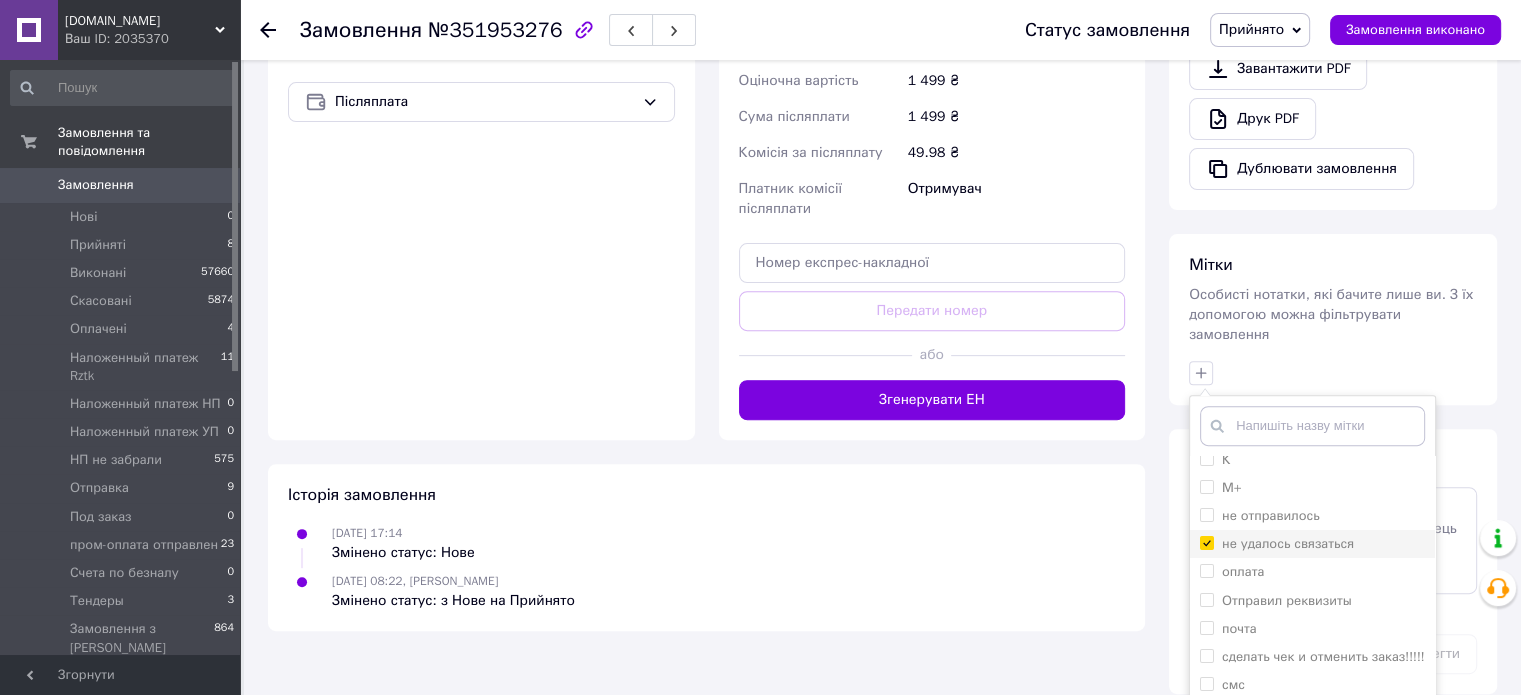 checkbox on "true" 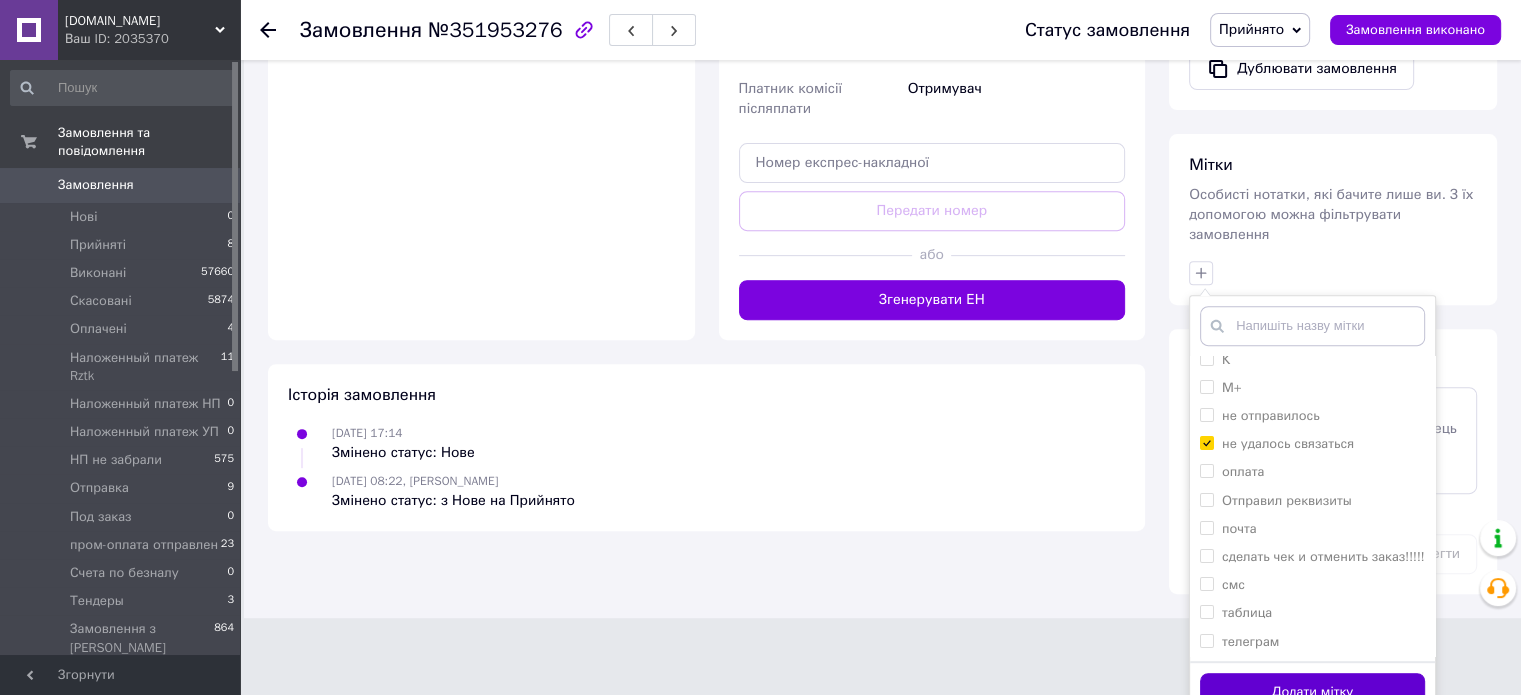 click on "Додати мітку" at bounding box center [1312, 692] 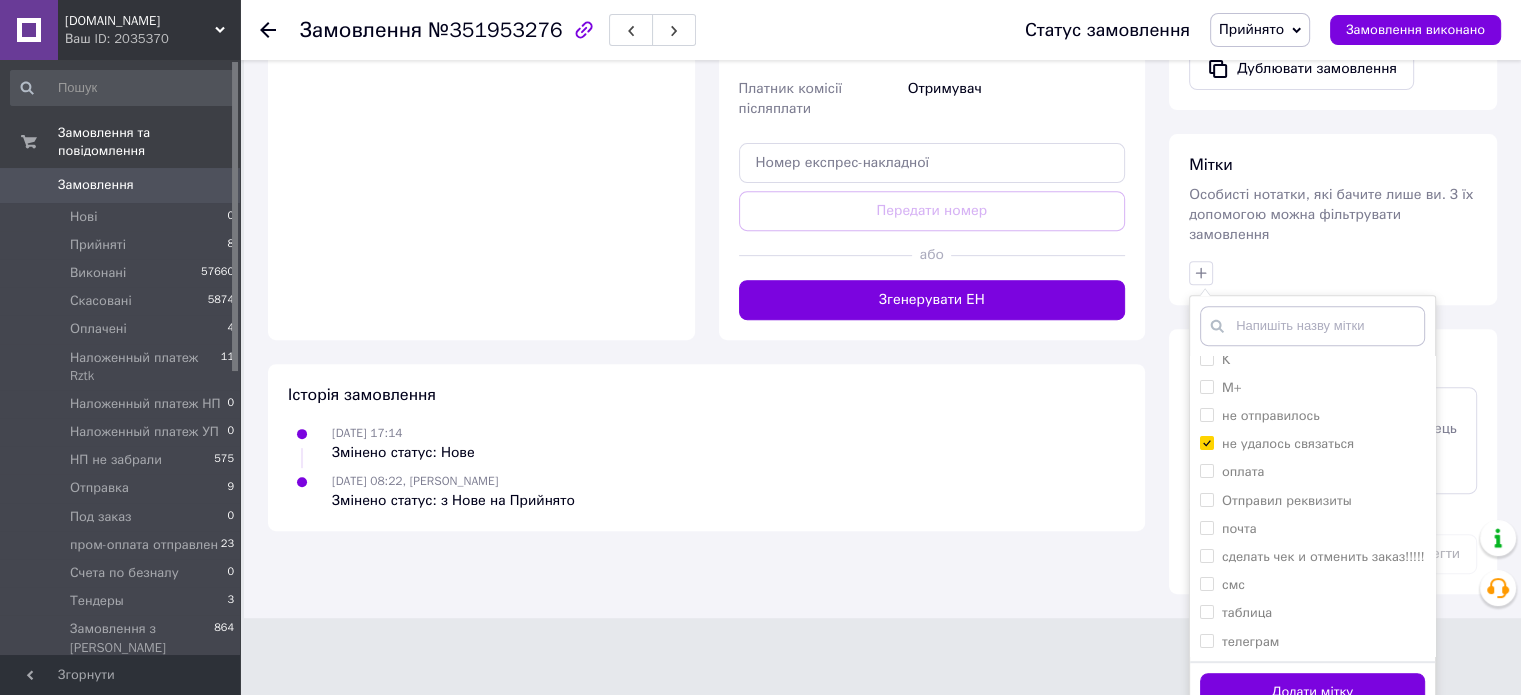 scroll, scrollTop: 667, scrollLeft: 0, axis: vertical 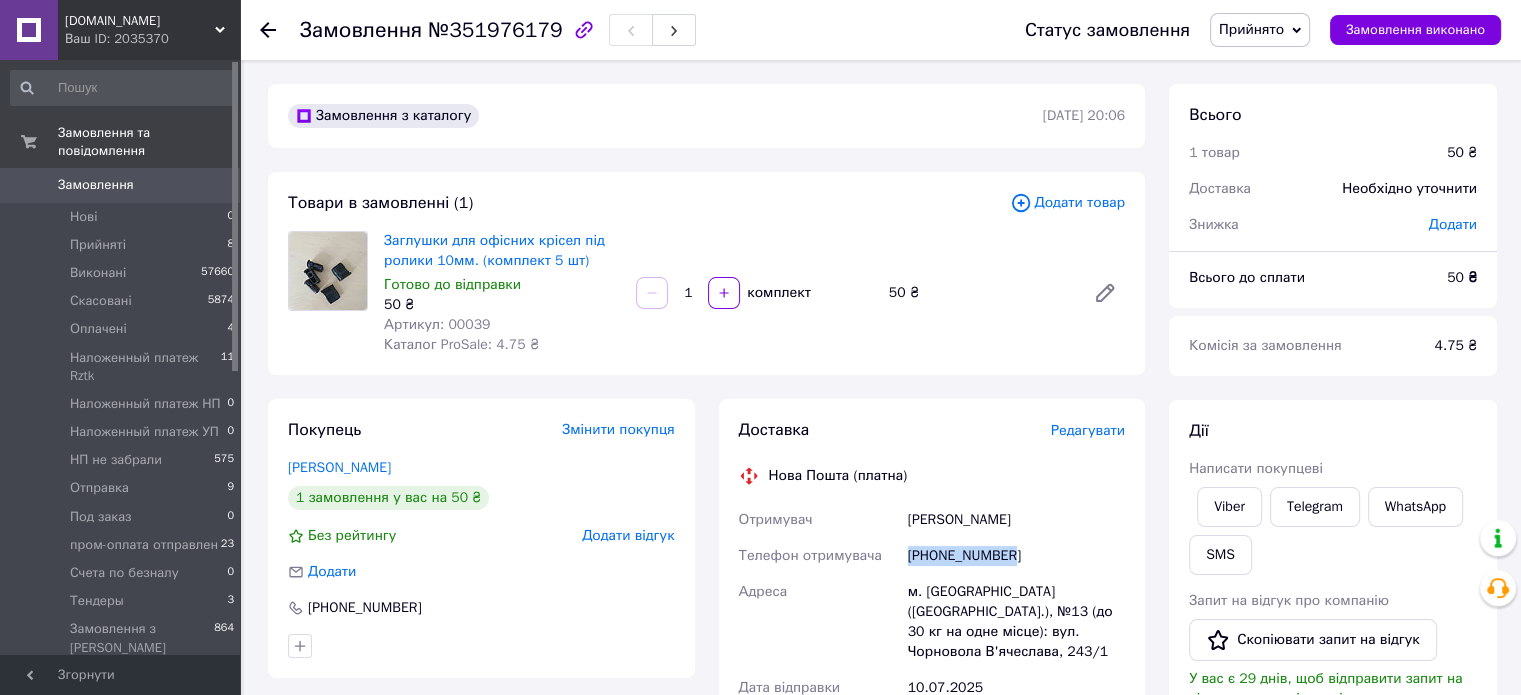 drag, startPoint x: 948, startPoint y: 548, endPoint x: 972, endPoint y: 556, distance: 25.298222 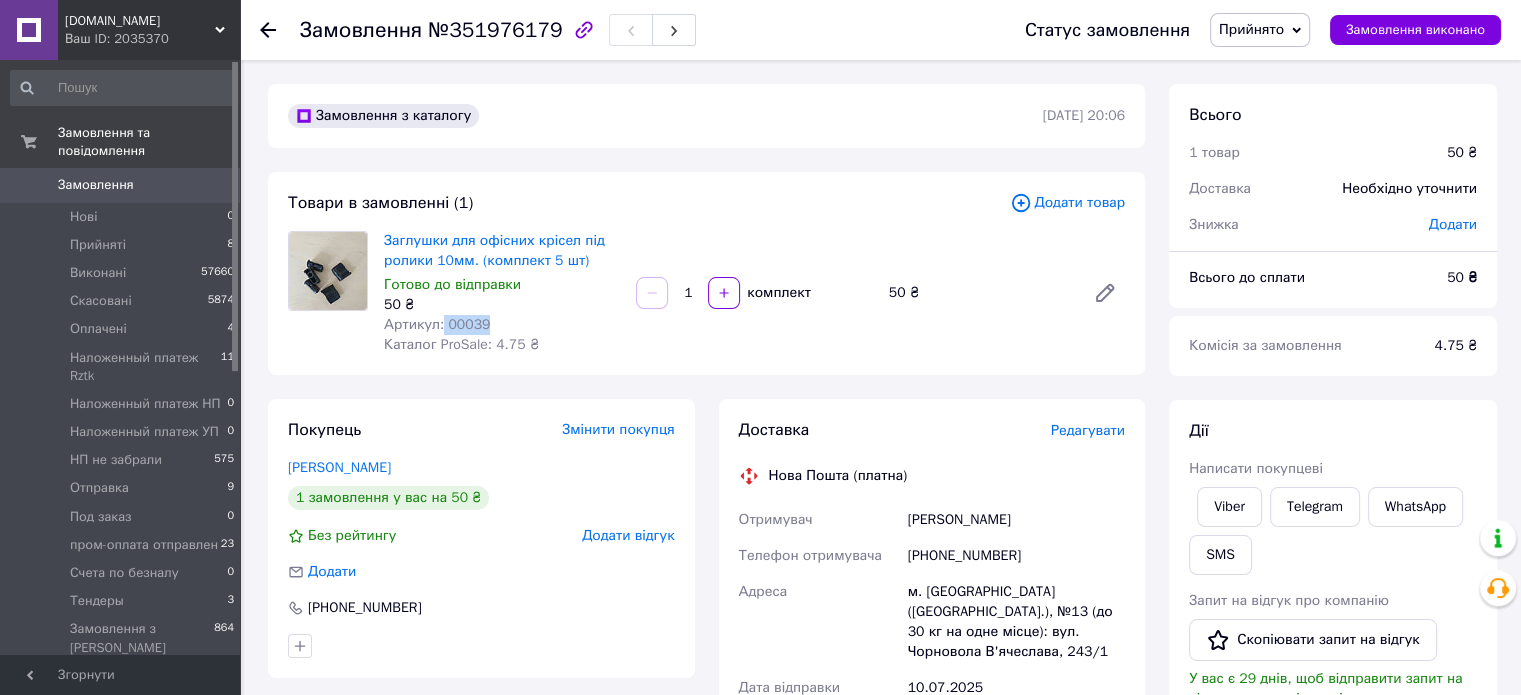 drag, startPoint x: 440, startPoint y: 327, endPoint x: 492, endPoint y: 327, distance: 52 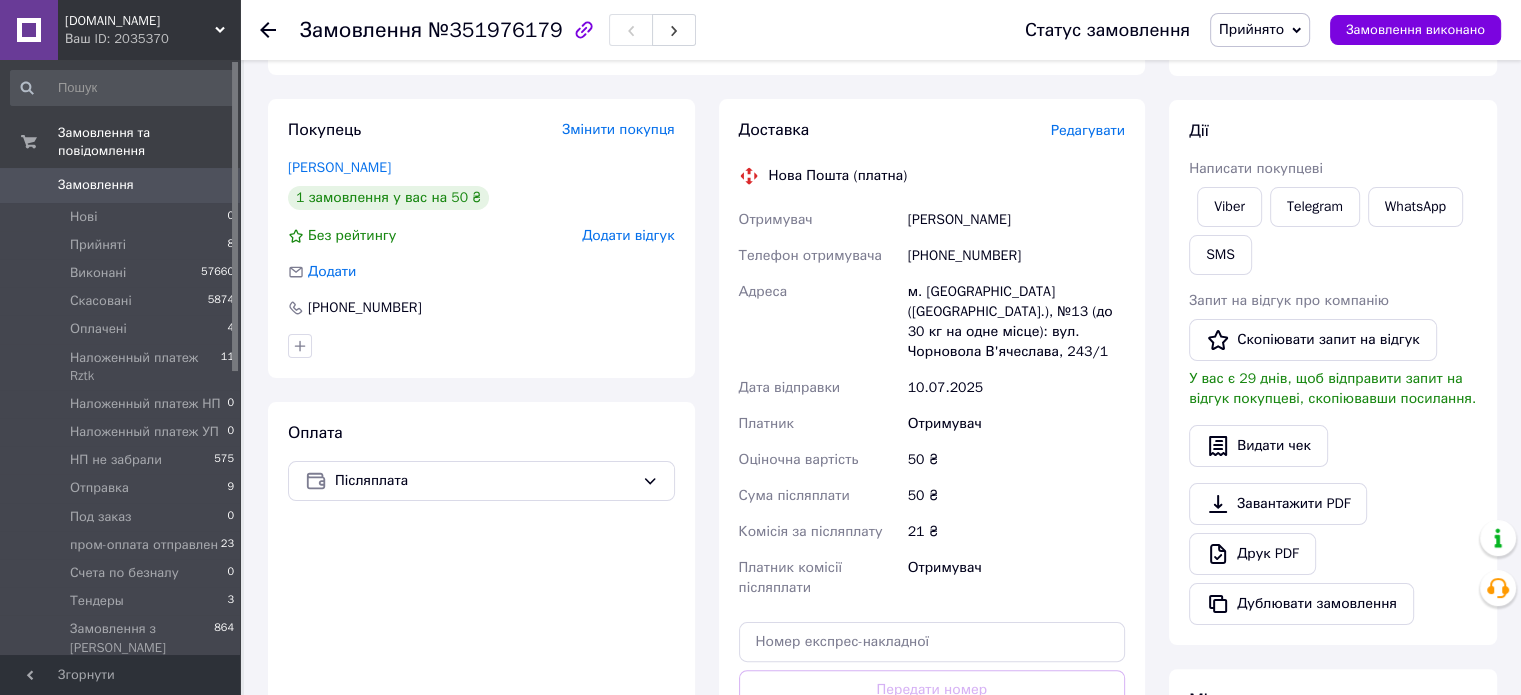 scroll, scrollTop: 400, scrollLeft: 0, axis: vertical 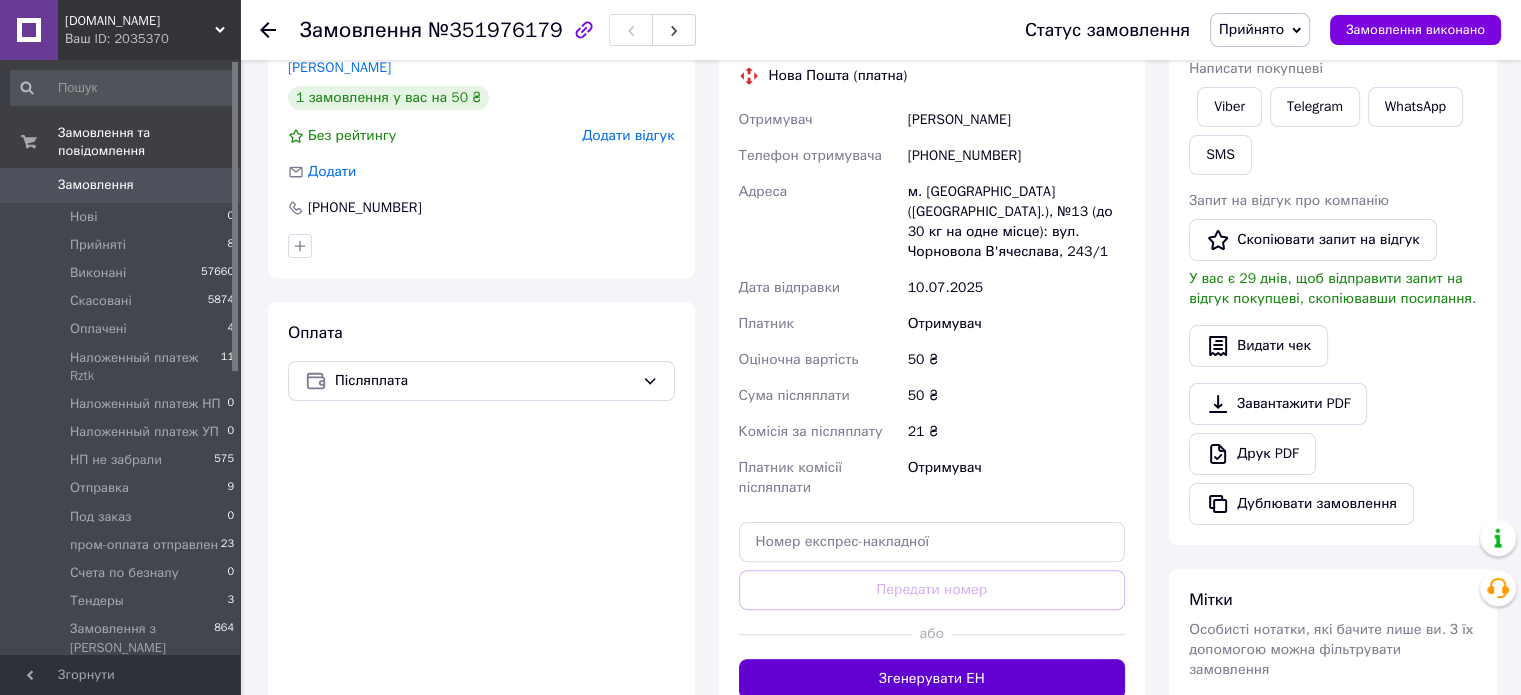 click on "Згенерувати ЕН" at bounding box center (932, 679) 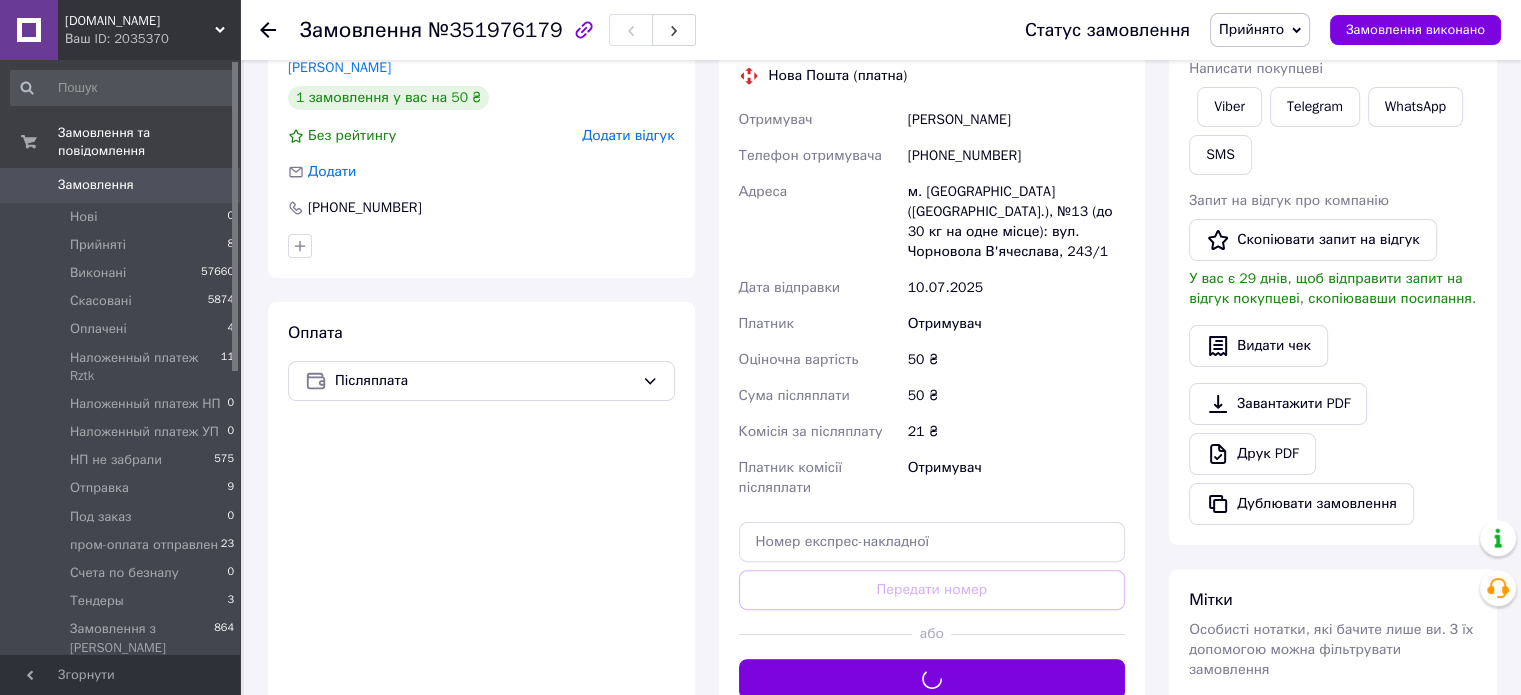 click on "Прийнято" at bounding box center [1260, 30] 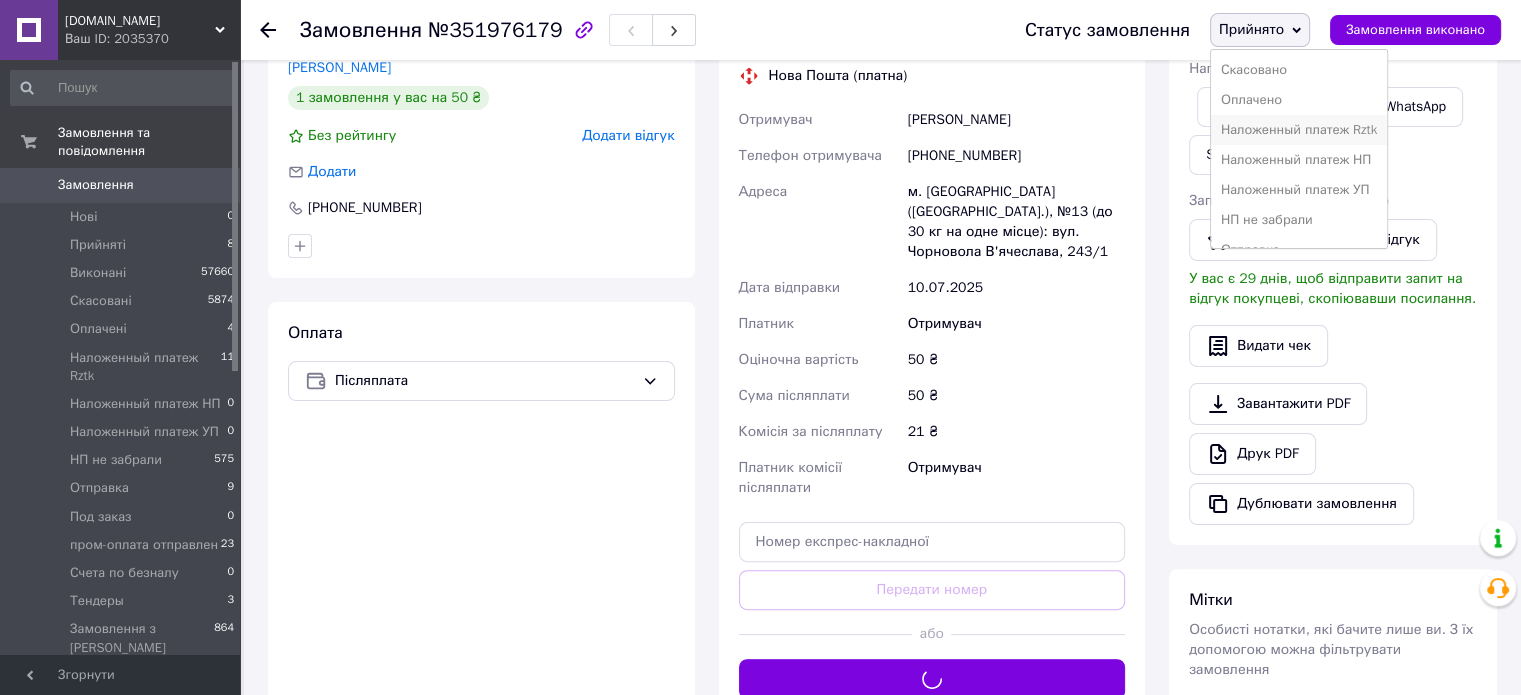 scroll, scrollTop: 100, scrollLeft: 0, axis: vertical 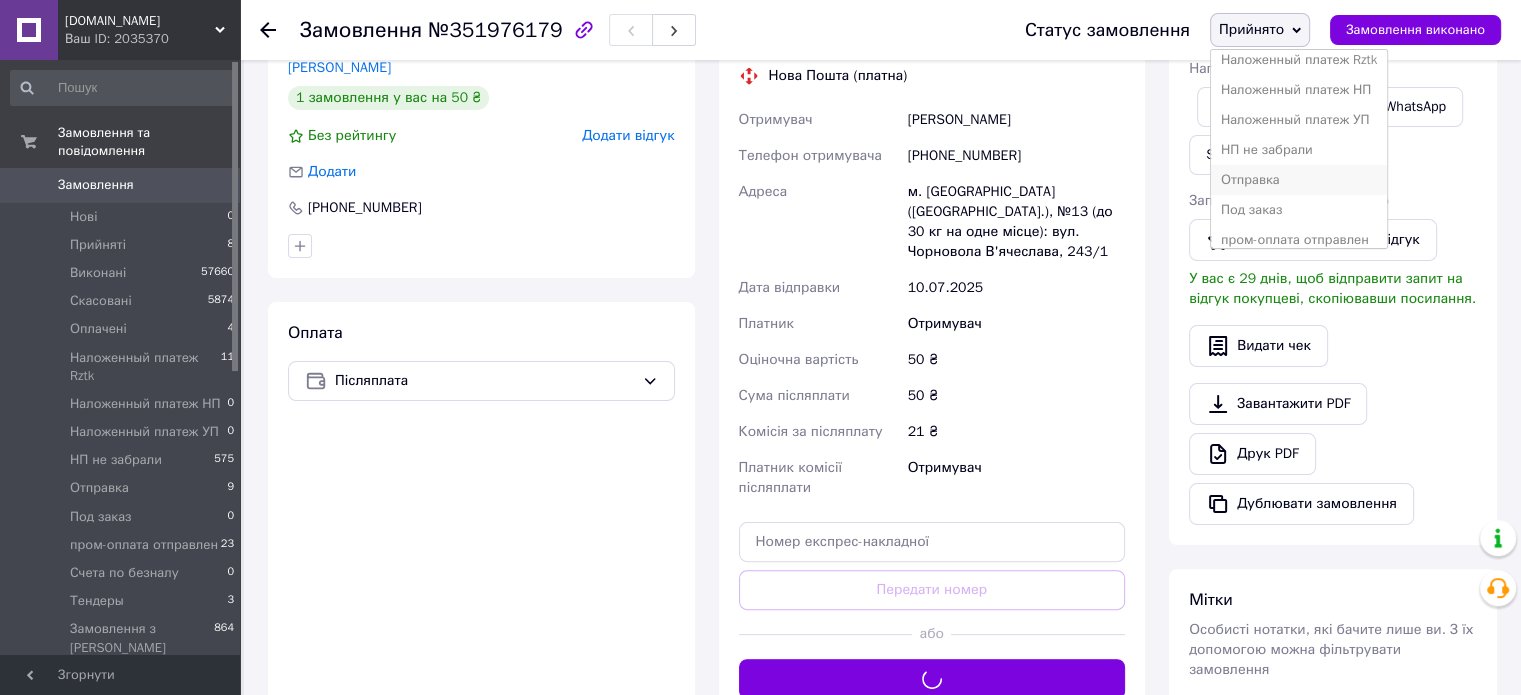 click on "Отправка" at bounding box center [1299, 180] 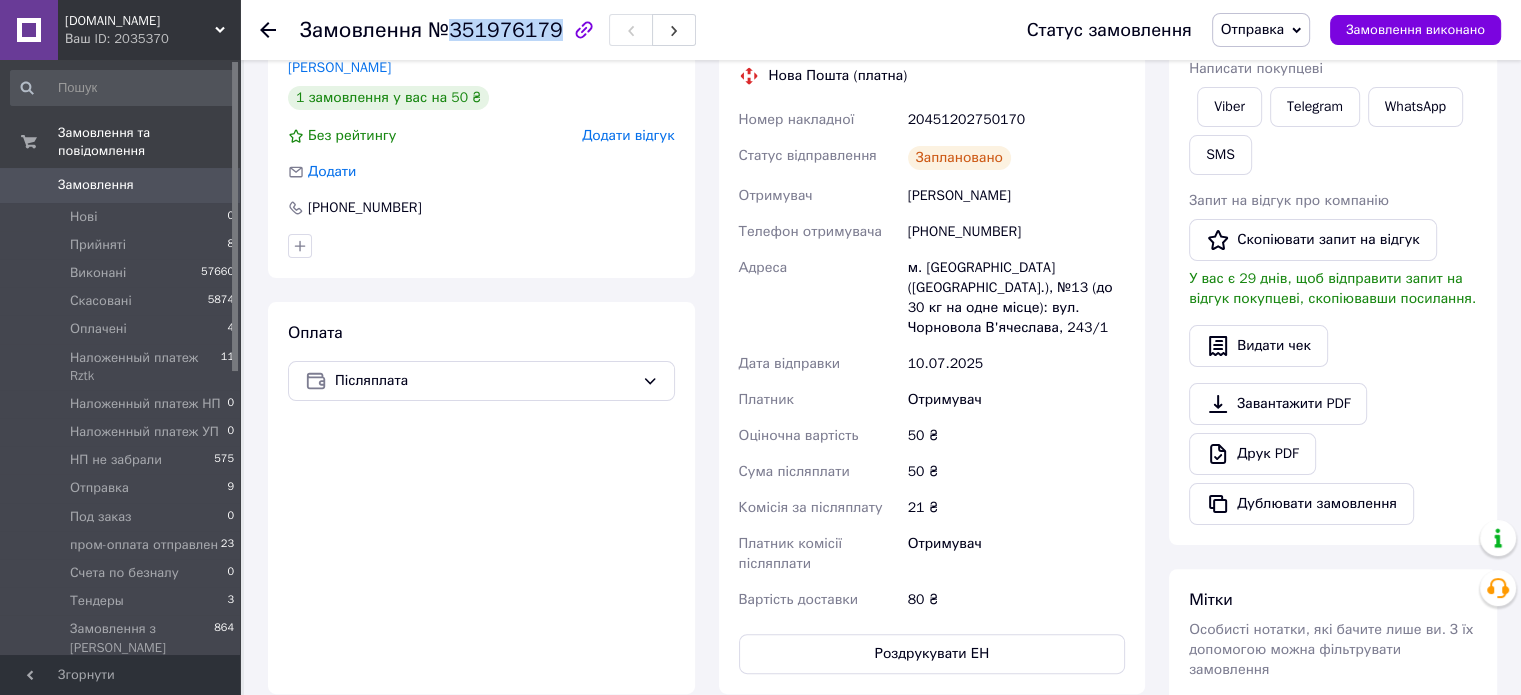 drag, startPoint x: 459, startPoint y: 39, endPoint x: 548, endPoint y: 23, distance: 90.426765 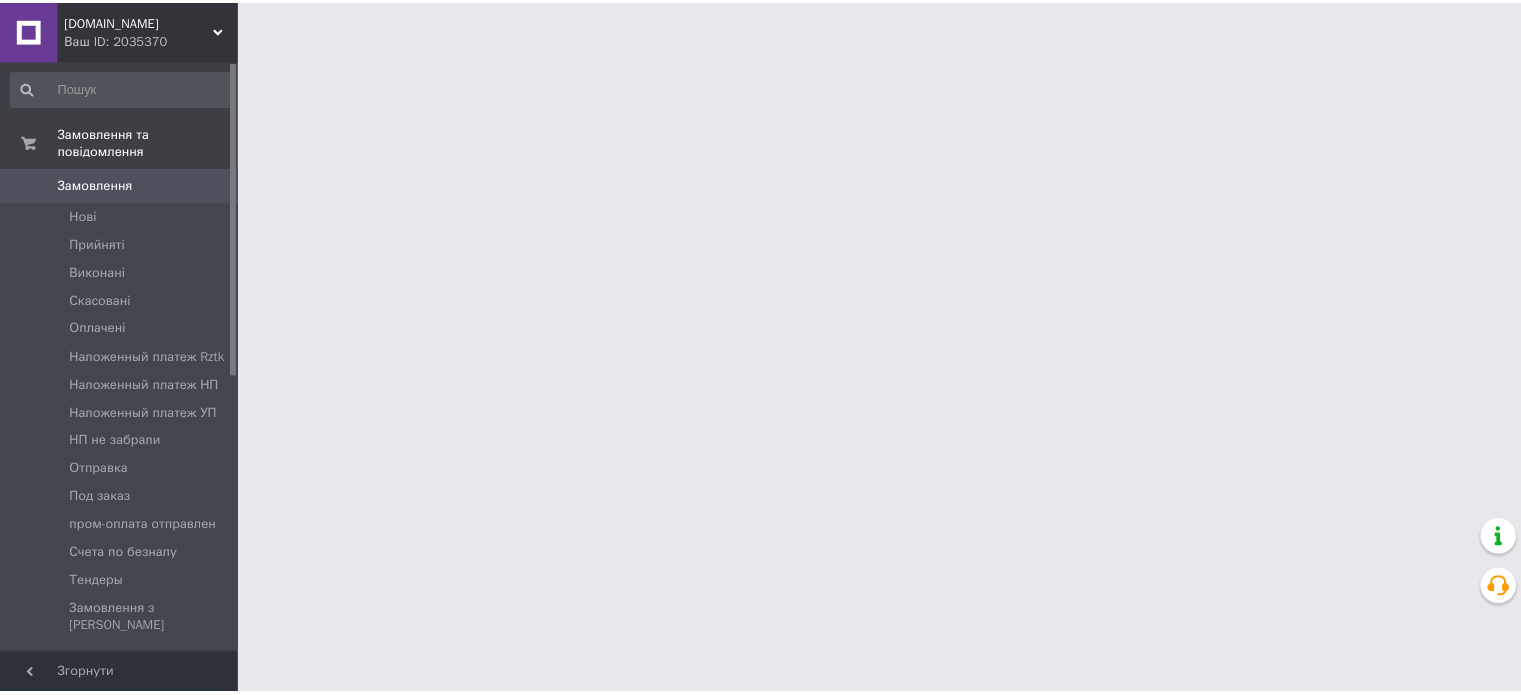 scroll, scrollTop: 0, scrollLeft: 0, axis: both 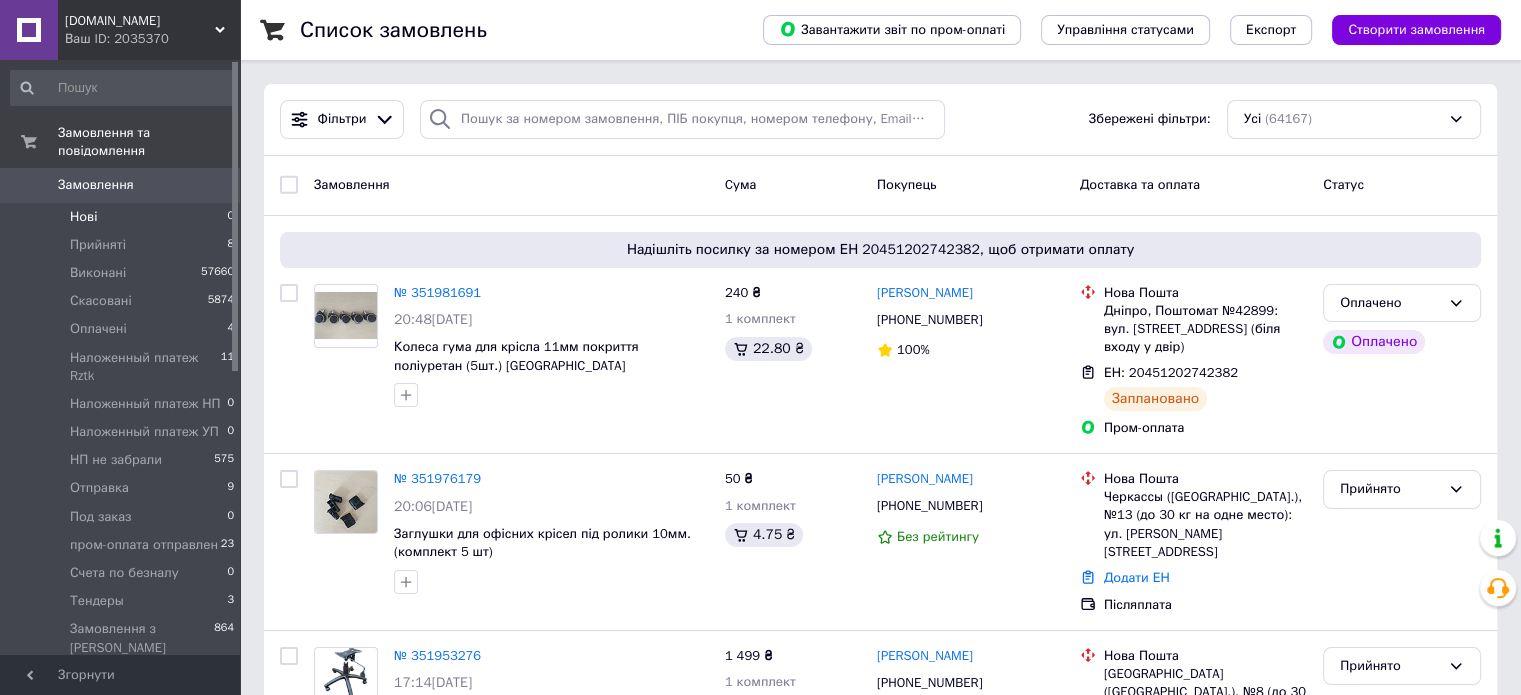 click on "Нові 0" at bounding box center (123, 217) 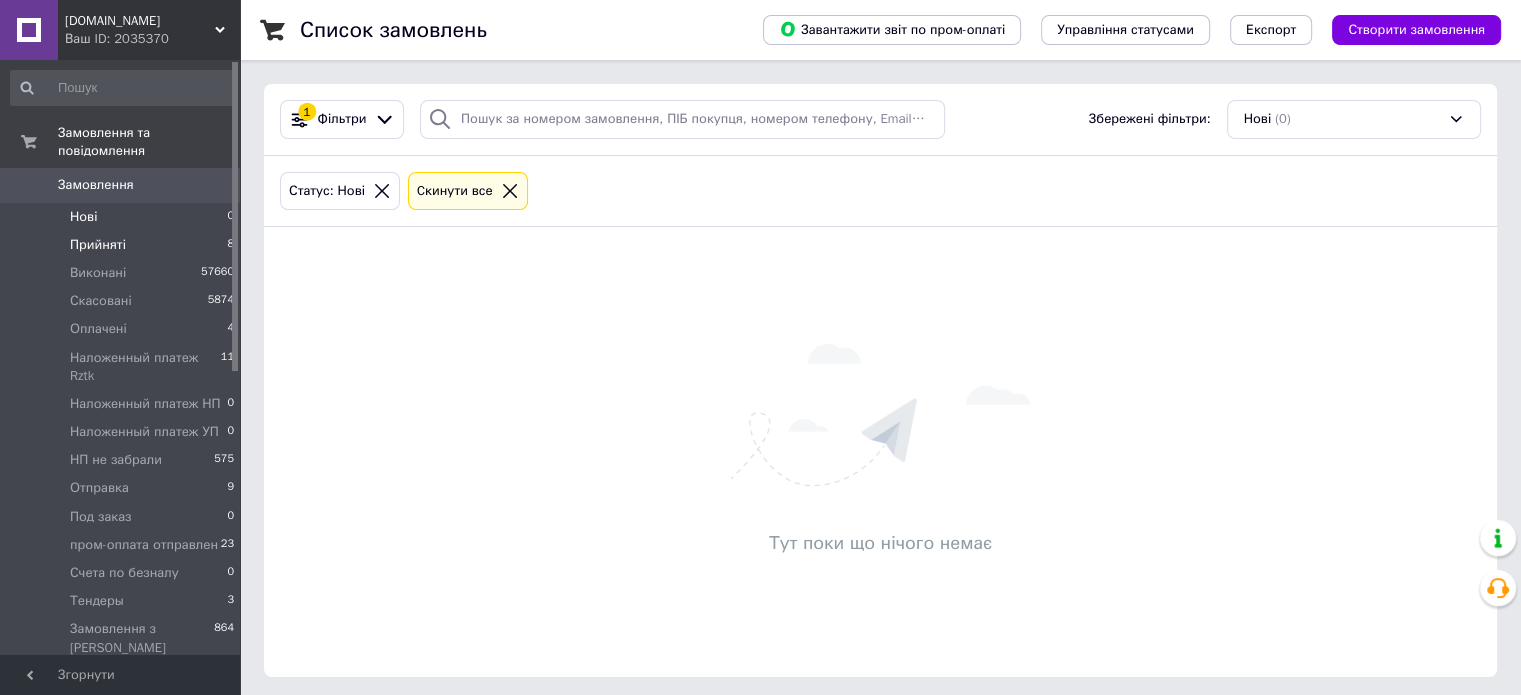 click on "Прийняті" at bounding box center [98, 245] 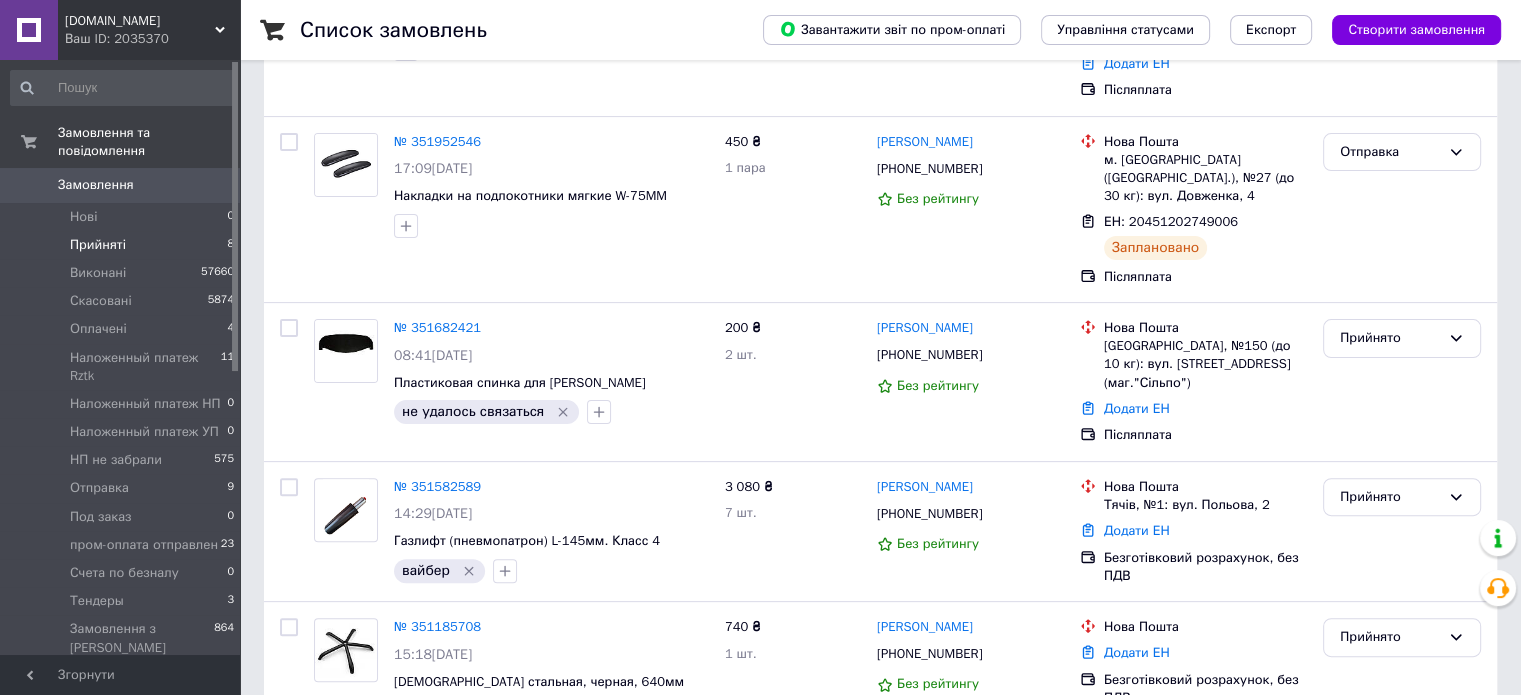 scroll, scrollTop: 833, scrollLeft: 0, axis: vertical 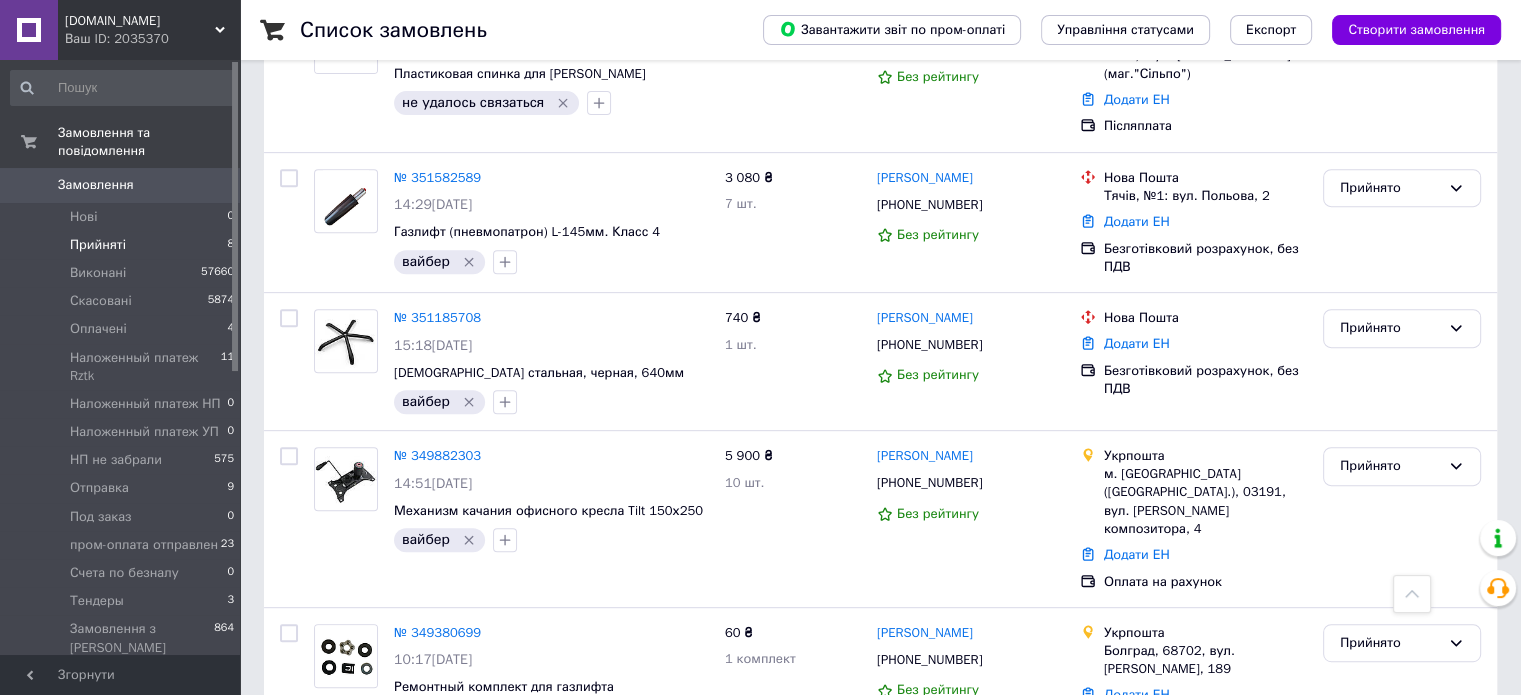 click on "Замовлення" at bounding box center (96, 185) 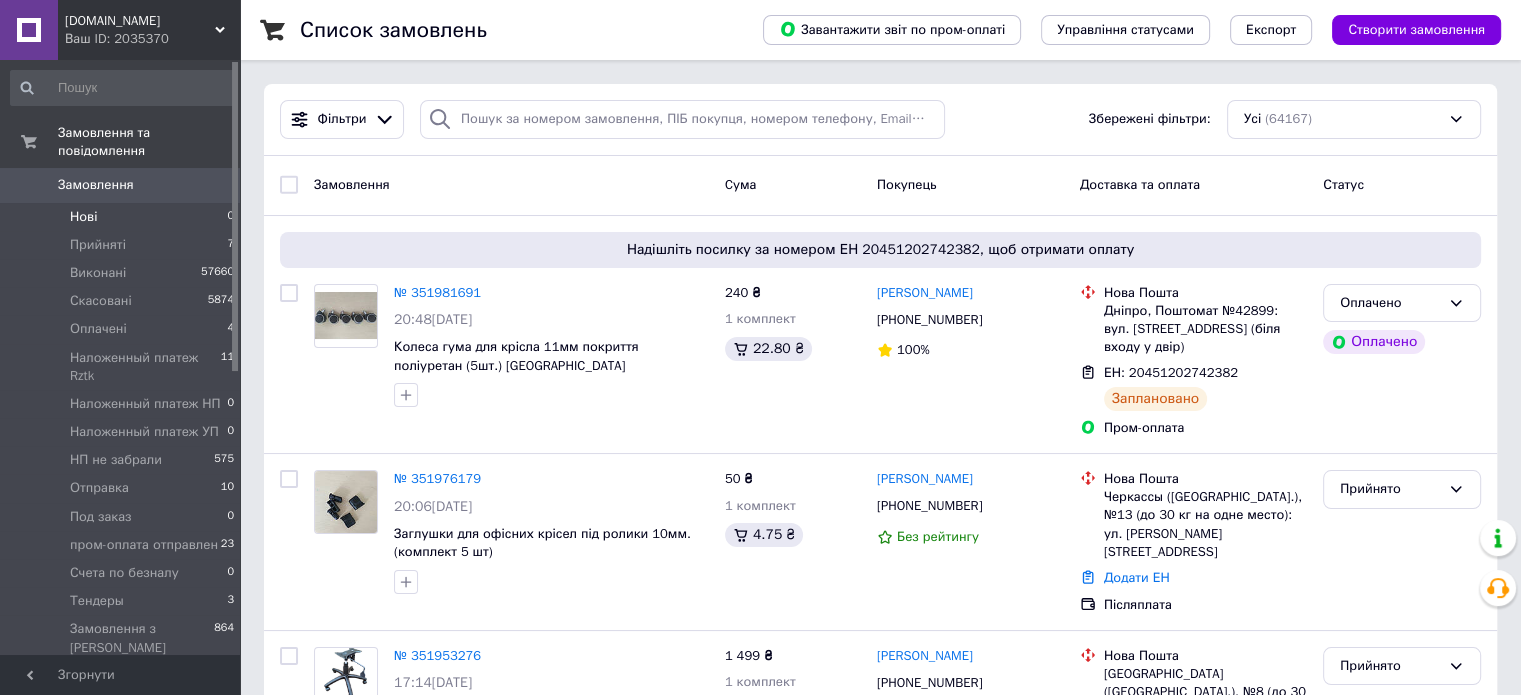 click on "Нові 0" at bounding box center [123, 217] 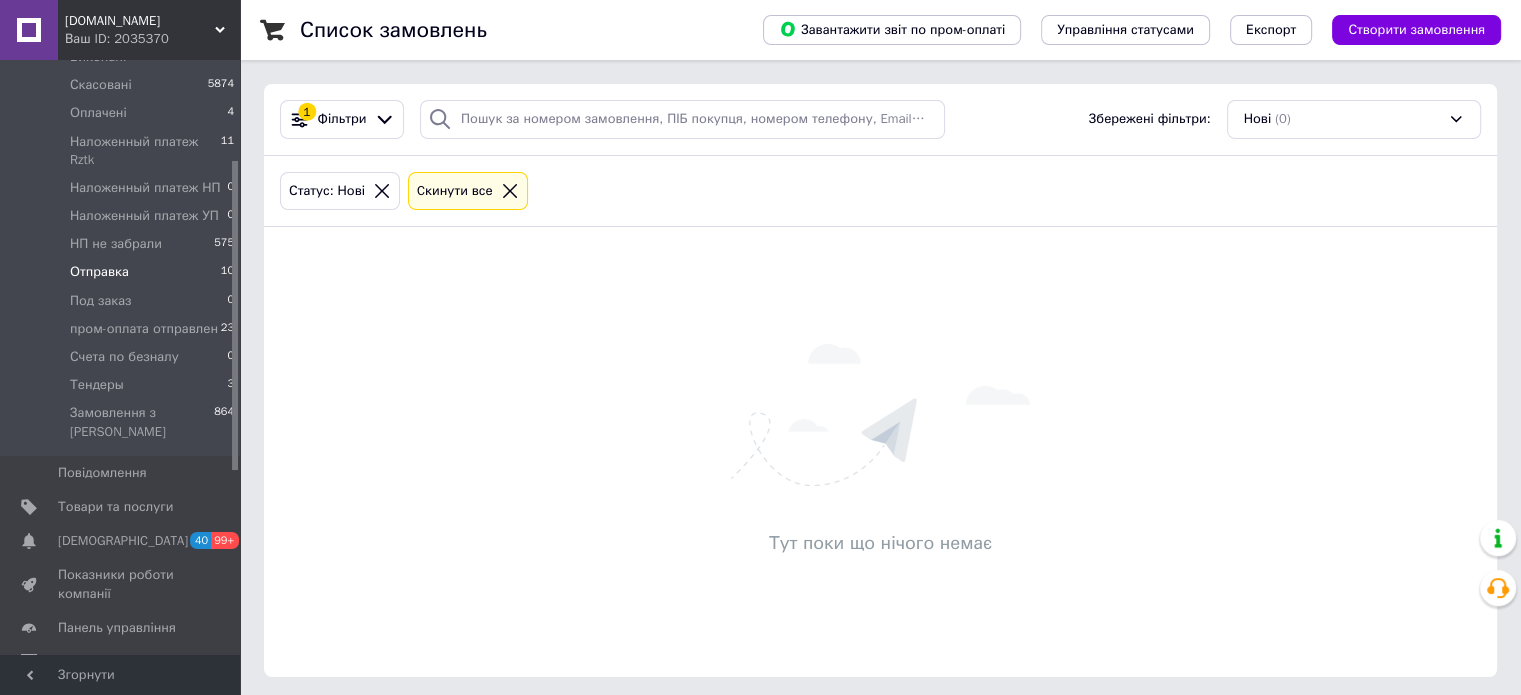 scroll, scrollTop: 300, scrollLeft: 0, axis: vertical 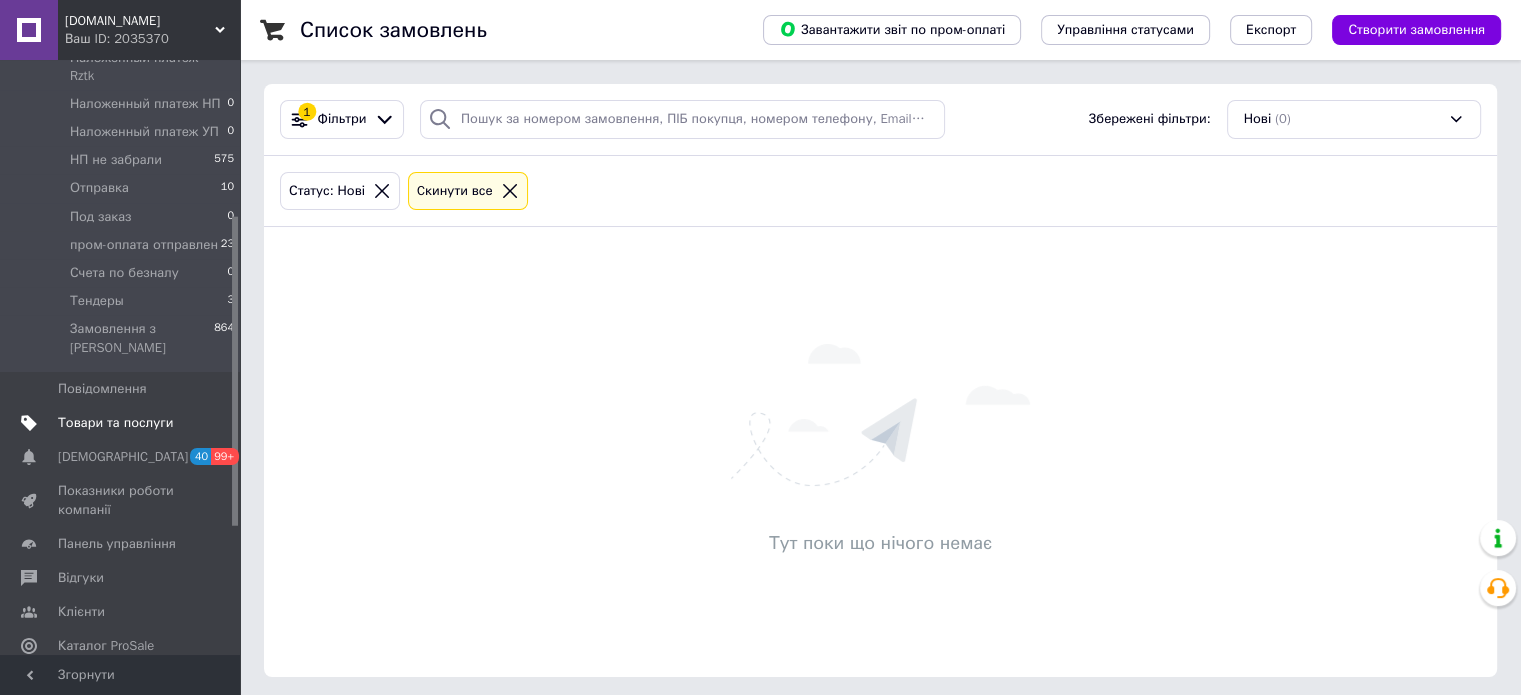 click on "Товари та послуги" at bounding box center [115, 423] 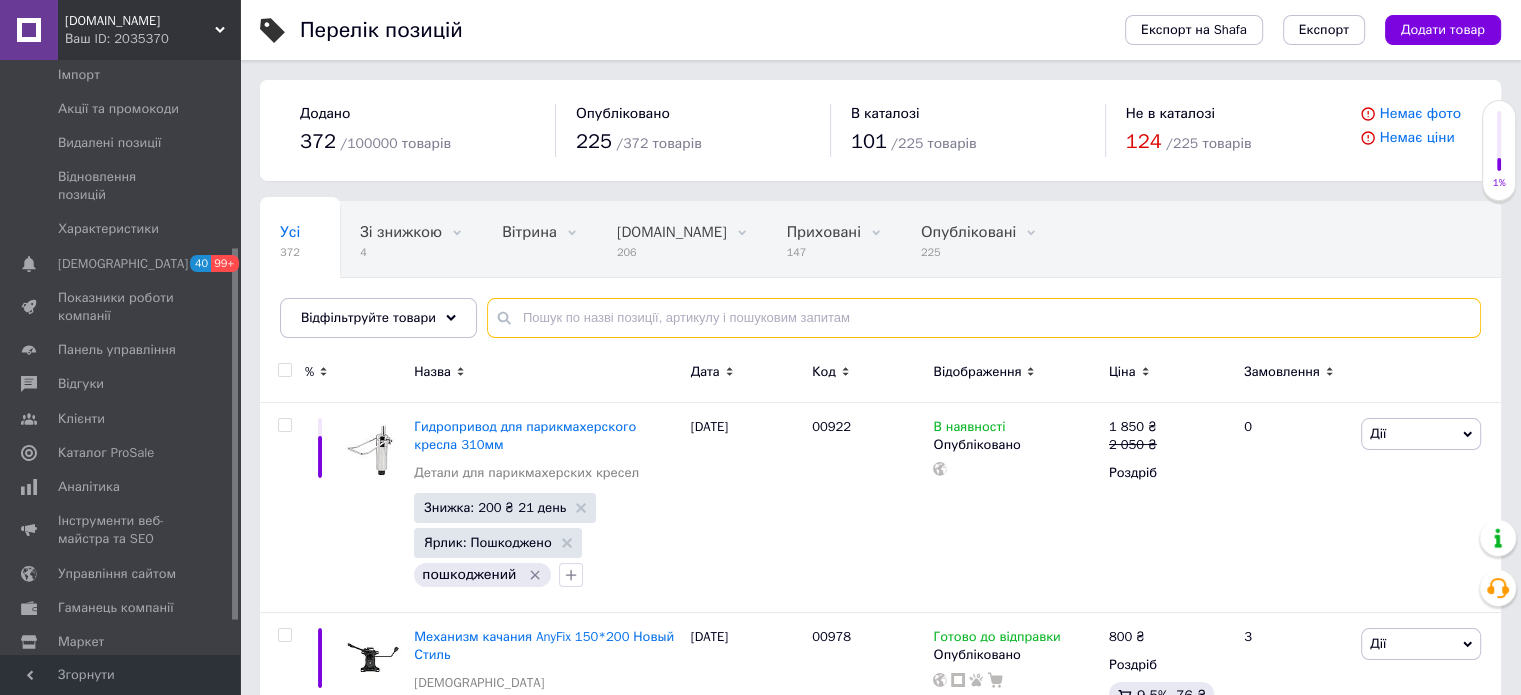 click at bounding box center (984, 318) 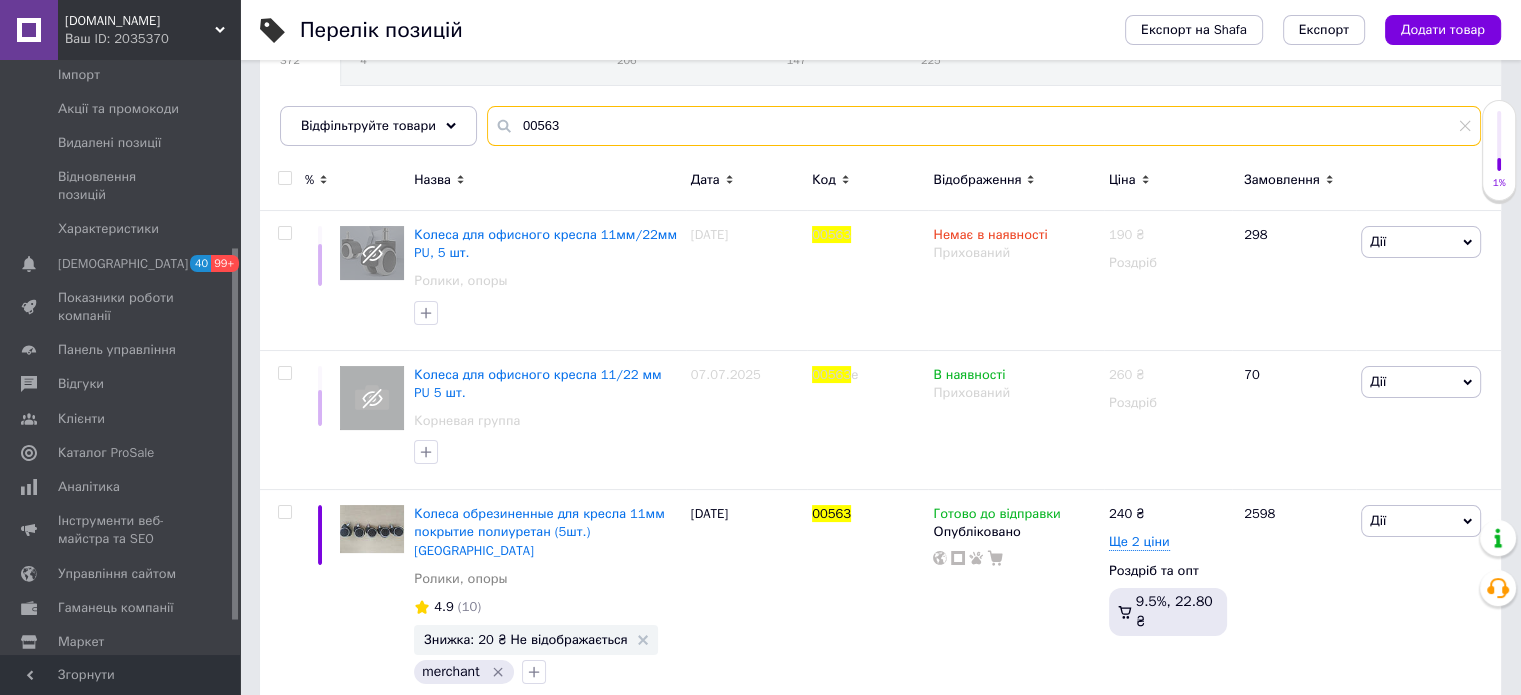 scroll, scrollTop: 206, scrollLeft: 0, axis: vertical 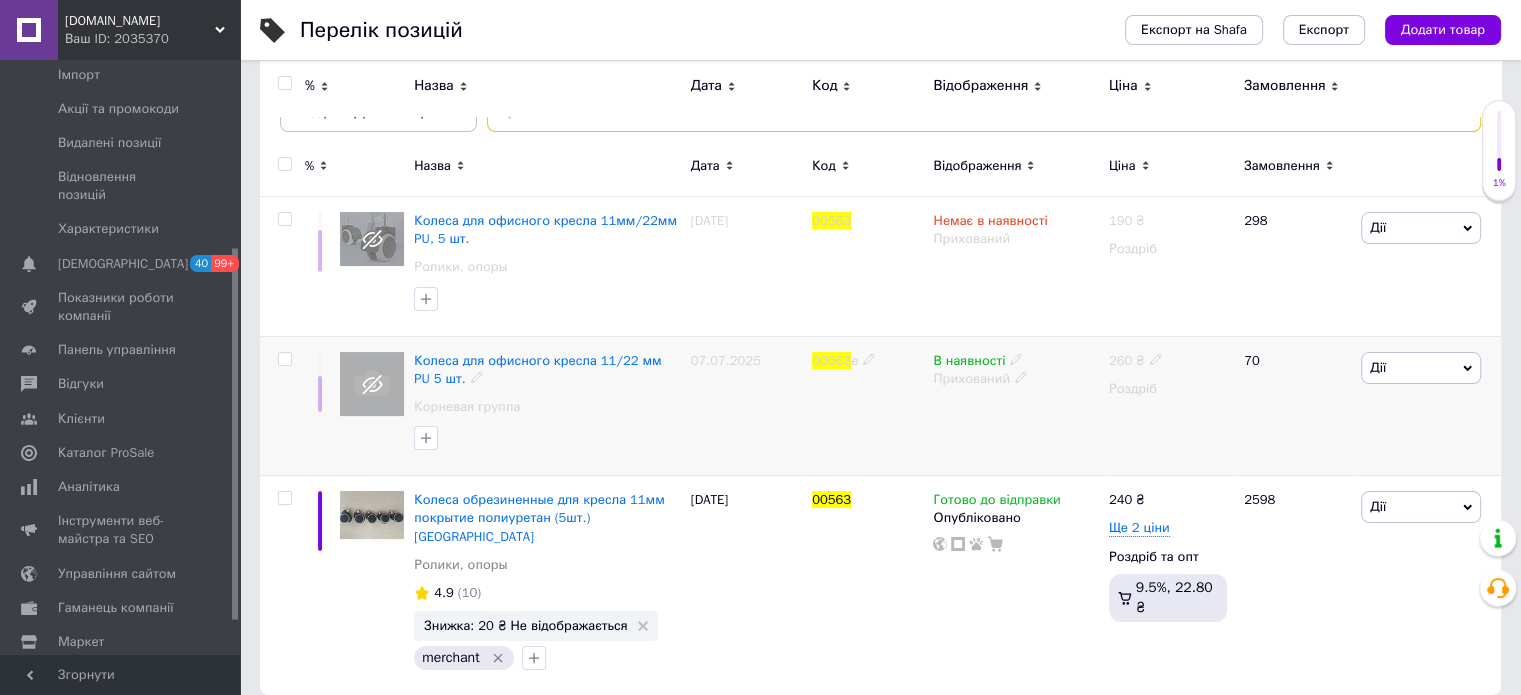 type on "00563" 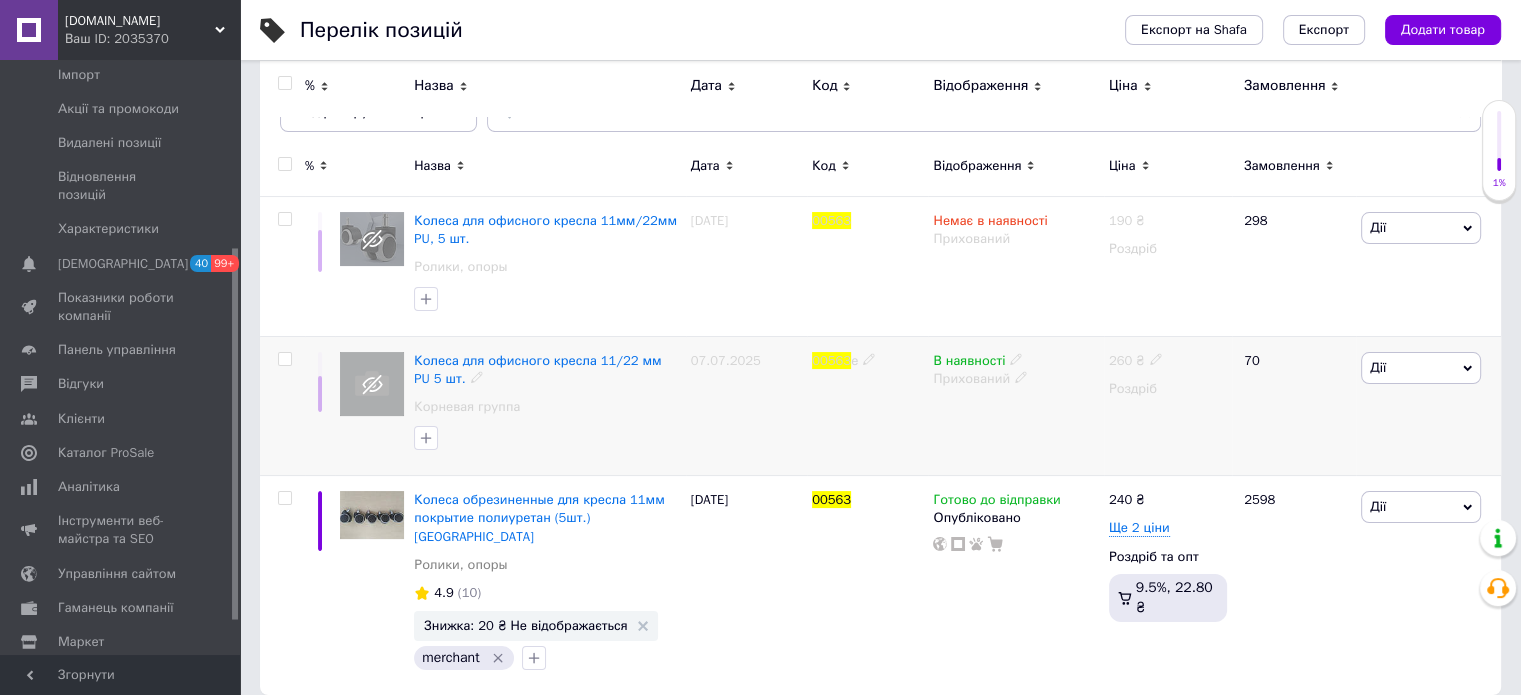 click 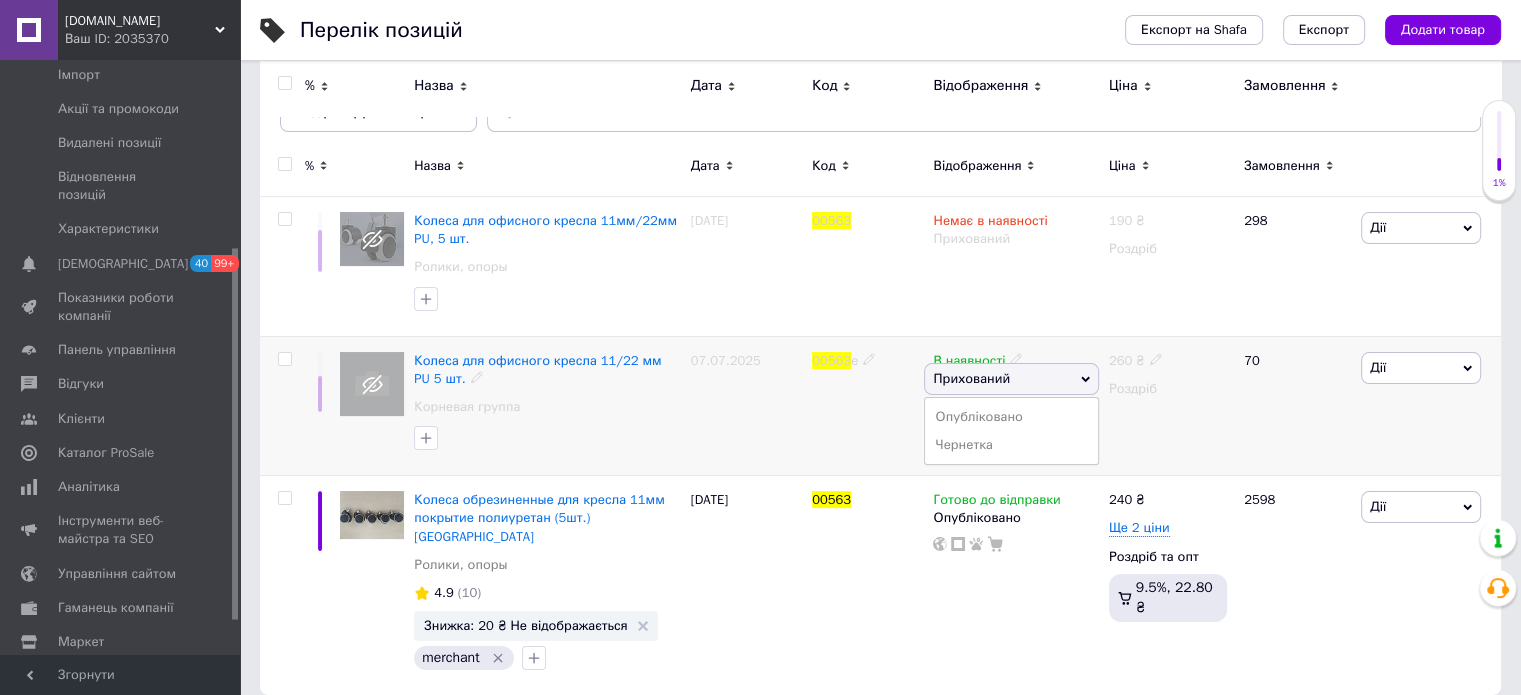 click on "Опубліковано" at bounding box center [1011, 417] 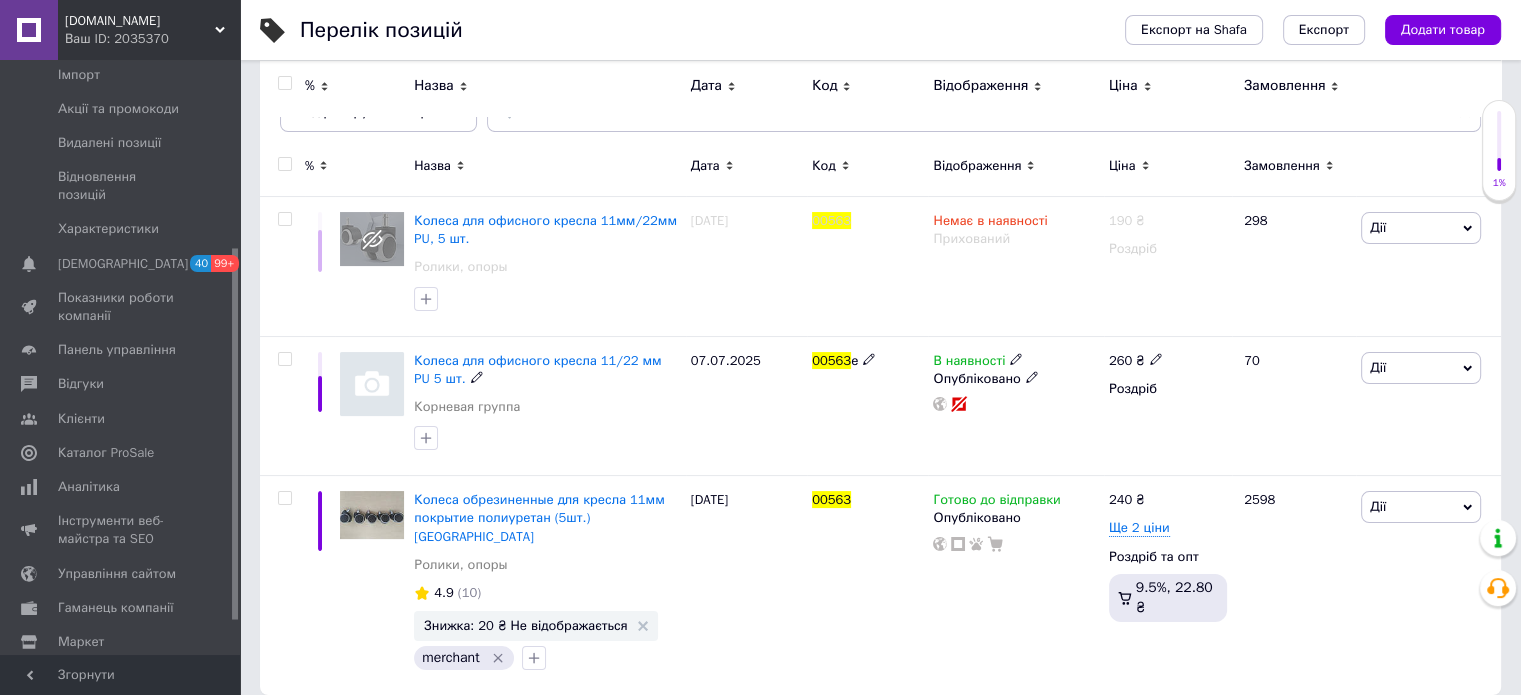 click 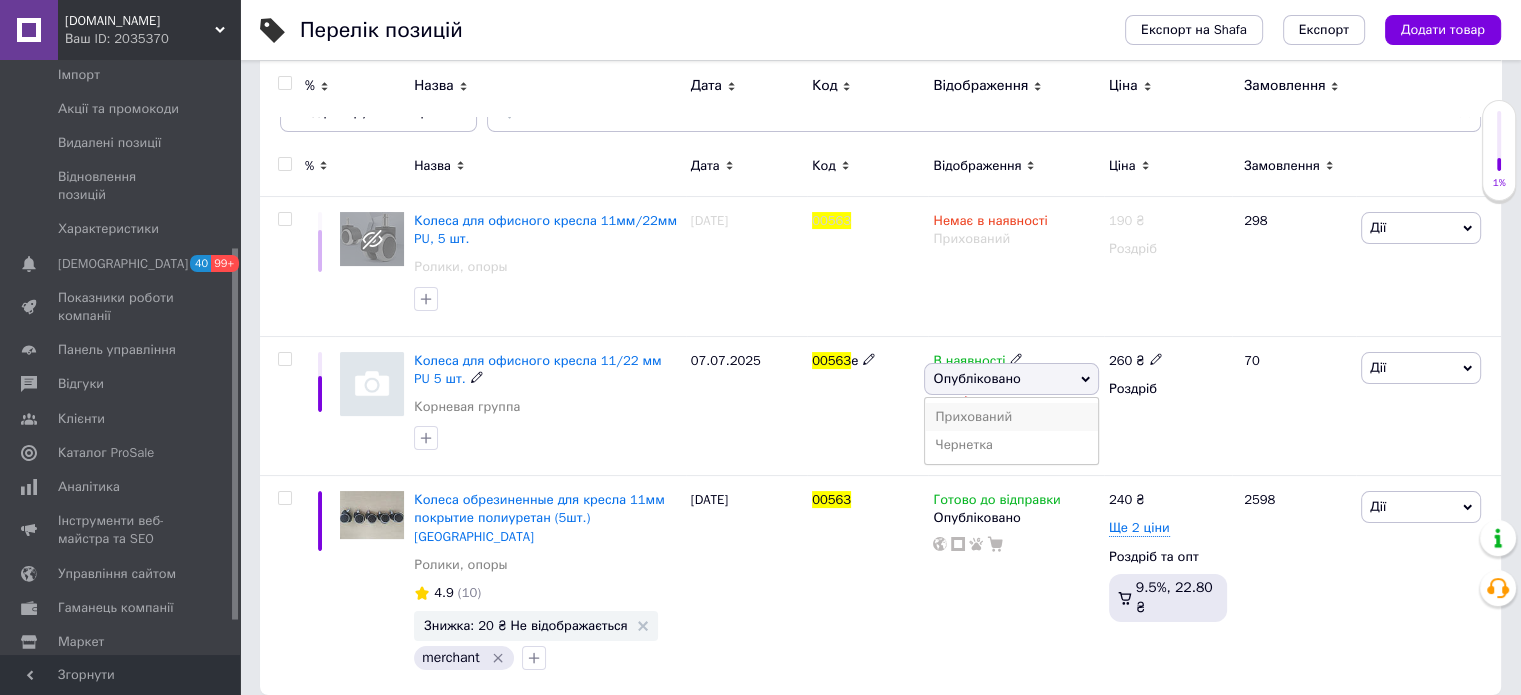 click on "Прихований" at bounding box center [1011, 417] 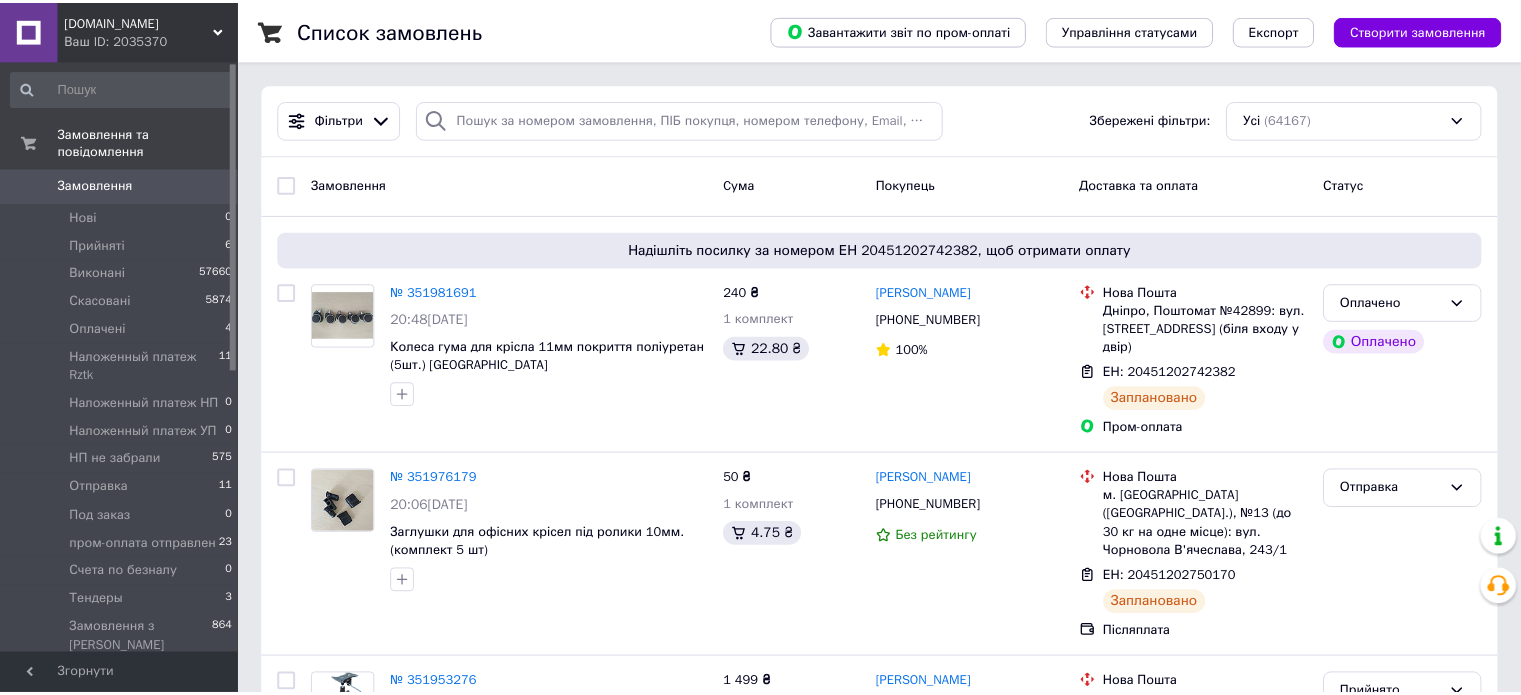 scroll, scrollTop: 0, scrollLeft: 0, axis: both 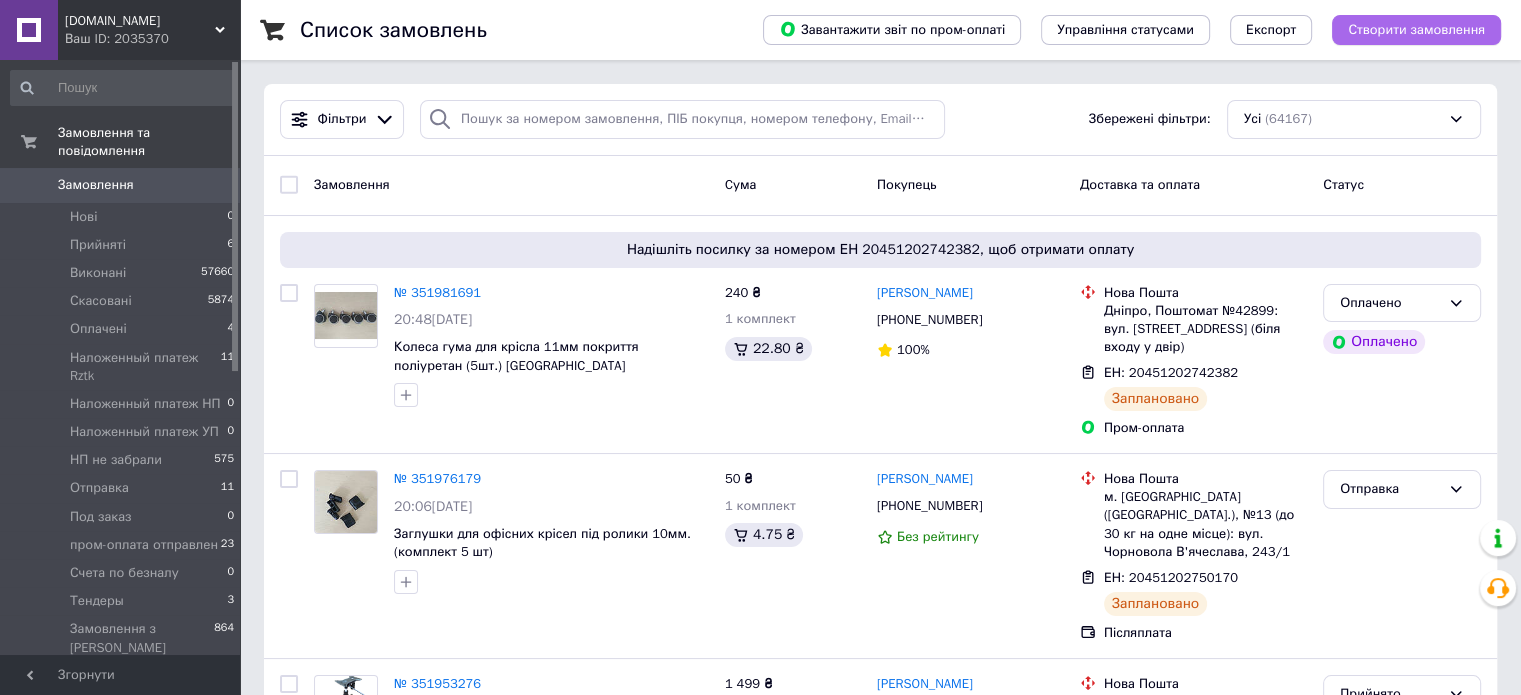 click on "Створити замовлення" at bounding box center [1416, 30] 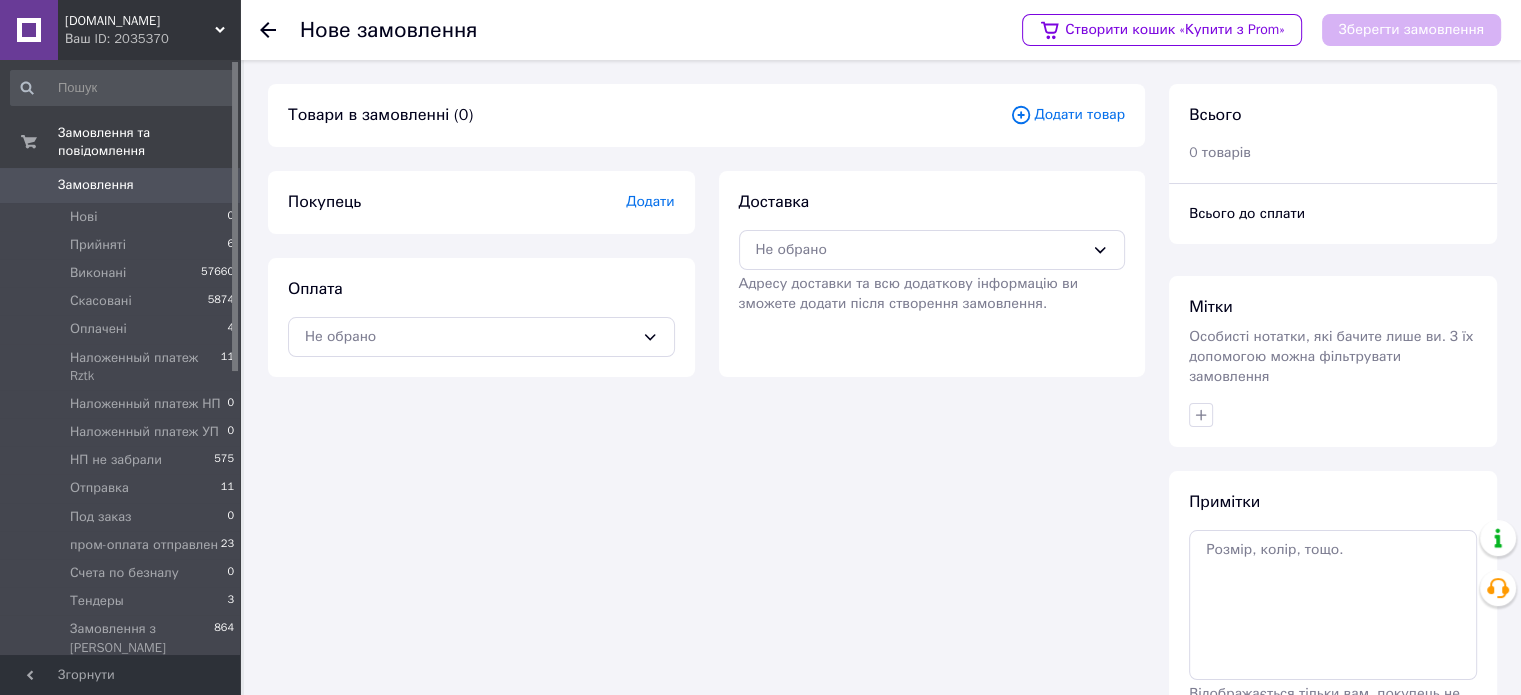 click on "Додати товар" at bounding box center [1067, 115] 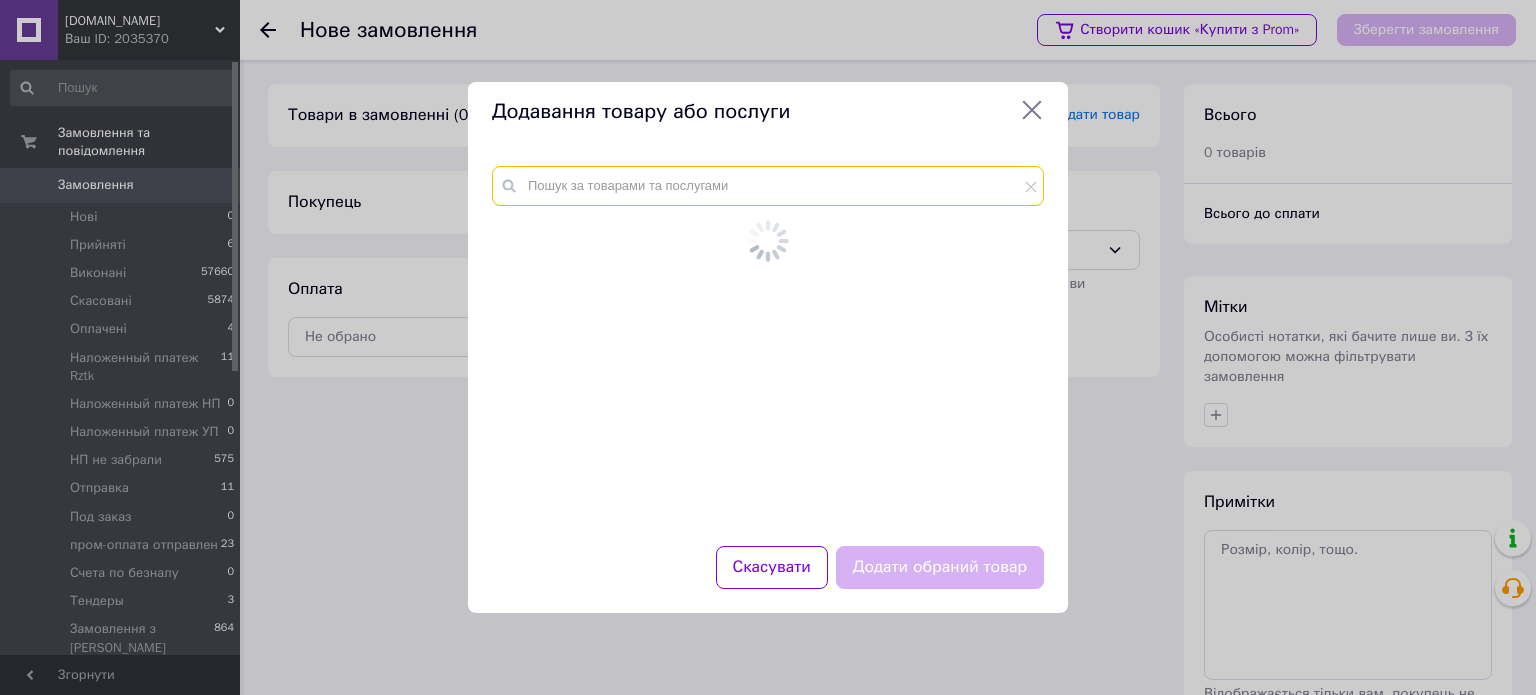 click at bounding box center (768, 186) 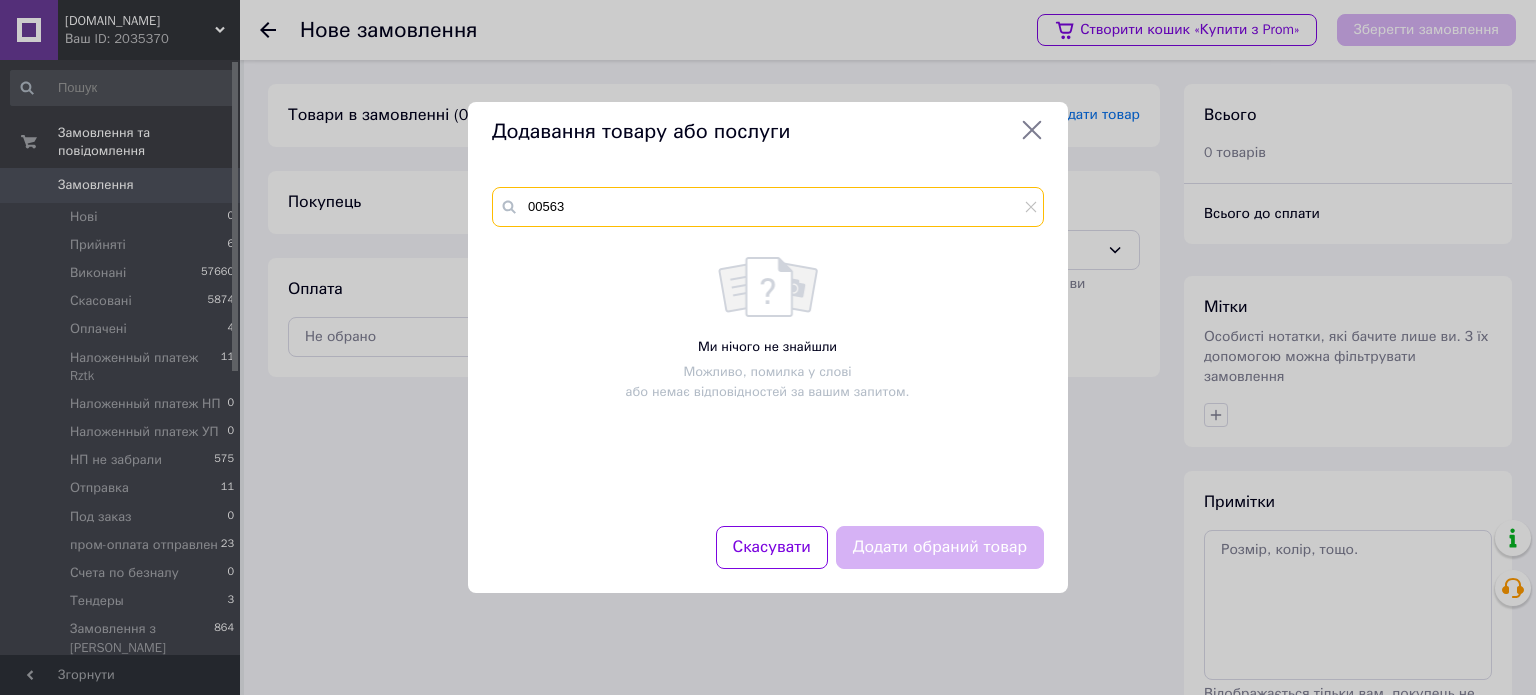 type on "00563" 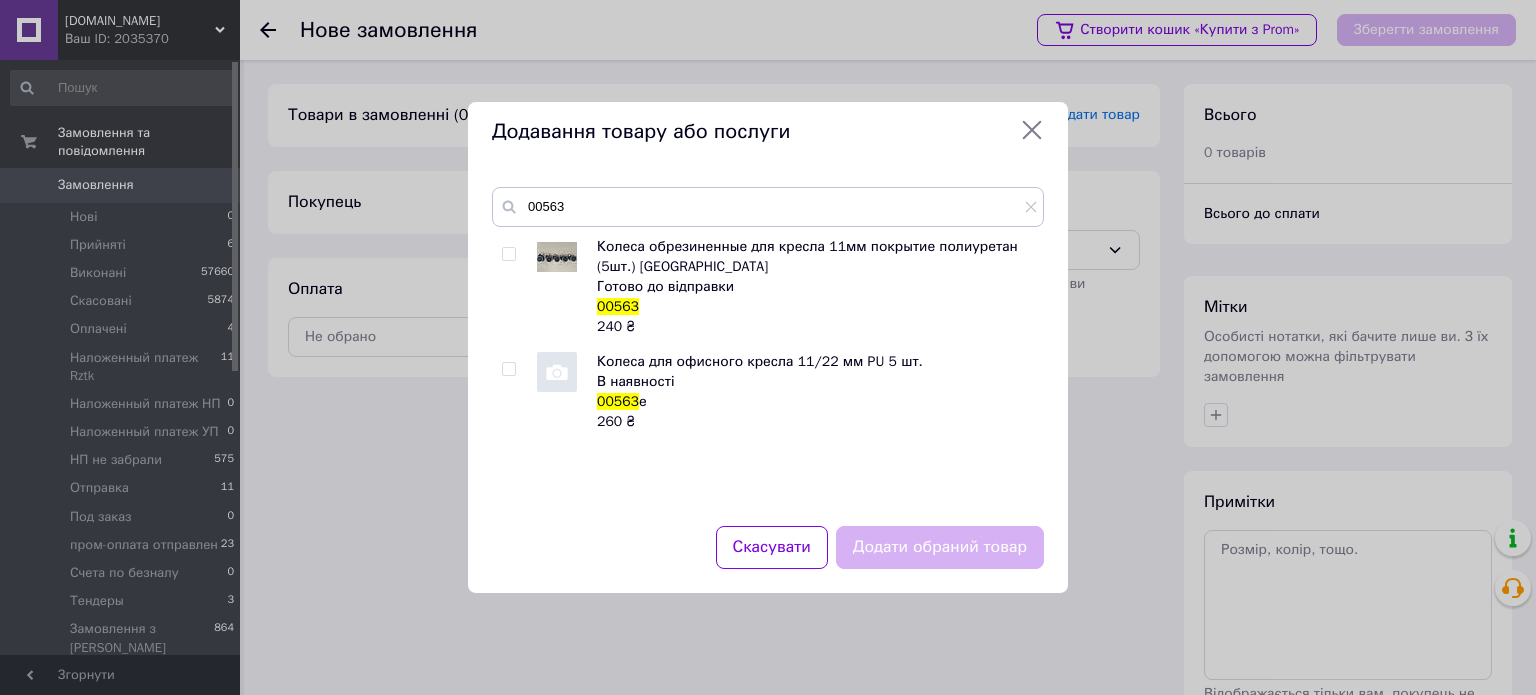 click on "Колеса обрезиненные для кресла 11мм покрытие полиуретан (5шт.) Чехия Готово до відправки 00563 240   ₴ Колеса для офисного кресла 11/22 мм PU 5 шт. В наявності 00563 е 260   ₴" at bounding box center [767, 369] 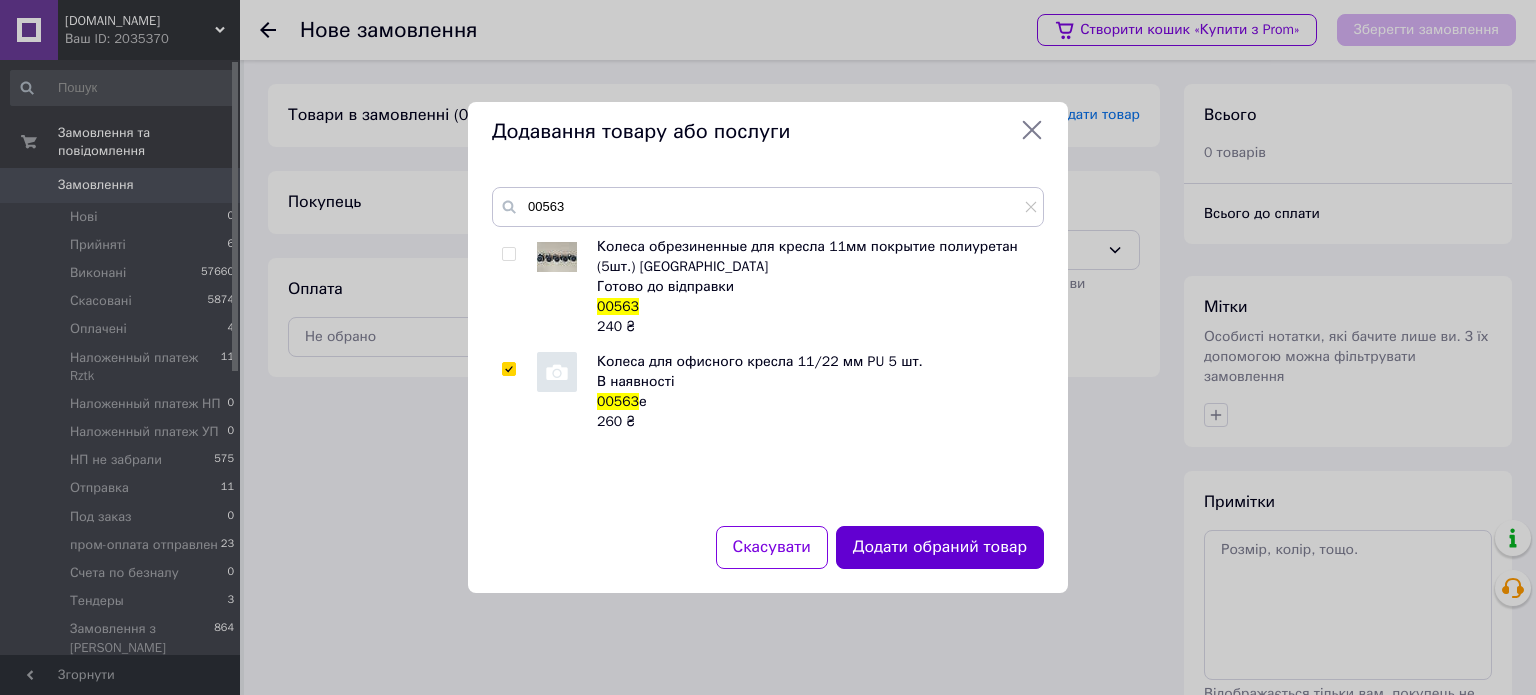 click on "Додати обраний товар" at bounding box center [940, 547] 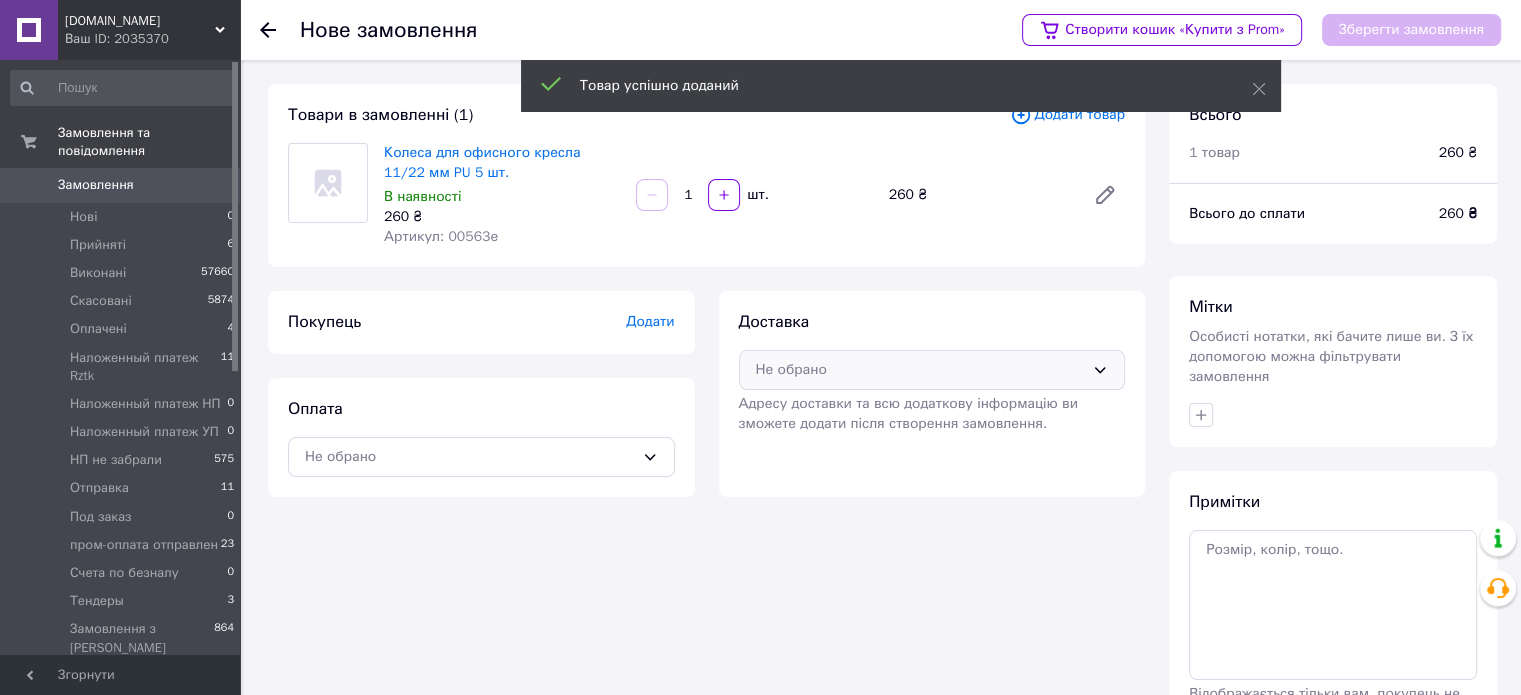 click on "Не обрано" at bounding box center (920, 370) 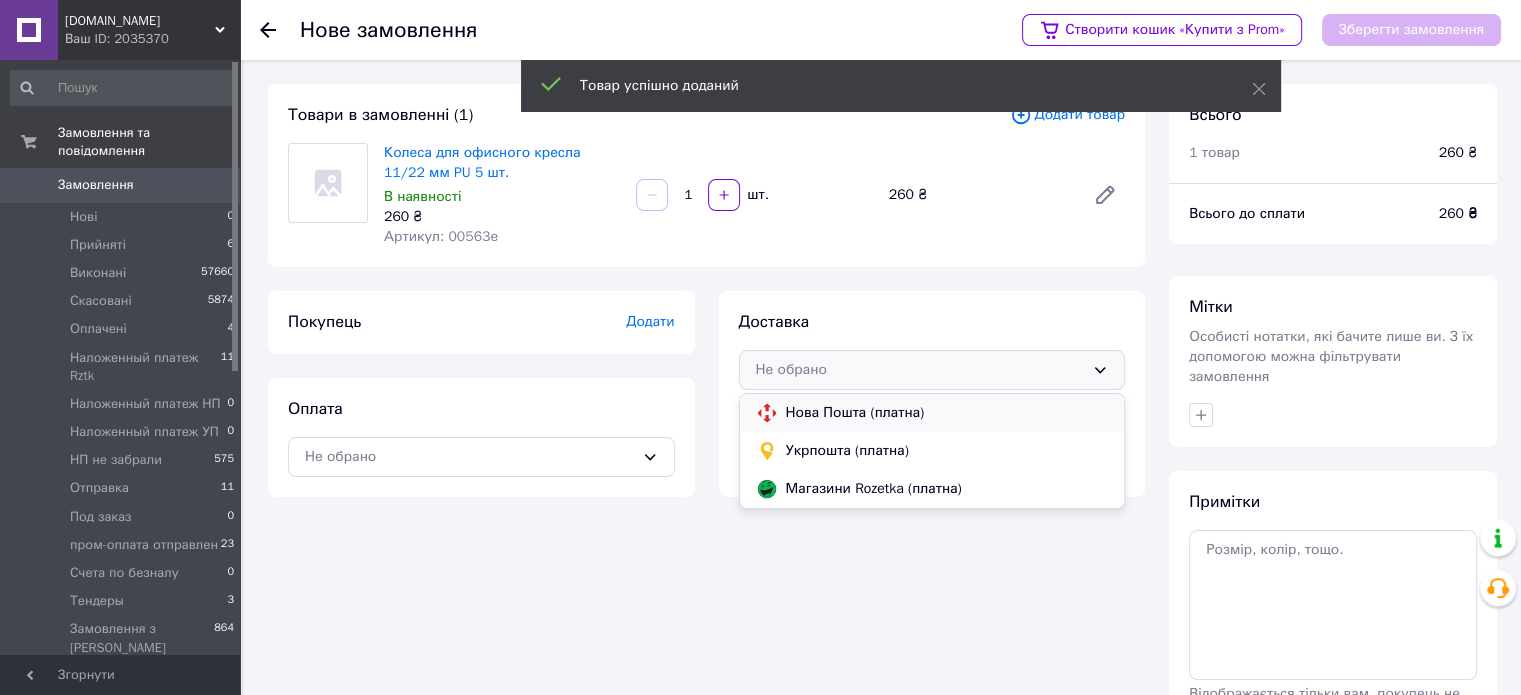 click on "Нова Пошта (платна)" at bounding box center [947, 413] 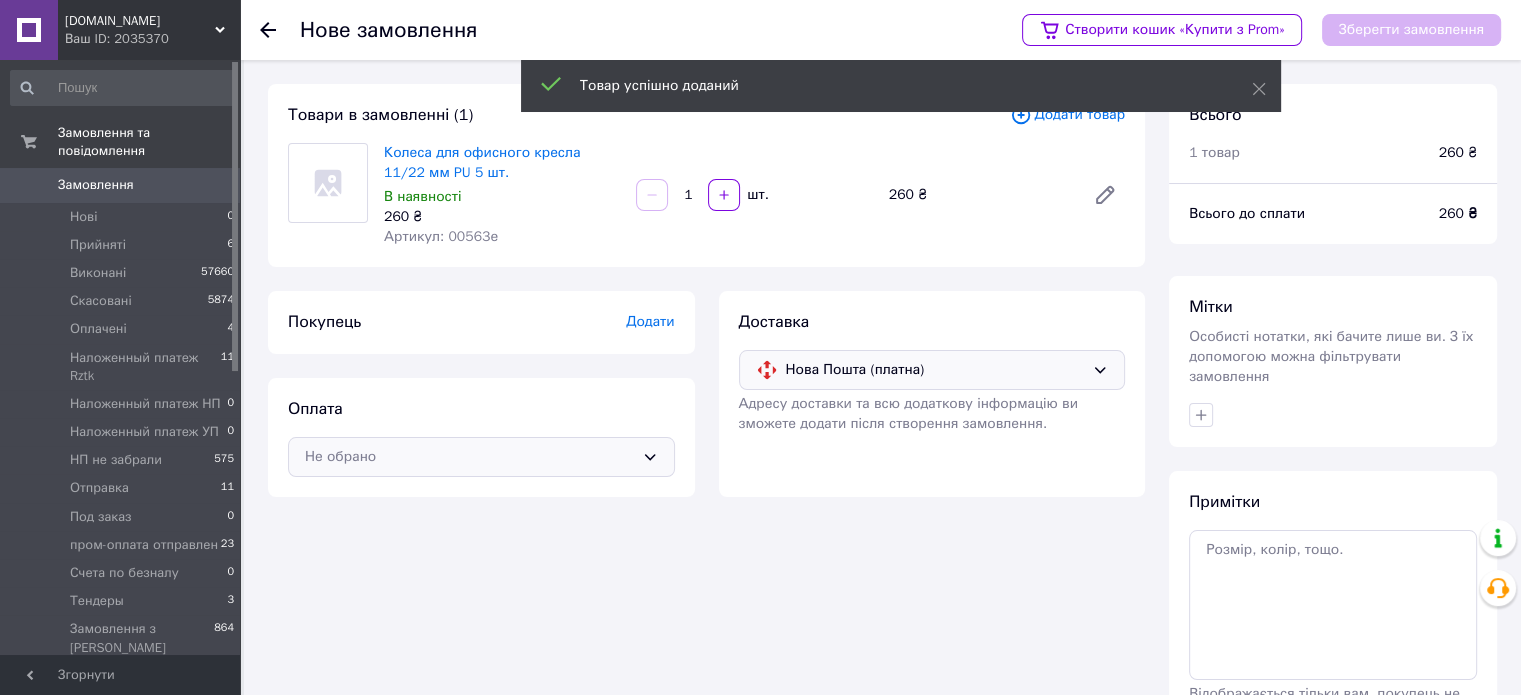 click on "Не обрано" at bounding box center [469, 457] 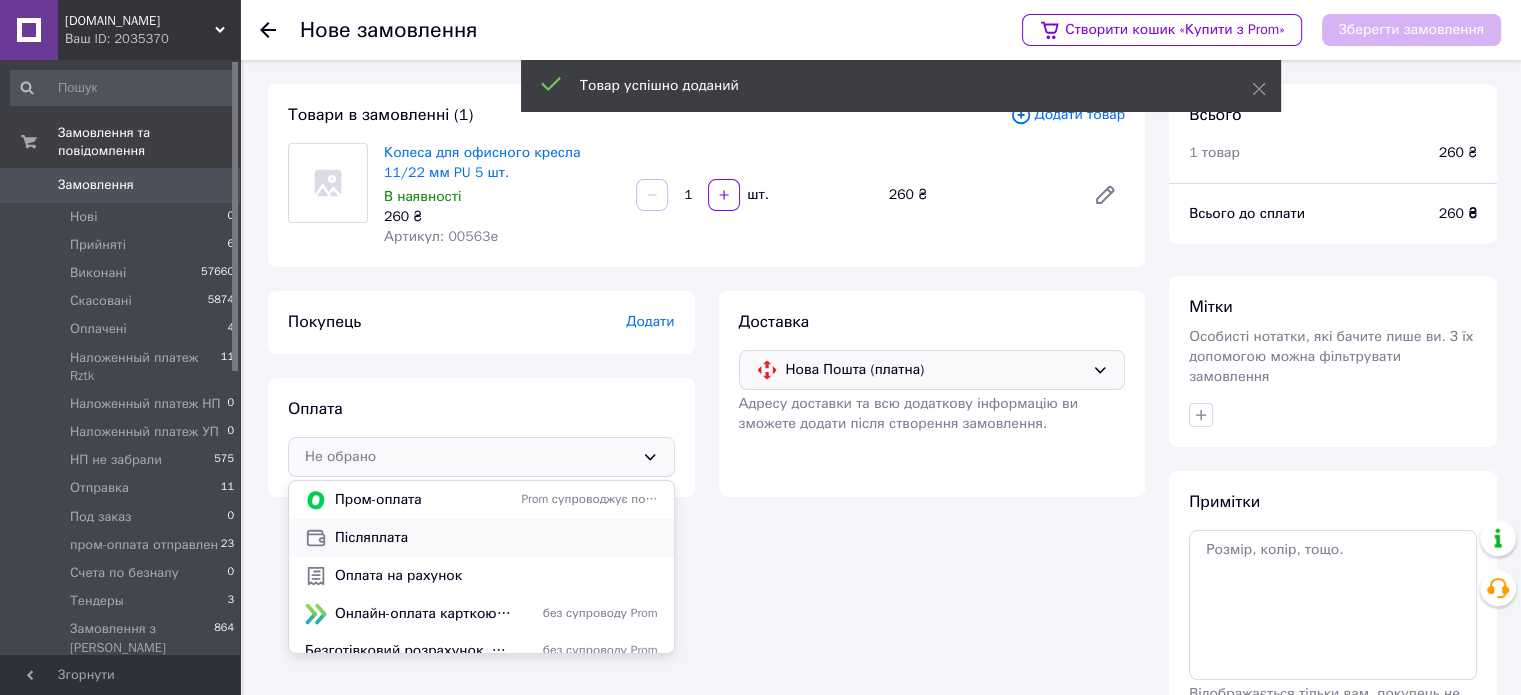 click on "Післяплата" at bounding box center [496, 538] 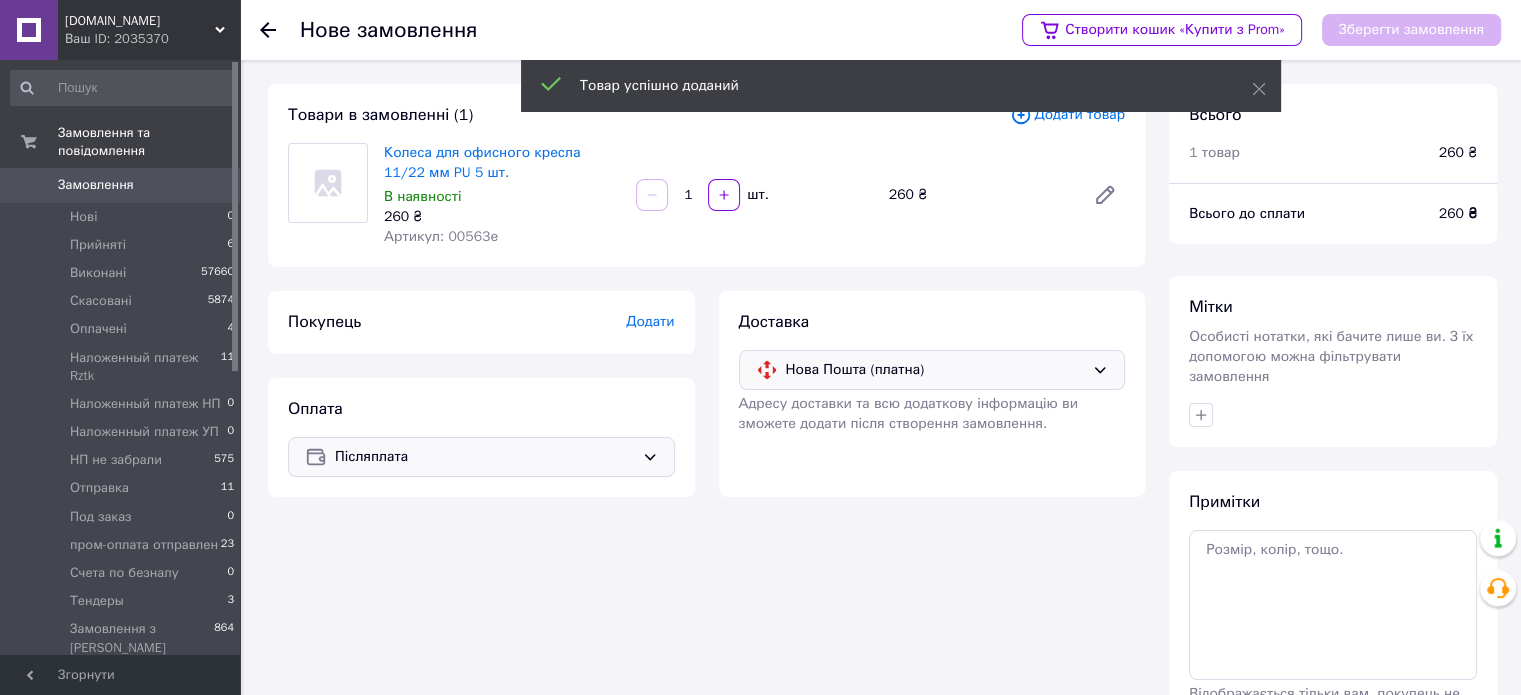 click on "Додати" at bounding box center [650, 321] 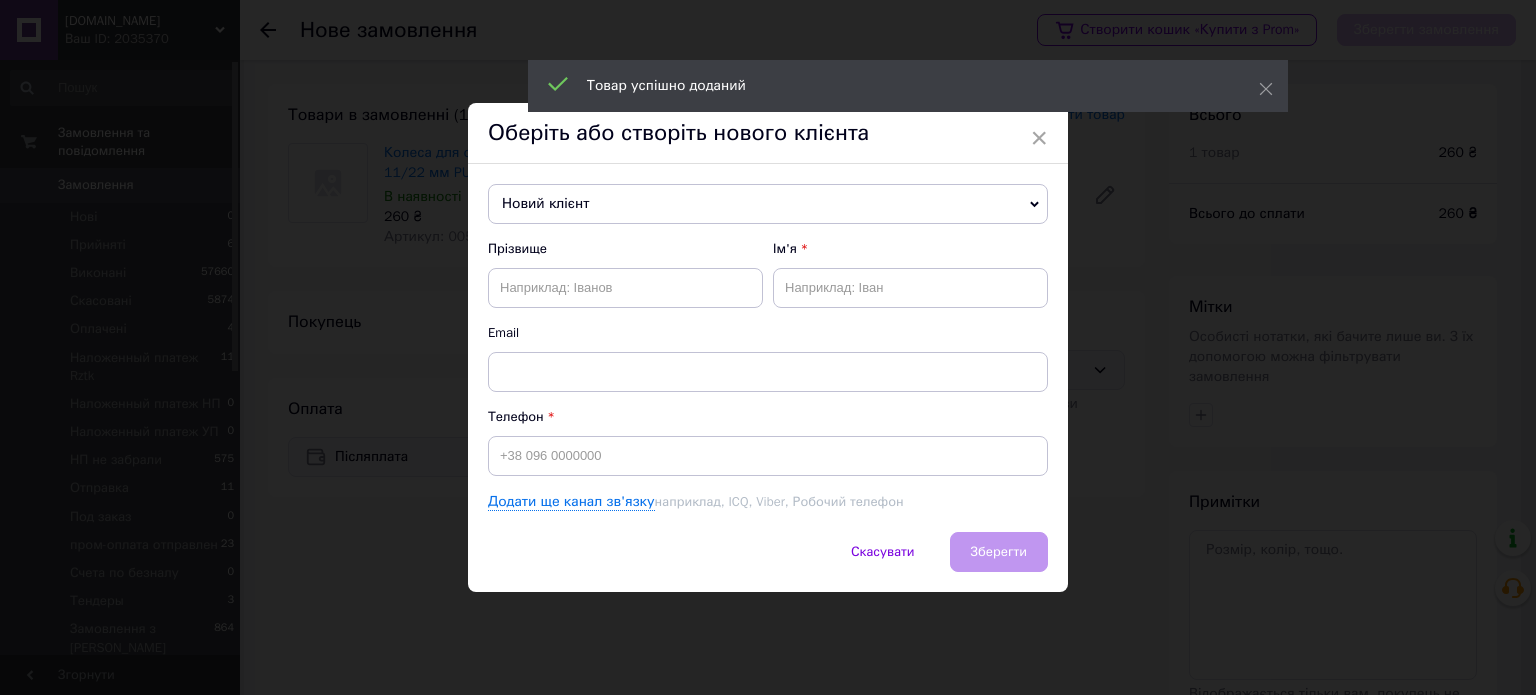 click on "Новий клієнт" at bounding box center (768, 204) 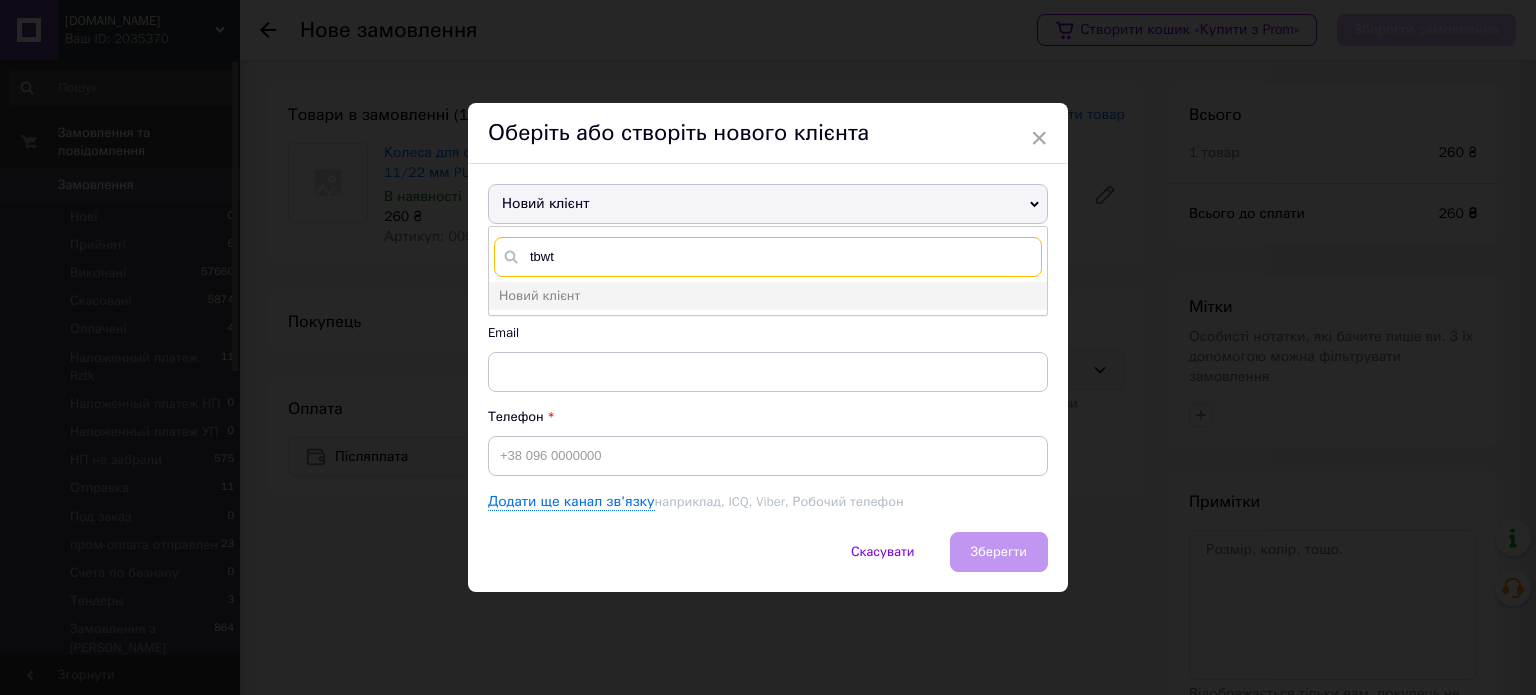 drag, startPoint x: 528, startPoint y: 252, endPoint x: 606, endPoint y: 257, distance: 78.160095 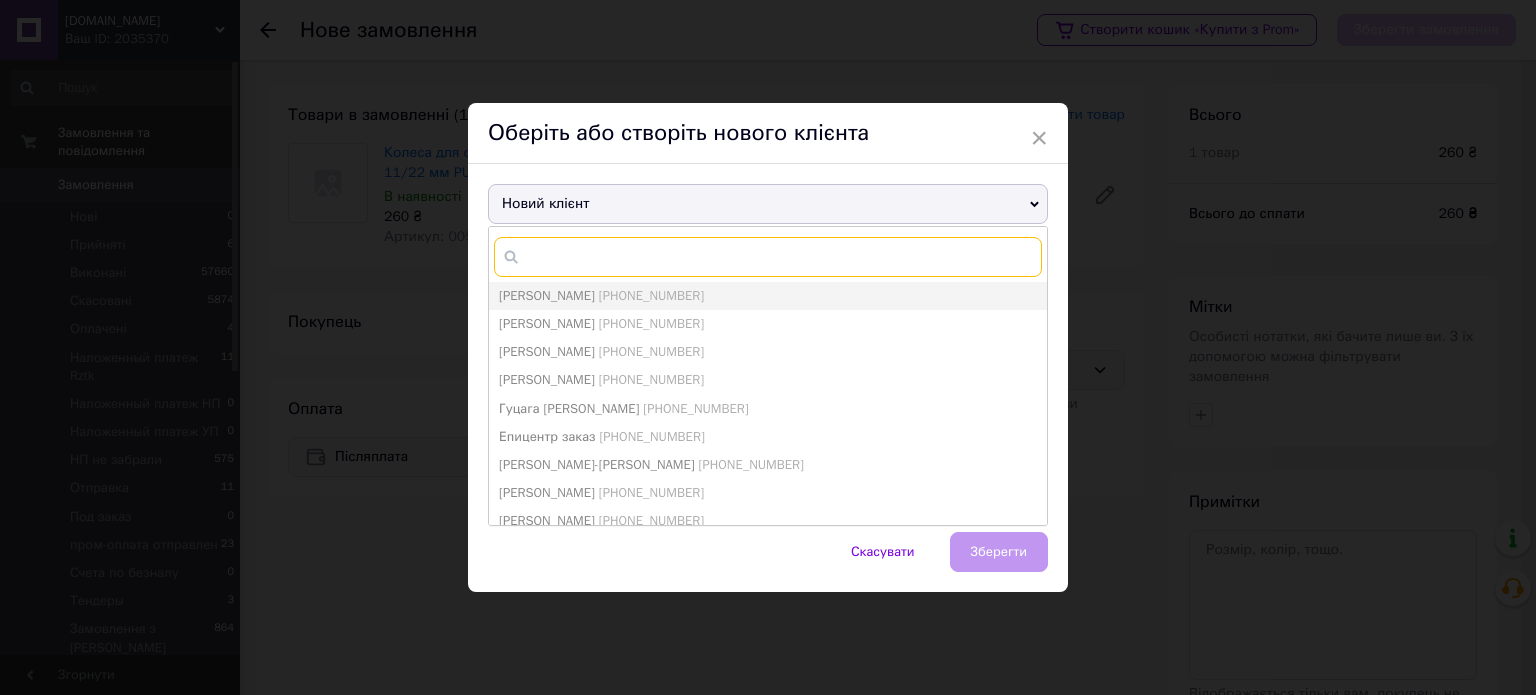 click at bounding box center (768, 257) 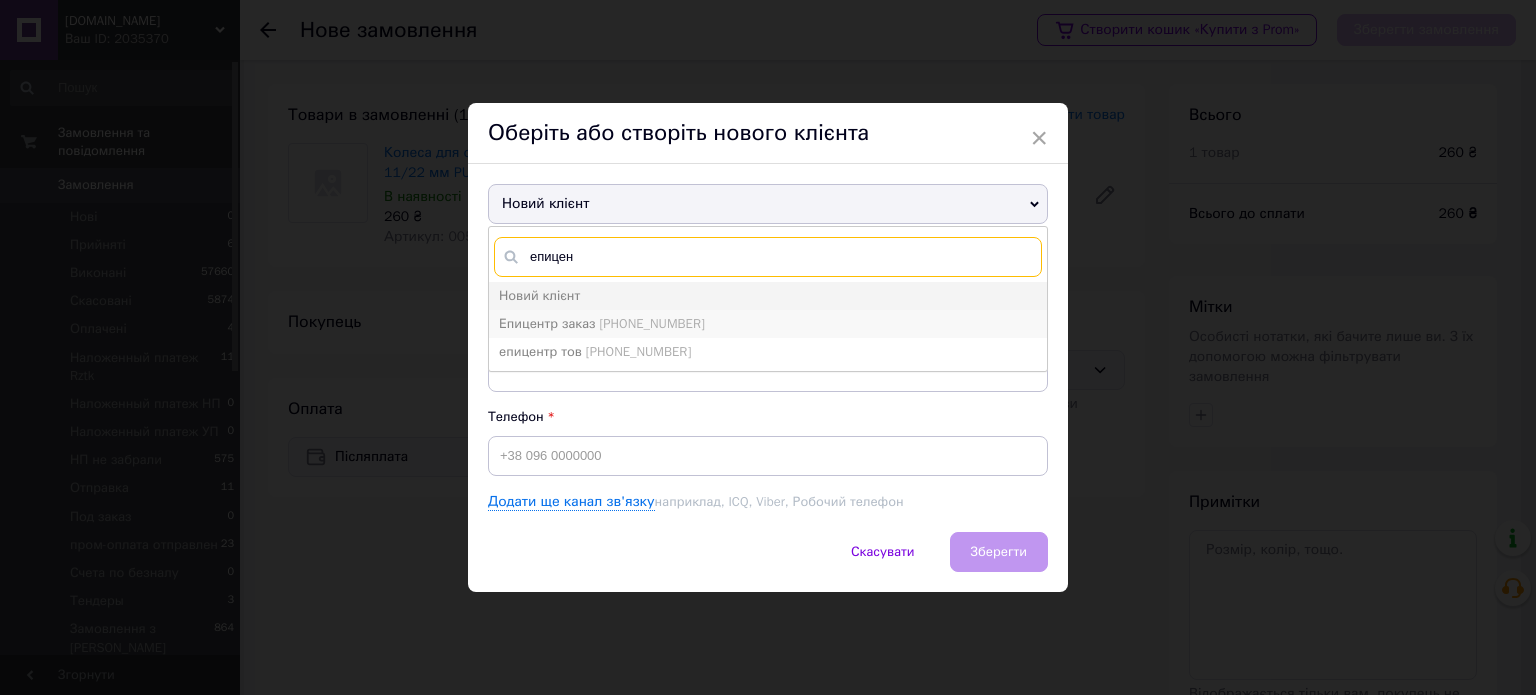 type on "епицен" 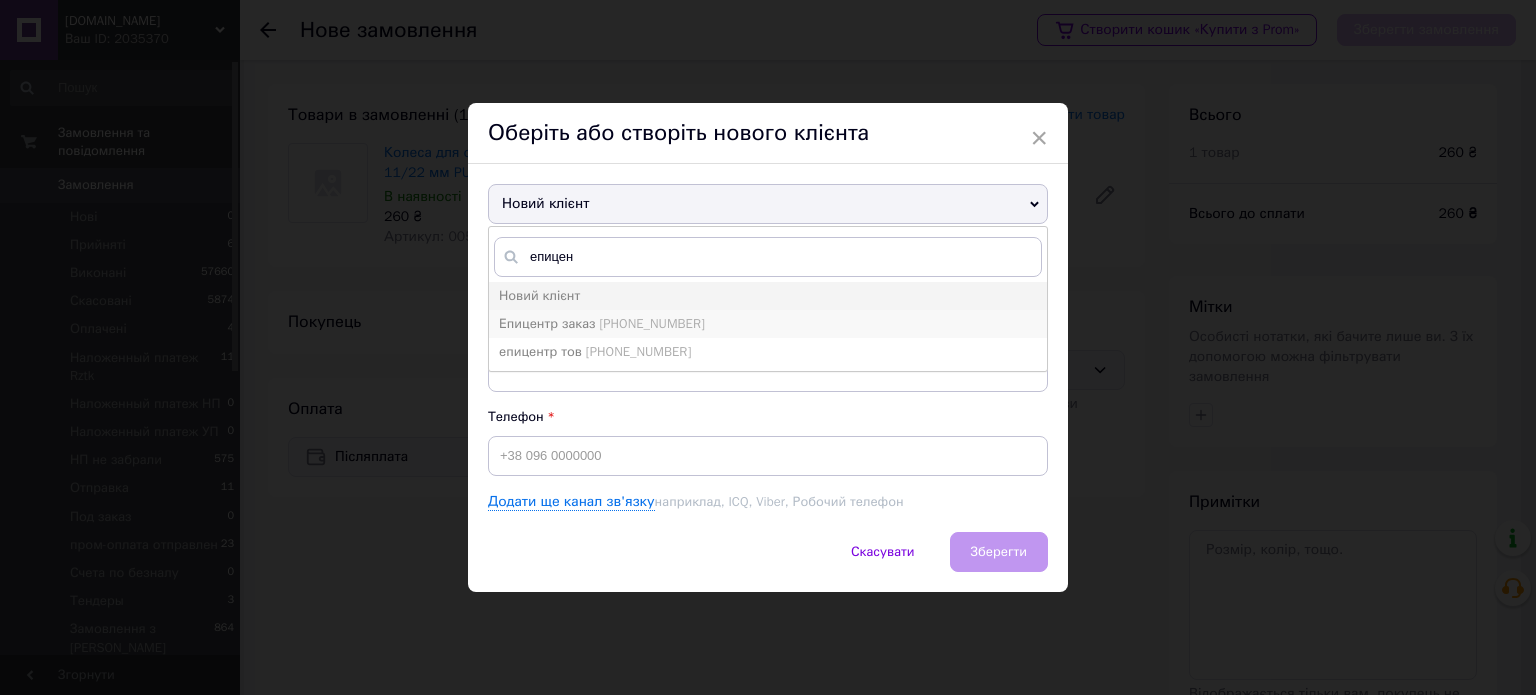 click on "Епицентр заказ   +380969688583" at bounding box center [768, 324] 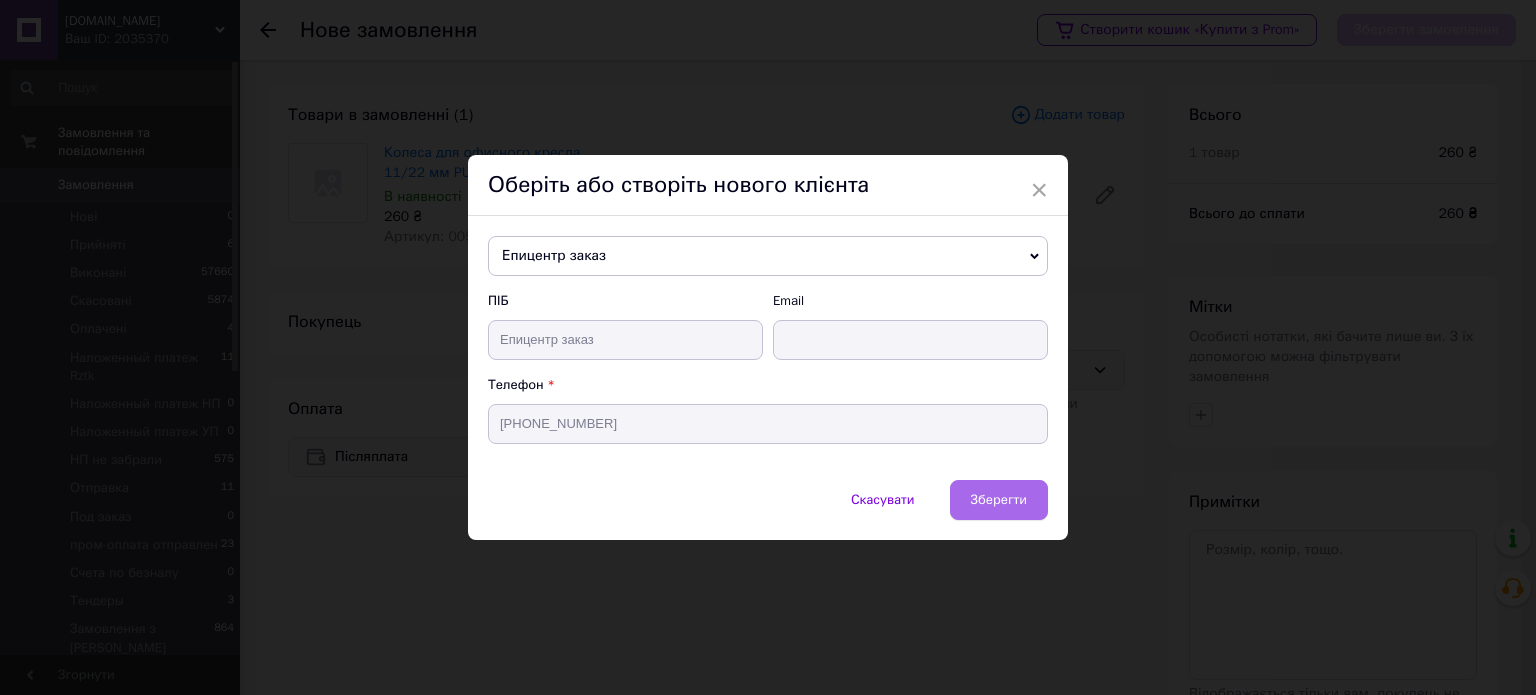 click on "Зберегти" at bounding box center [999, 500] 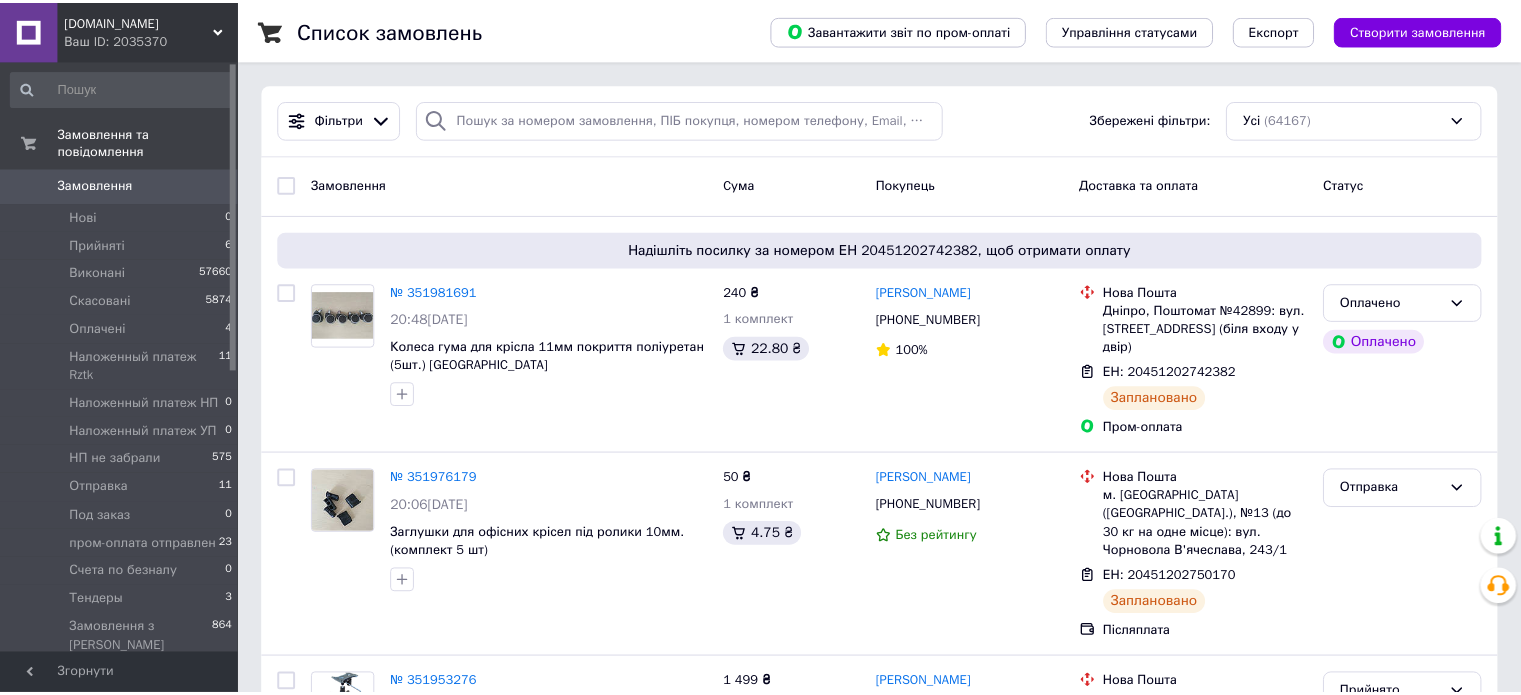 scroll, scrollTop: 0, scrollLeft: 0, axis: both 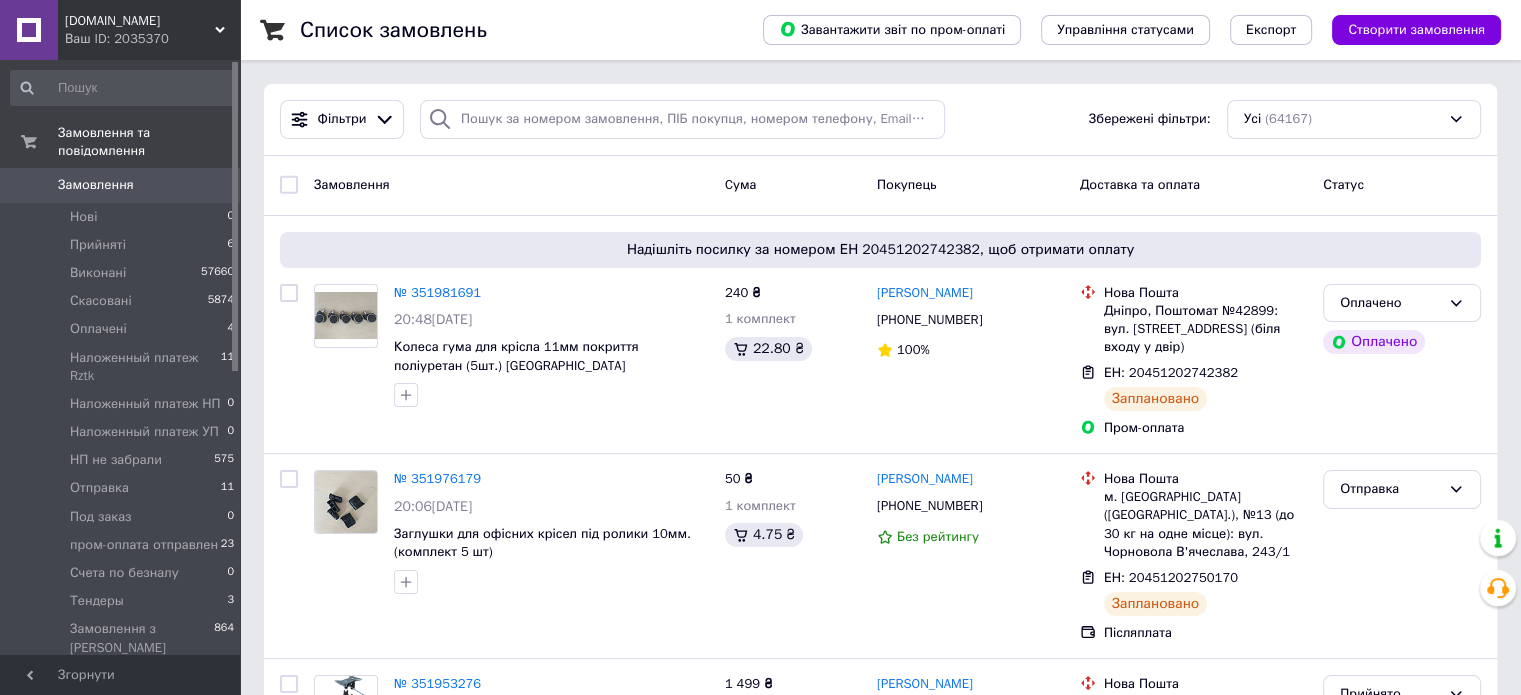click on "Замовлення" at bounding box center (121, 185) 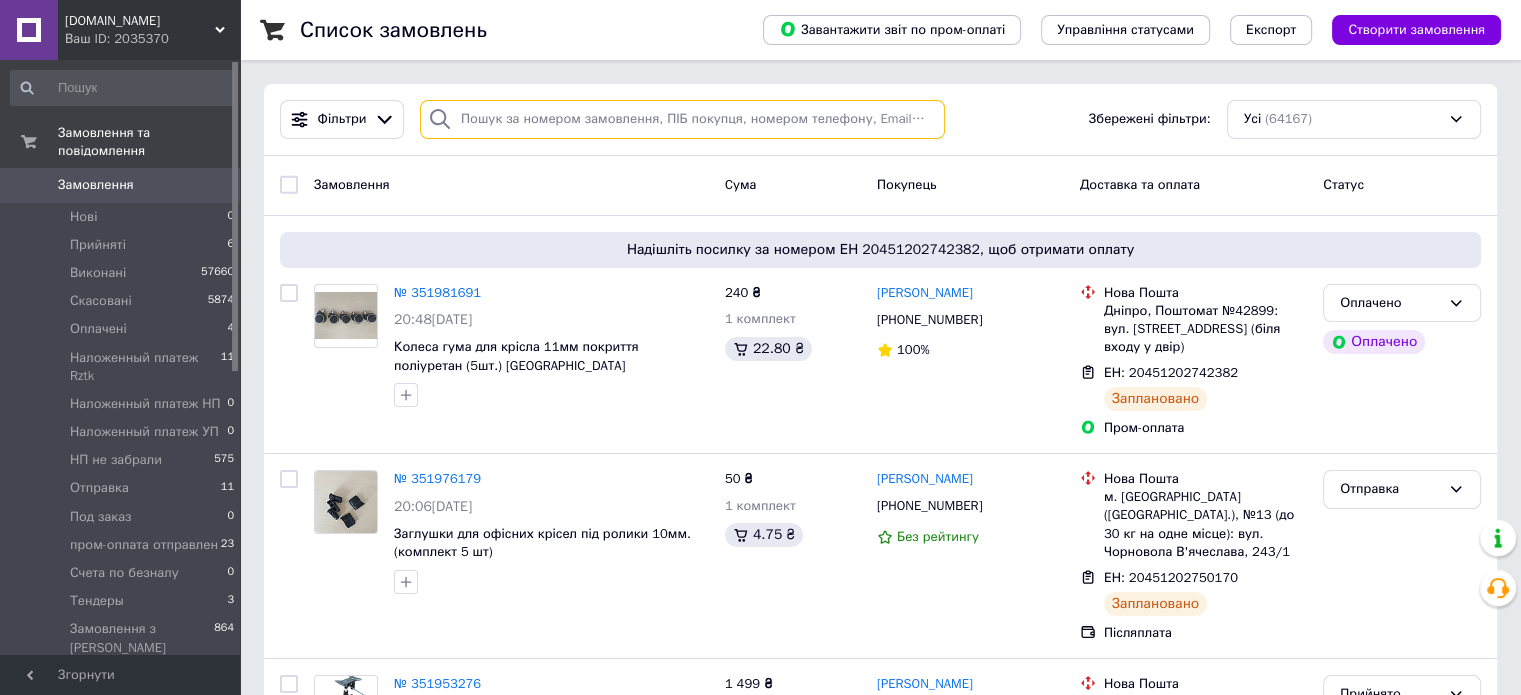 click at bounding box center (682, 119) 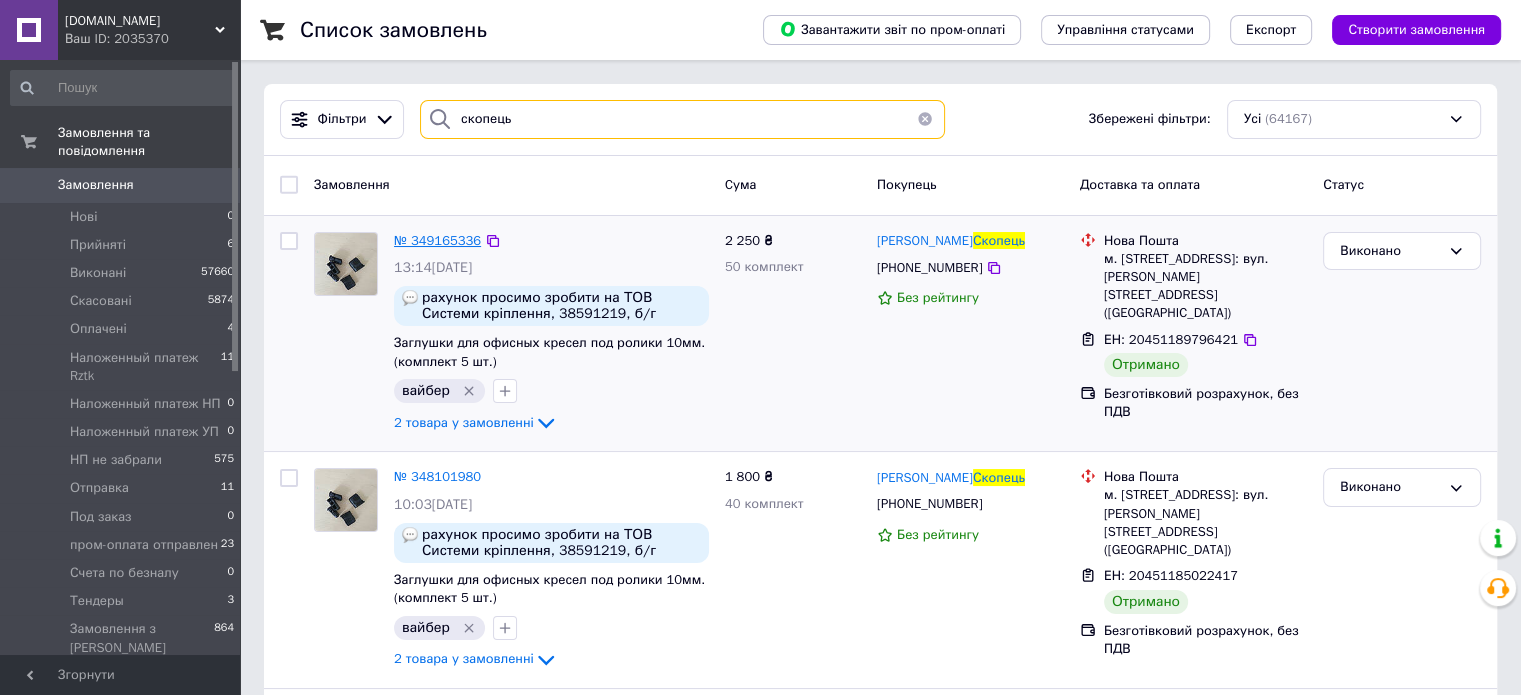 type on "скопець" 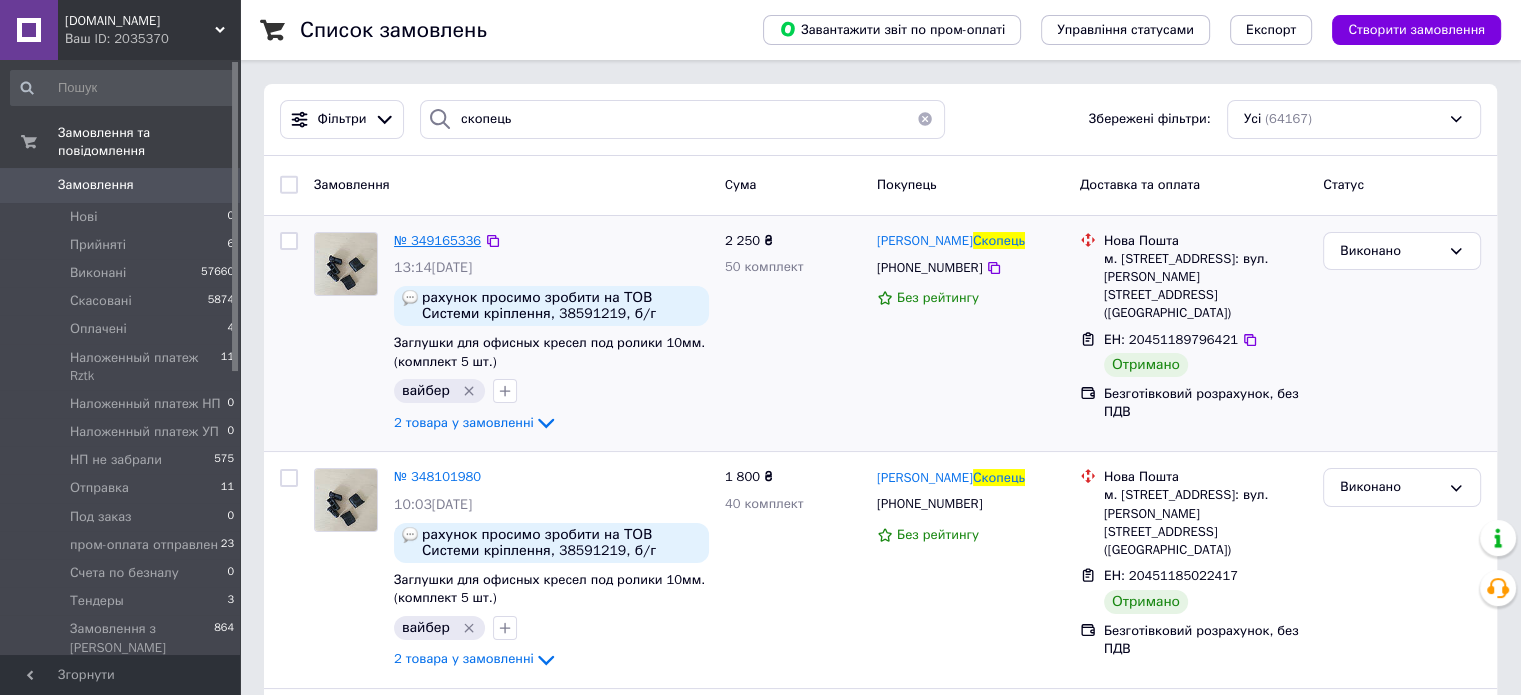 click on "№ 349165336" at bounding box center (437, 240) 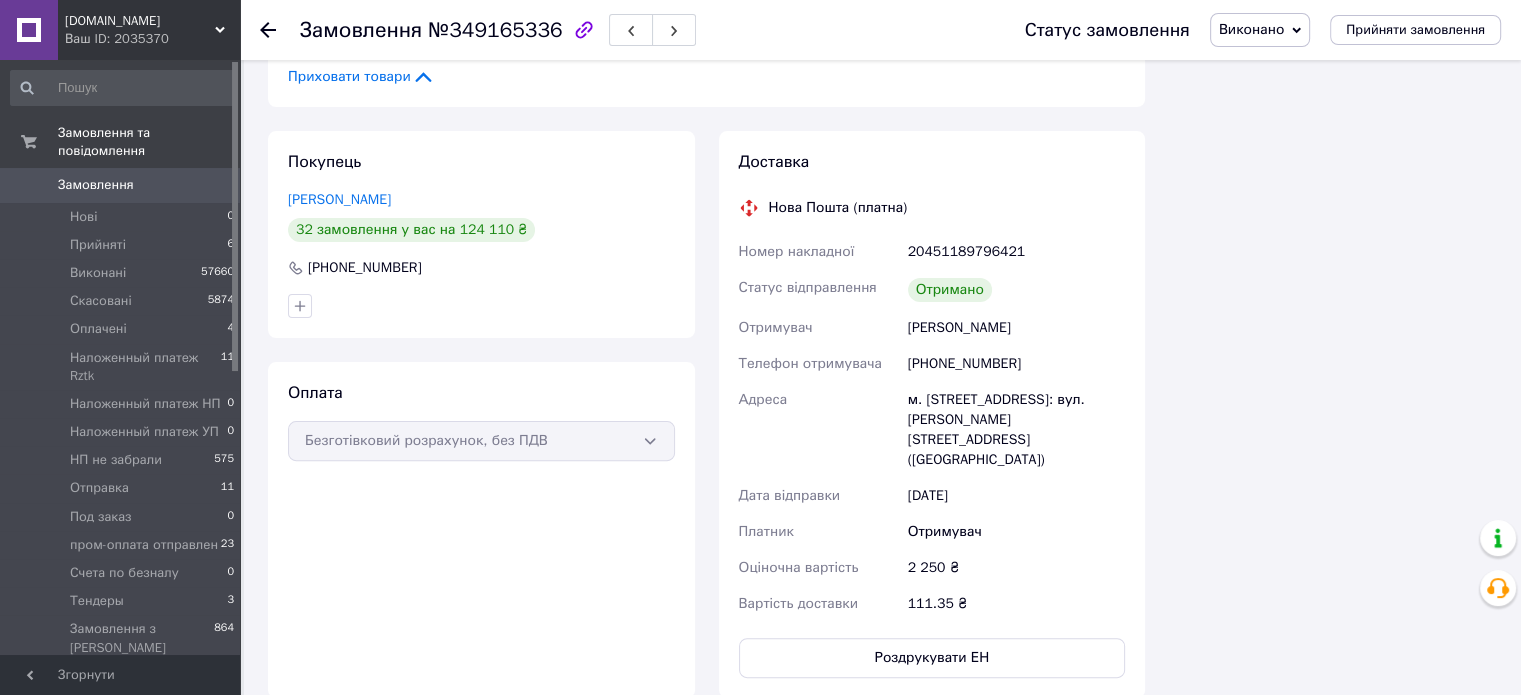 scroll, scrollTop: 522, scrollLeft: 0, axis: vertical 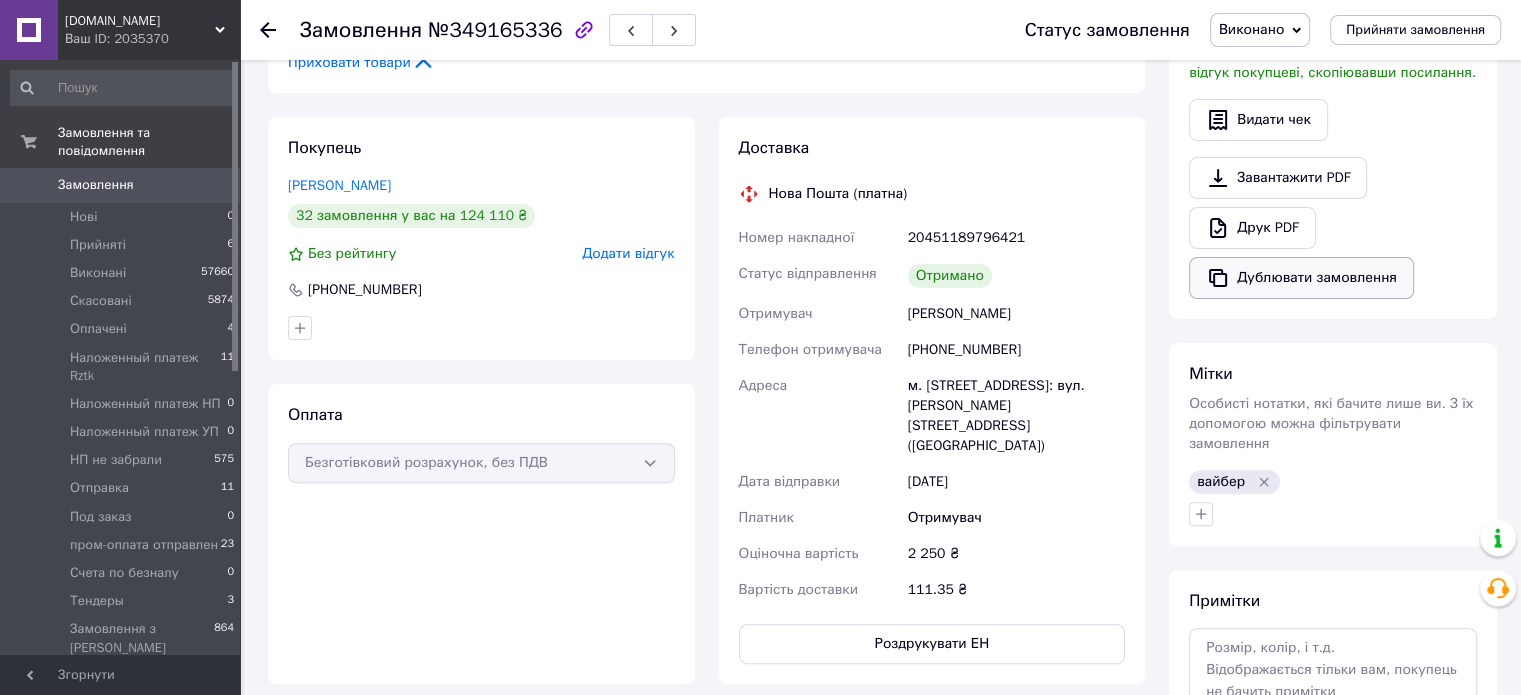click on "Дублювати замовлення" at bounding box center (1301, 278) 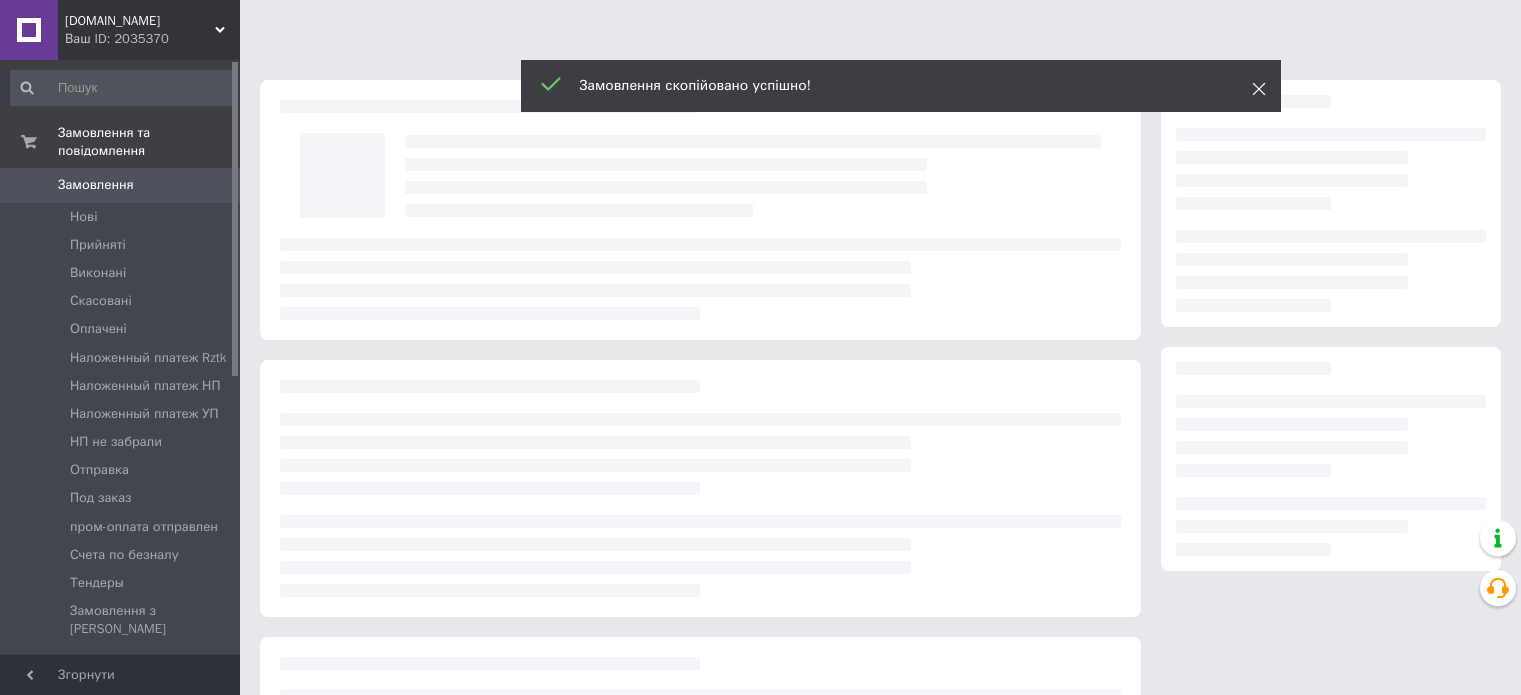 scroll, scrollTop: 0, scrollLeft: 0, axis: both 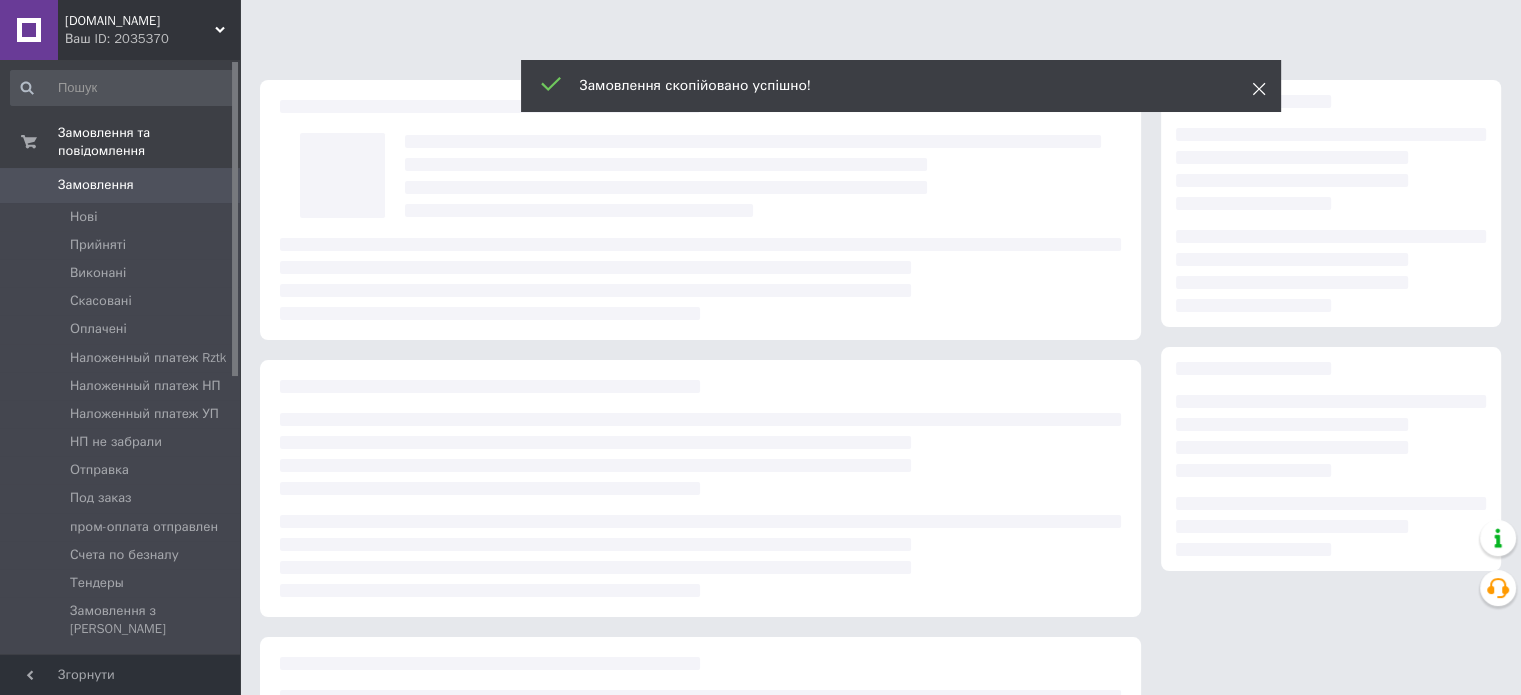 click 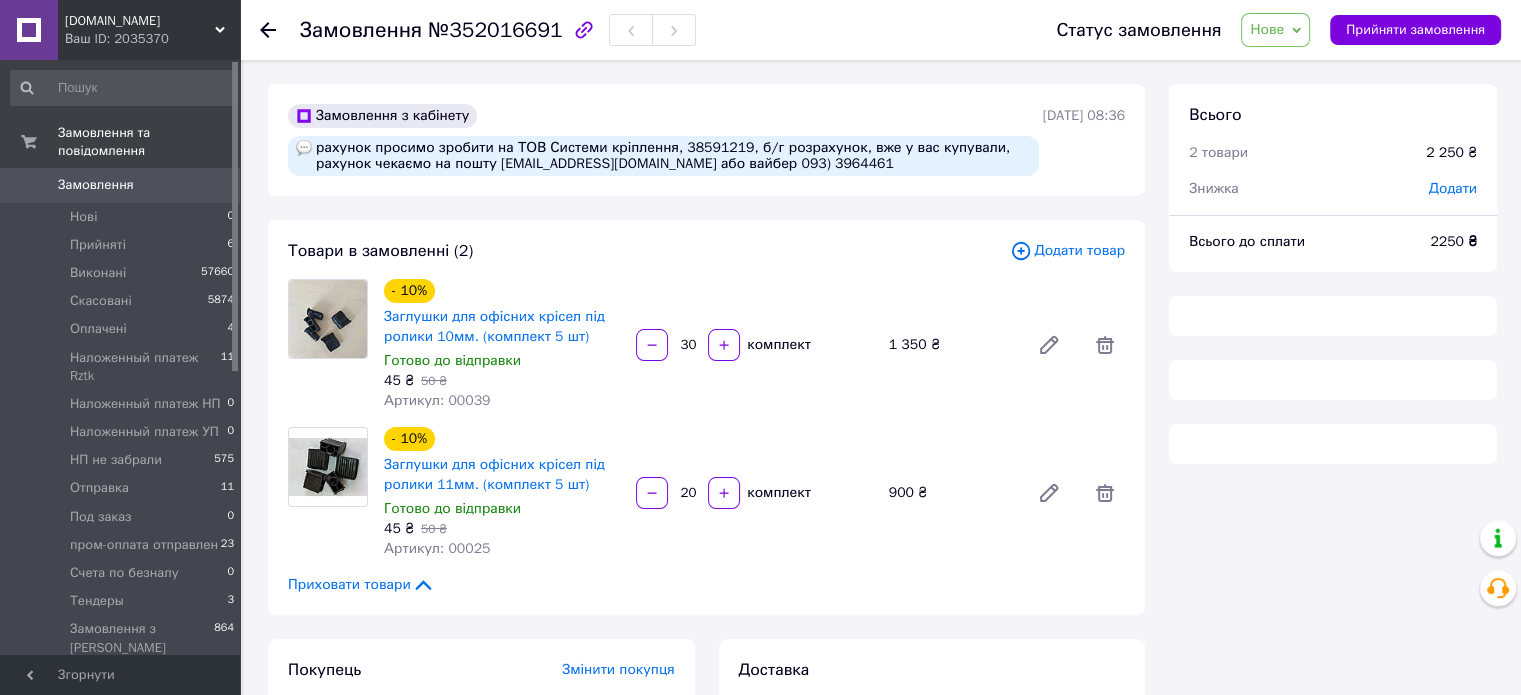 click on "Нове" at bounding box center (1267, 29) 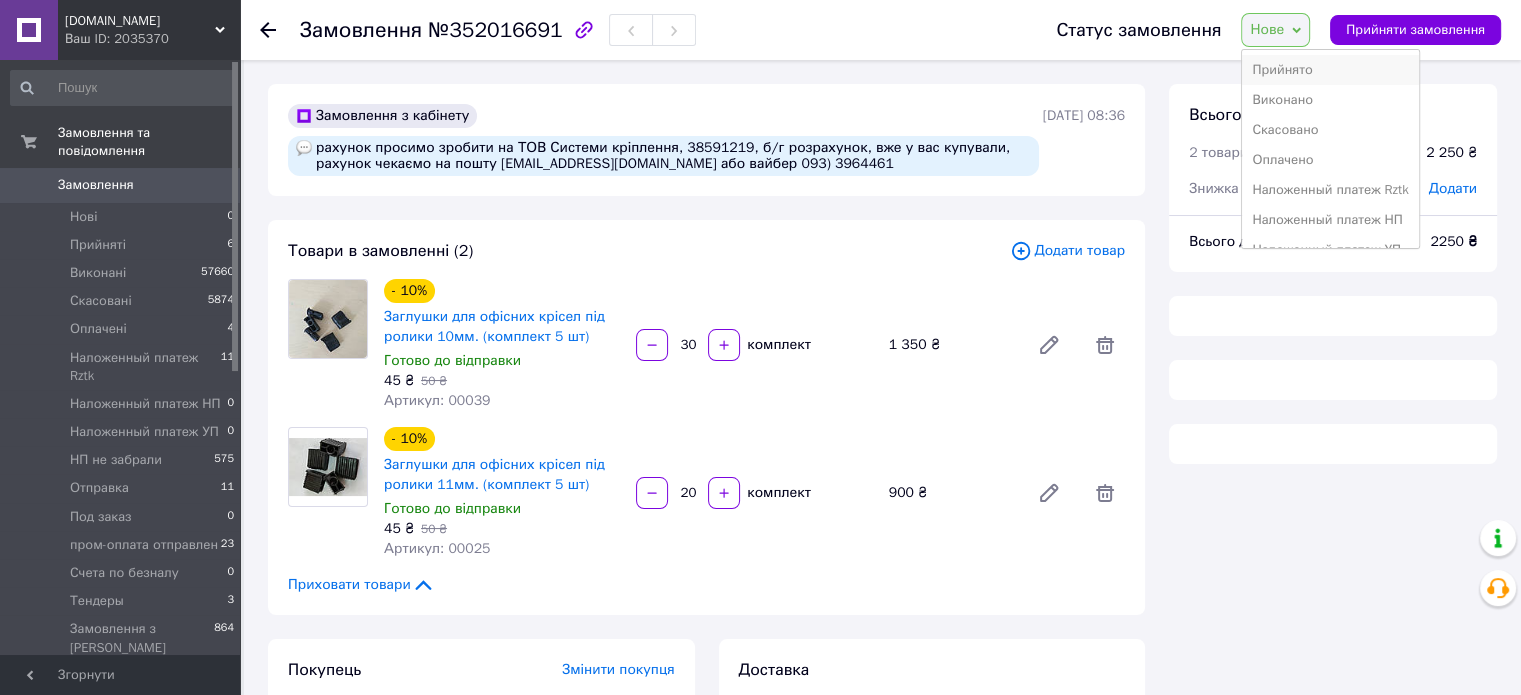 click on "Прийнято" at bounding box center (1330, 70) 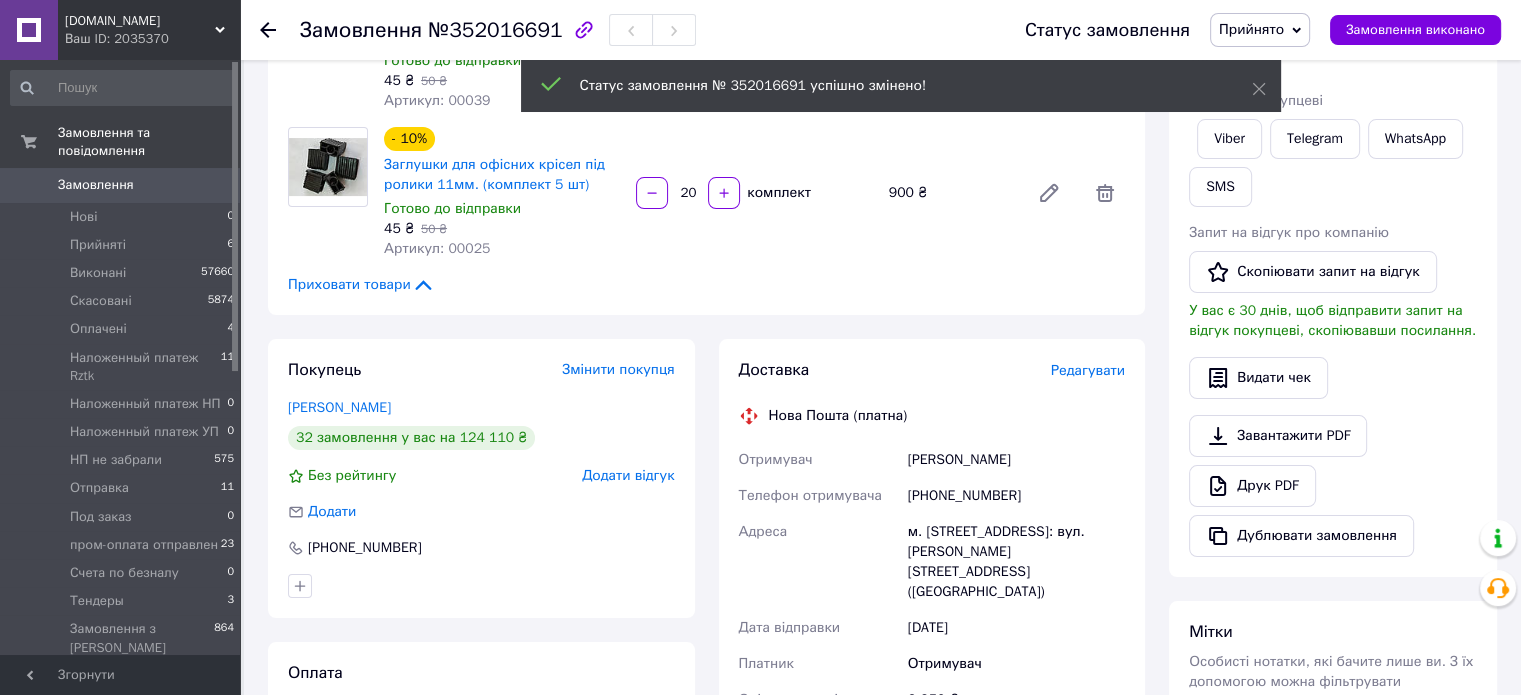 click on "Приховати товари" at bounding box center [706, 285] 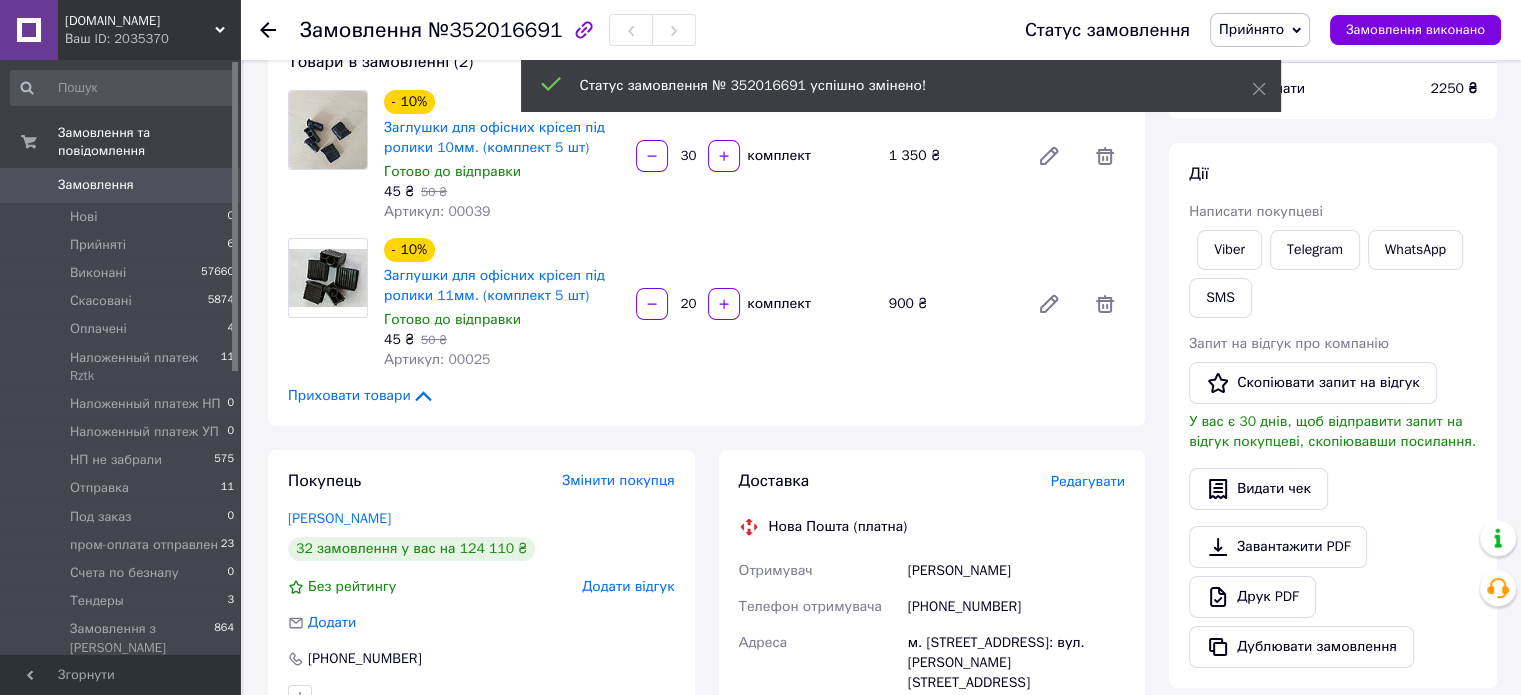 scroll, scrollTop: 100, scrollLeft: 0, axis: vertical 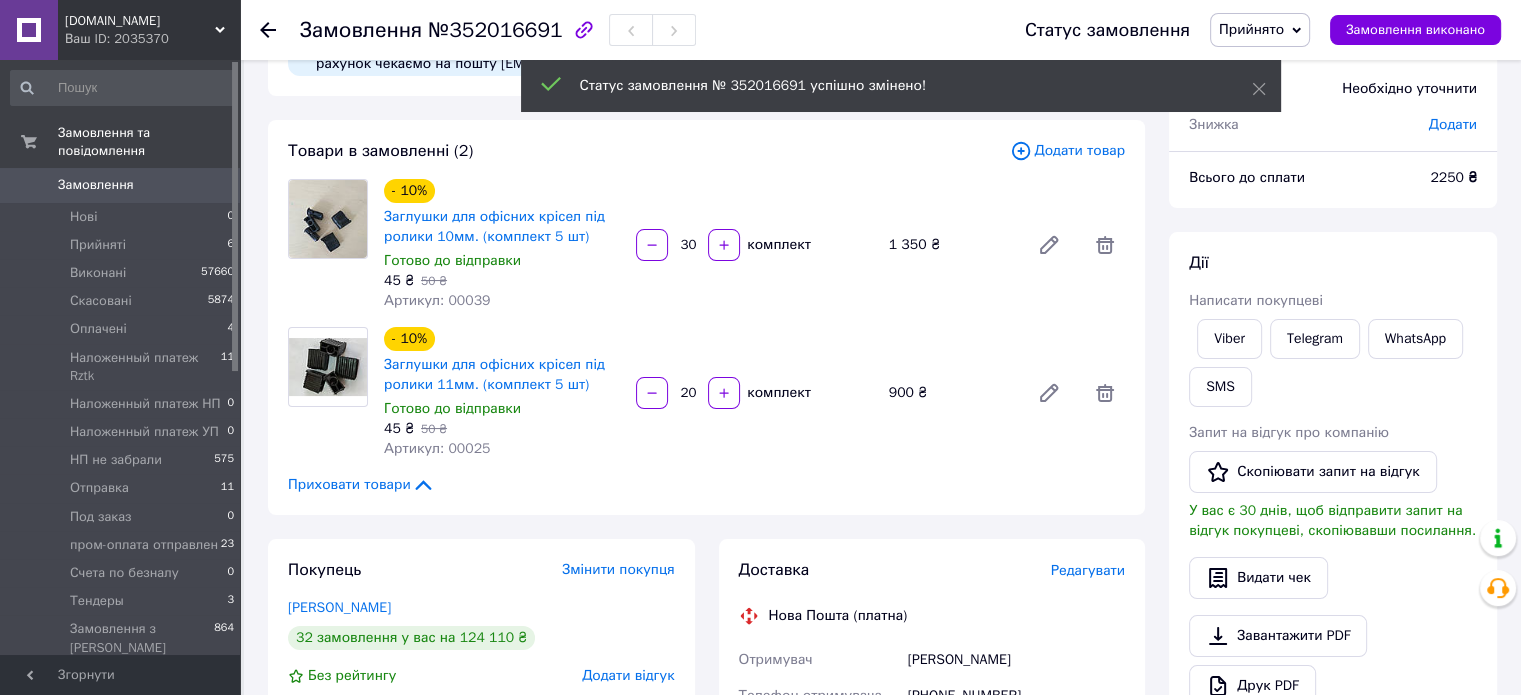 click on "Товари в замовленні (2) Додати товар - 10% Заглушки для офісних крісел під ролики 10мм. (комплект 5 шт) Готово до відправки 45 ₴   50 ₴ Артикул: 00039 30   комплект 1 350 ₴ - 10% Заглушки для офісних крісел під ролики 11мм. (комплект 5 шт) Готово до відправки 45 ₴   50 ₴ Артикул: 00025 20   комплект 900 ₴ Приховати товари" at bounding box center [706, 317] 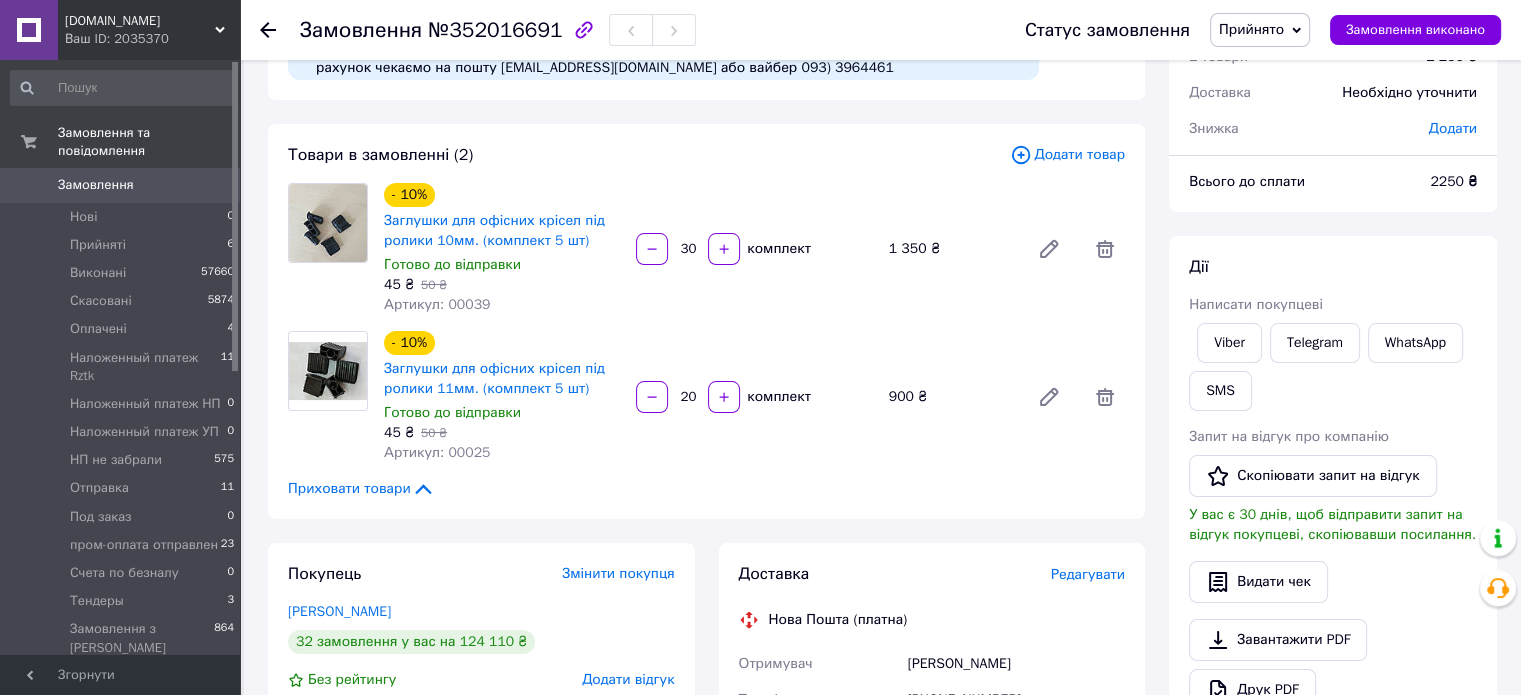 scroll, scrollTop: 0, scrollLeft: 0, axis: both 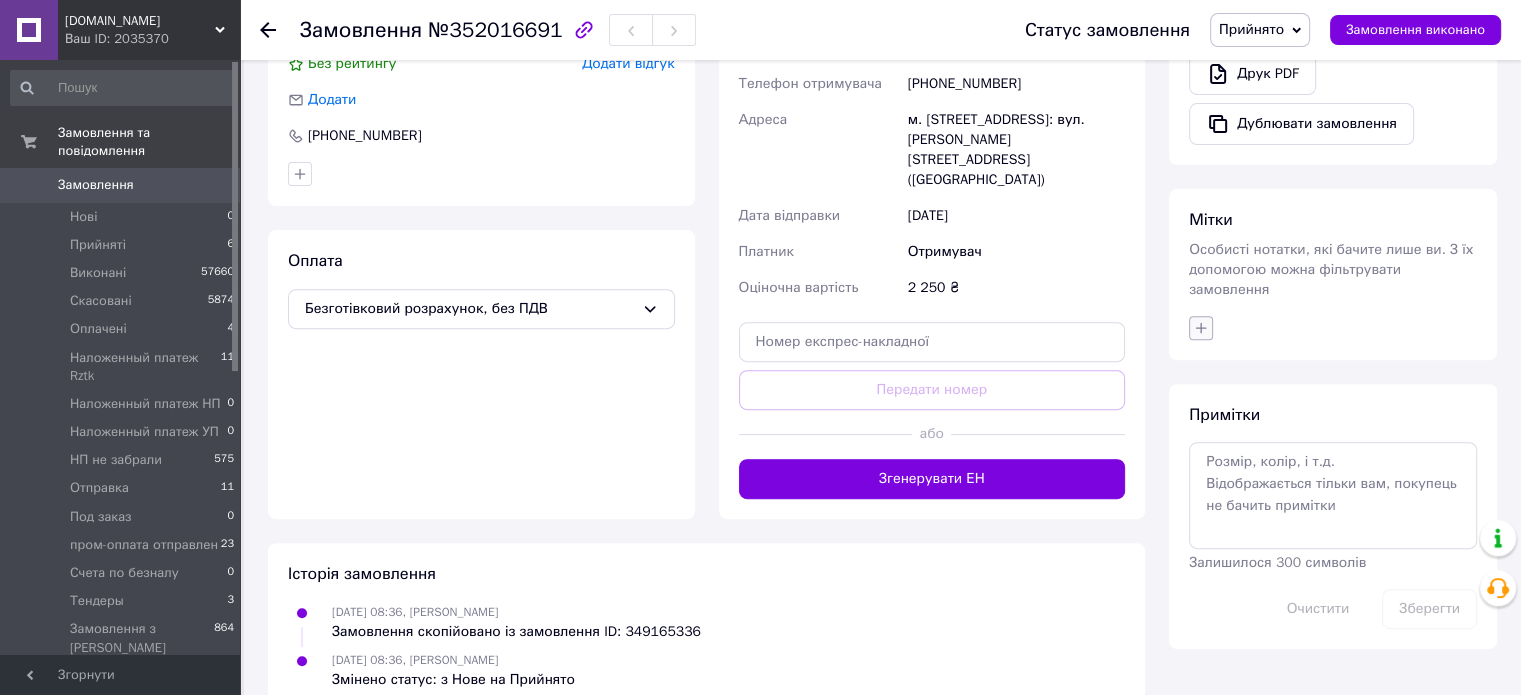 click at bounding box center [1201, 328] 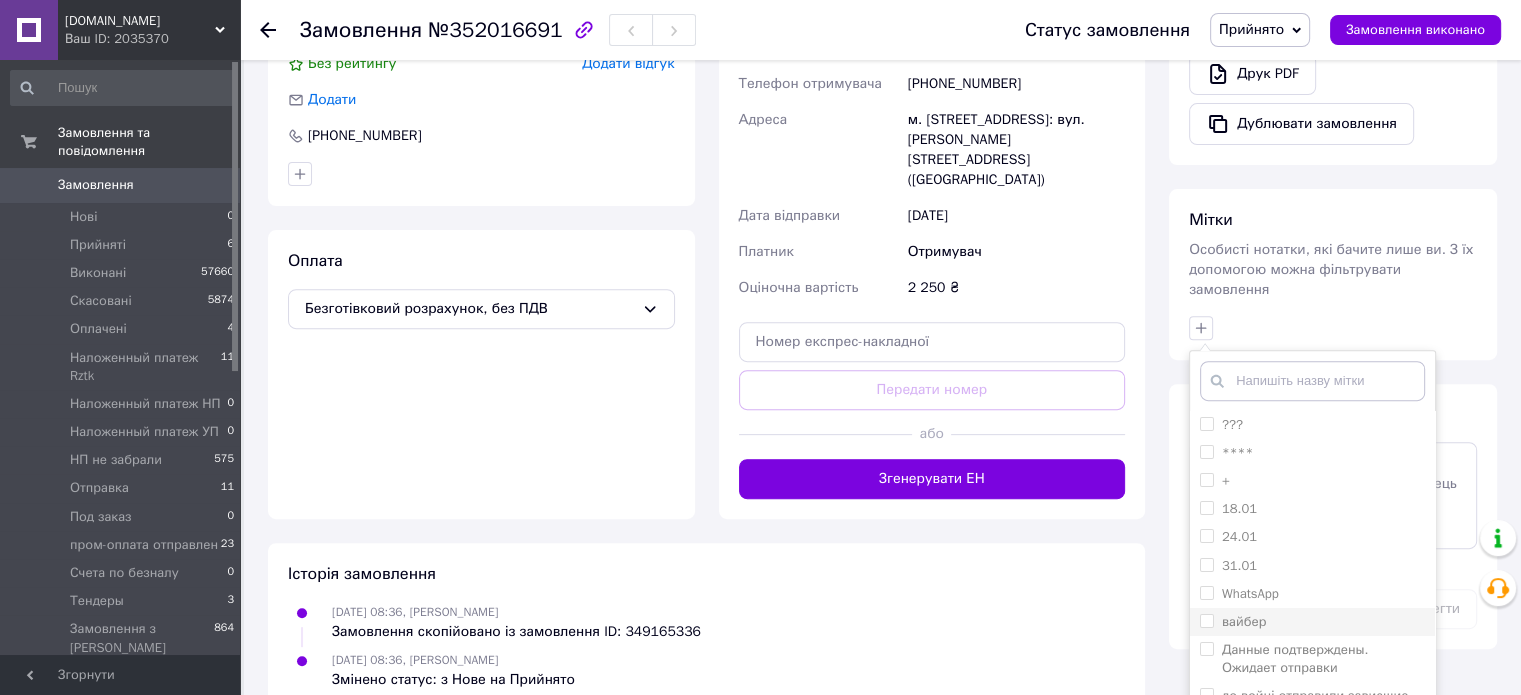 click on "вайбер" at bounding box center [1312, 622] 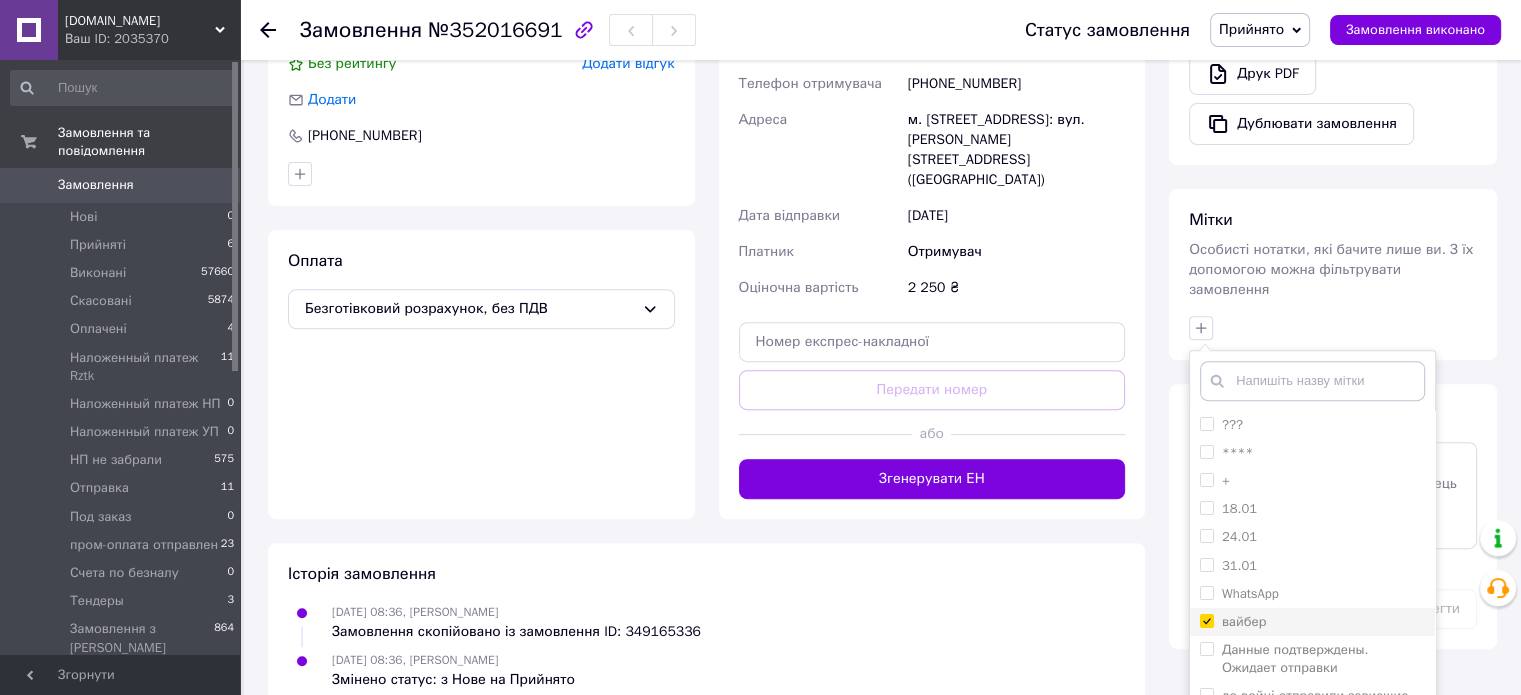 checkbox on "true" 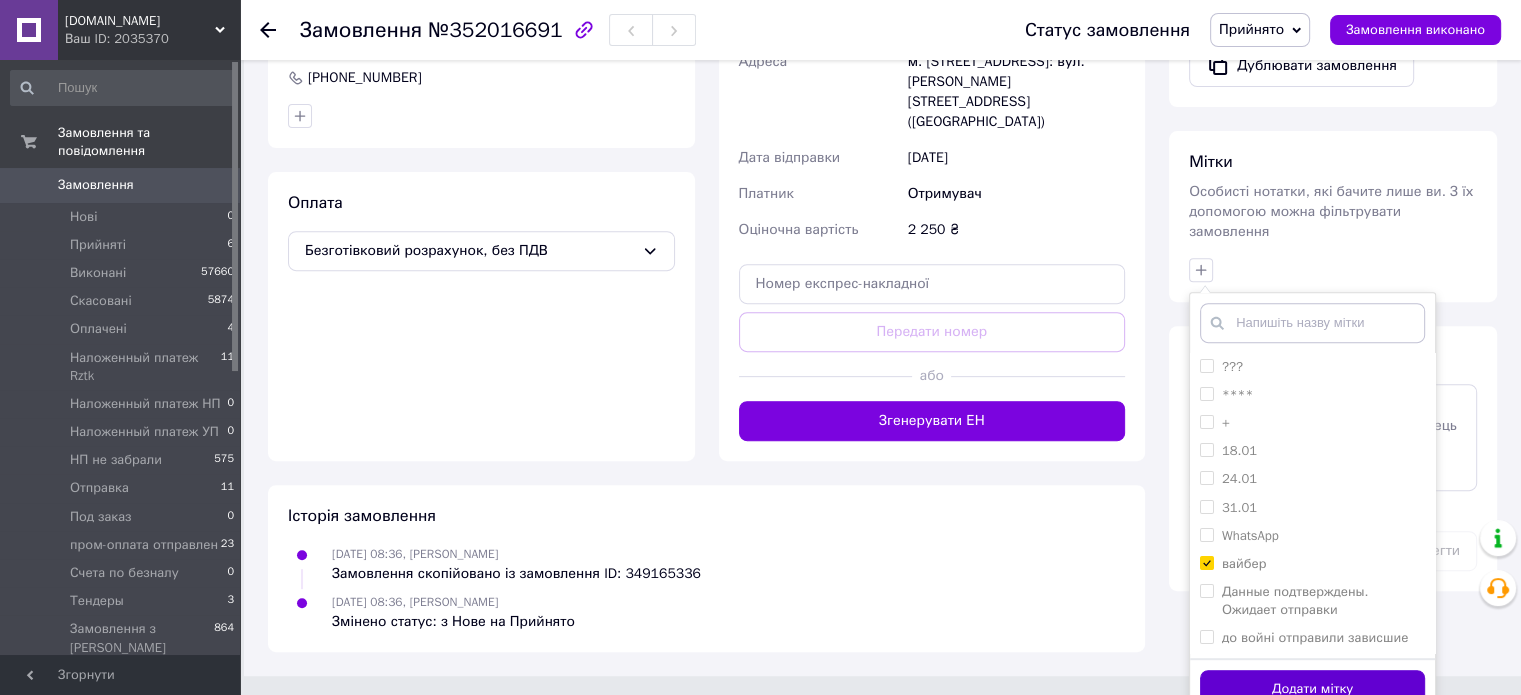 click on "Додати мітку" at bounding box center [1312, 689] 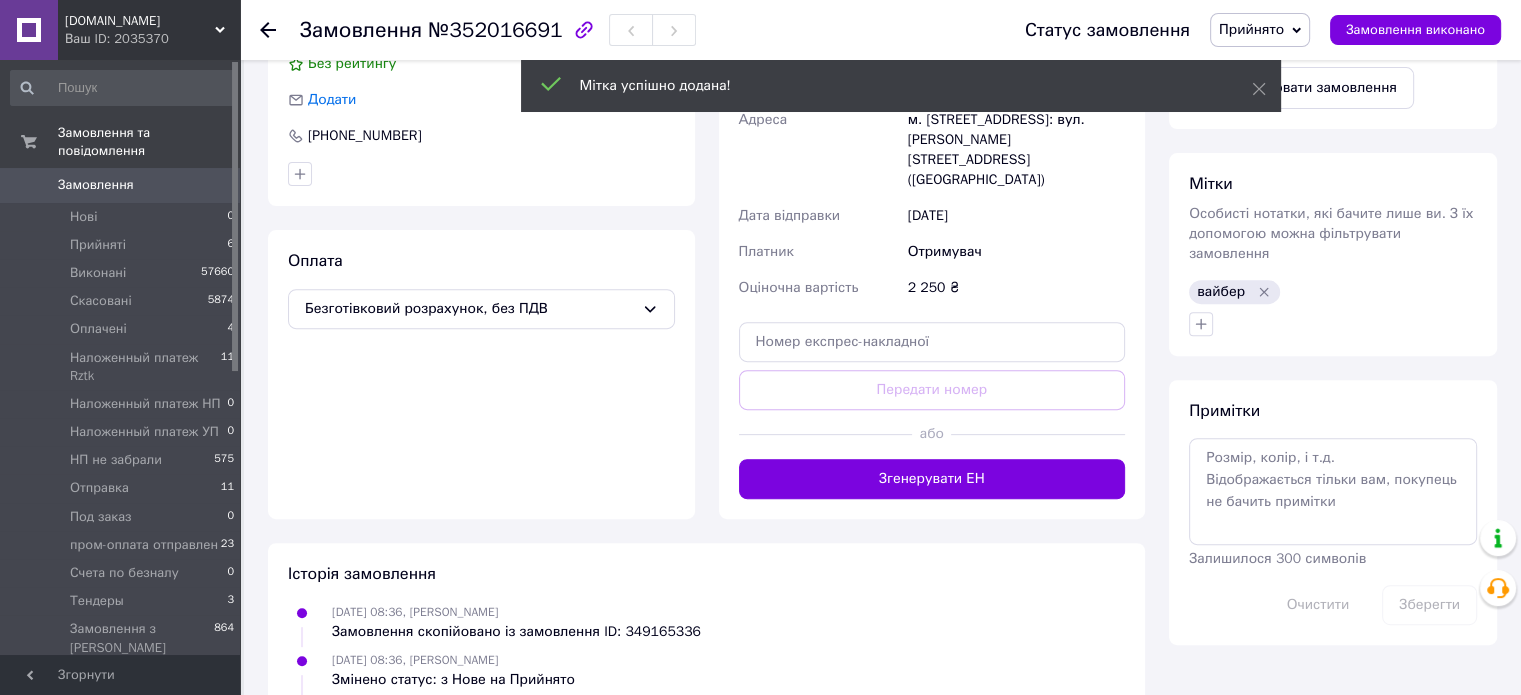 scroll, scrollTop: 760, scrollLeft: 0, axis: vertical 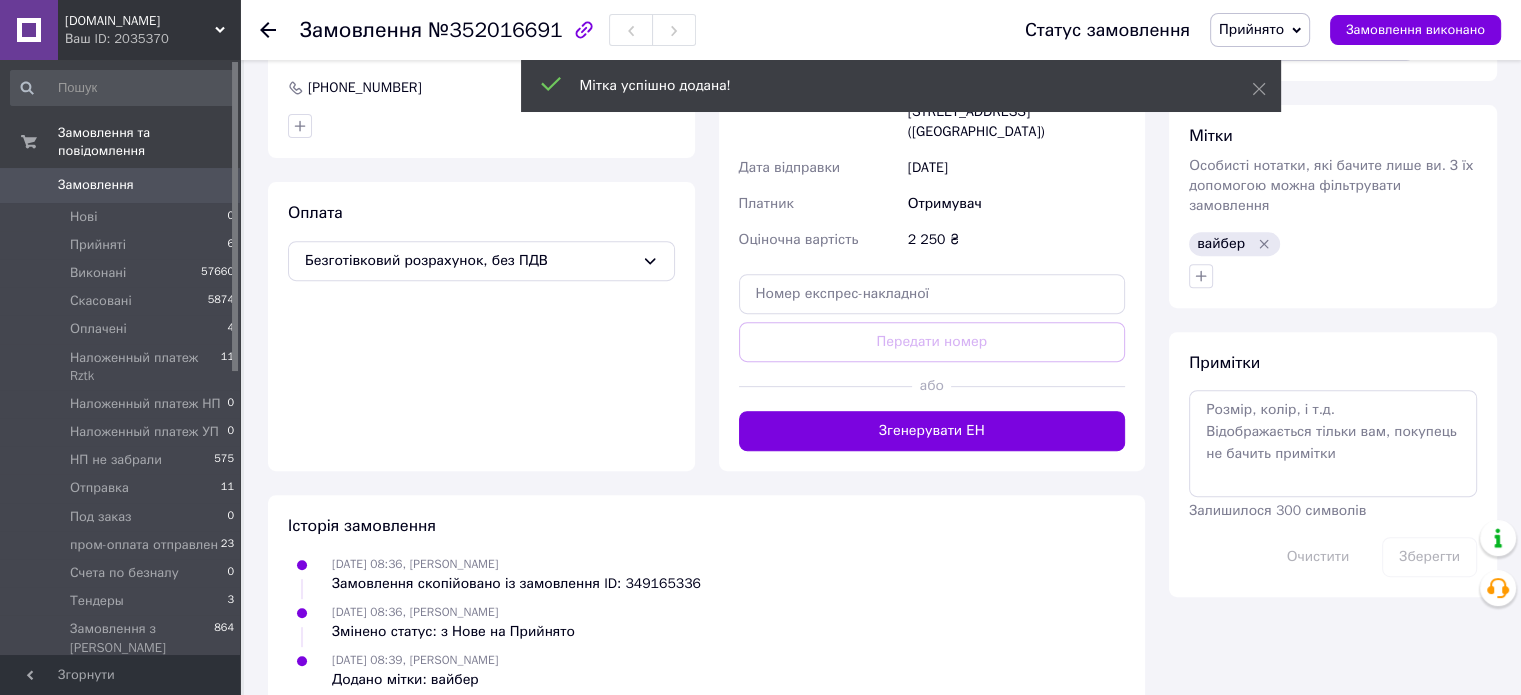 click on "Замовлення" at bounding box center (96, 185) 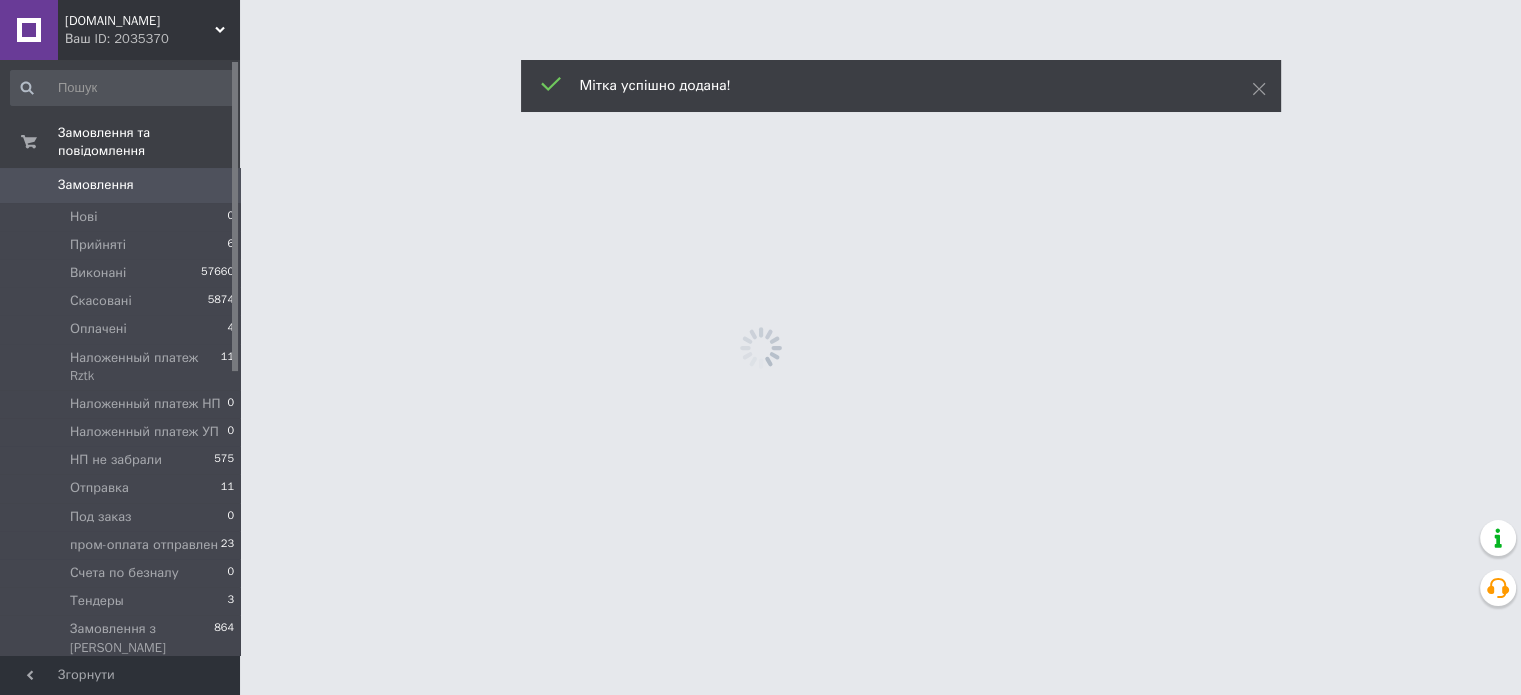 scroll, scrollTop: 0, scrollLeft: 0, axis: both 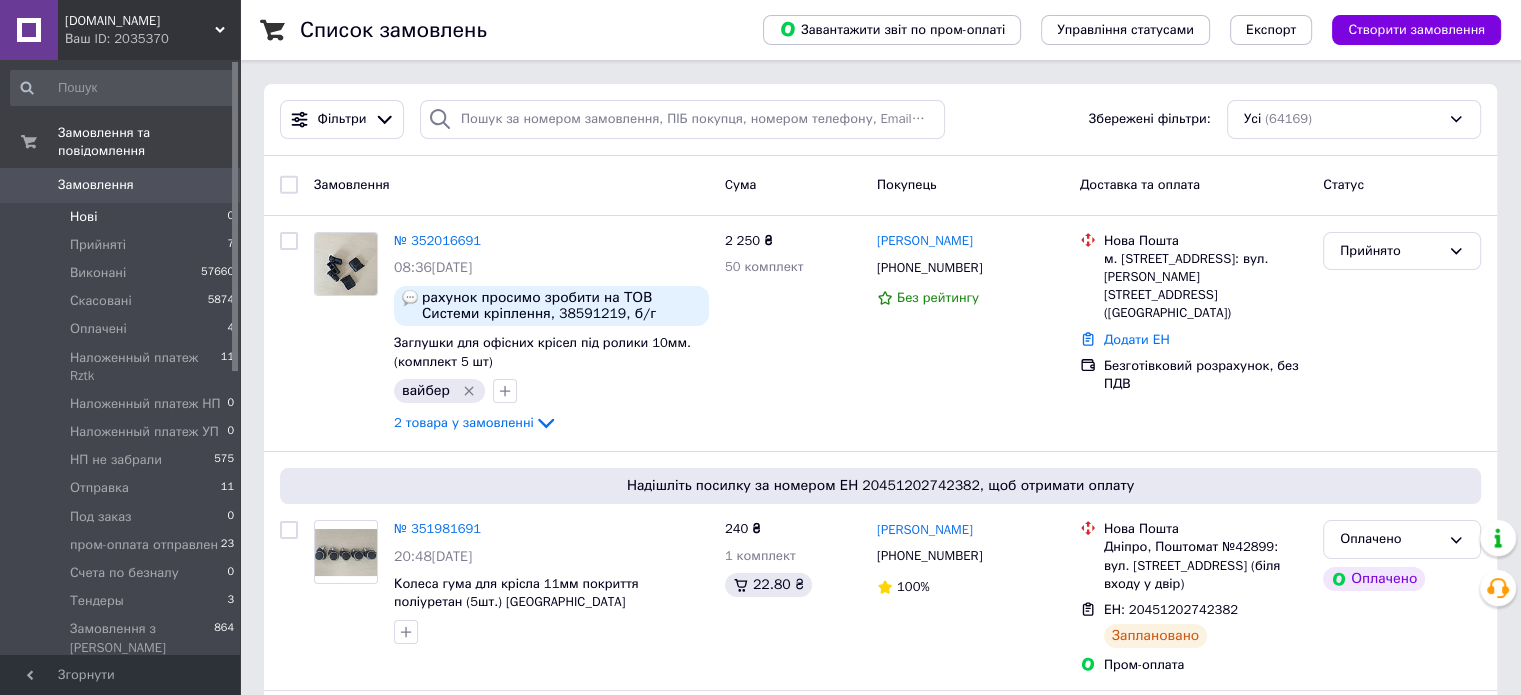 click on "Нові 0" at bounding box center [123, 217] 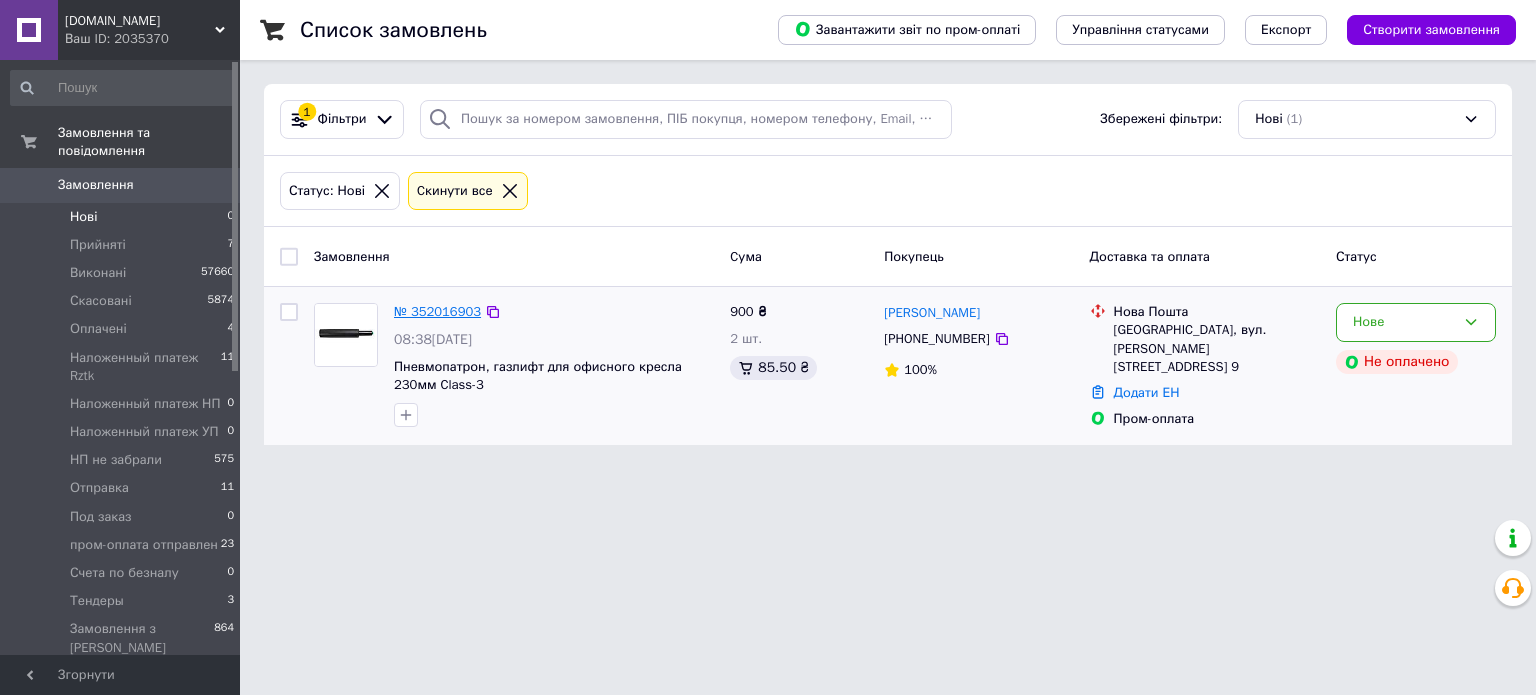 click on "№ 352016903" at bounding box center (437, 311) 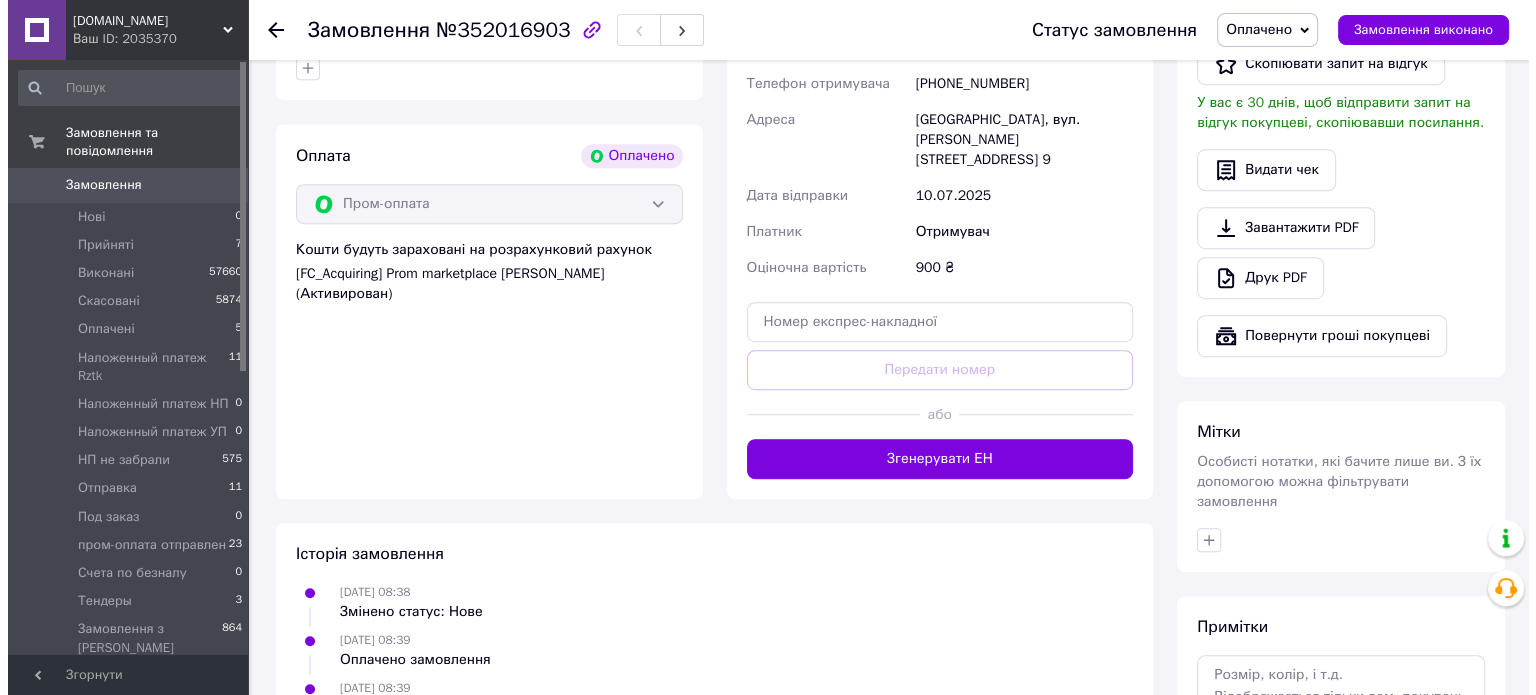 scroll, scrollTop: 1100, scrollLeft: 0, axis: vertical 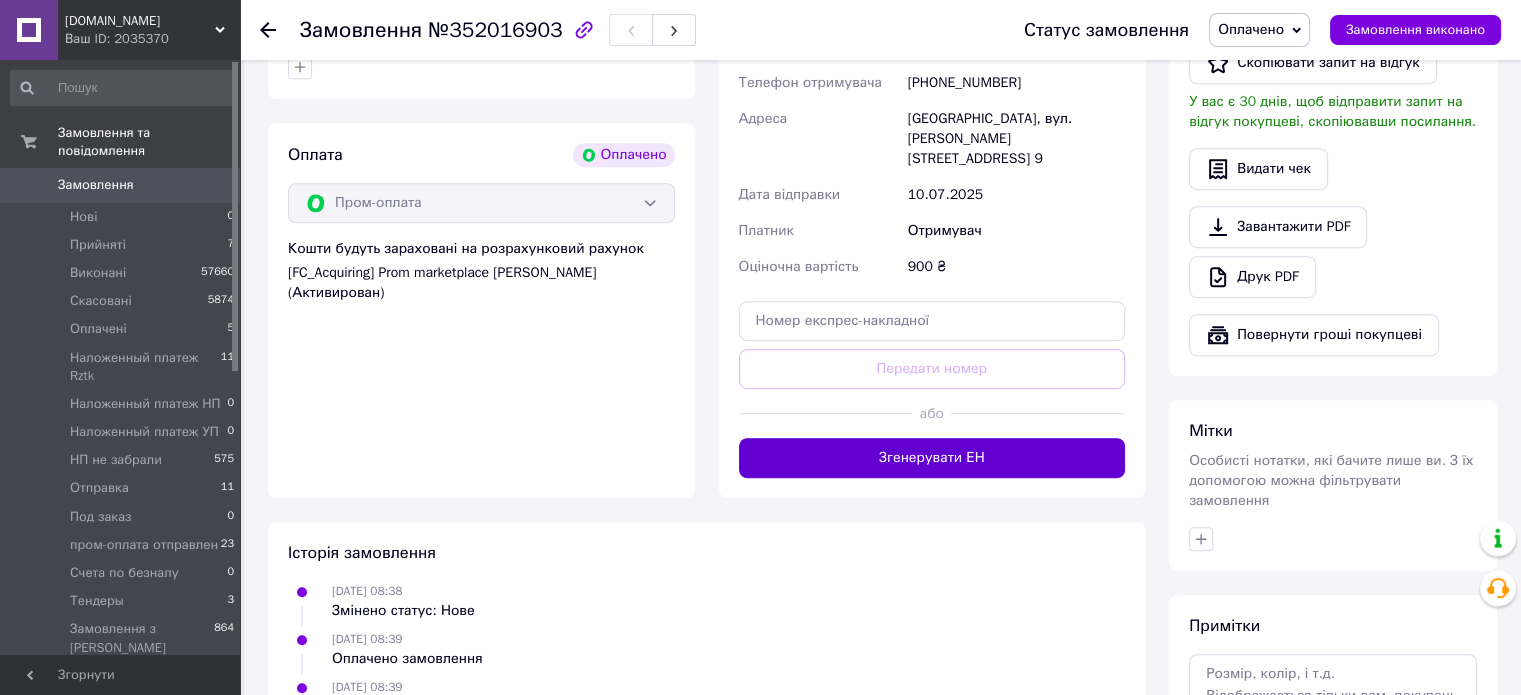 click on "Згенерувати ЕН" at bounding box center [932, 458] 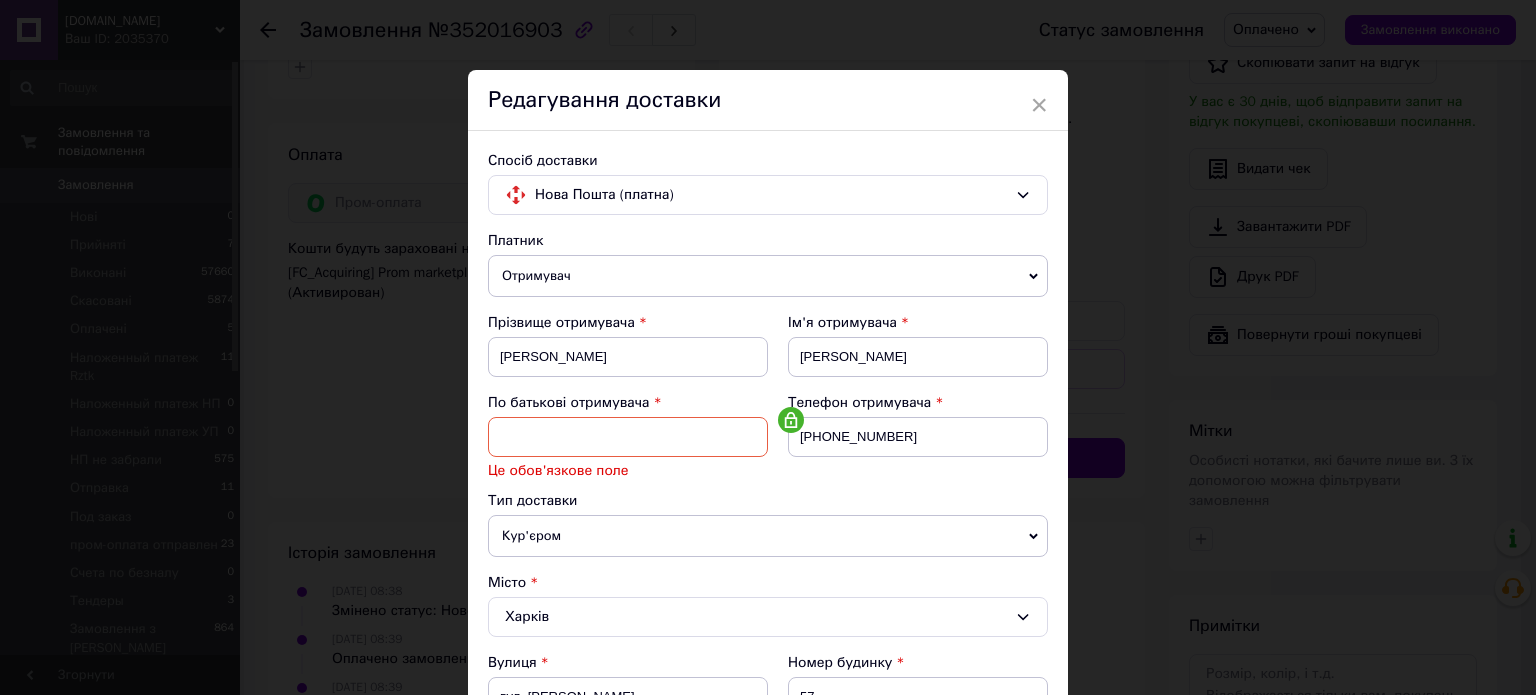 click at bounding box center (628, 437) 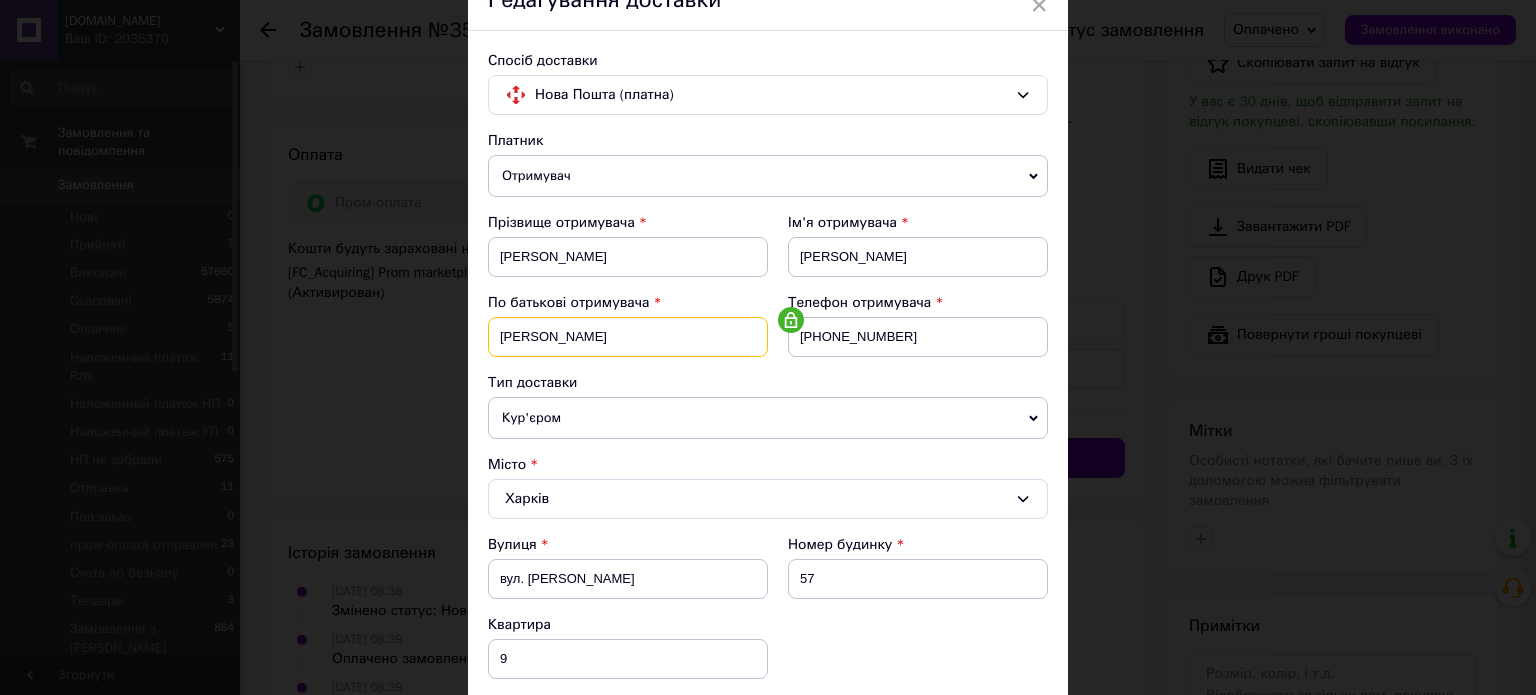 type on "Александр" 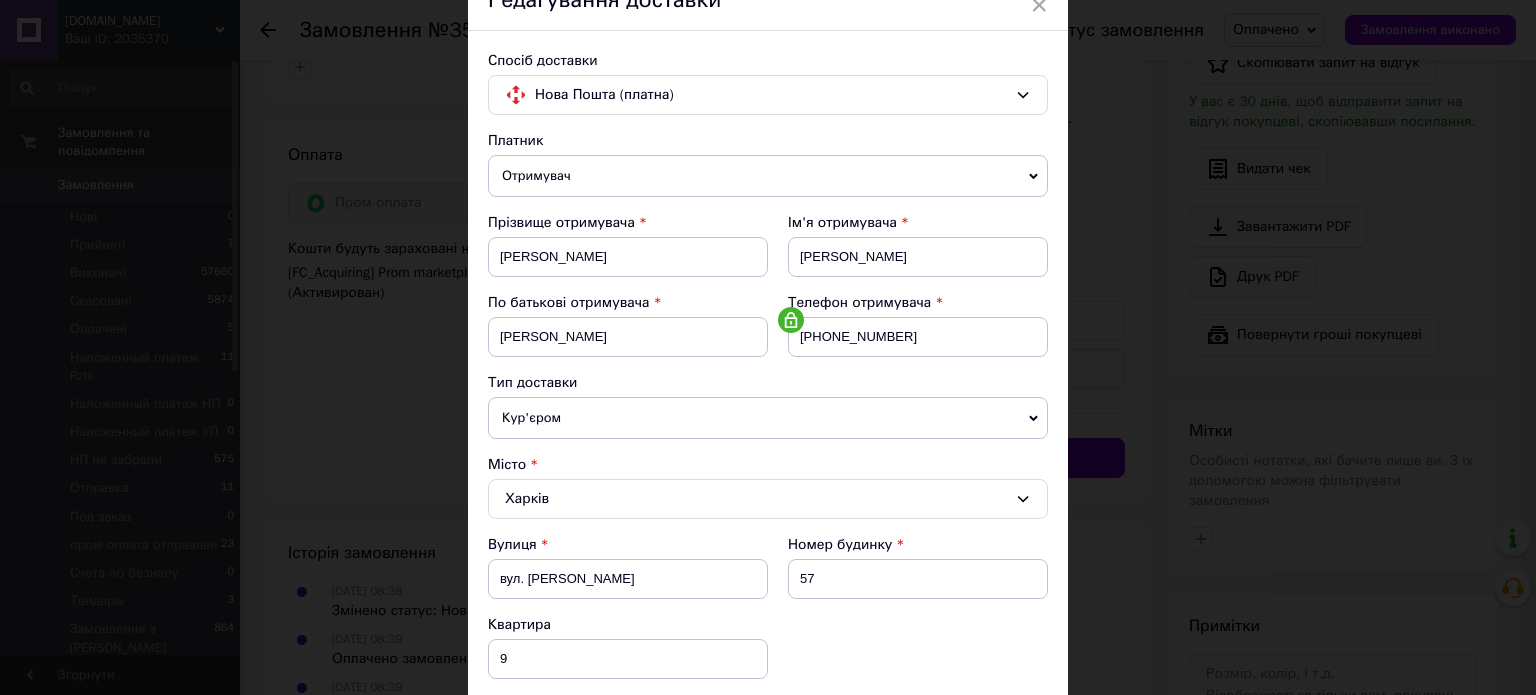 click on "Місто" at bounding box center [768, 465] 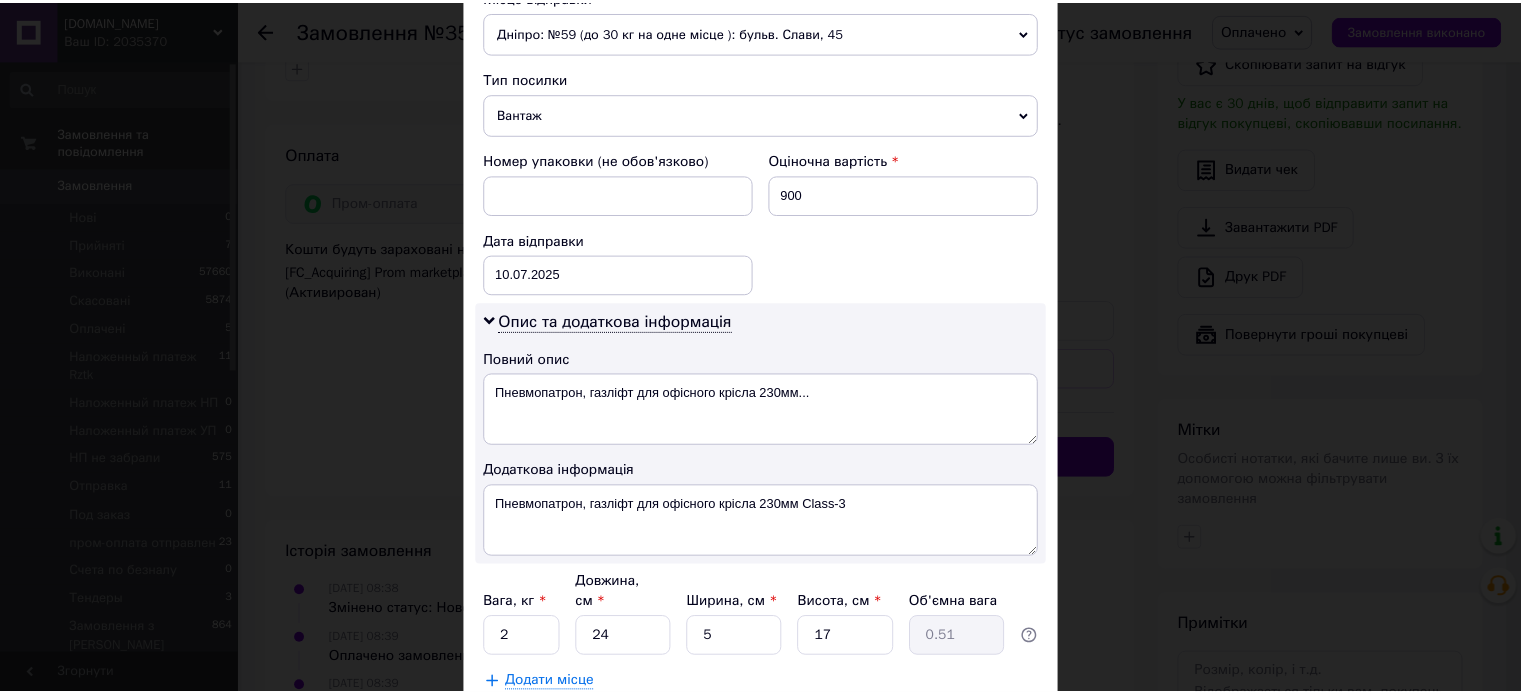 scroll, scrollTop: 900, scrollLeft: 0, axis: vertical 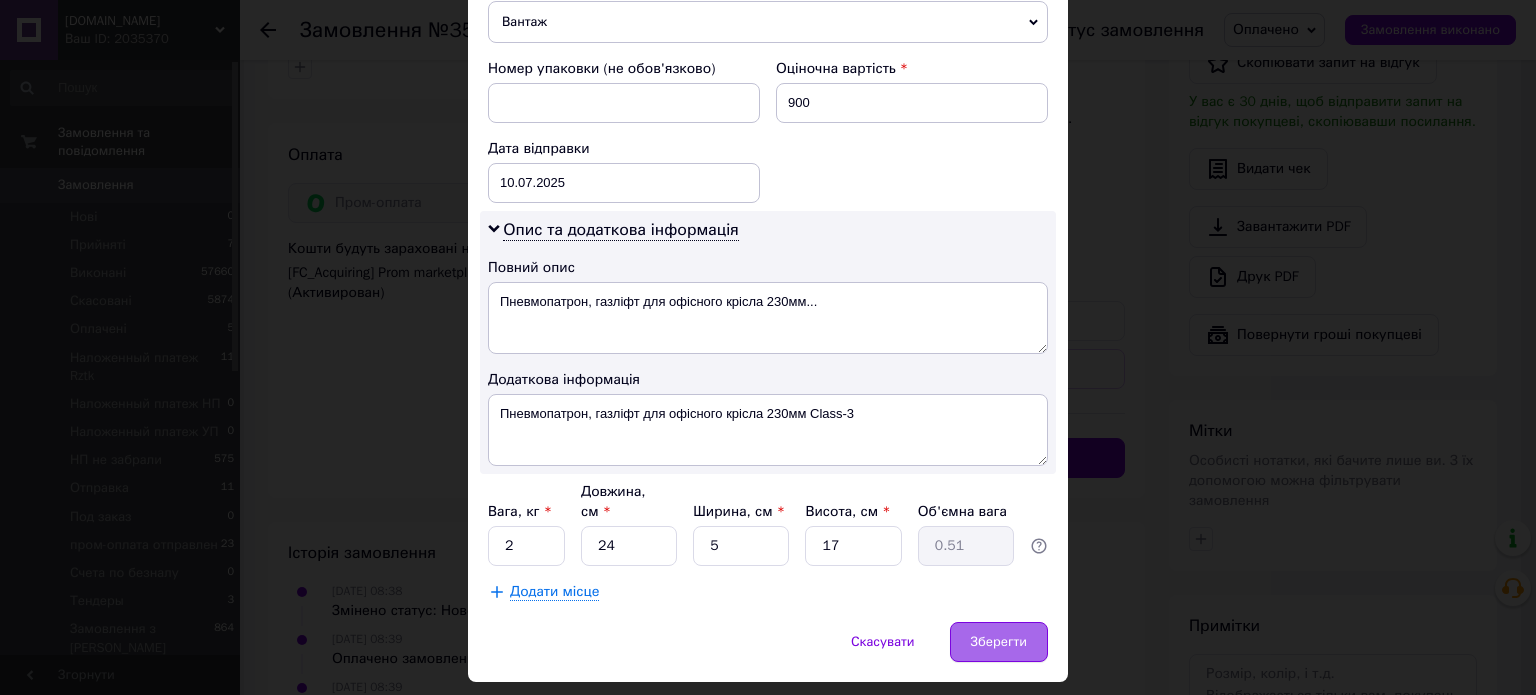 click on "Зберегти" at bounding box center [999, 642] 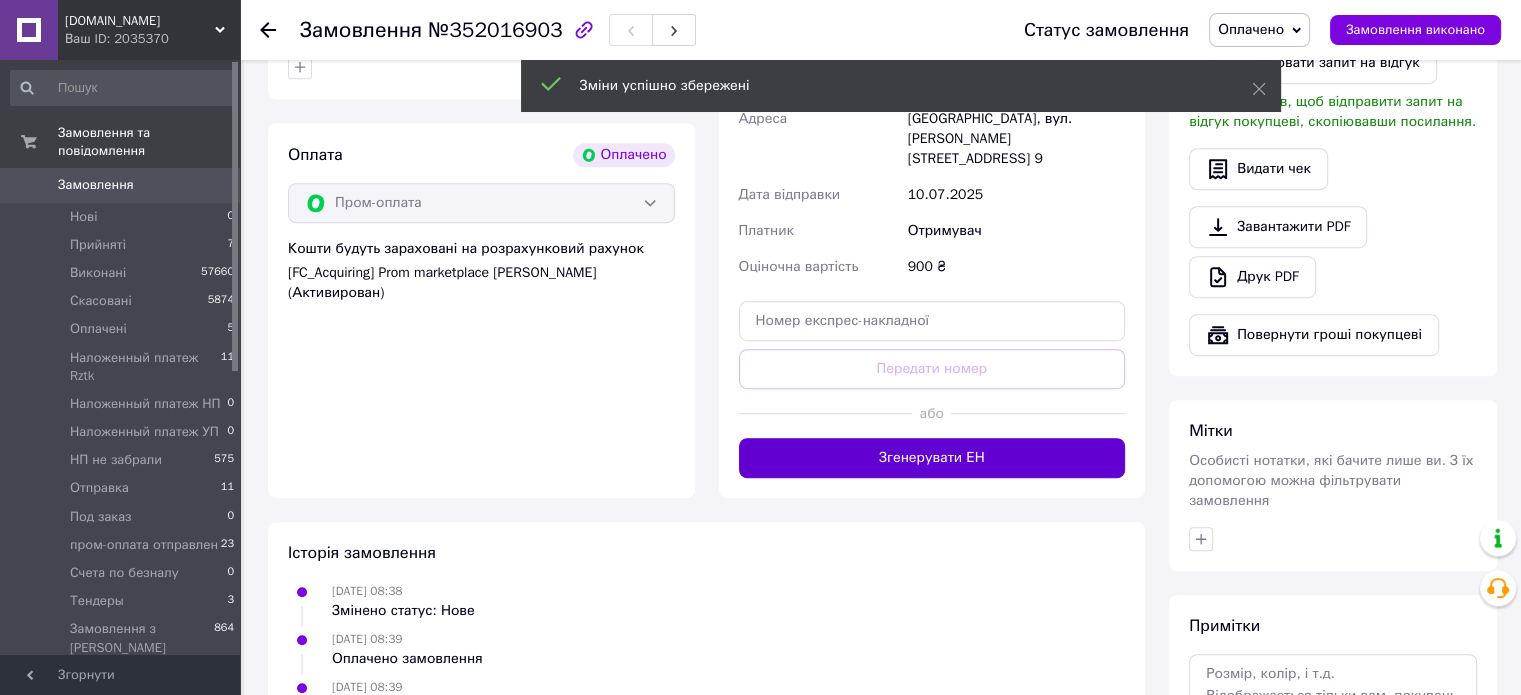 click on "Згенерувати ЕН" at bounding box center (932, 458) 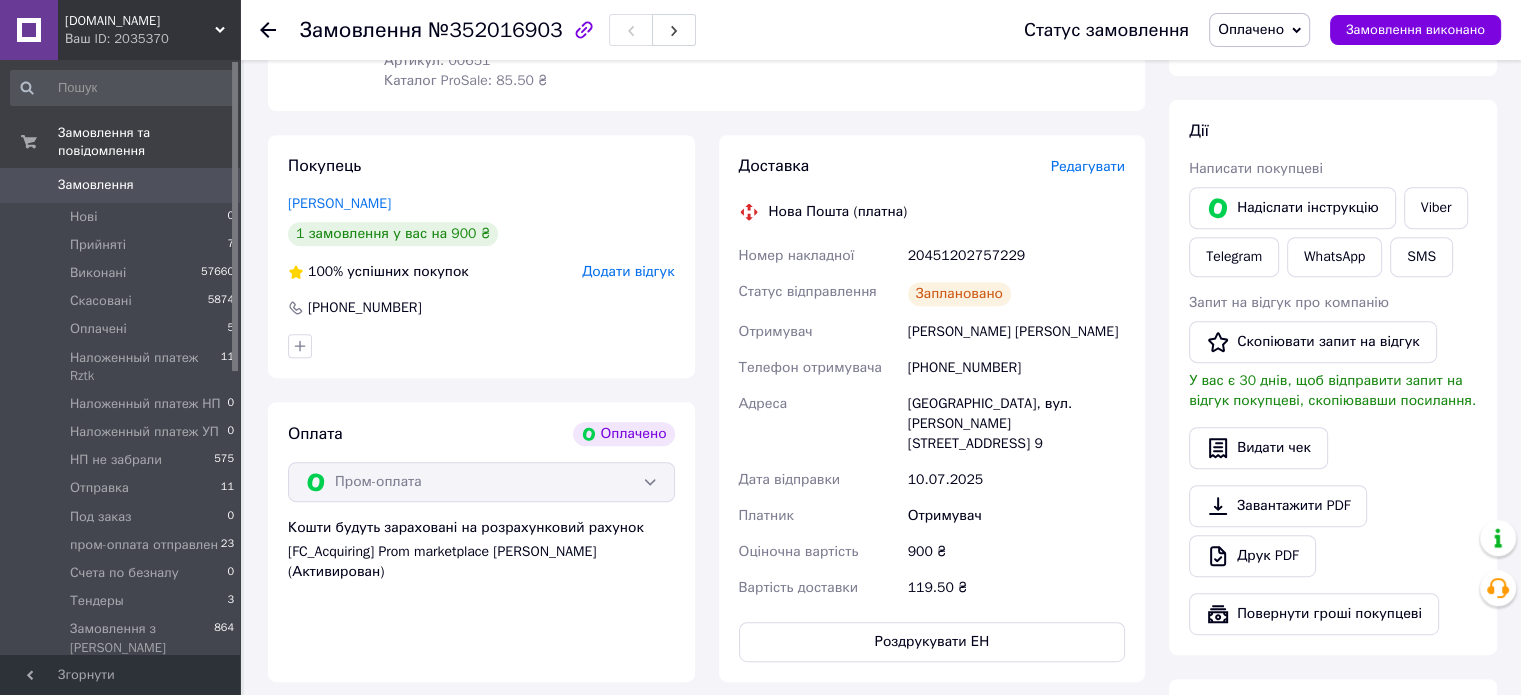 scroll, scrollTop: 800, scrollLeft: 0, axis: vertical 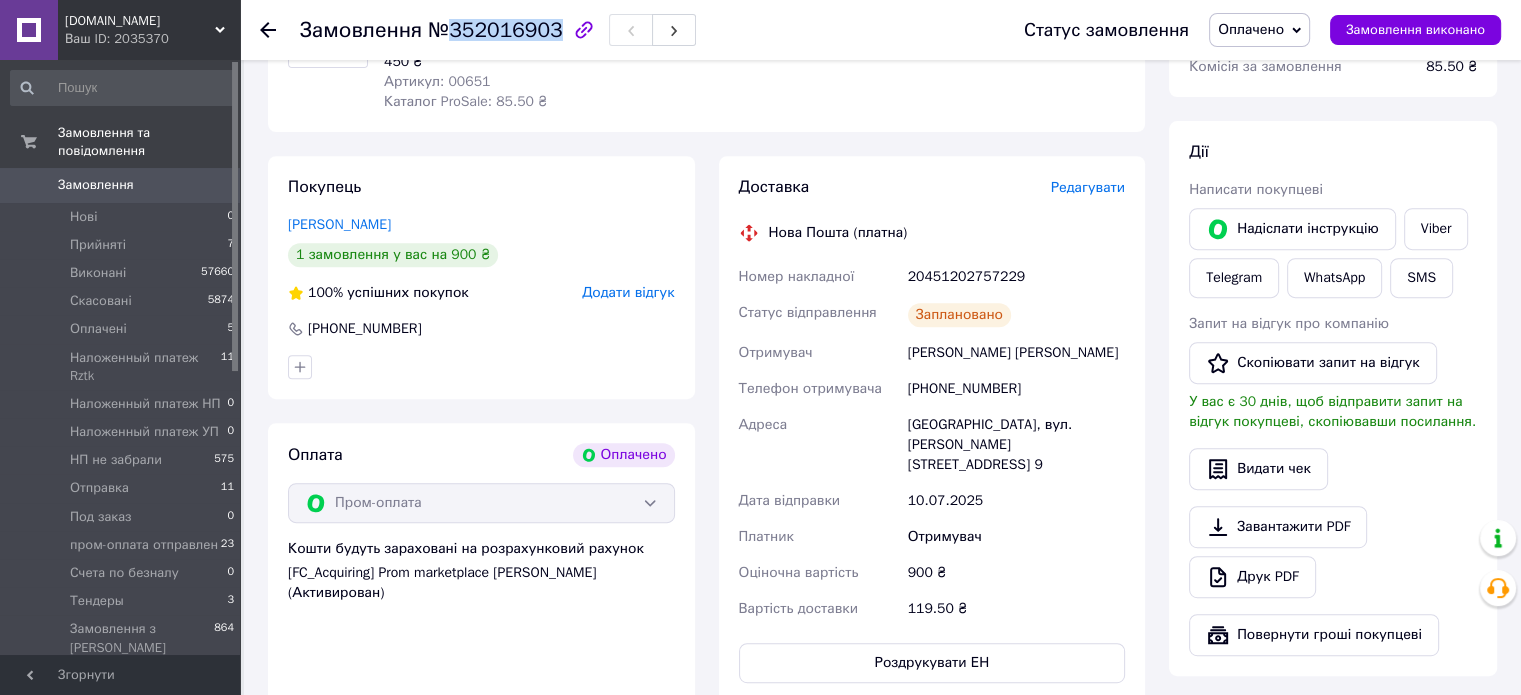 drag, startPoint x: 445, startPoint y: 30, endPoint x: 546, endPoint y: 30, distance: 101 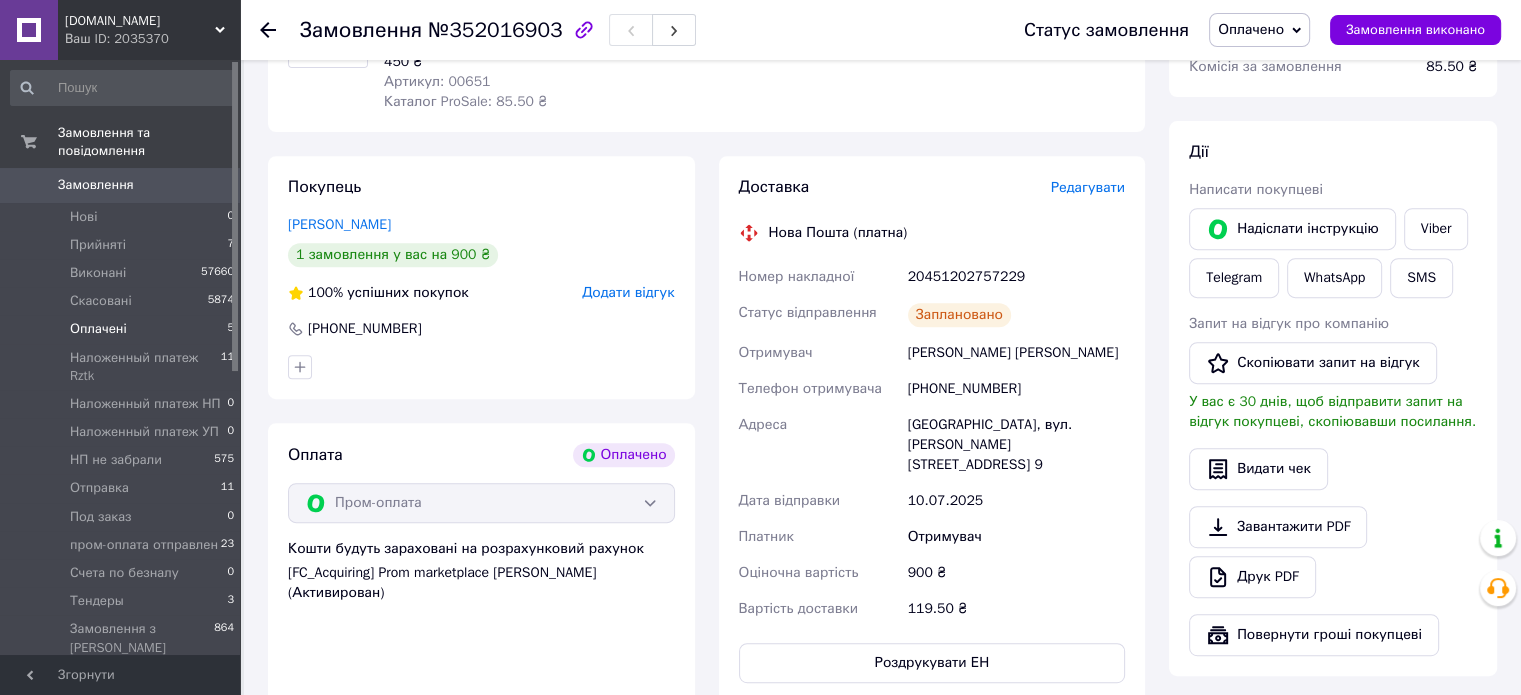 click on "Оплачені 5" at bounding box center [123, 329] 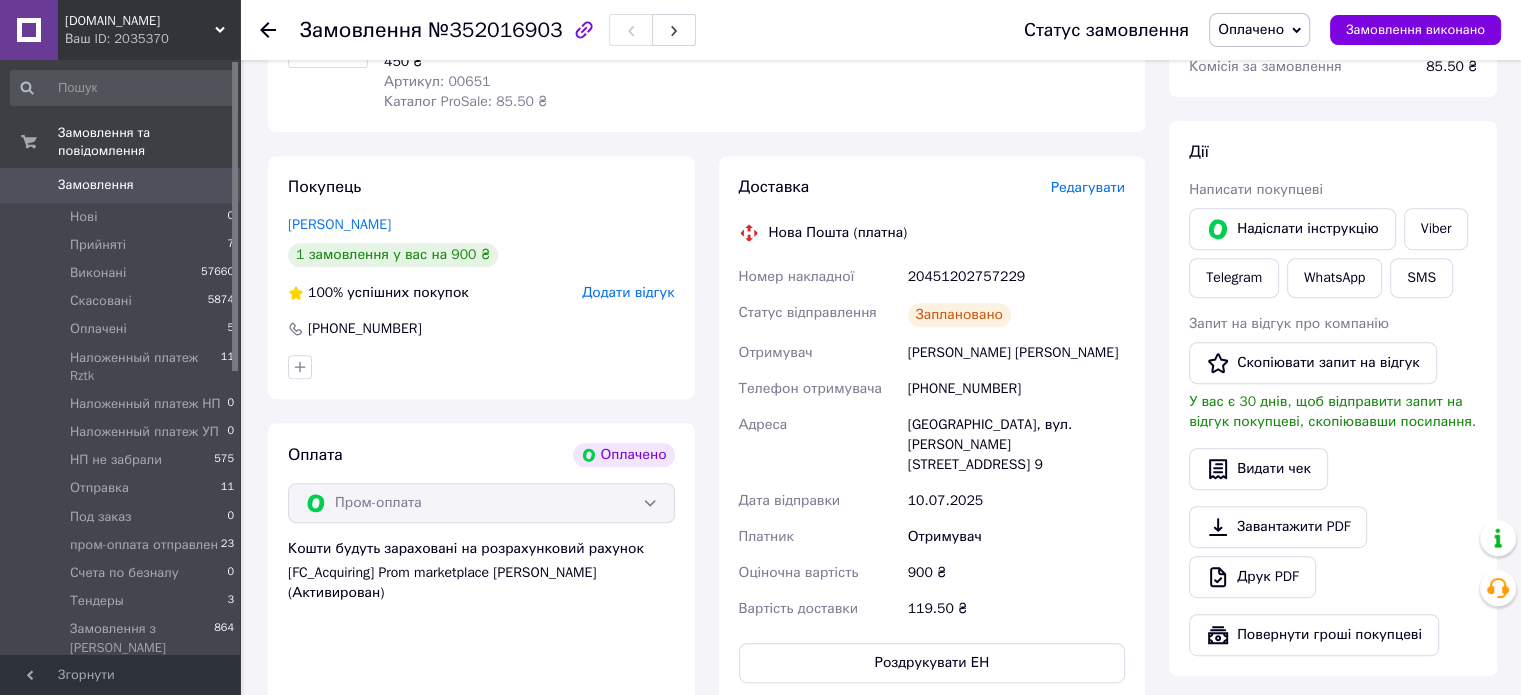 scroll, scrollTop: 0, scrollLeft: 0, axis: both 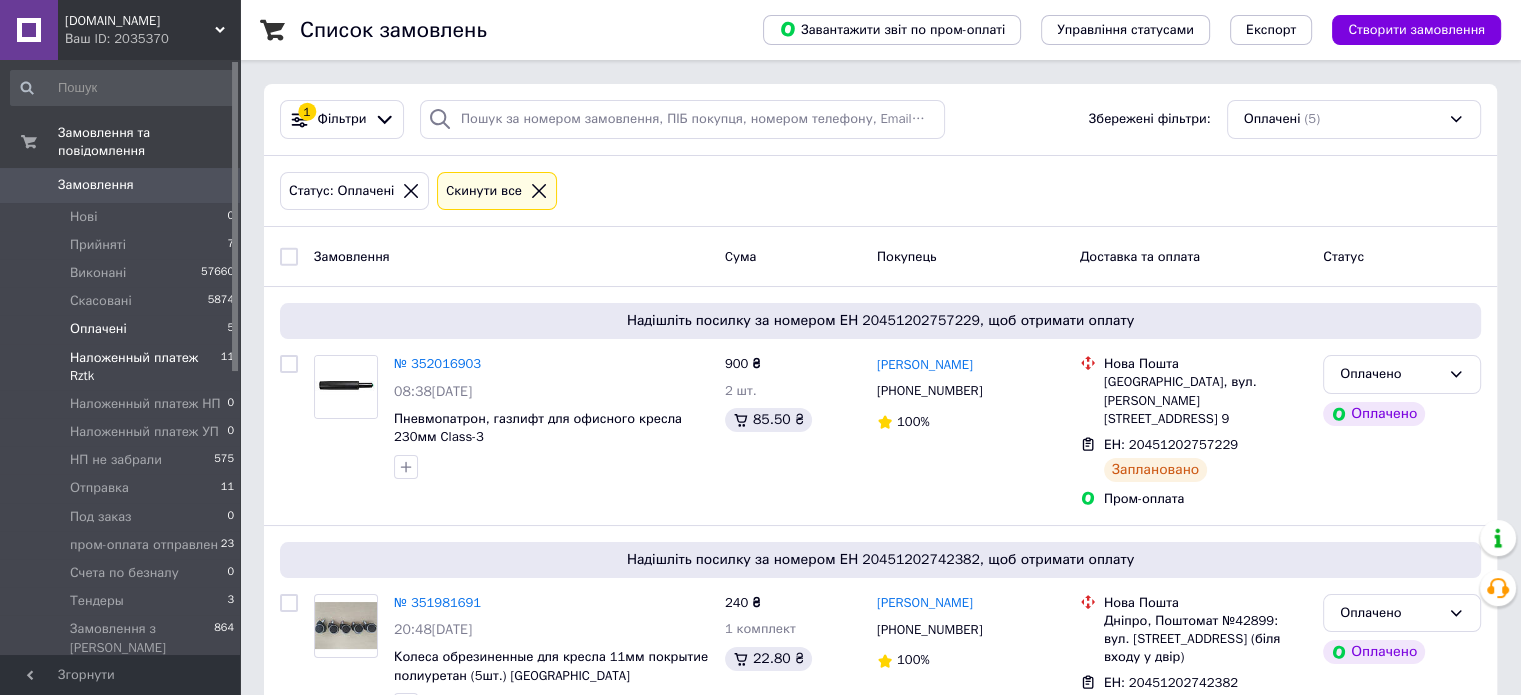 click on "Наложенный платеж Rztk" at bounding box center [145, 367] 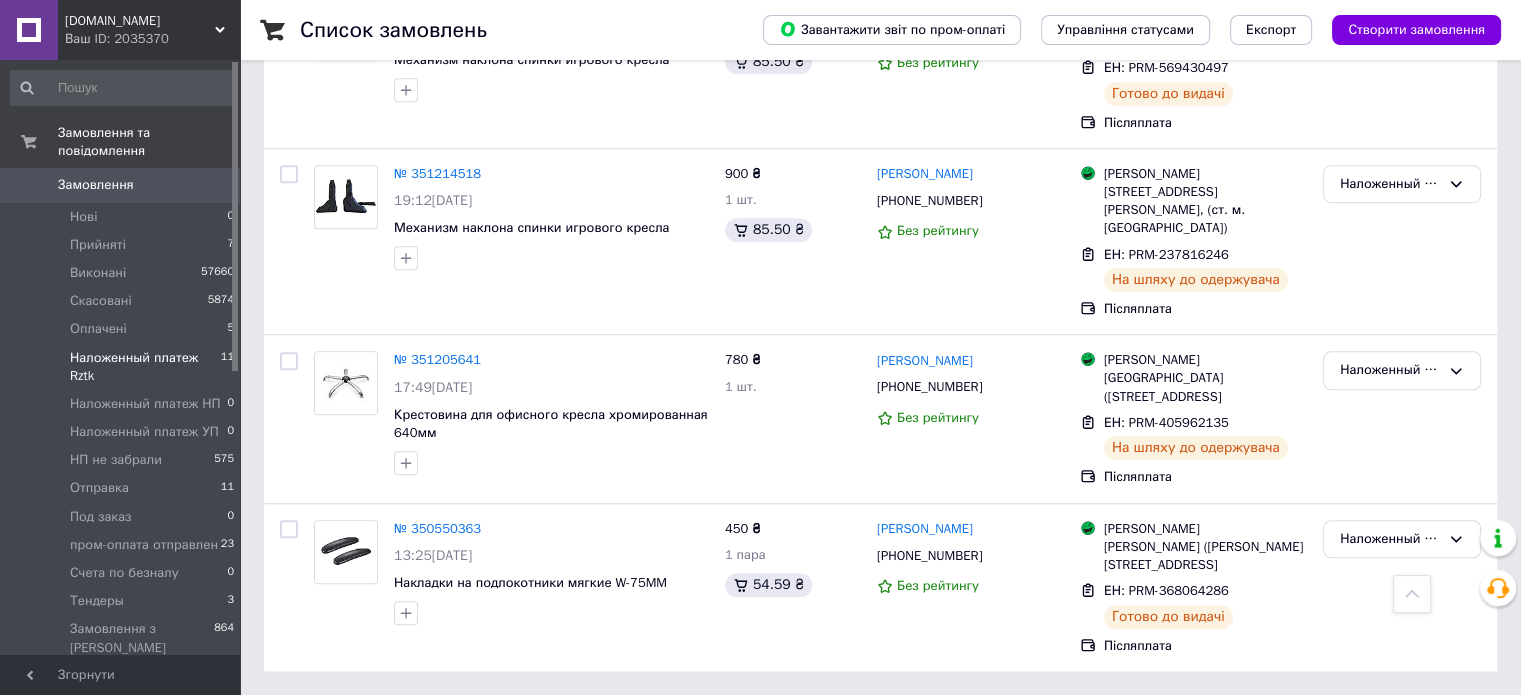 scroll, scrollTop: 0, scrollLeft: 0, axis: both 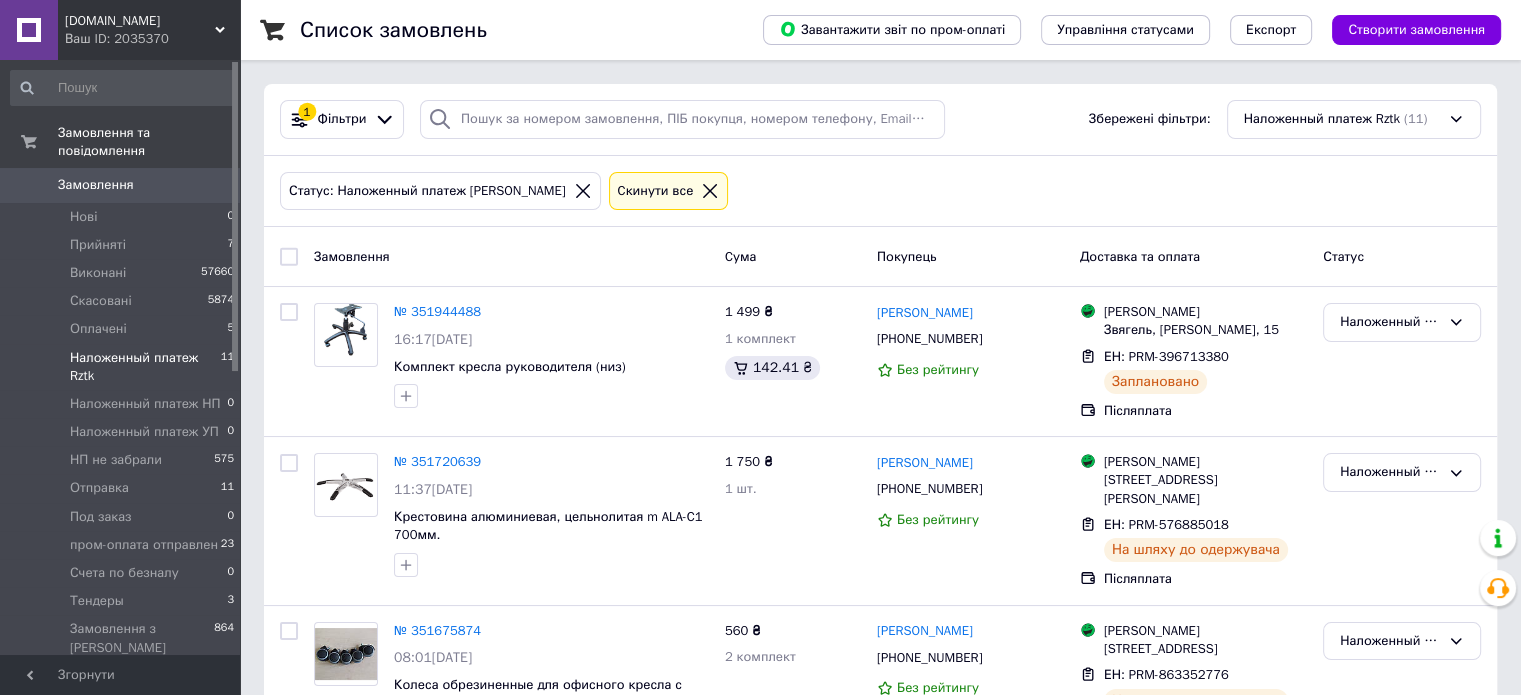 click on "Замовлення 0" at bounding box center (123, 185) 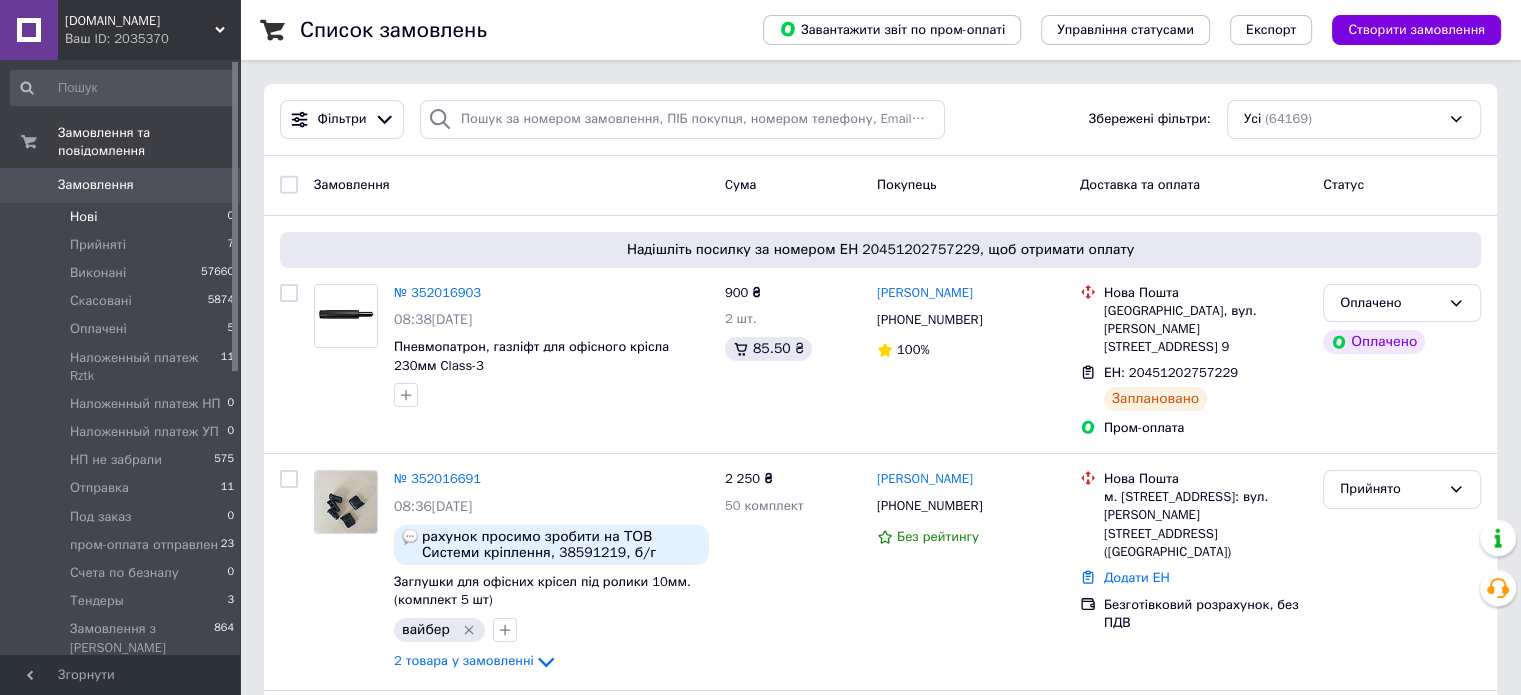 click on "Нові 0" at bounding box center [123, 217] 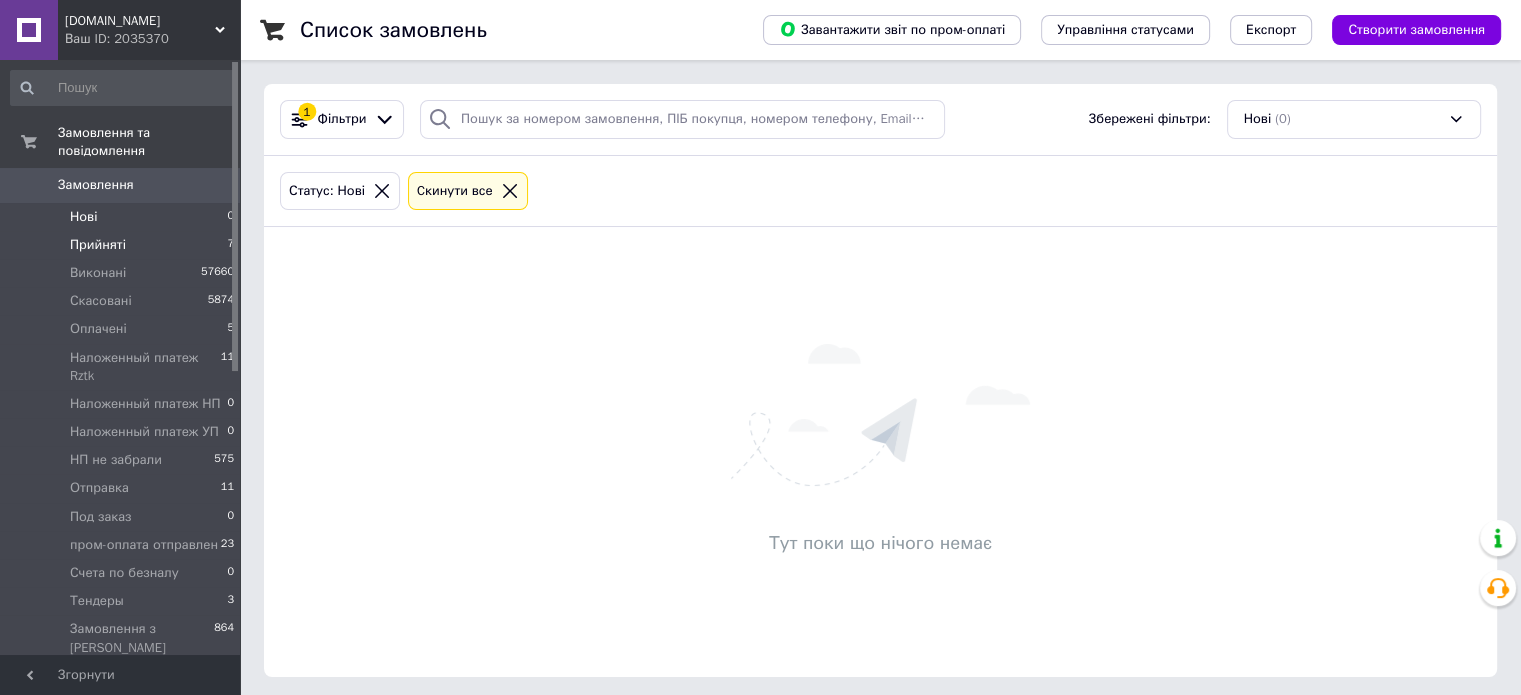 click on "Прийняті" at bounding box center [98, 245] 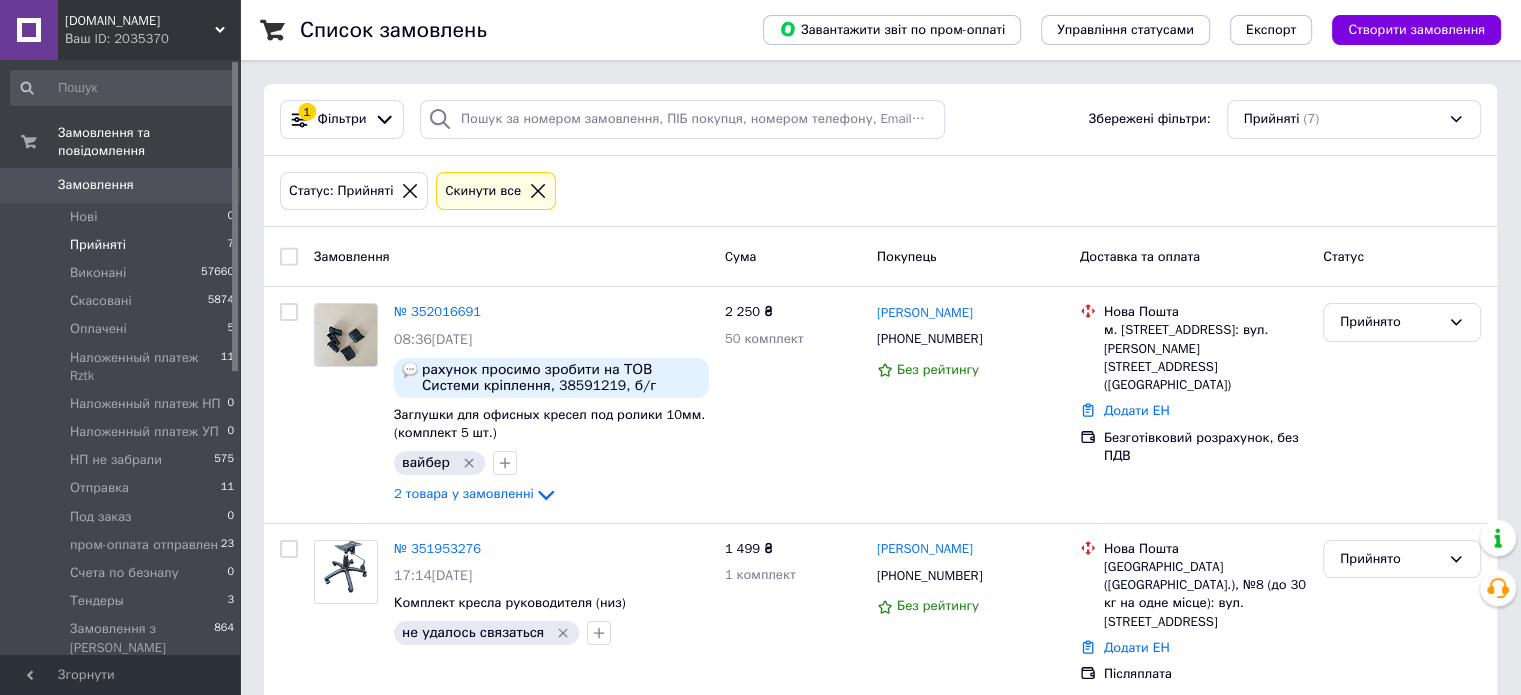 click on "Статус" at bounding box center (1402, 256) 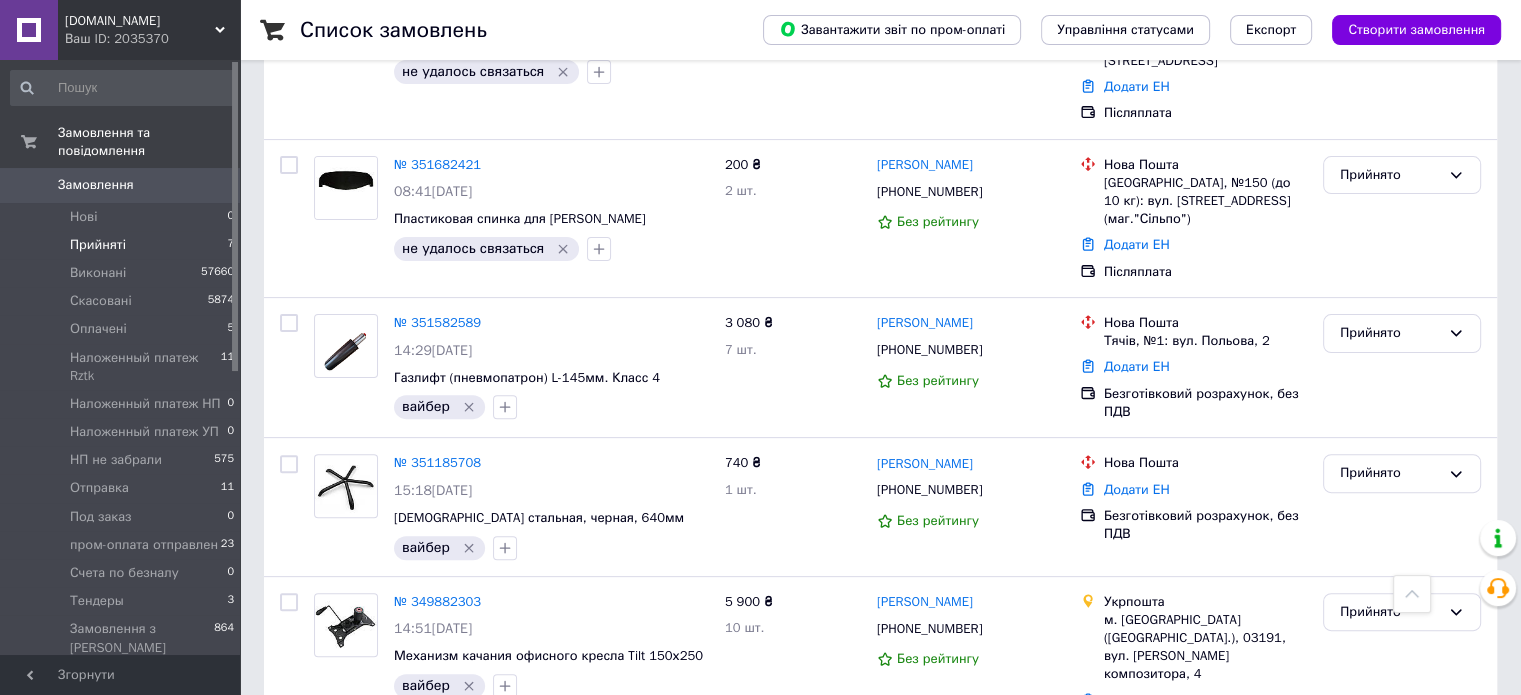 scroll, scrollTop: 0, scrollLeft: 0, axis: both 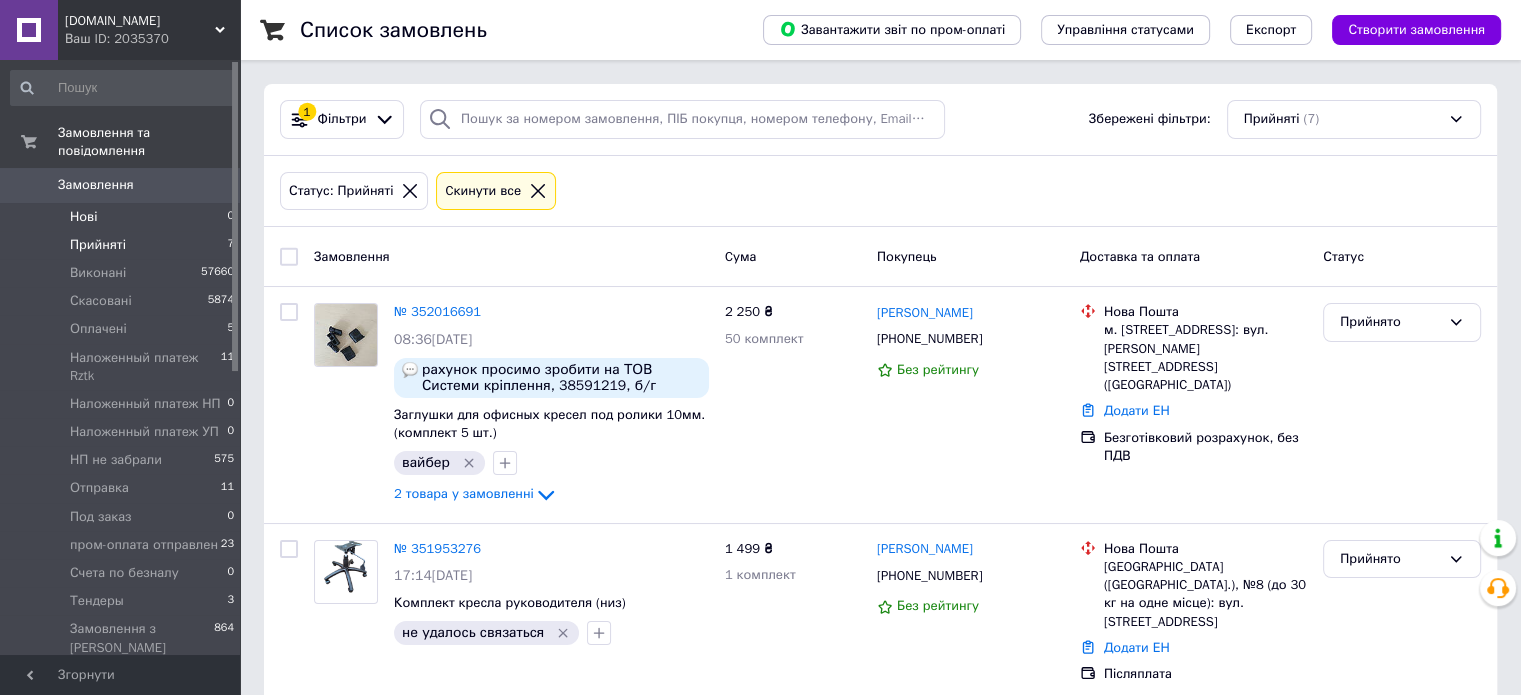 click on "Нові 0" at bounding box center (123, 217) 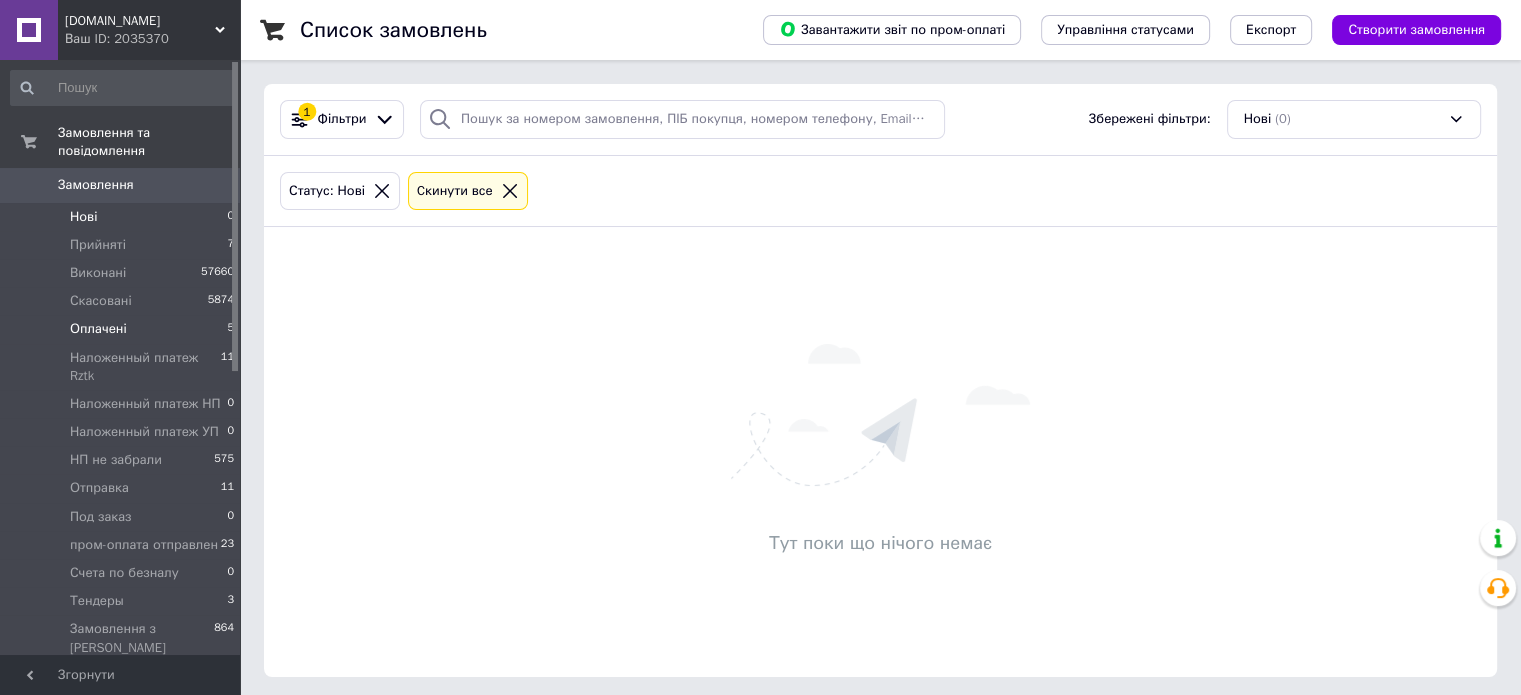 click on "Оплачені" at bounding box center [98, 329] 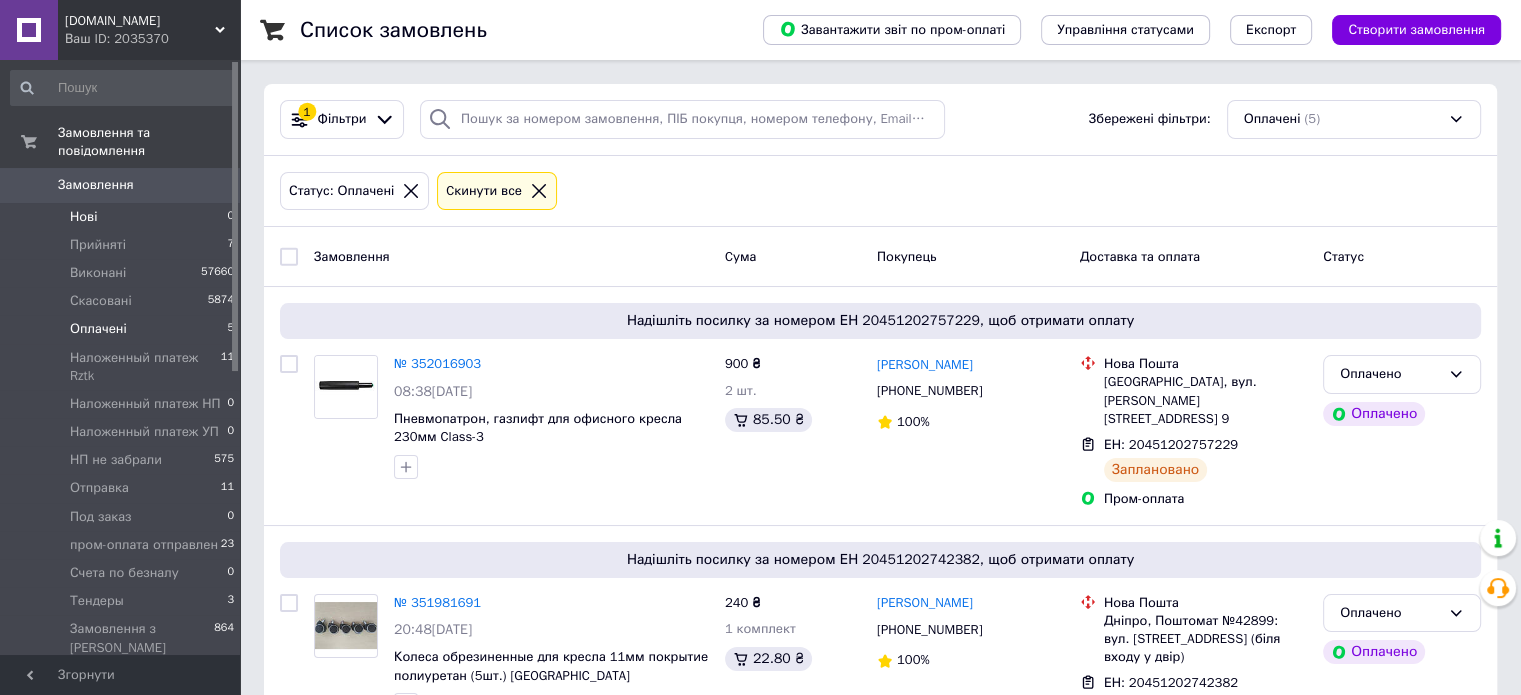 click on "Нові 0" at bounding box center [123, 217] 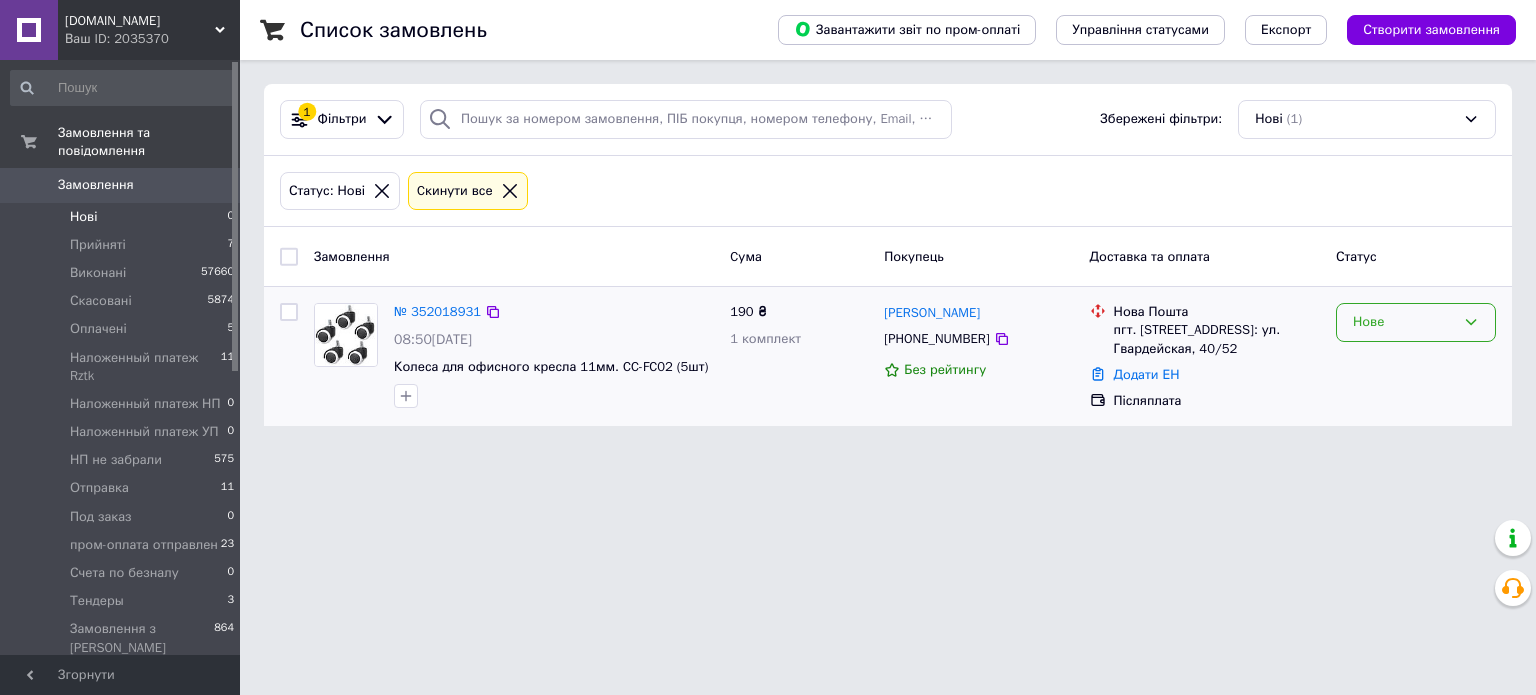 click on "Нове" at bounding box center (1404, 322) 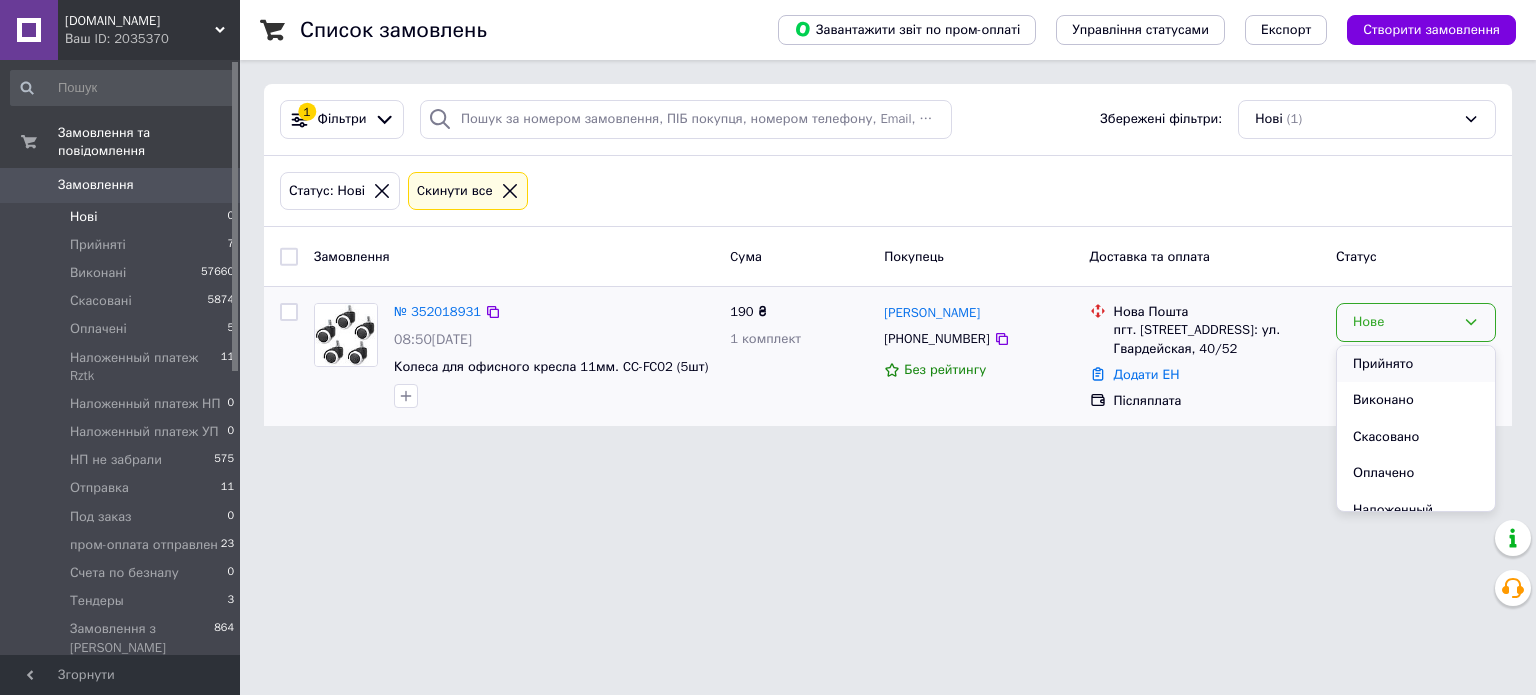 click on "Прийнято" at bounding box center (1416, 364) 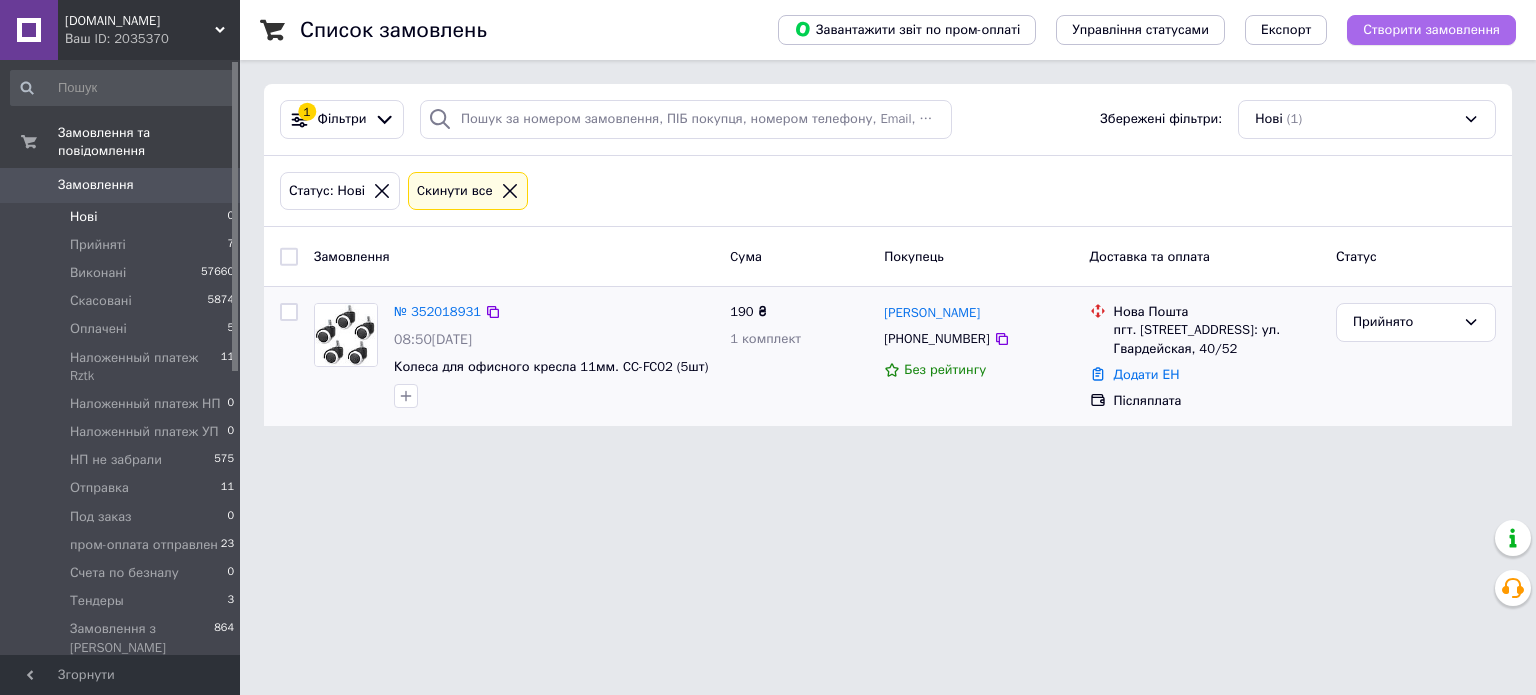 click on "Створити замовлення" at bounding box center [1431, 30] 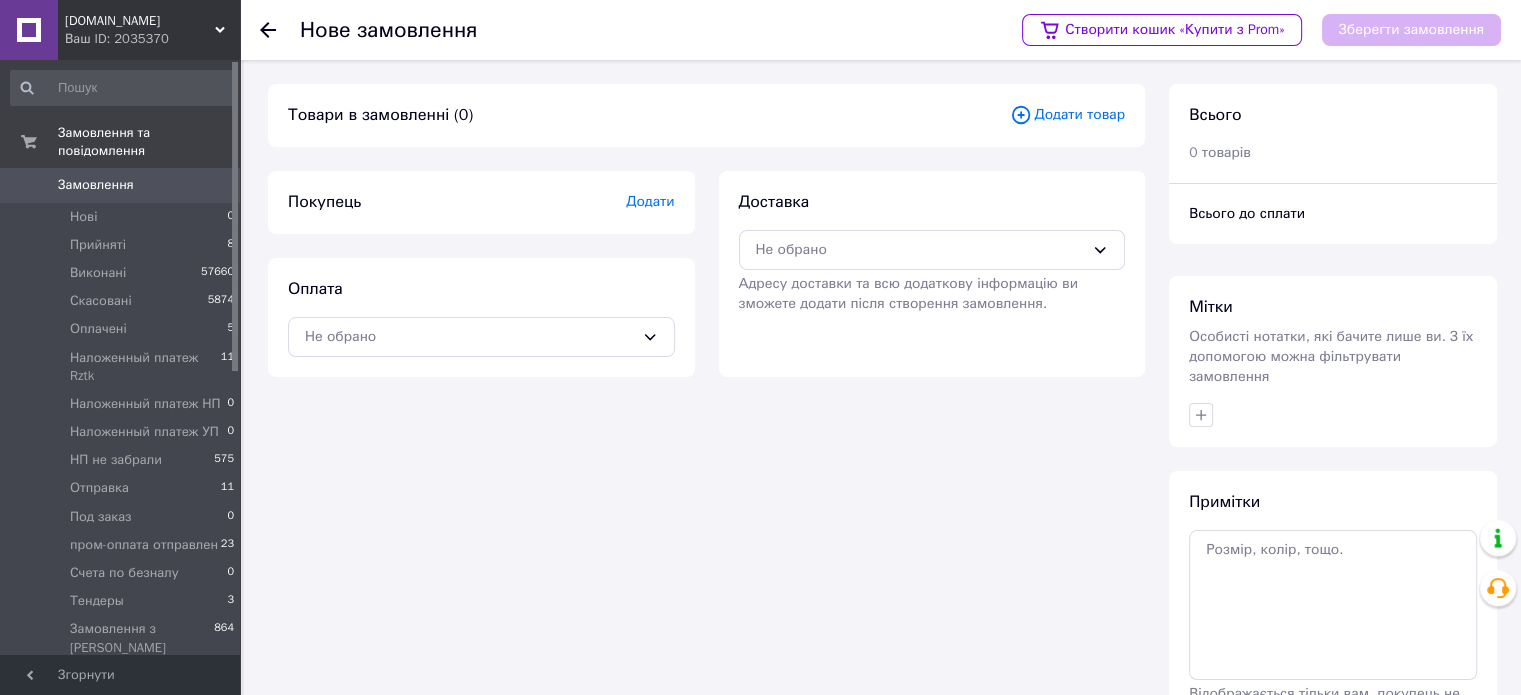 click on "Додати товар" at bounding box center [1067, 115] 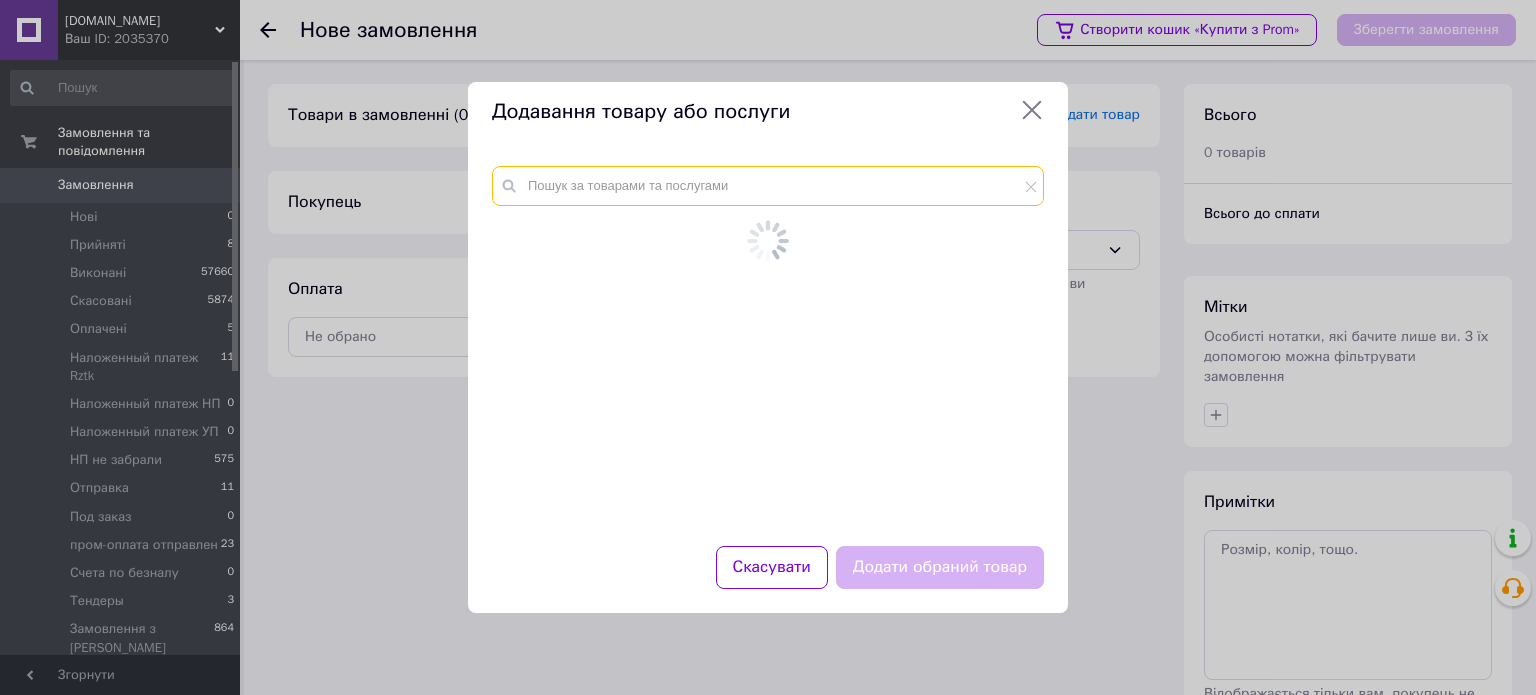 click at bounding box center (768, 186) 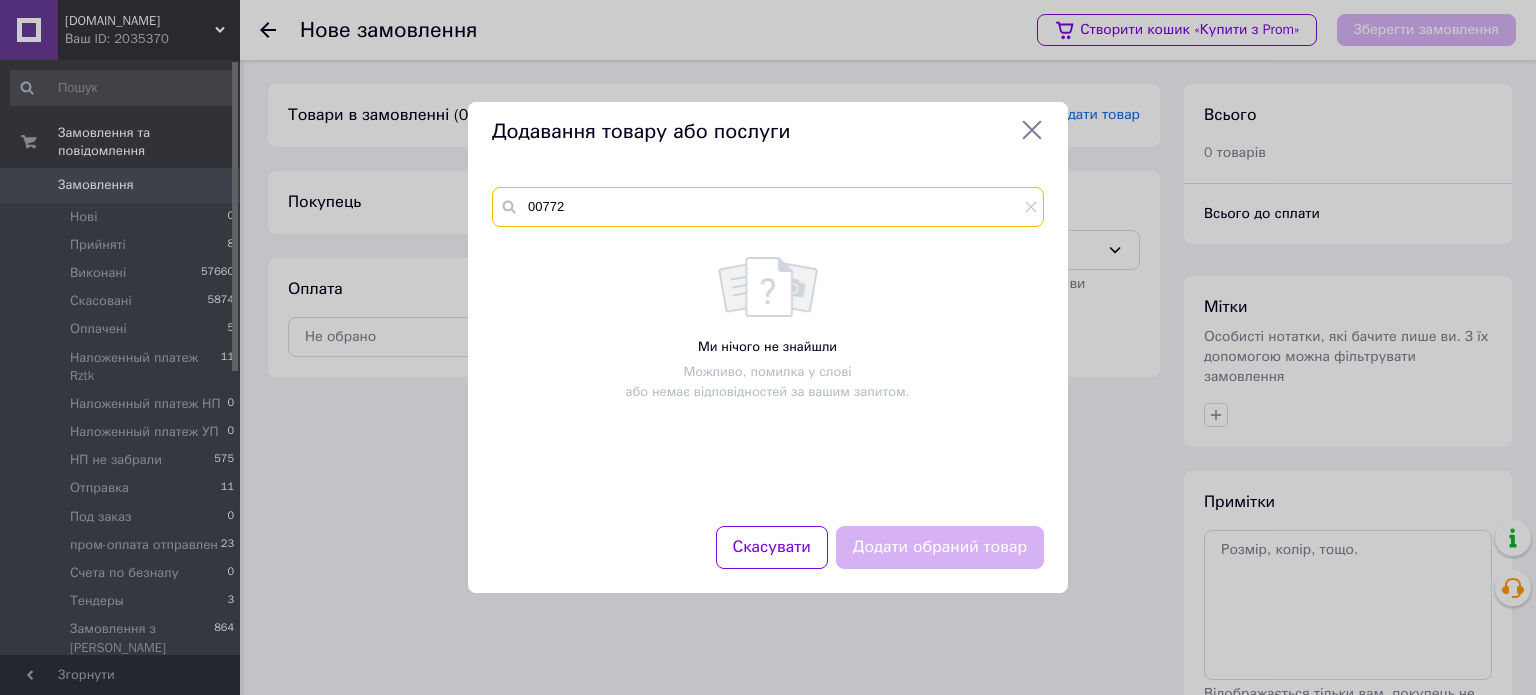 type on "00772" 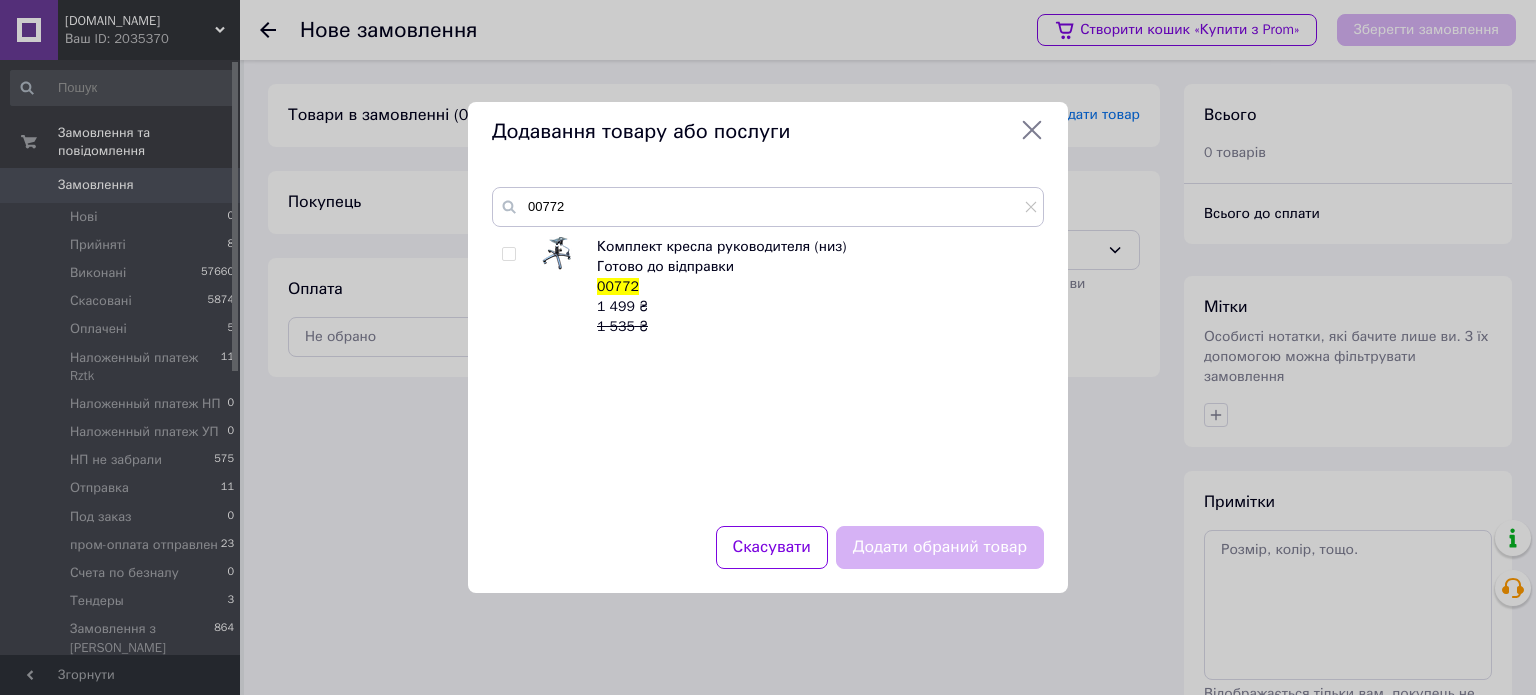 drag, startPoint x: 520, startPoint y: 244, endPoint x: 488, endPoint y: 256, distance: 34.176014 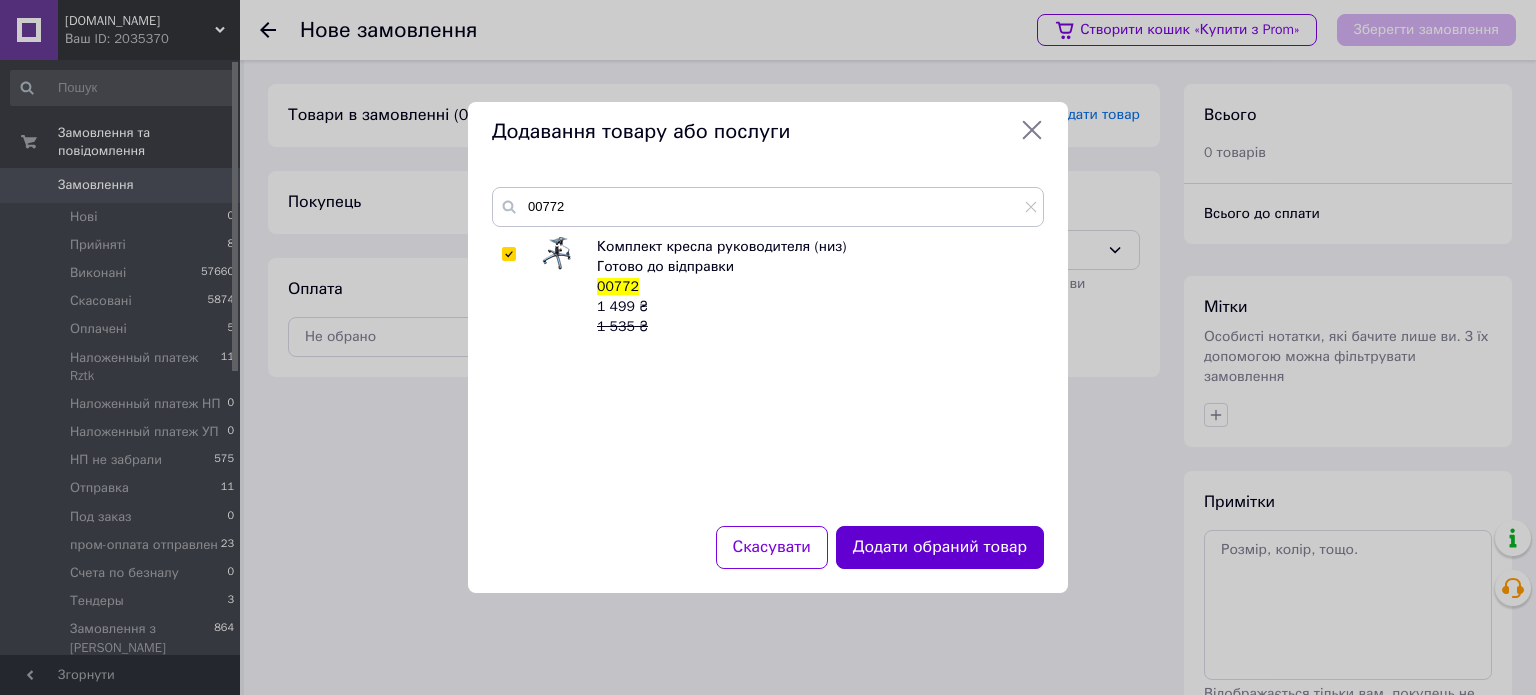 click on "Додати обраний товар" at bounding box center [940, 547] 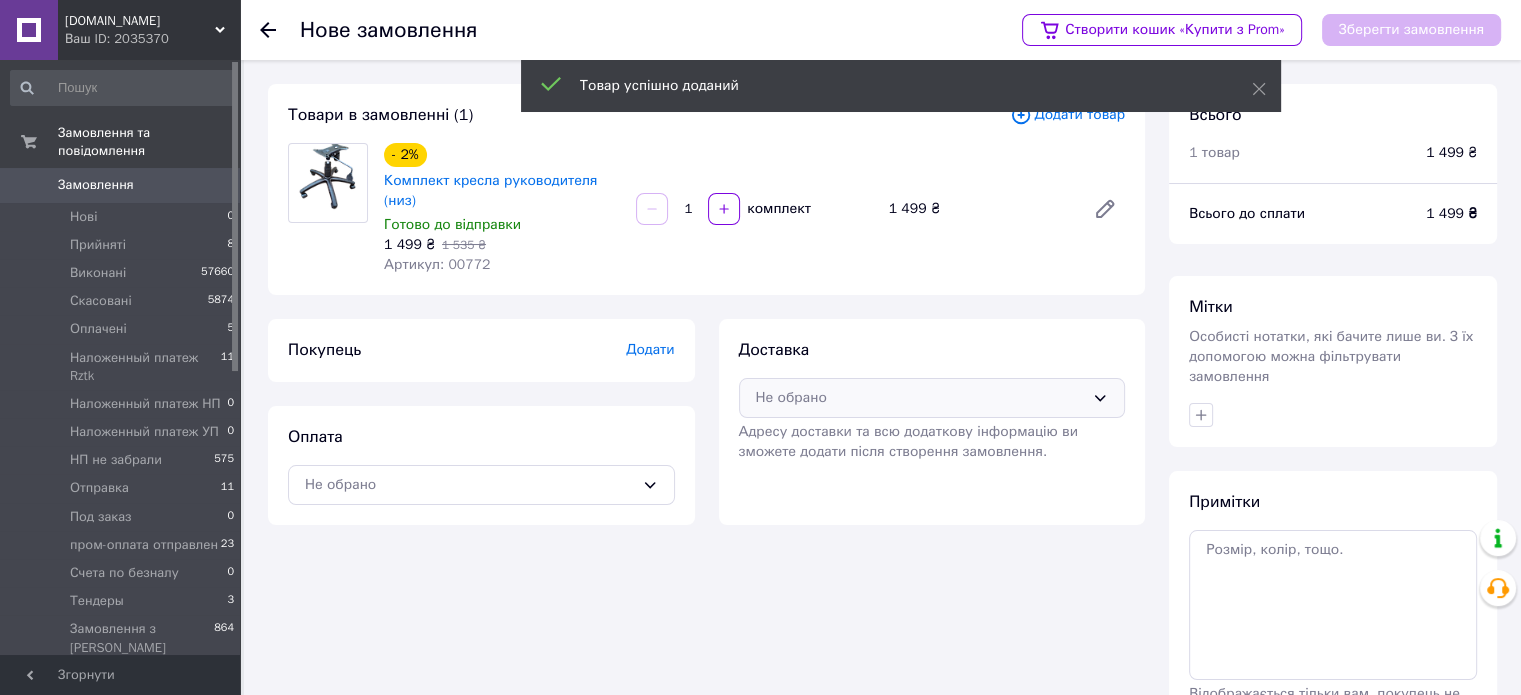 click on "Не обрано" at bounding box center [920, 398] 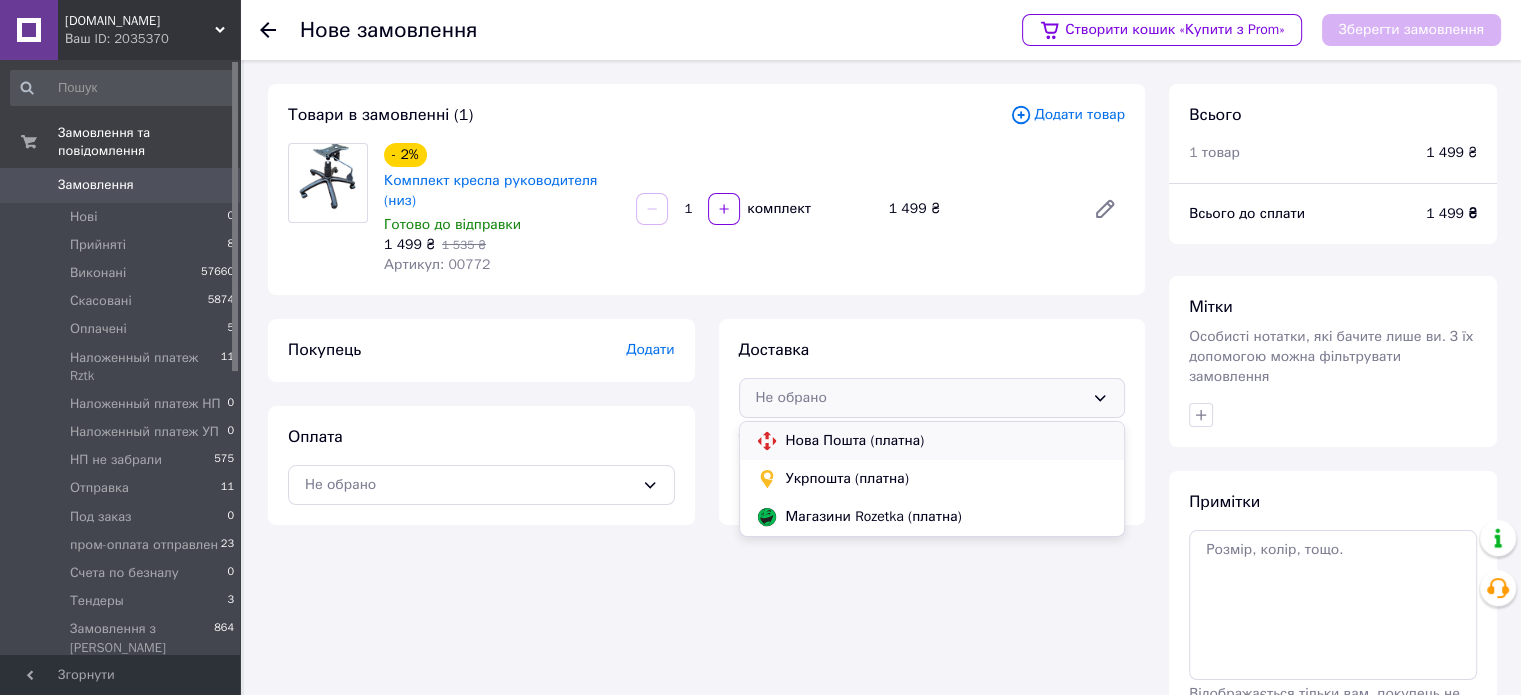 click on "Нова Пошта (платна)" at bounding box center (947, 441) 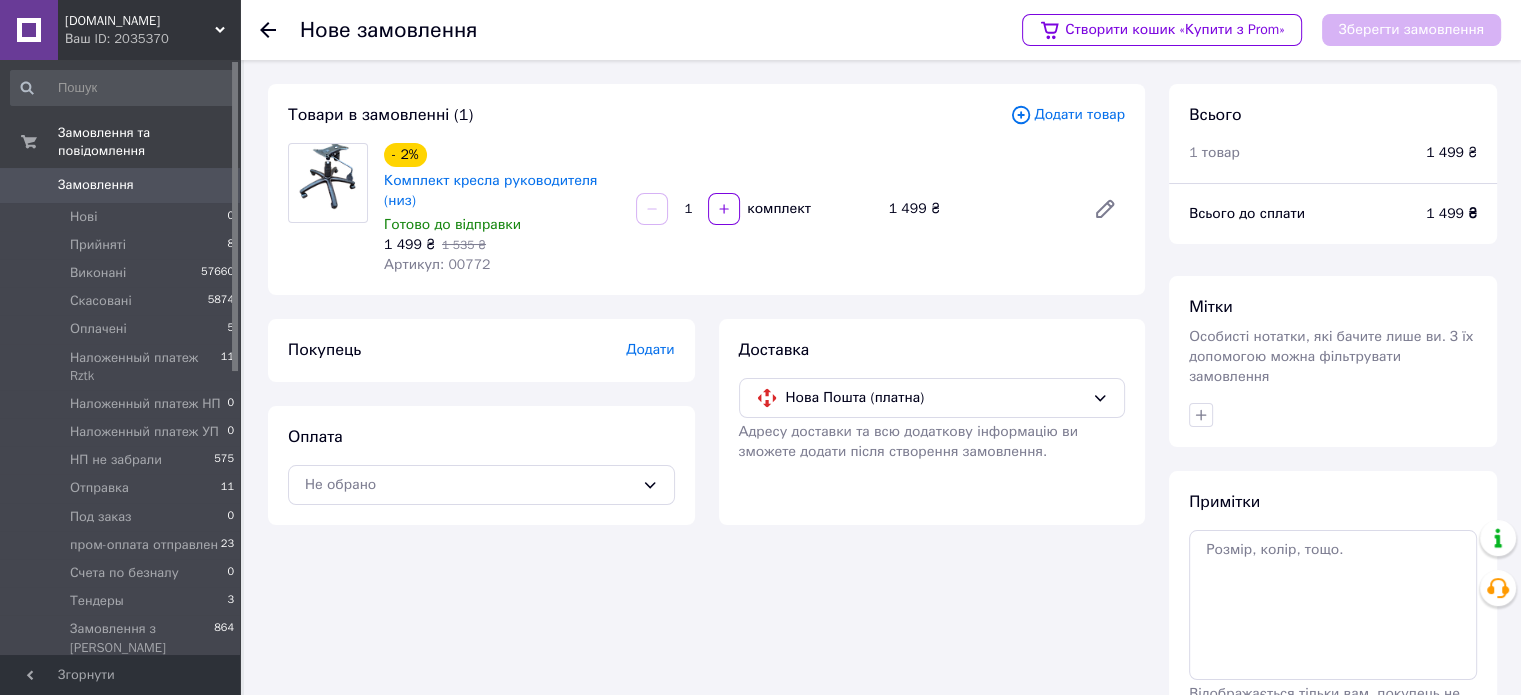 drag, startPoint x: 863, startPoint y: 402, endPoint x: 892, endPoint y: 419, distance: 33.61547 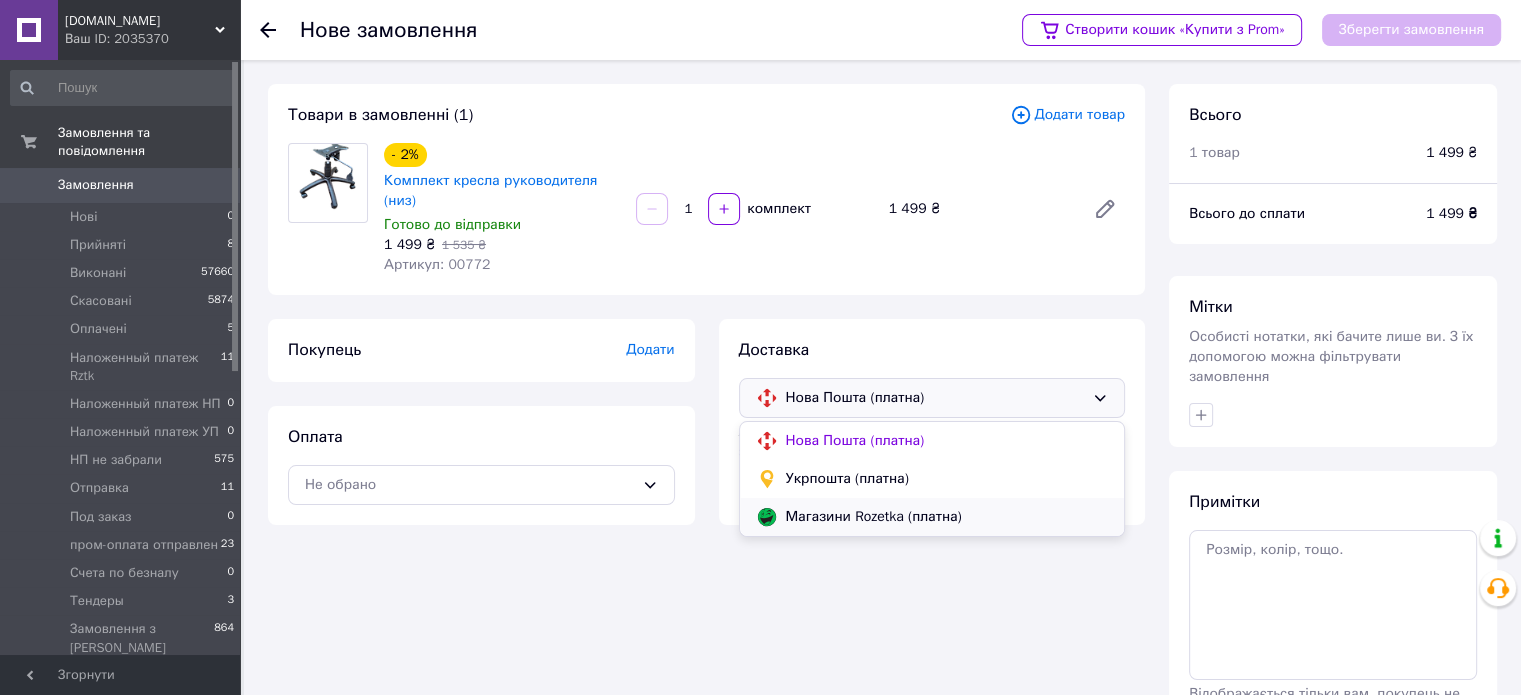 click on "Магазини Rozetka (платна)" at bounding box center [947, 517] 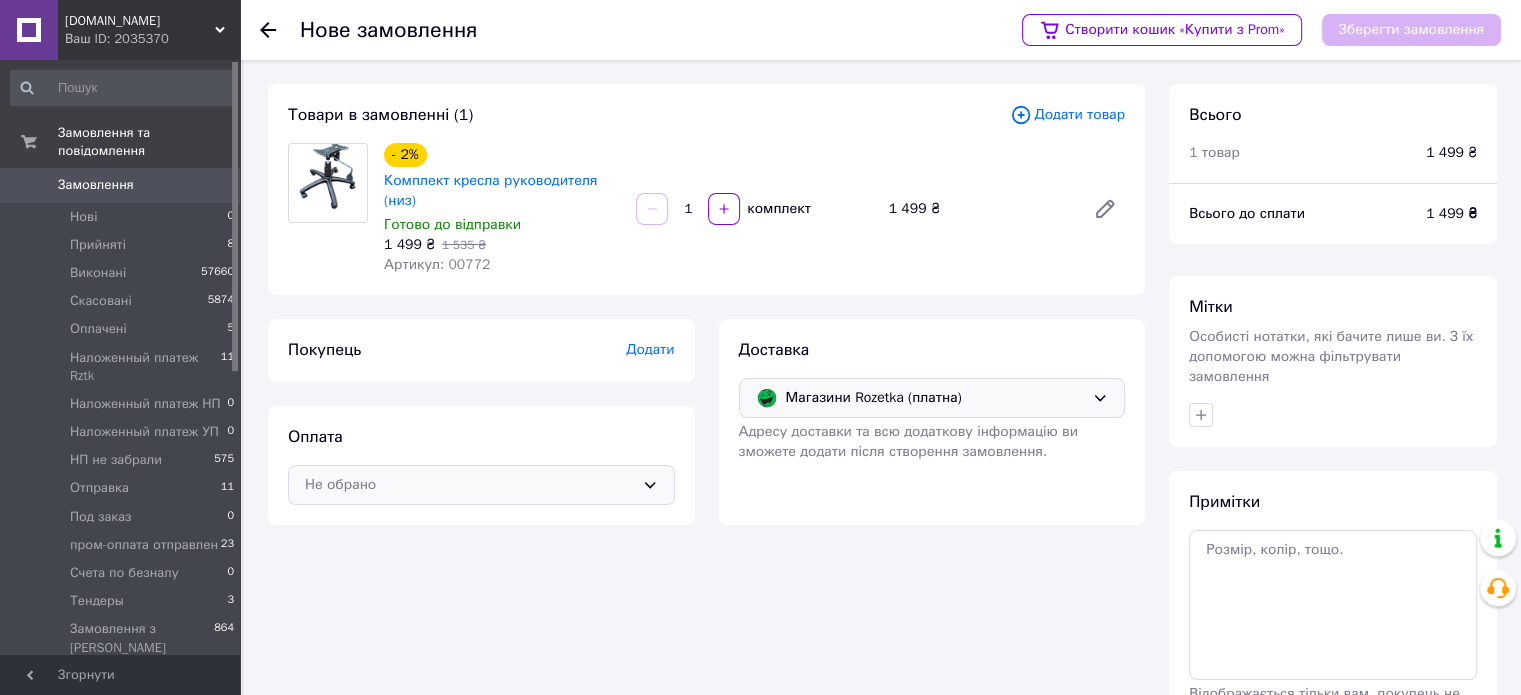 click on "Не обрано" at bounding box center [469, 485] 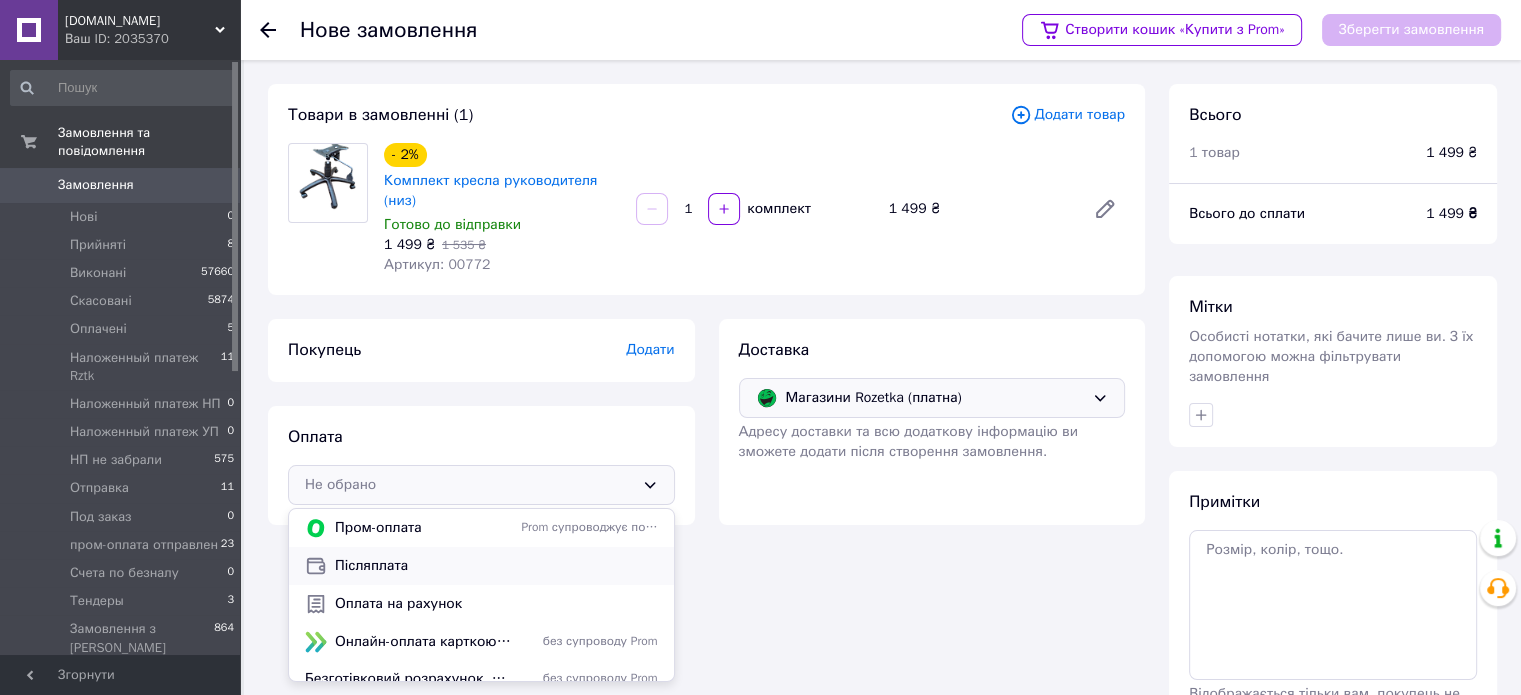 click on "Післяплата" at bounding box center (496, 566) 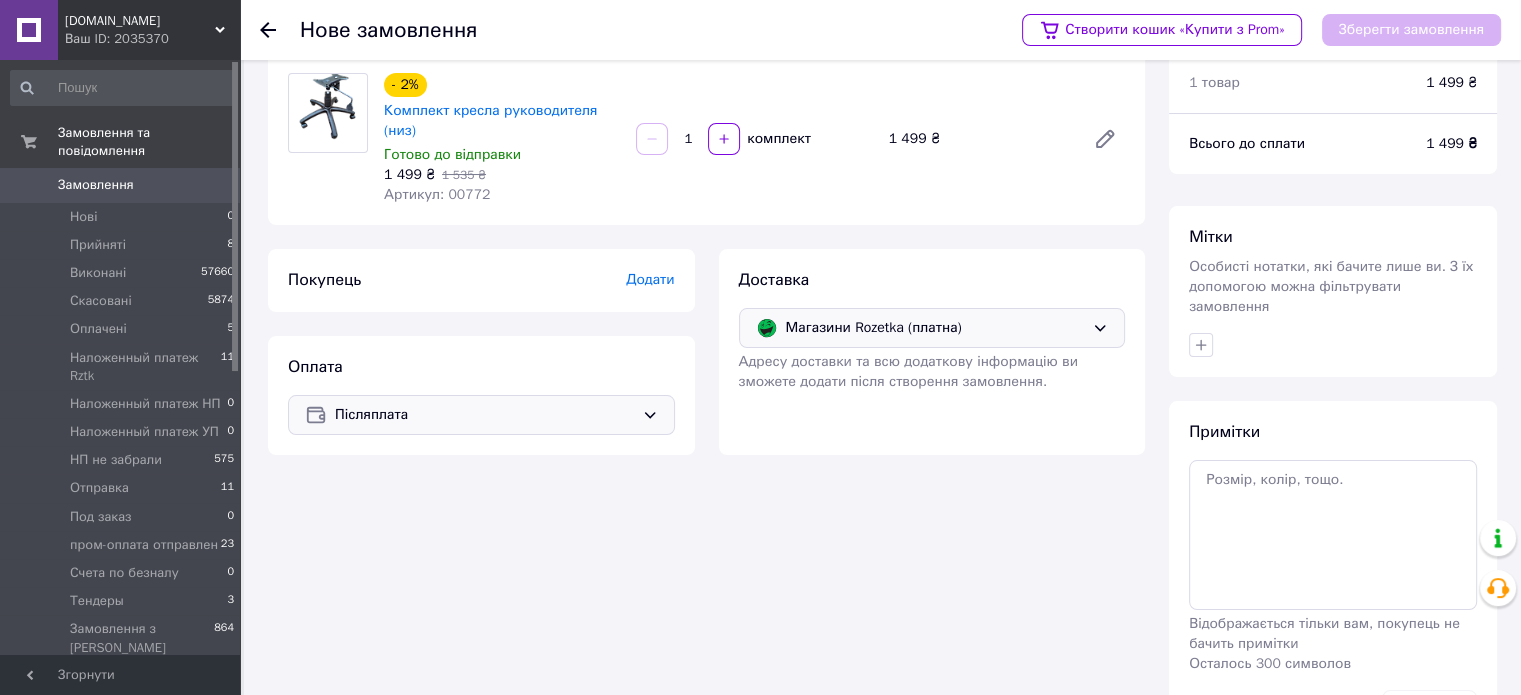 scroll, scrollTop: 0, scrollLeft: 0, axis: both 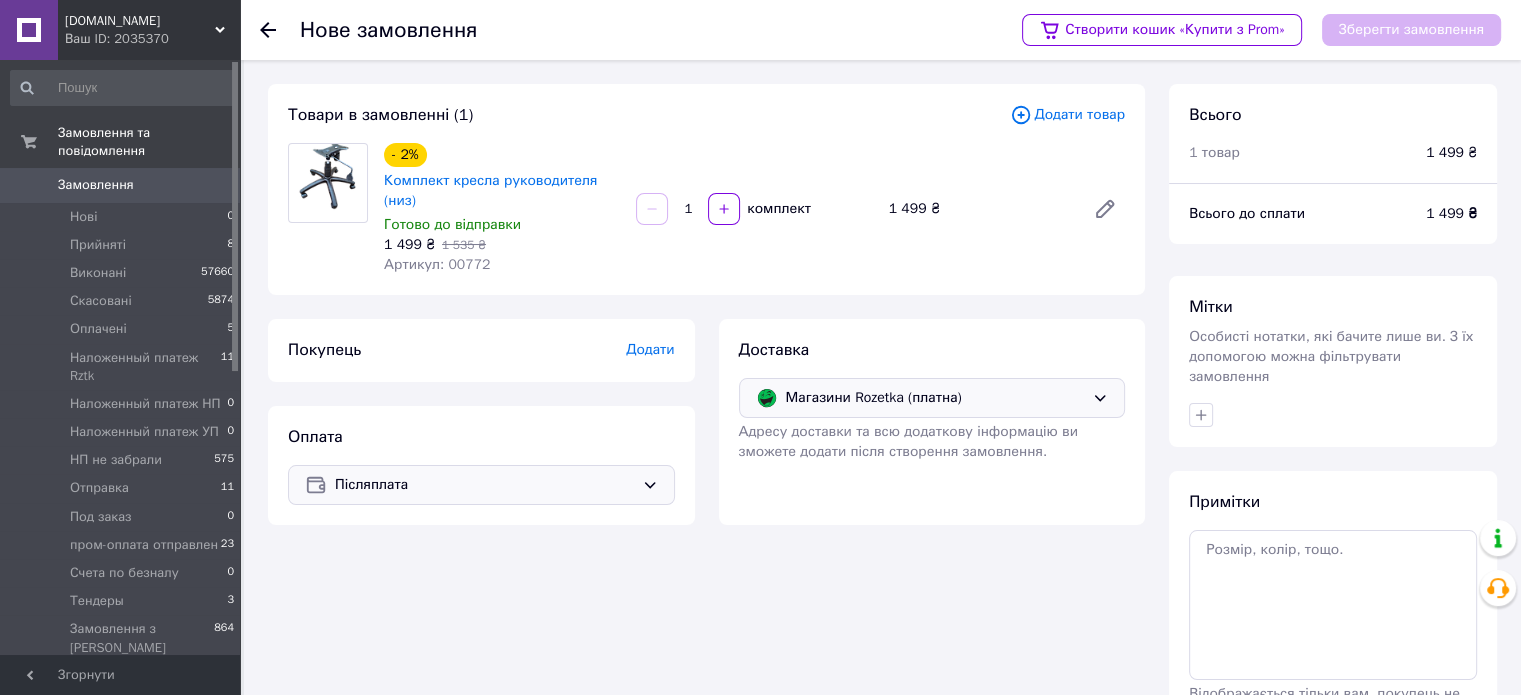 click on "Додати" at bounding box center [650, 349] 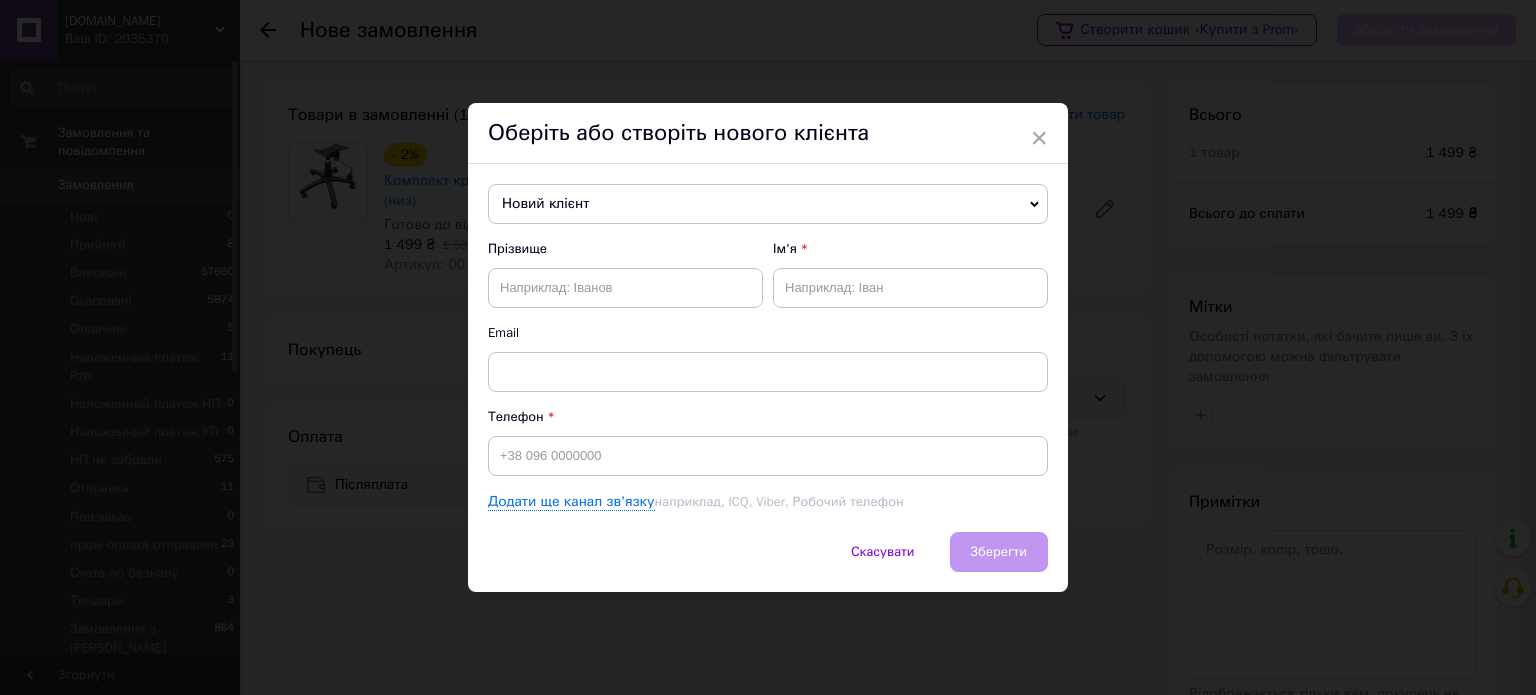 click on "Телефон" at bounding box center (768, 417) 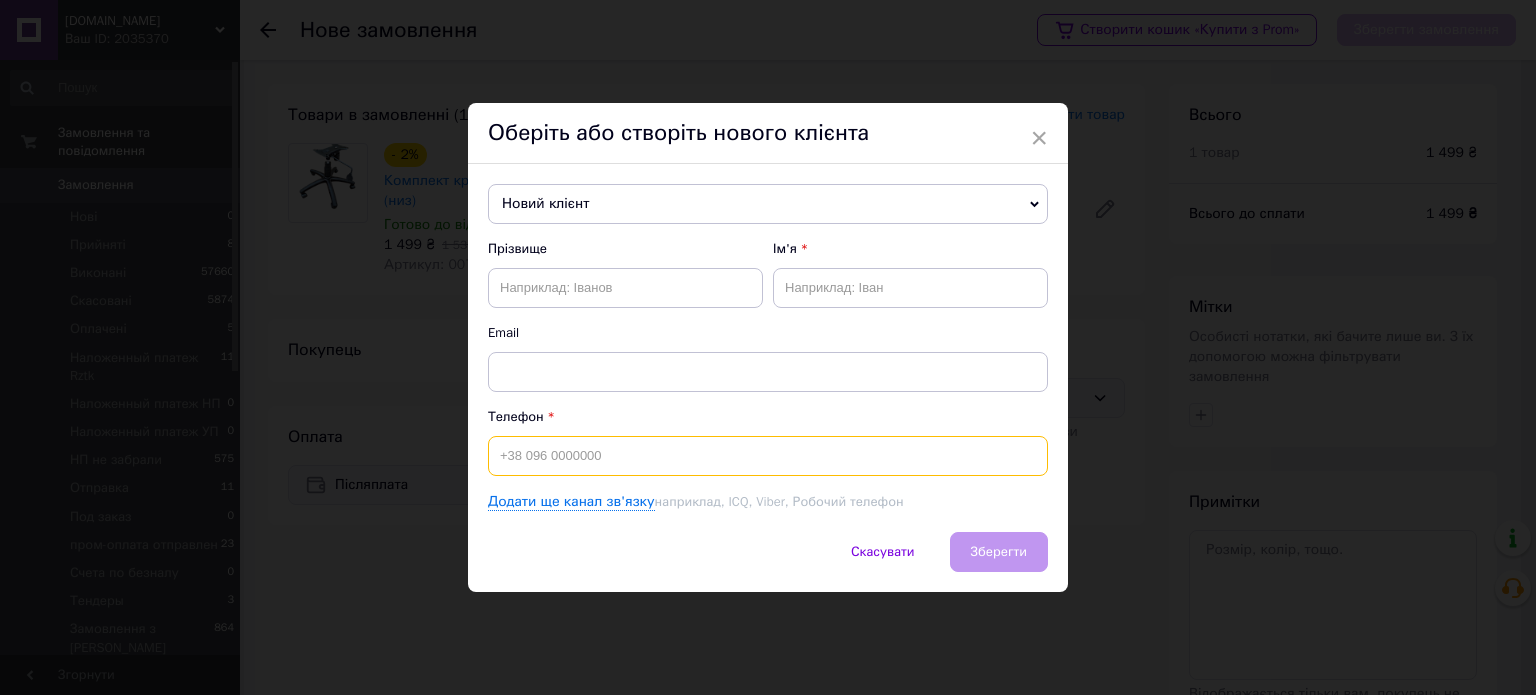 click at bounding box center (768, 456) 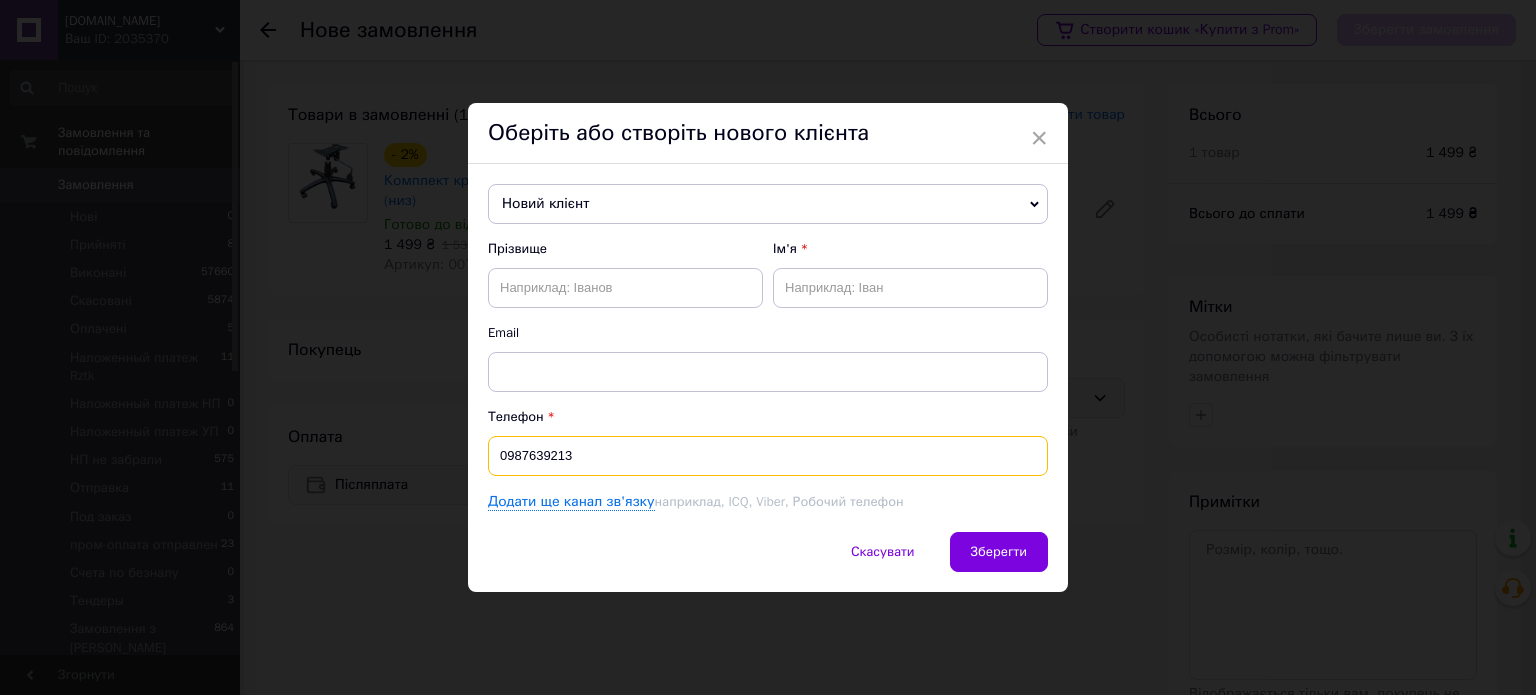 click on "0987639213" at bounding box center [768, 456] 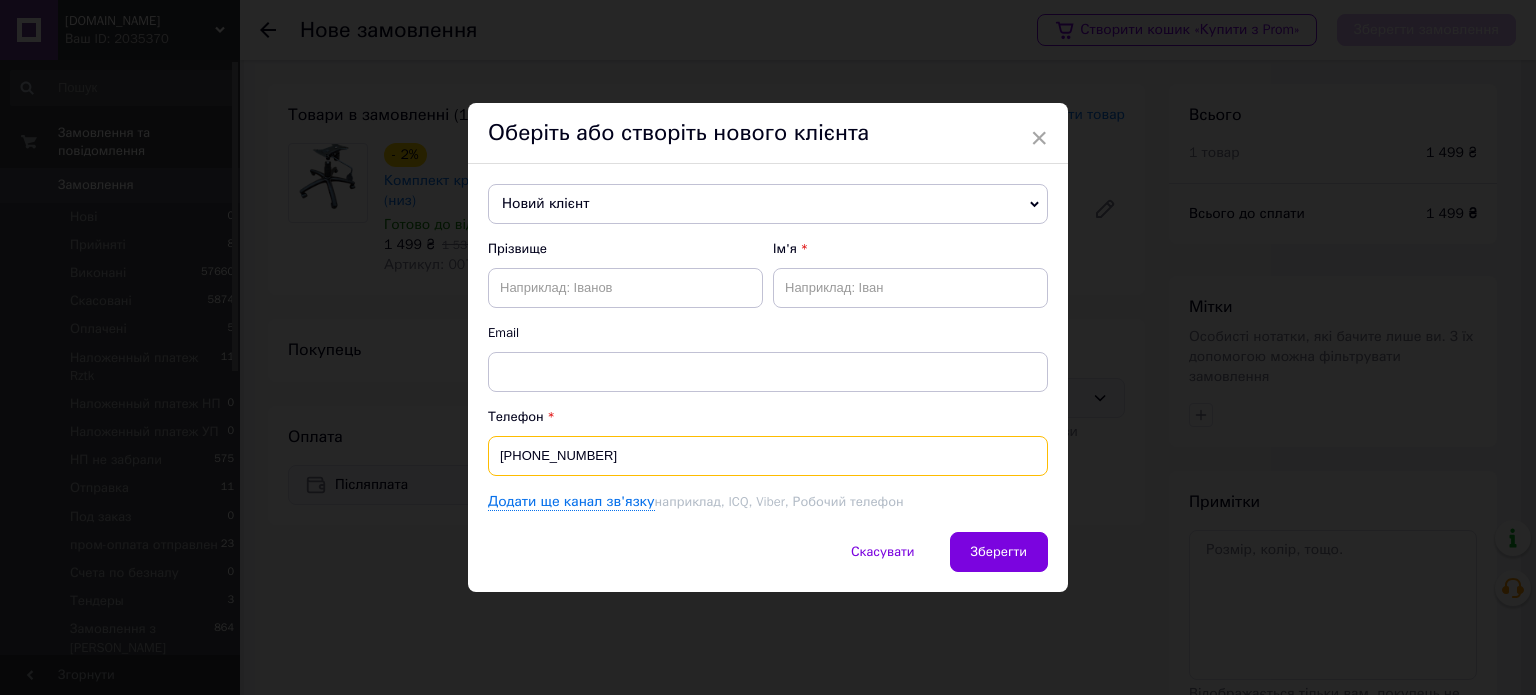 type on "+380987639213" 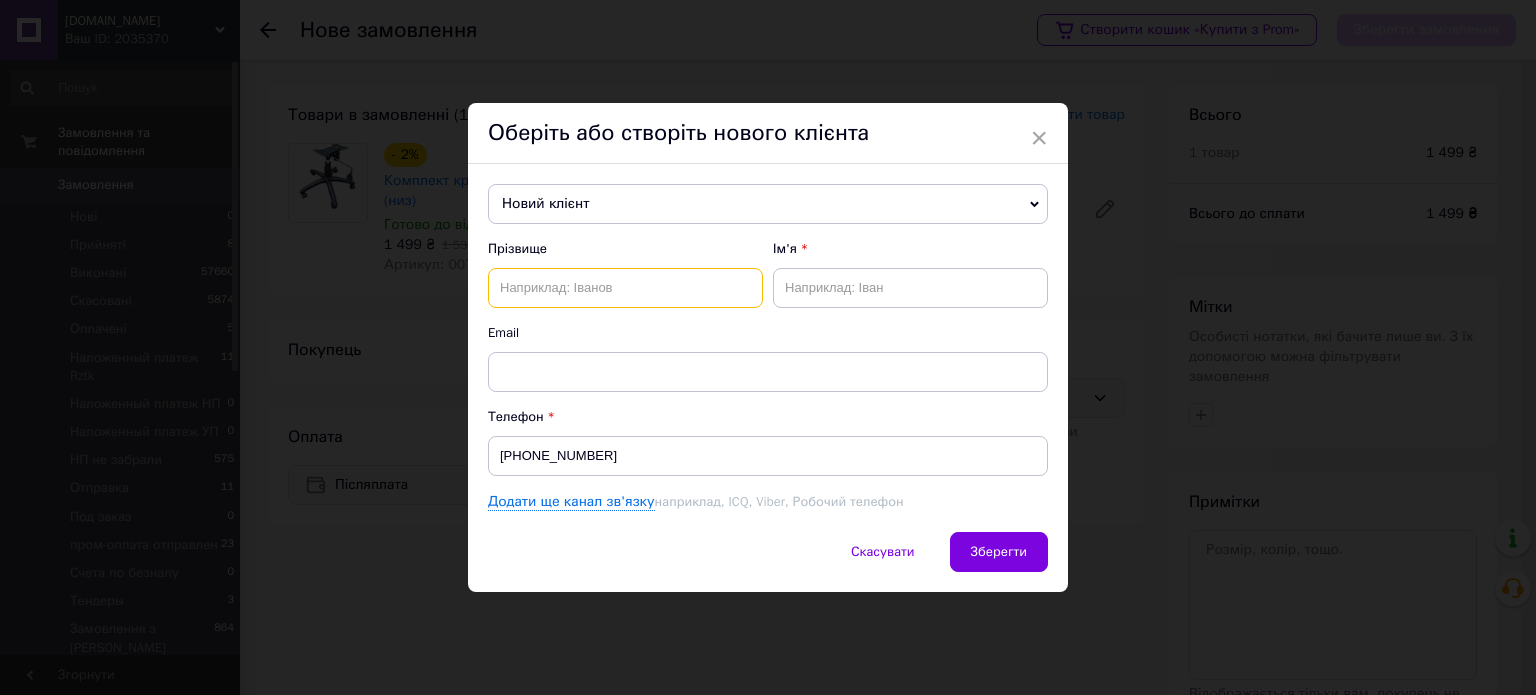 click at bounding box center (625, 288) 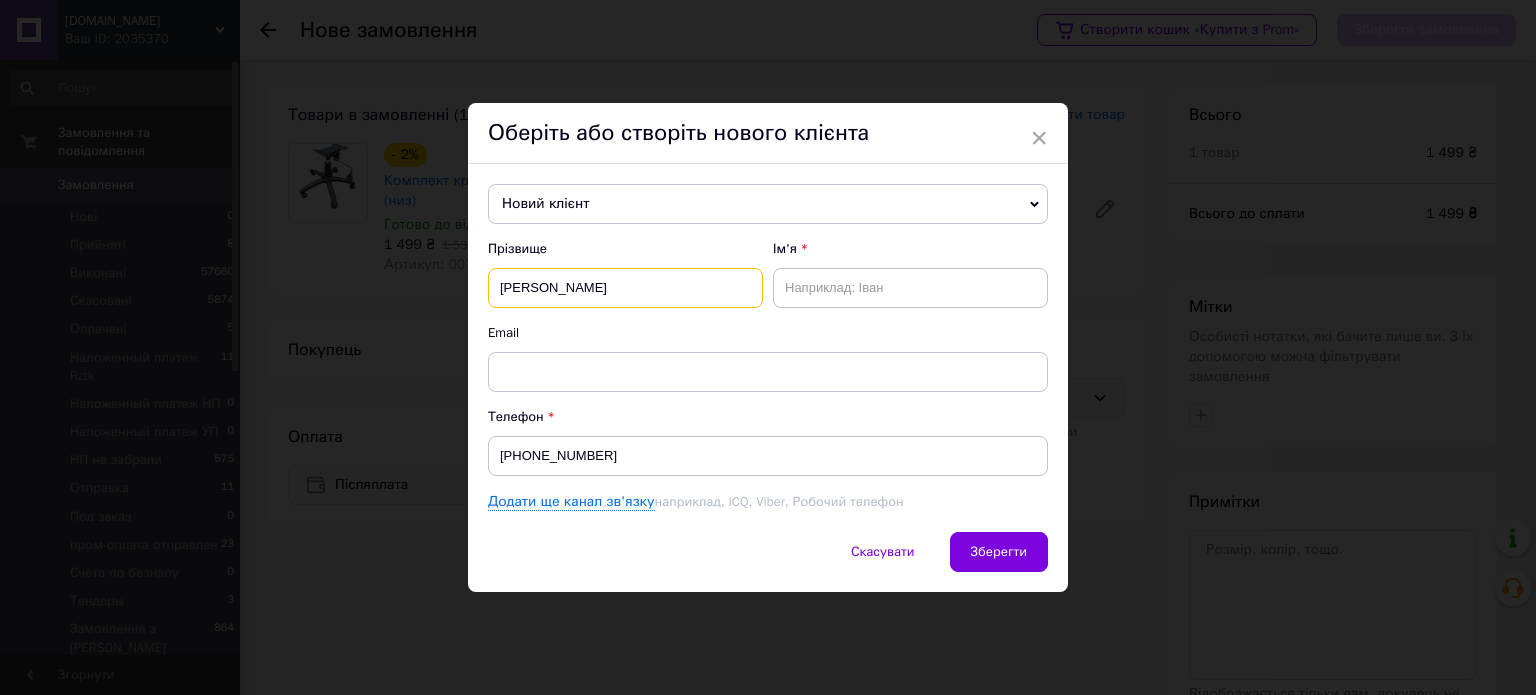 type on "Якименко" 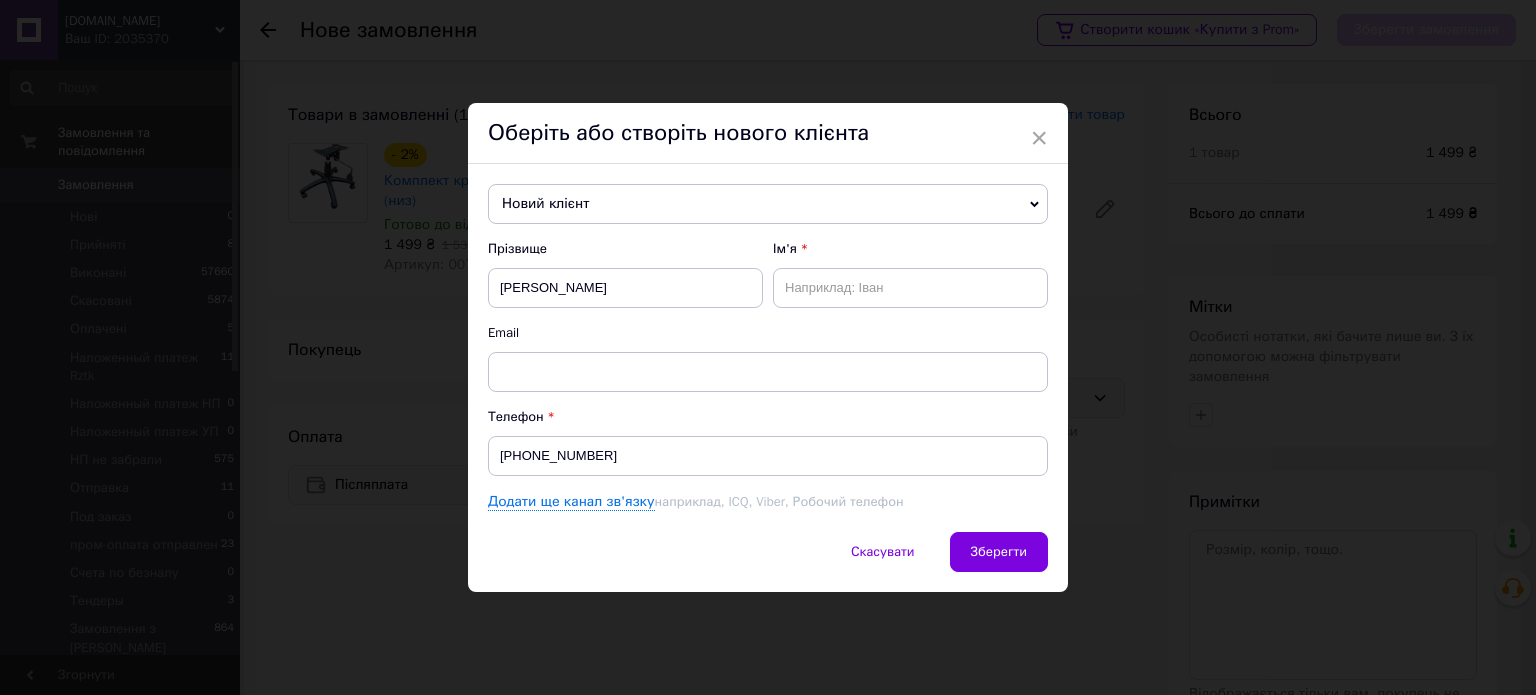 drag, startPoint x: 828, startPoint y: 263, endPoint x: 820, endPoint y: 285, distance: 23.409399 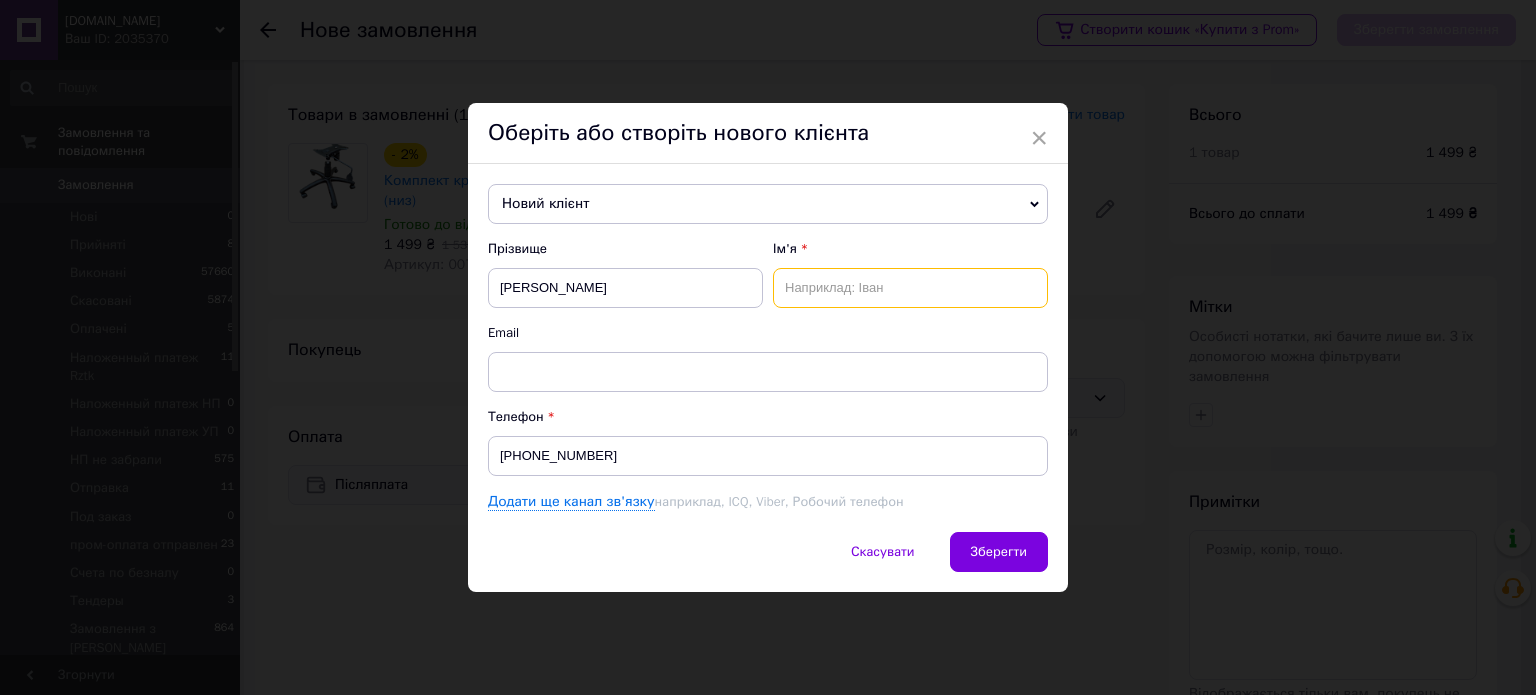 click at bounding box center (910, 288) 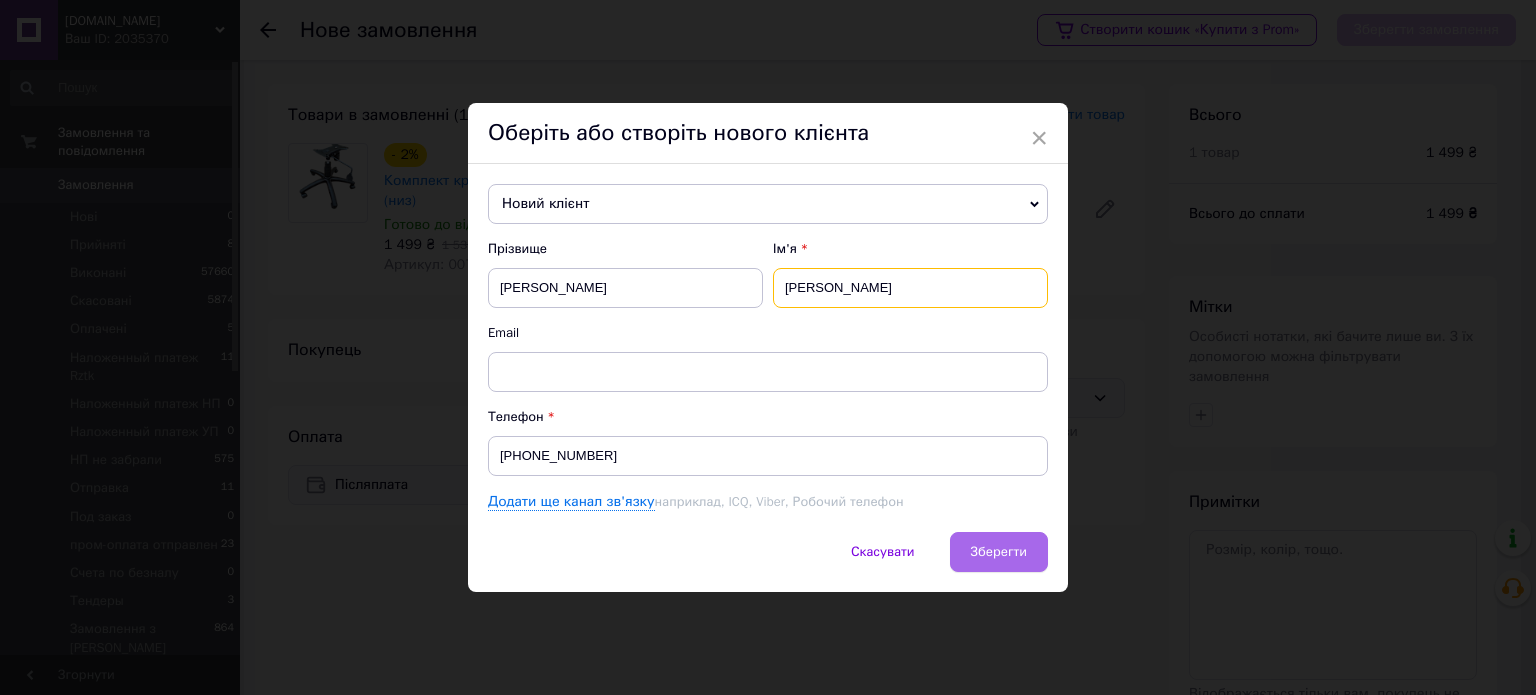 type on "Володимир" 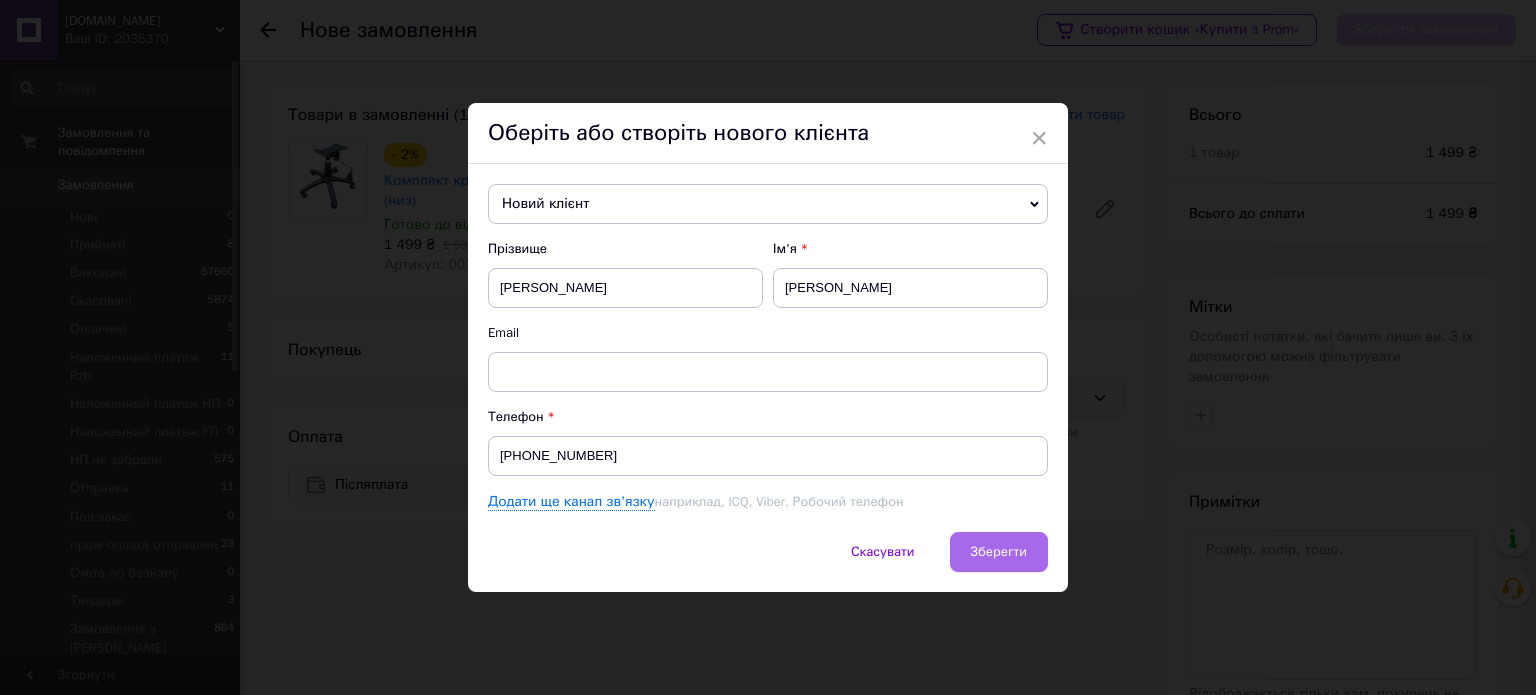 click on "Зберегти" at bounding box center (999, 551) 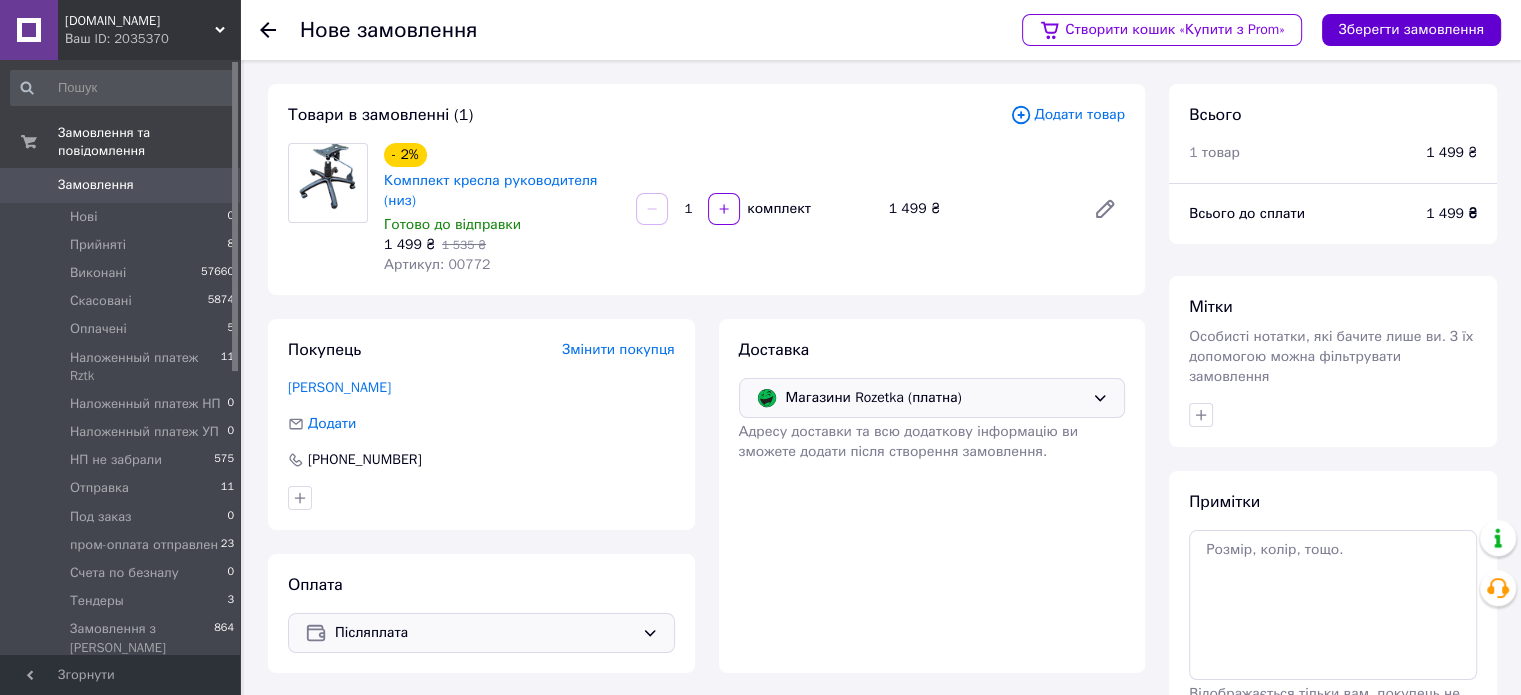 click on "Зберегти замовлення" at bounding box center (1411, 30) 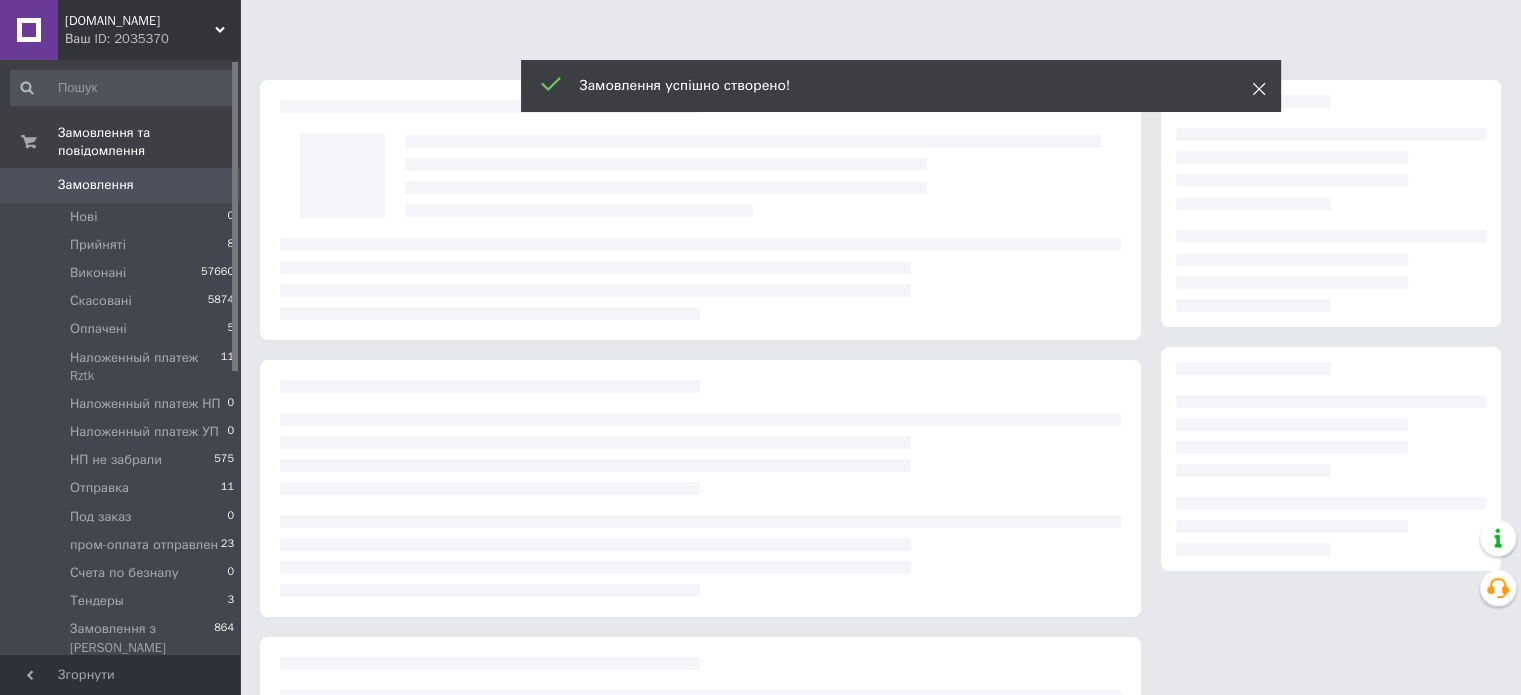 click 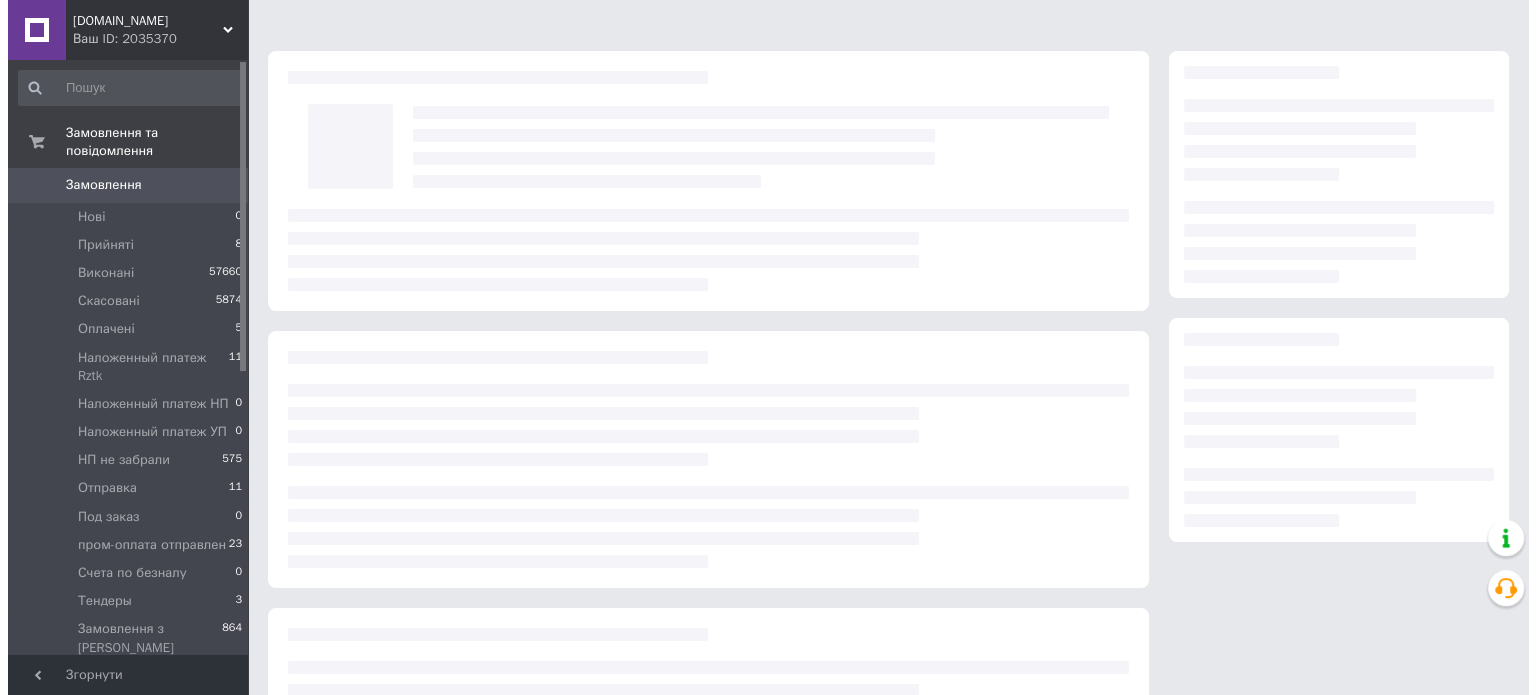 scroll, scrollTop: 141, scrollLeft: 0, axis: vertical 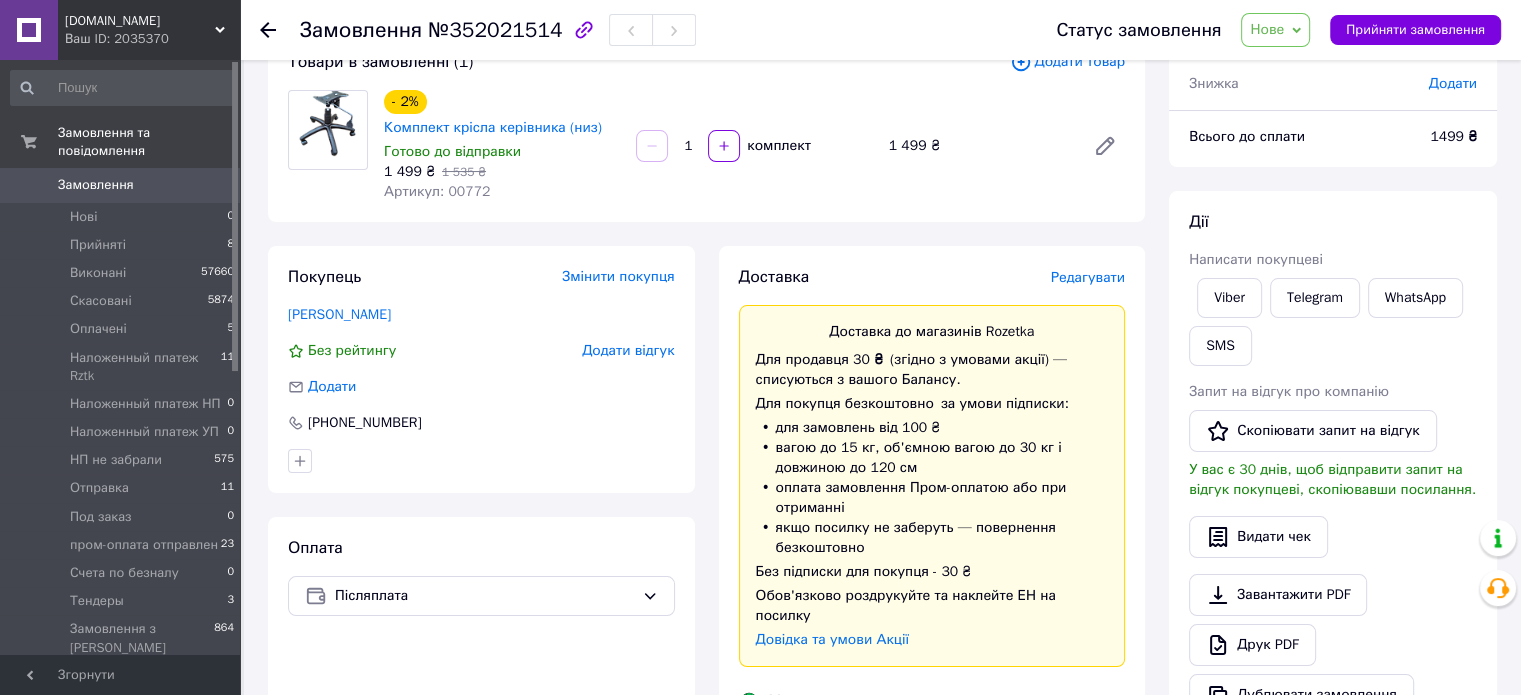 click on "Редагувати" at bounding box center [1088, 277] 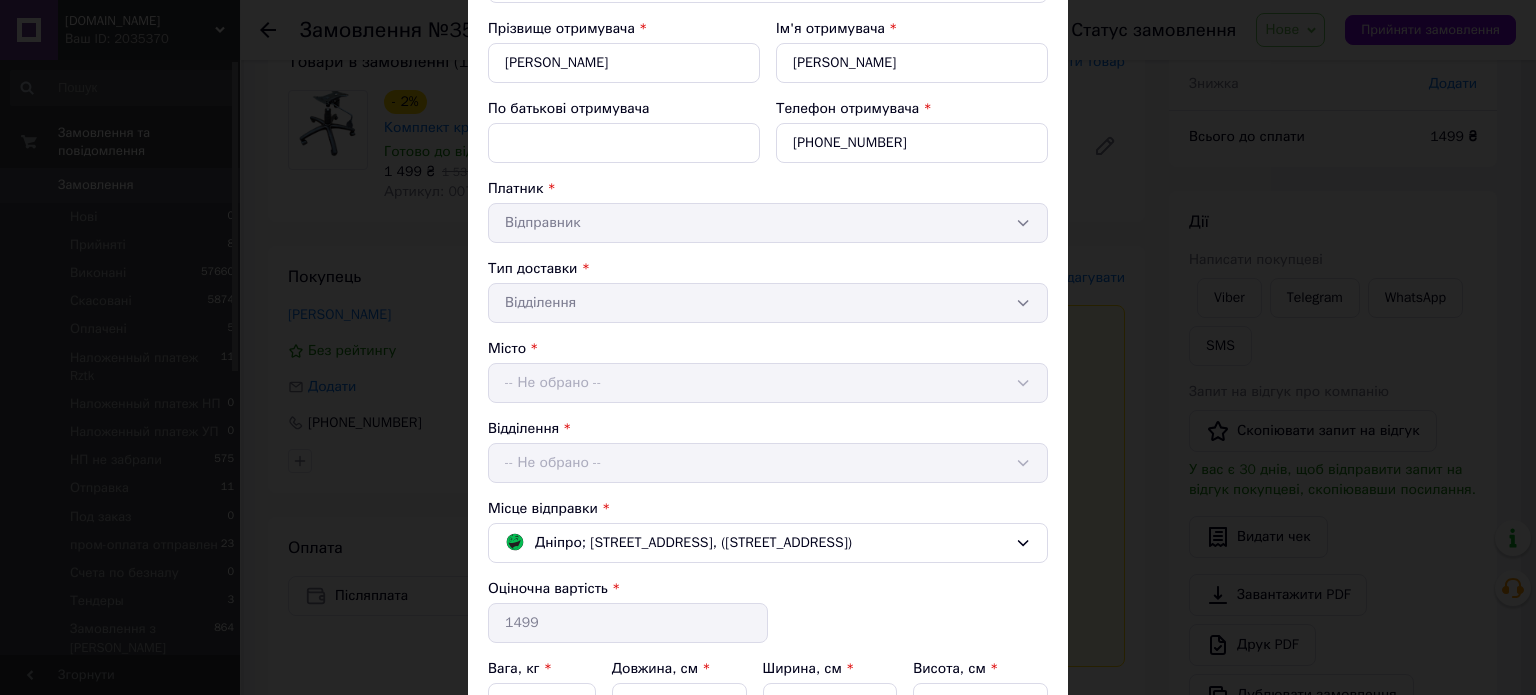 scroll, scrollTop: 300, scrollLeft: 0, axis: vertical 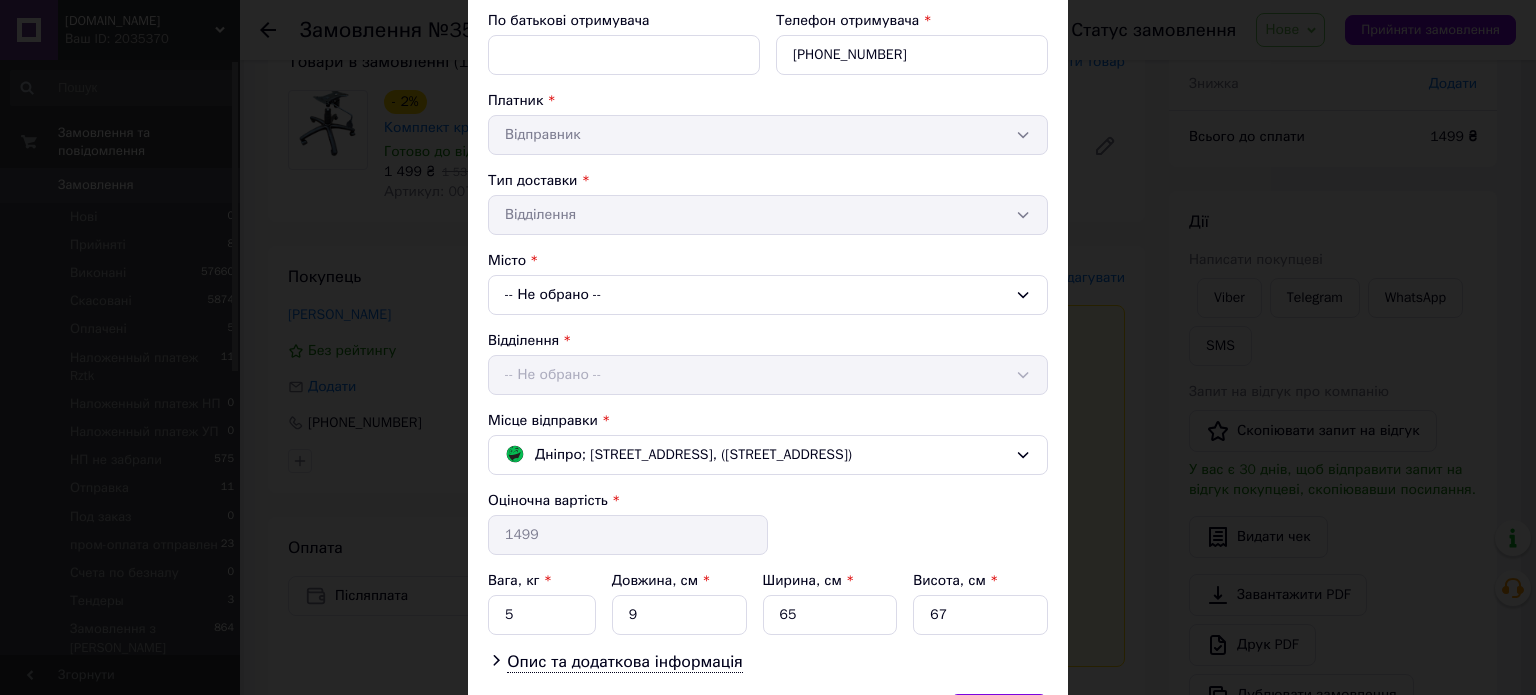 click on "-- Не обрано --" at bounding box center [768, 295] 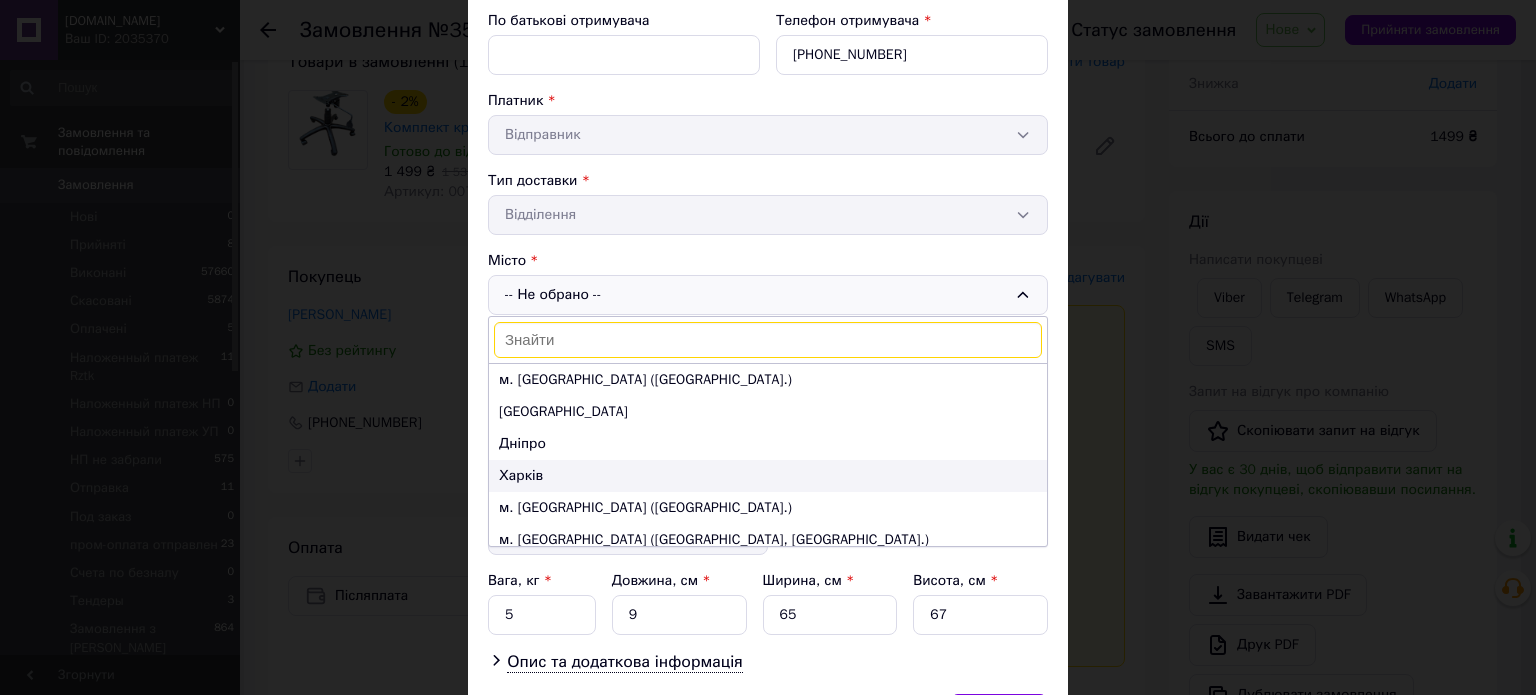 click on "Харків" at bounding box center (768, 476) 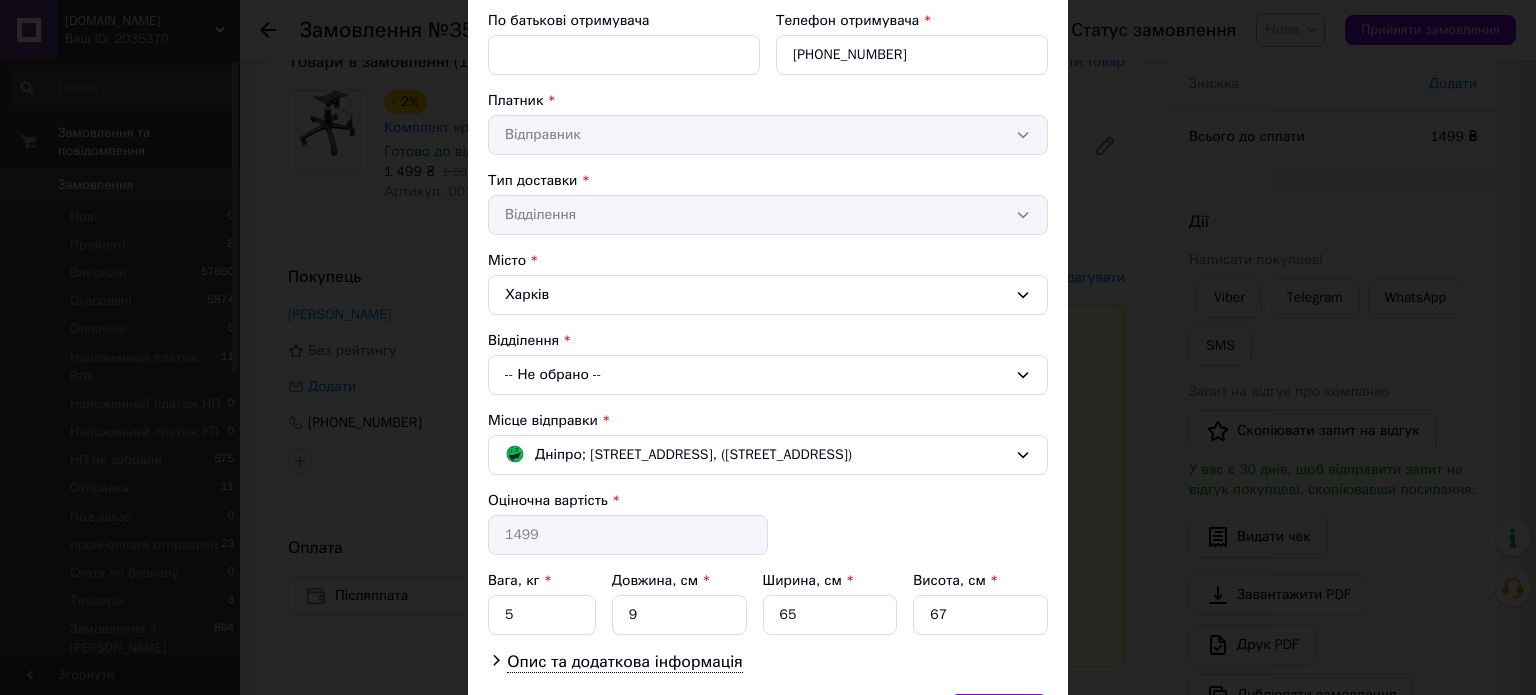 click on "-- Не обрано --" at bounding box center (768, 375) 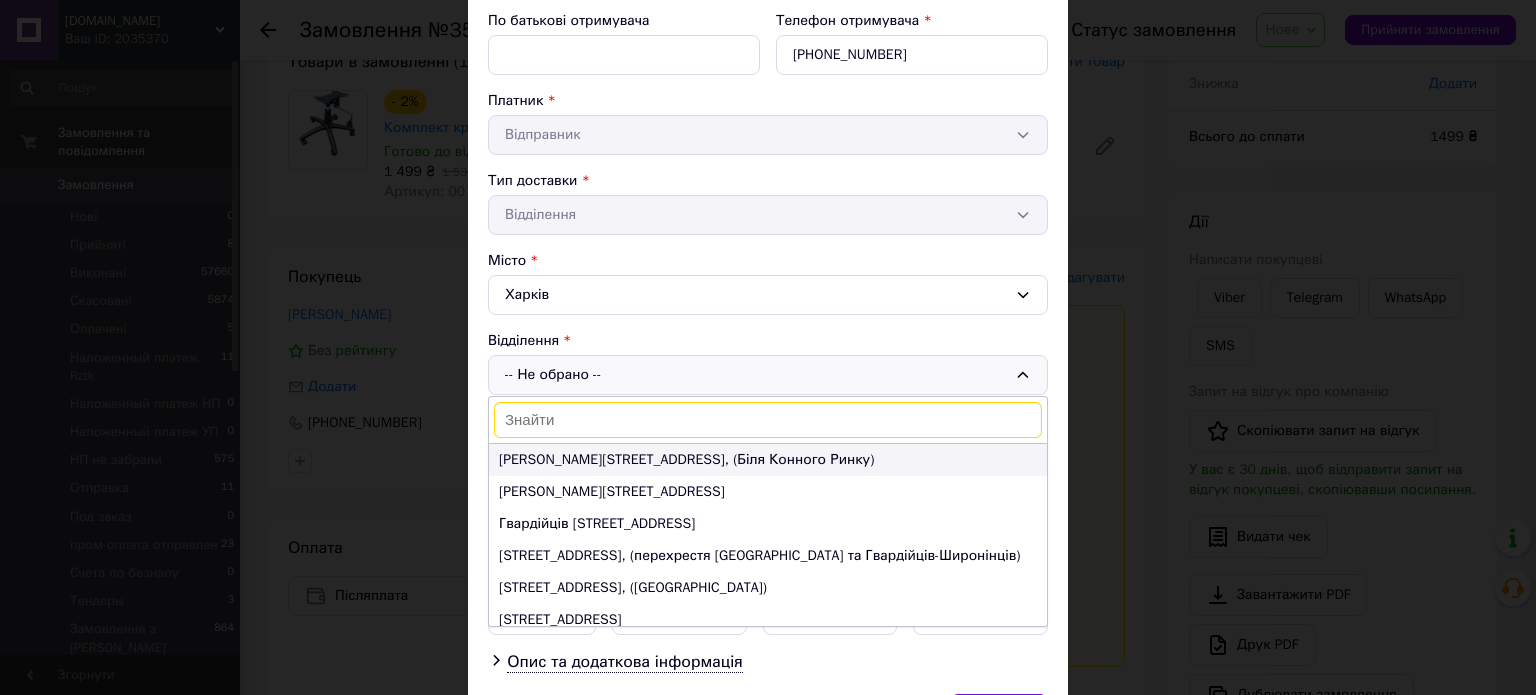 click on "Богдана Хмельницького вул, 32 А, (Біля Конного Ринку)" at bounding box center (768, 460) 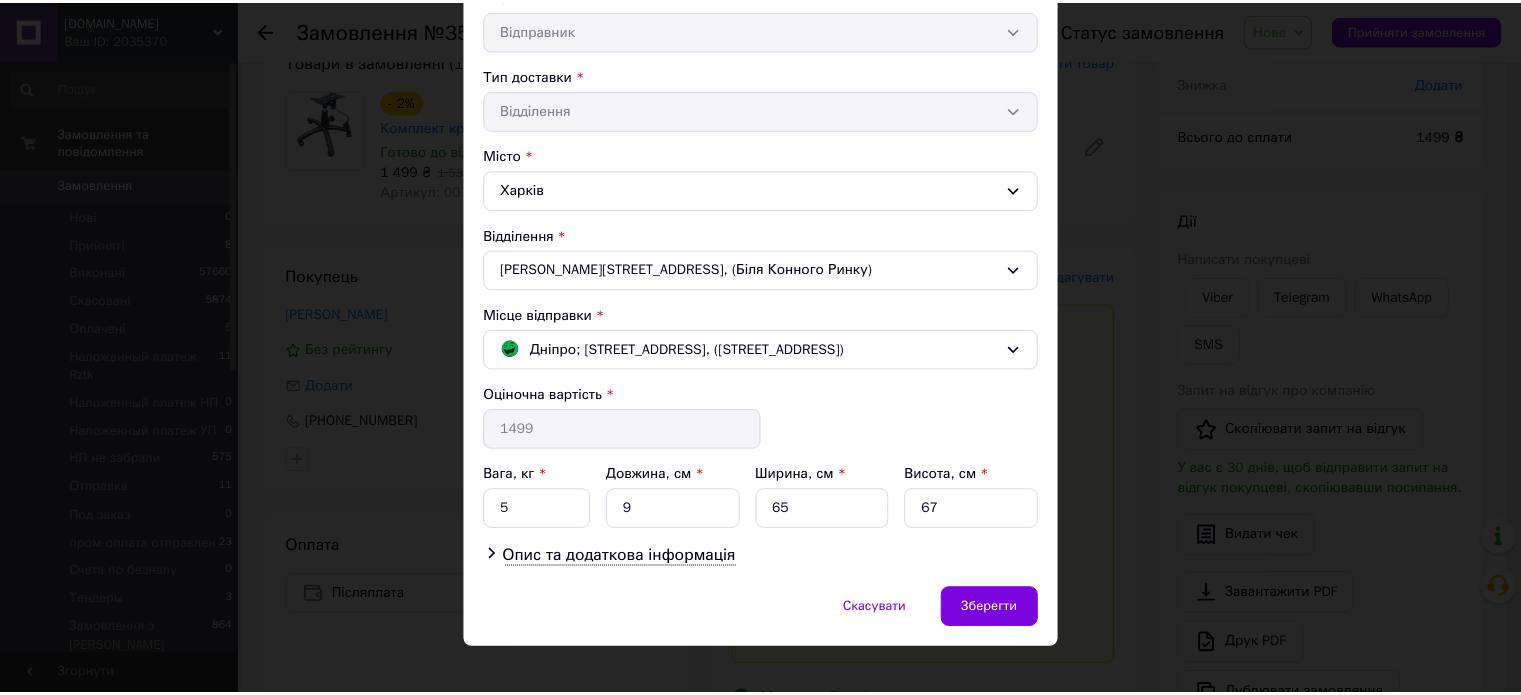 scroll, scrollTop: 424, scrollLeft: 0, axis: vertical 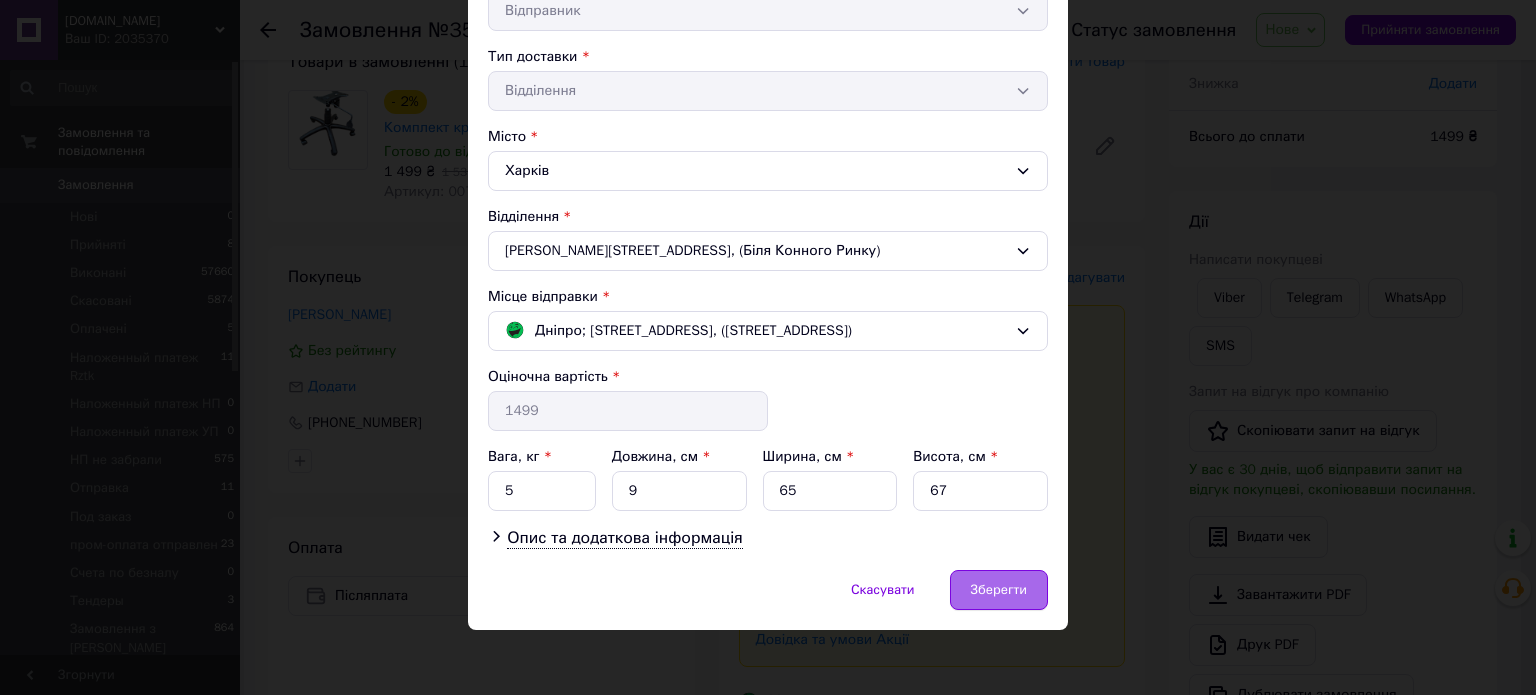 click on "Зберегти" at bounding box center (999, 590) 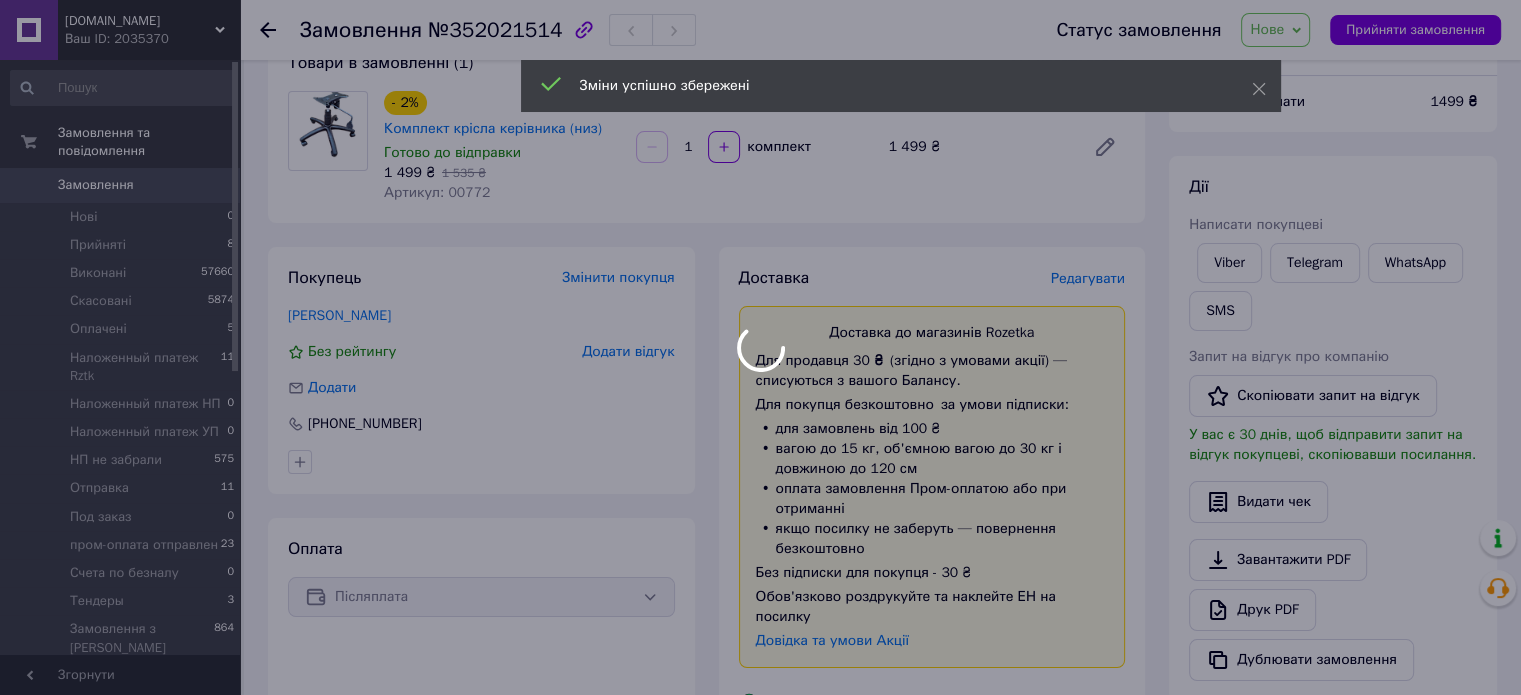 scroll, scrollTop: 41, scrollLeft: 0, axis: vertical 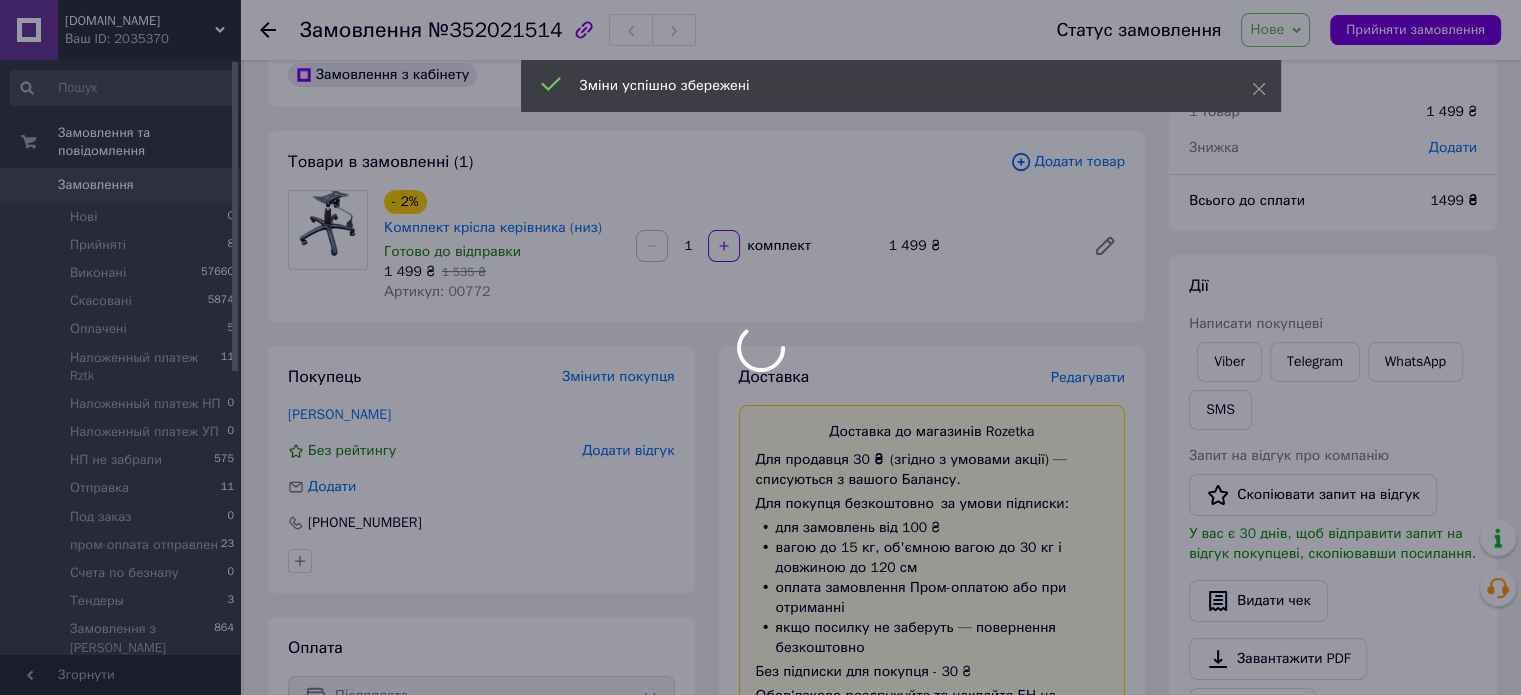 click on "Fixopt.com.ua Ваш ID: 2035370 Сайт Fixopt.com.ua Кабінет покупця Перевірити стан системи Сторінка на порталі Довідка Вийти Замовлення та повідомлення Замовлення 0 Нові 0 Прийняті 8 Виконані 57660 Скасовані 5874 Оплачені 5 Наложенный платеж Rztk 11 Наложенный платеж НП 0 Наложенный платеж УП 0 НП не забрали 575 Отправка 11 Под заказ 0 пром-оплата отправлен 23 Счета по безналу 0 Тендеры 3 Замовлення з Розетки 864 Повідомлення 0 Товари та послуги Сповіщення 40 99+ Показники роботи компанії Панель управління Відгуки Клієнти Каталог ProSale Маркет - 2%" at bounding box center [760, 755] 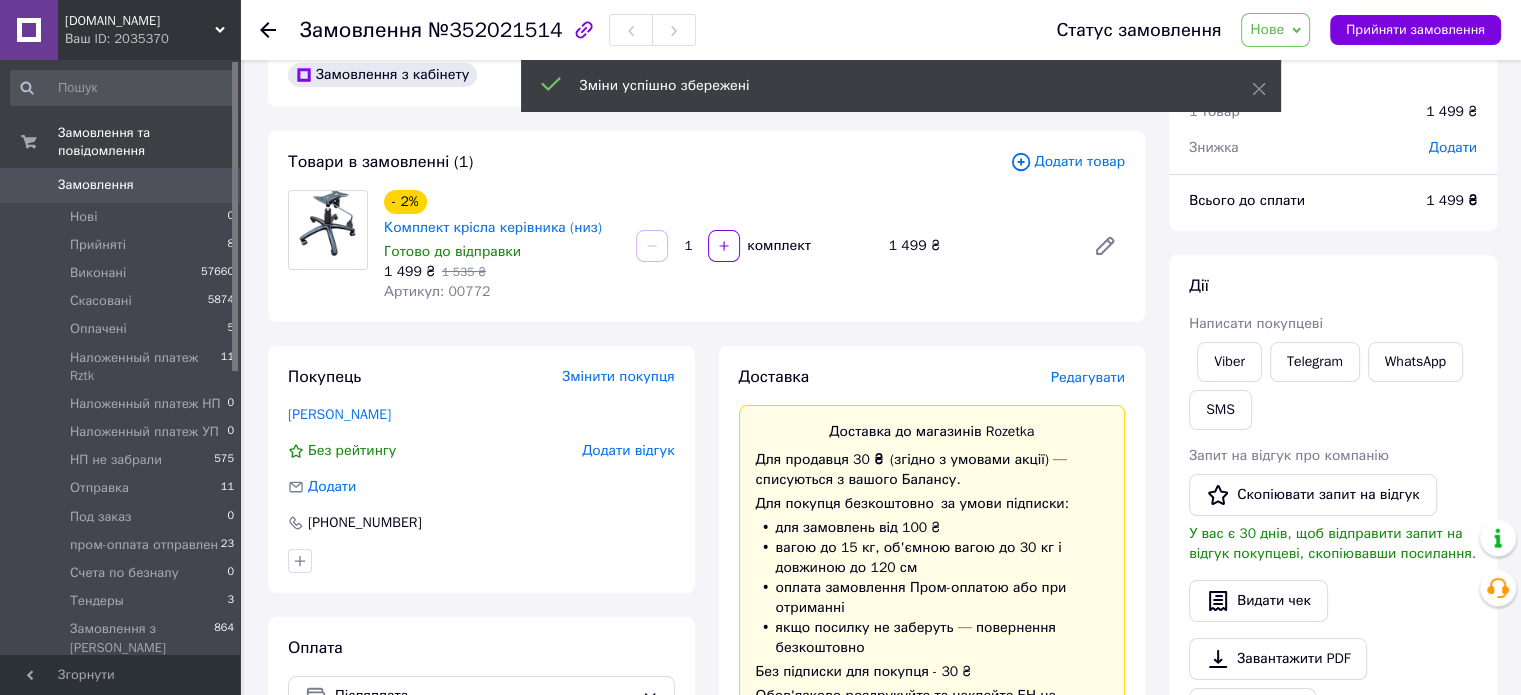 click on "Нове" at bounding box center [1267, 29] 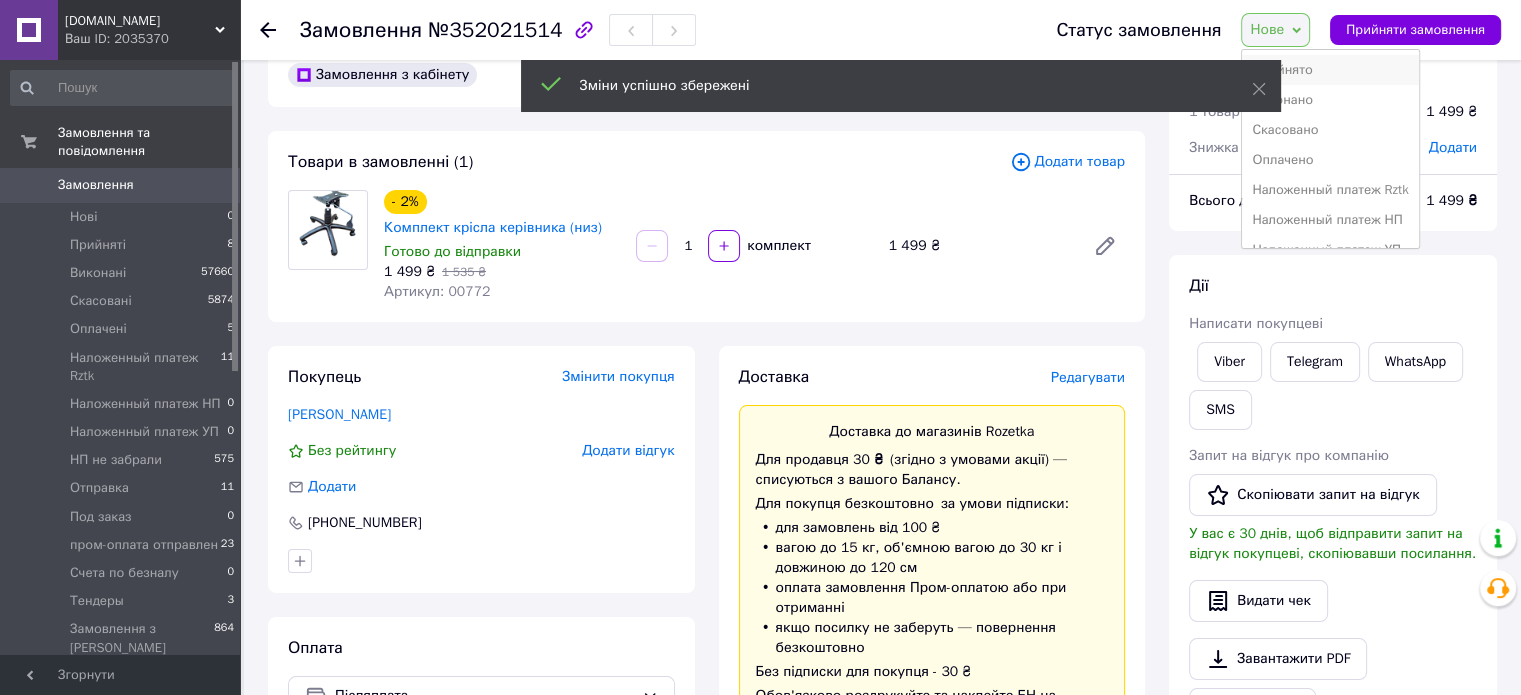 click on "Прийнято" at bounding box center [1330, 70] 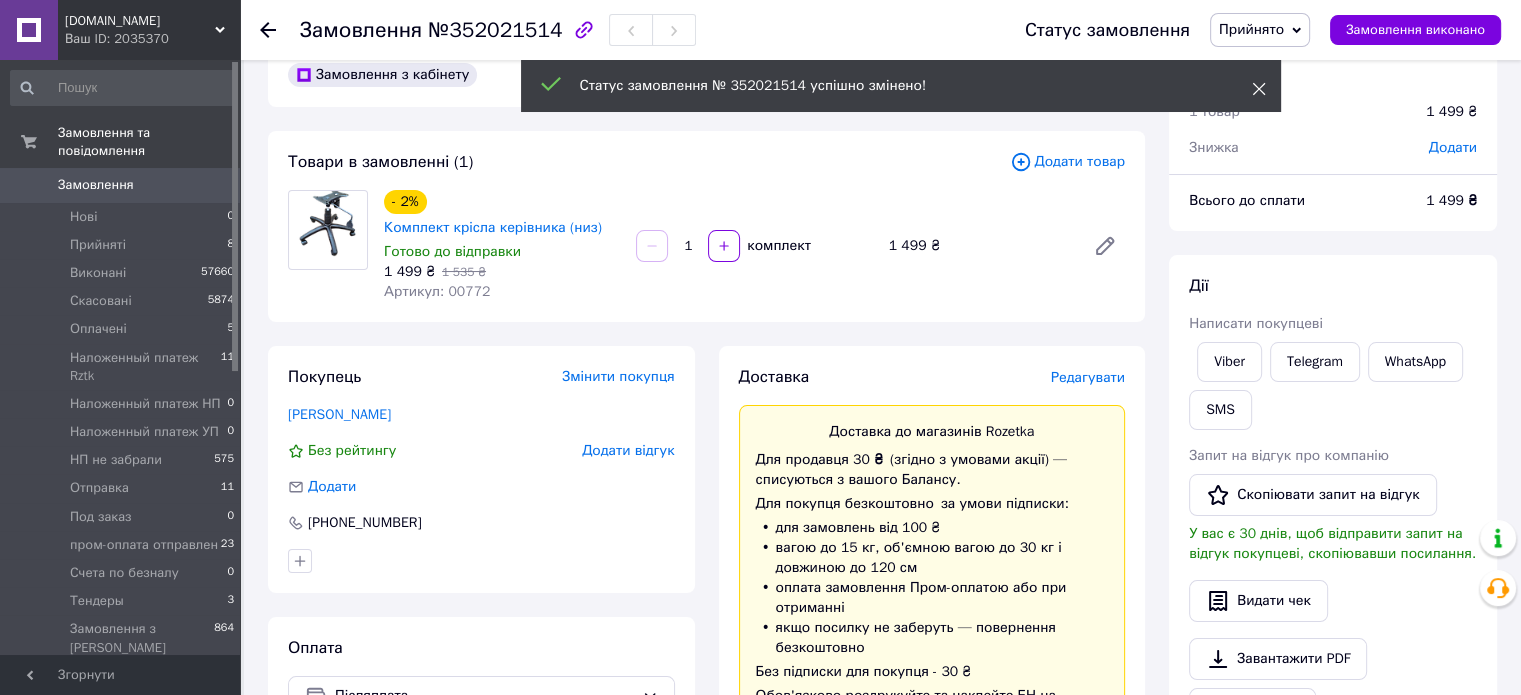 click 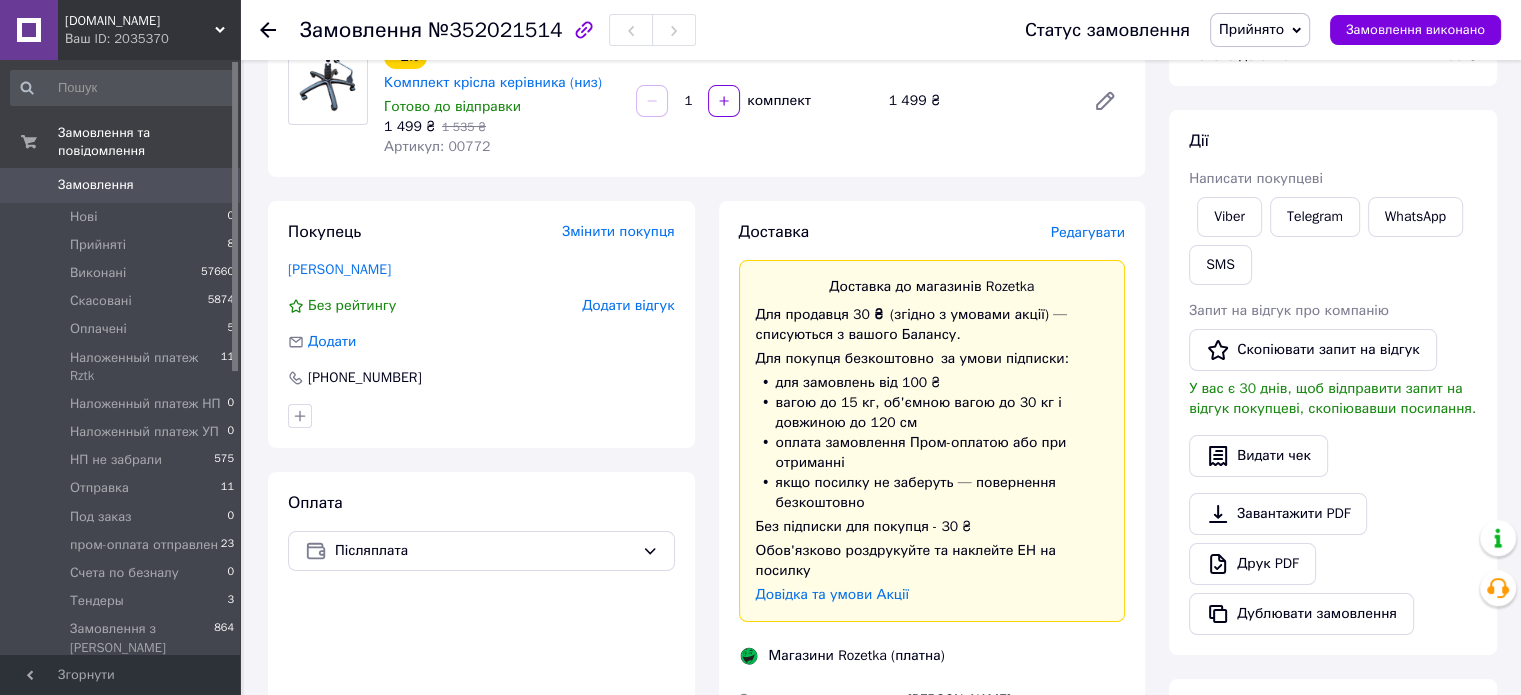 scroll, scrollTop: 200, scrollLeft: 0, axis: vertical 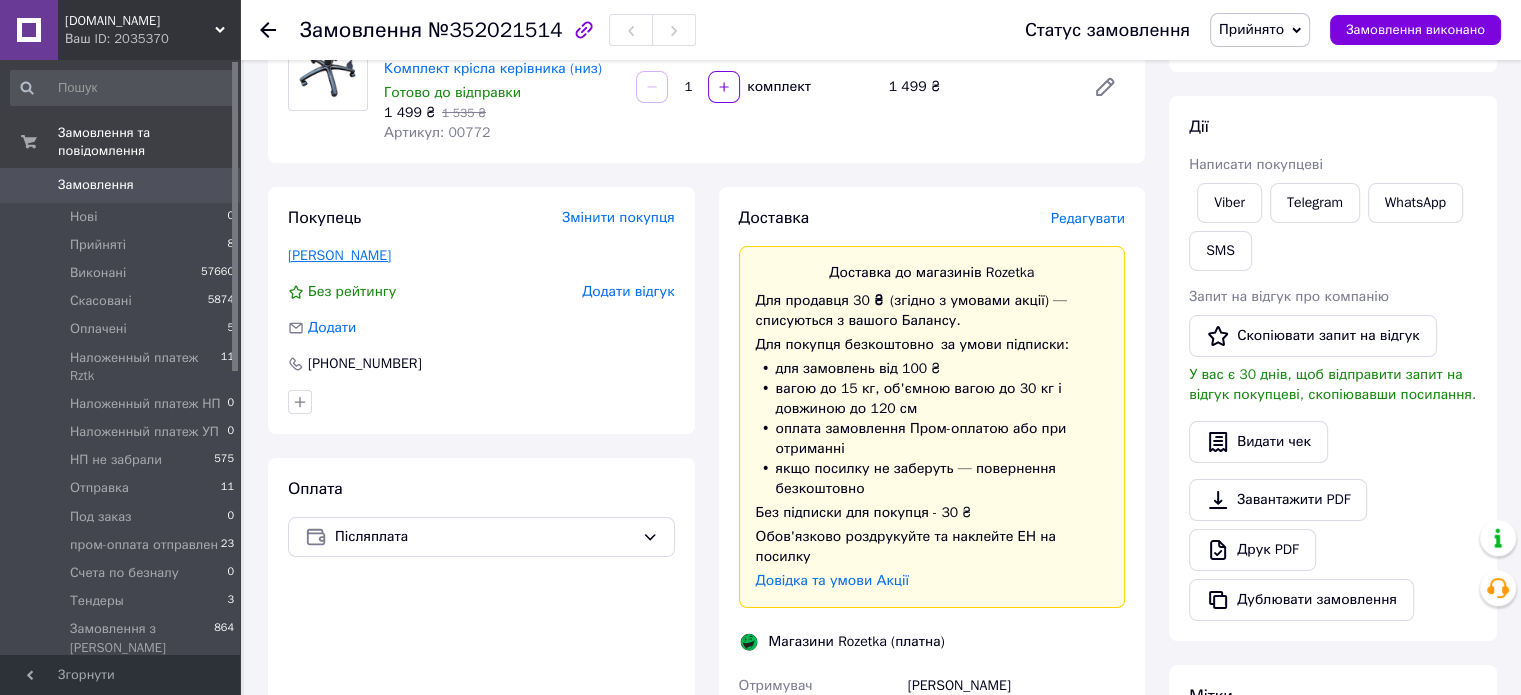 click on "Якименко Володимир" at bounding box center [339, 255] 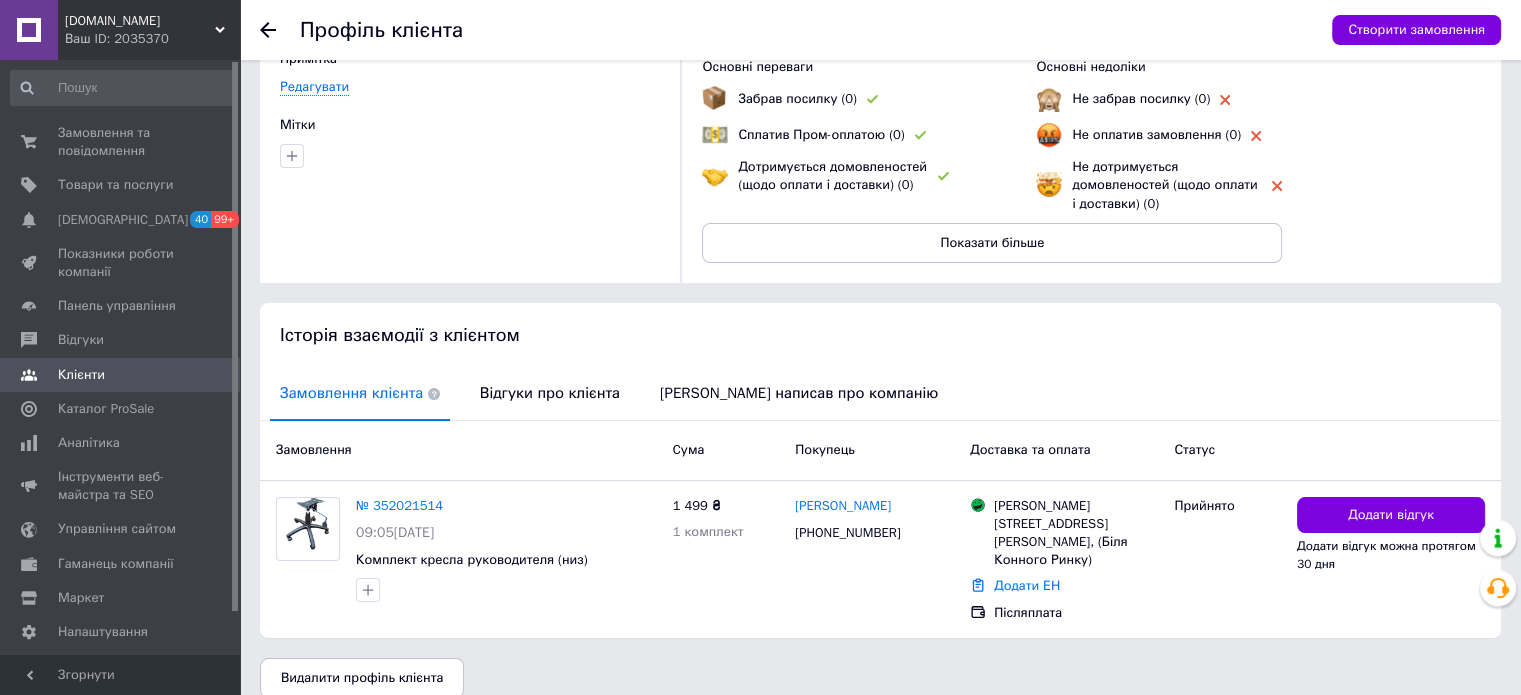 scroll, scrollTop: 174, scrollLeft: 0, axis: vertical 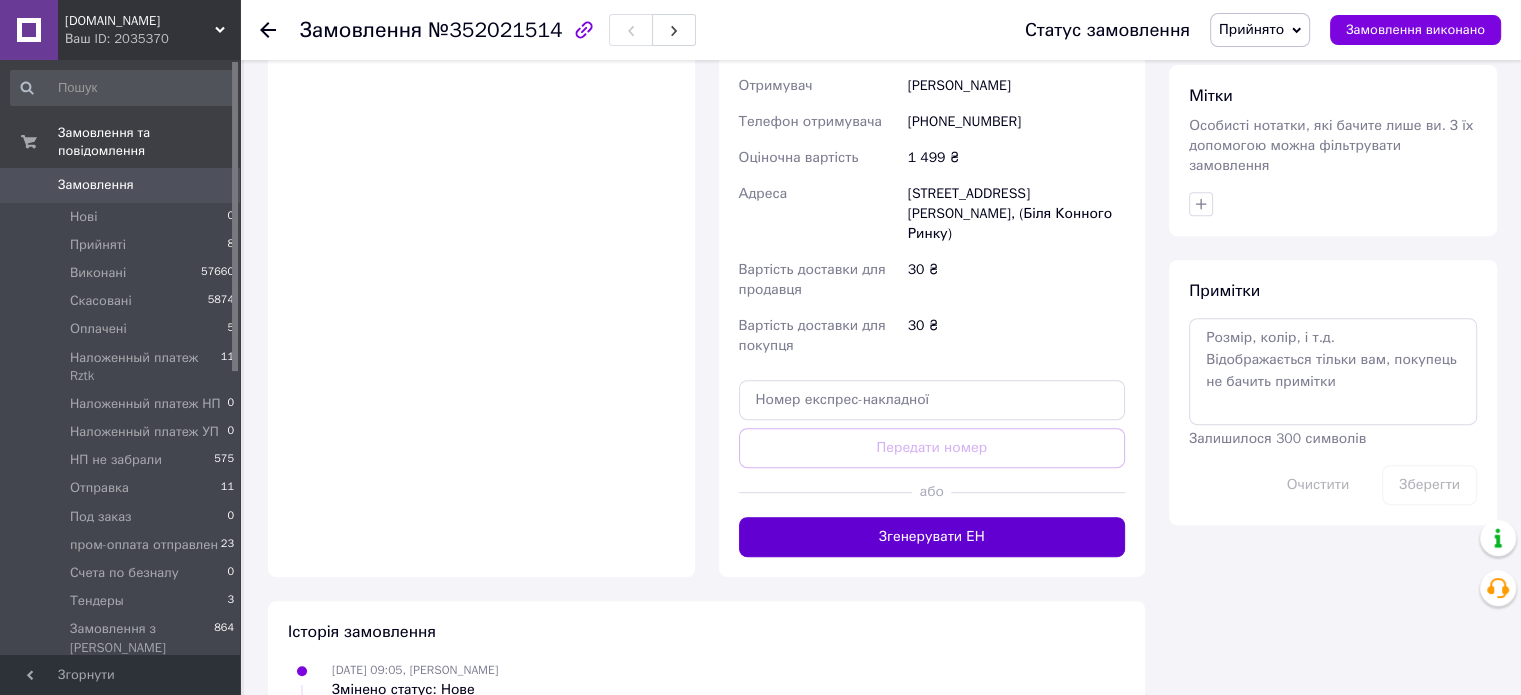 click on "Згенерувати ЕН" at bounding box center (932, 537) 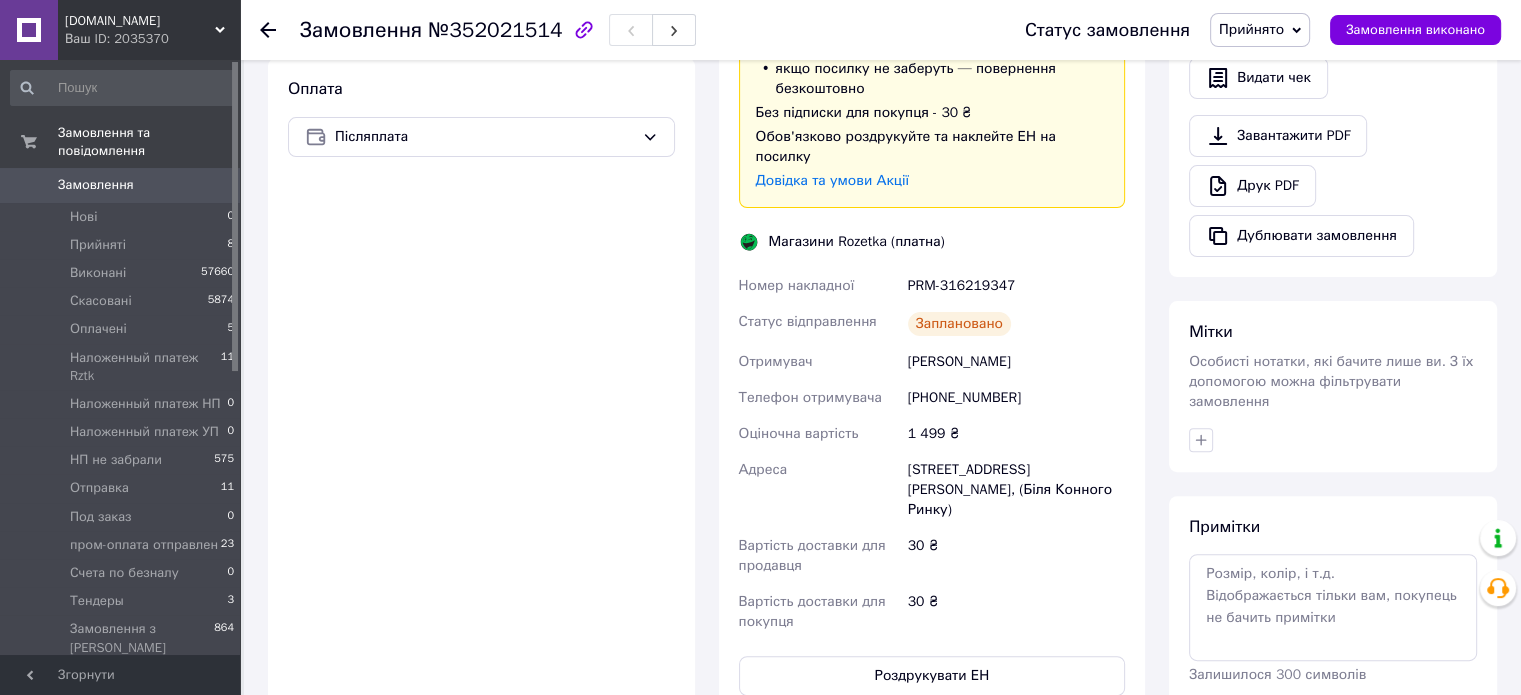 scroll, scrollTop: 500, scrollLeft: 0, axis: vertical 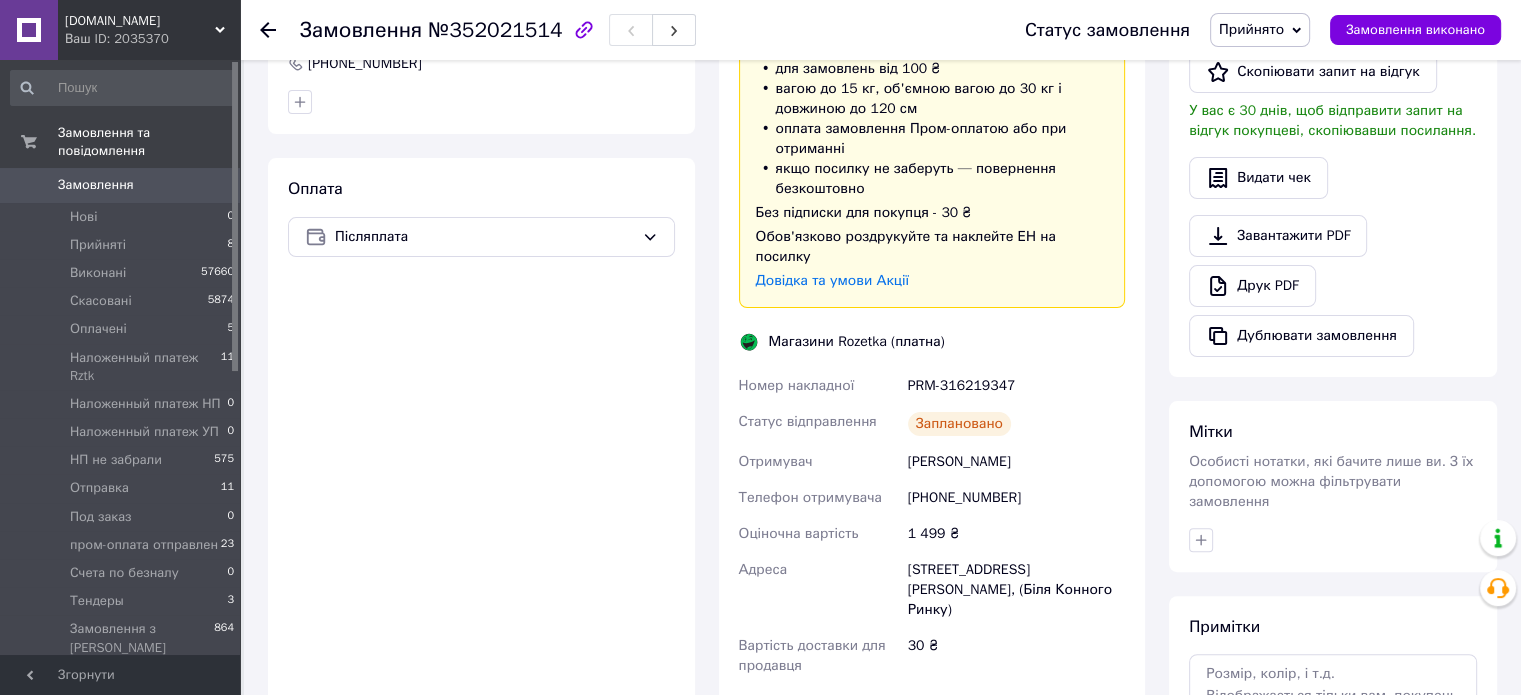 click on "Прийнято" at bounding box center (1260, 30) 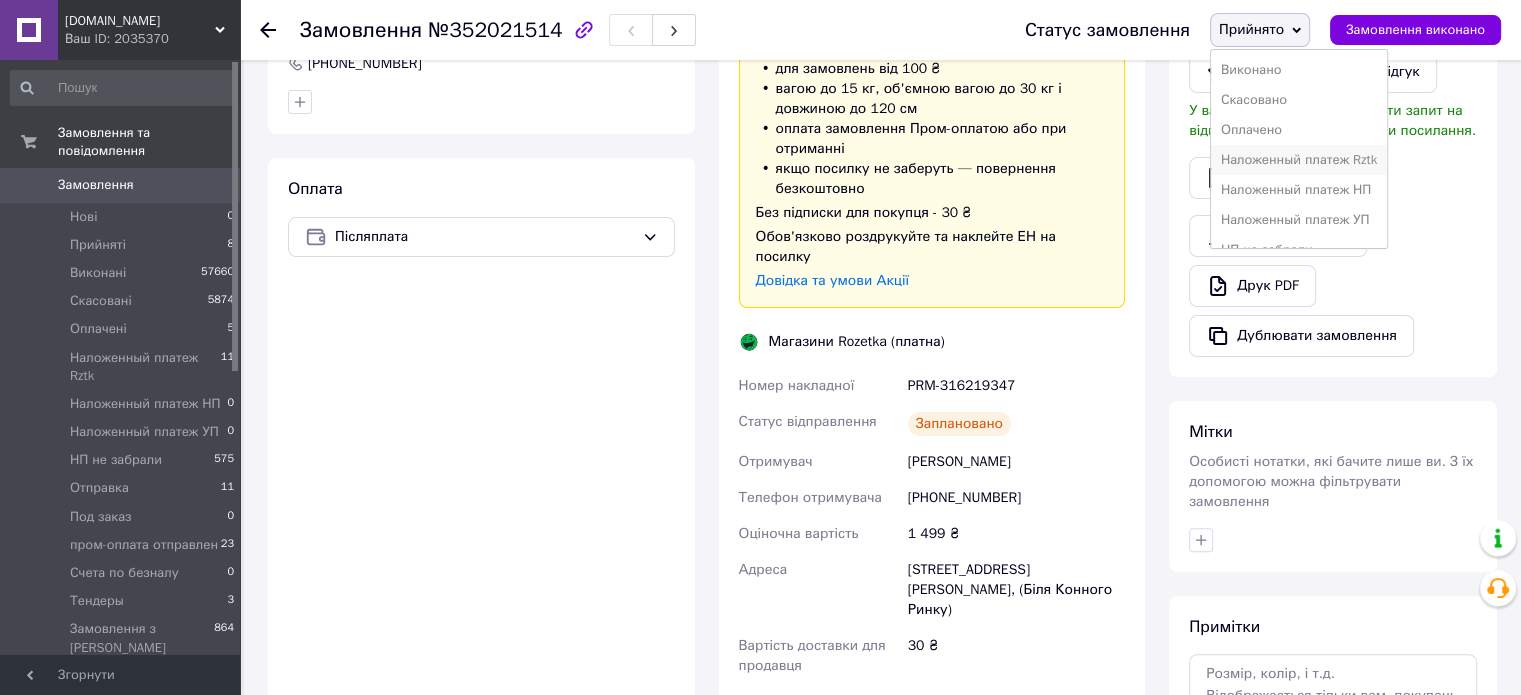 click on "Наложенный платеж Rztk" at bounding box center [1299, 160] 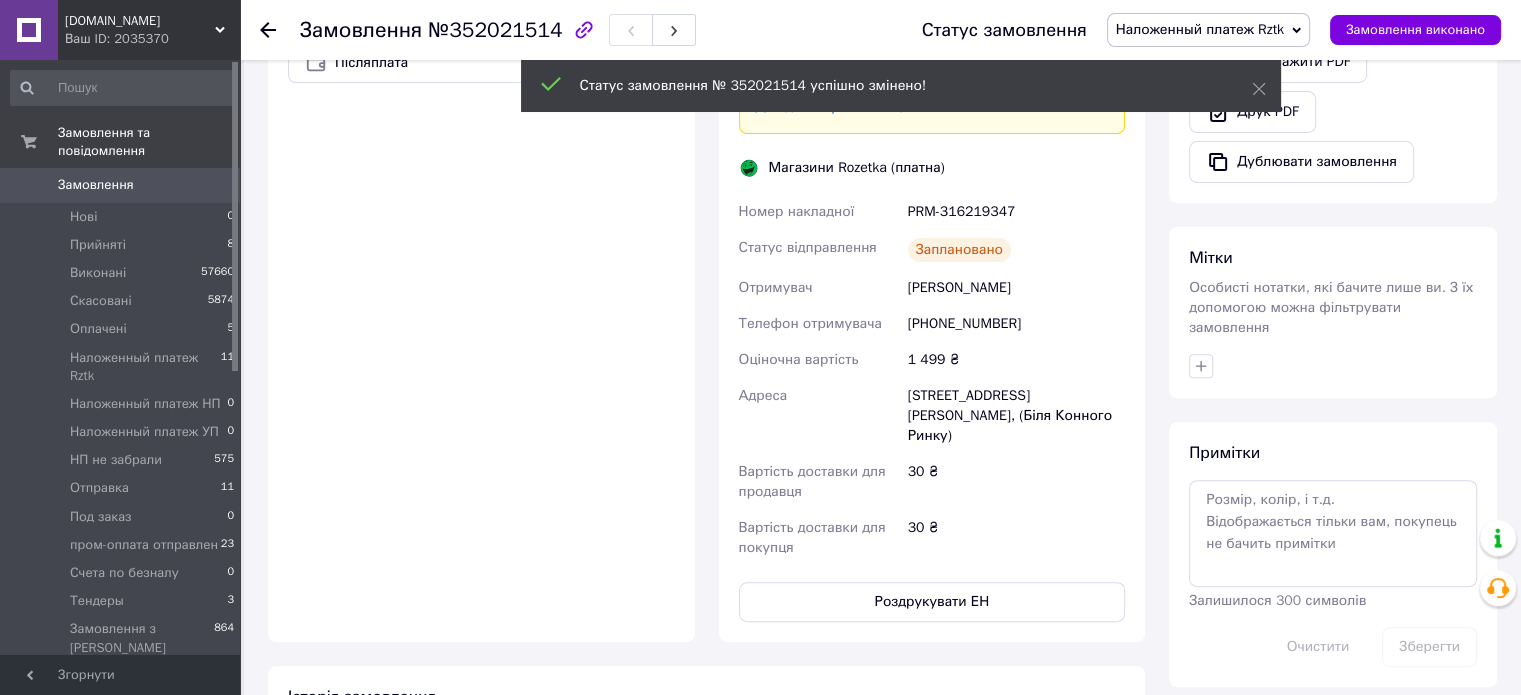 scroll, scrollTop: 700, scrollLeft: 0, axis: vertical 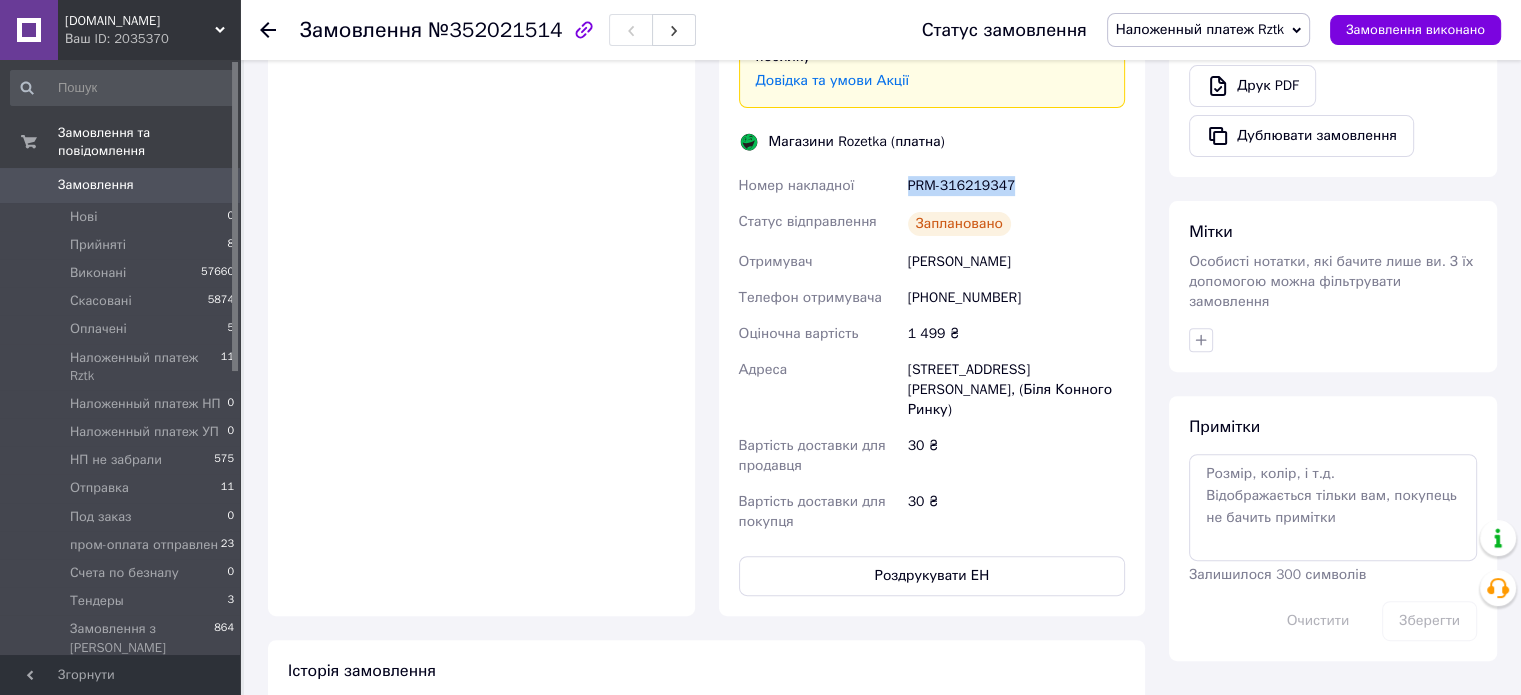 drag, startPoint x: 906, startPoint y: 168, endPoint x: 1051, endPoint y: 232, distance: 158.49606 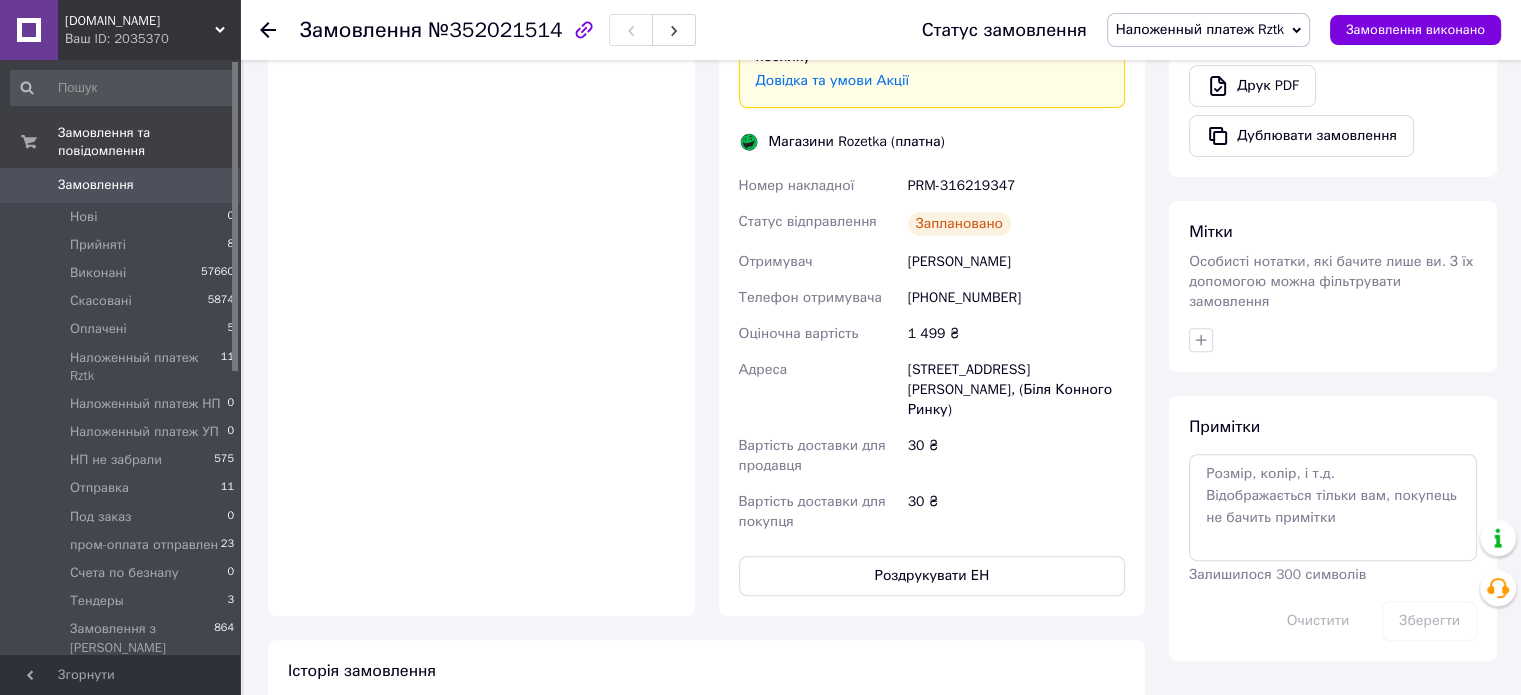 click on "+380987639213" at bounding box center [1016, 298] 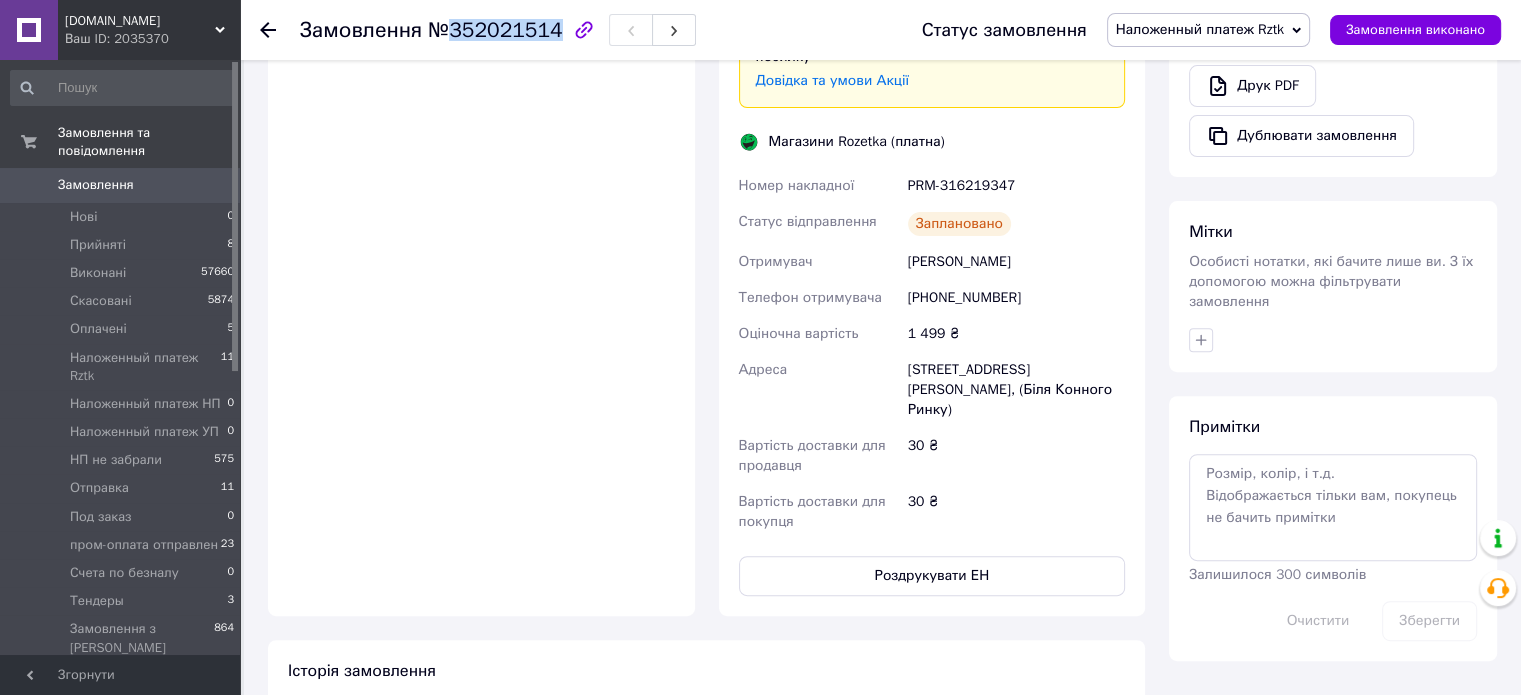 drag, startPoint x: 448, startPoint y: 28, endPoint x: 545, endPoint y: 31, distance: 97.04638 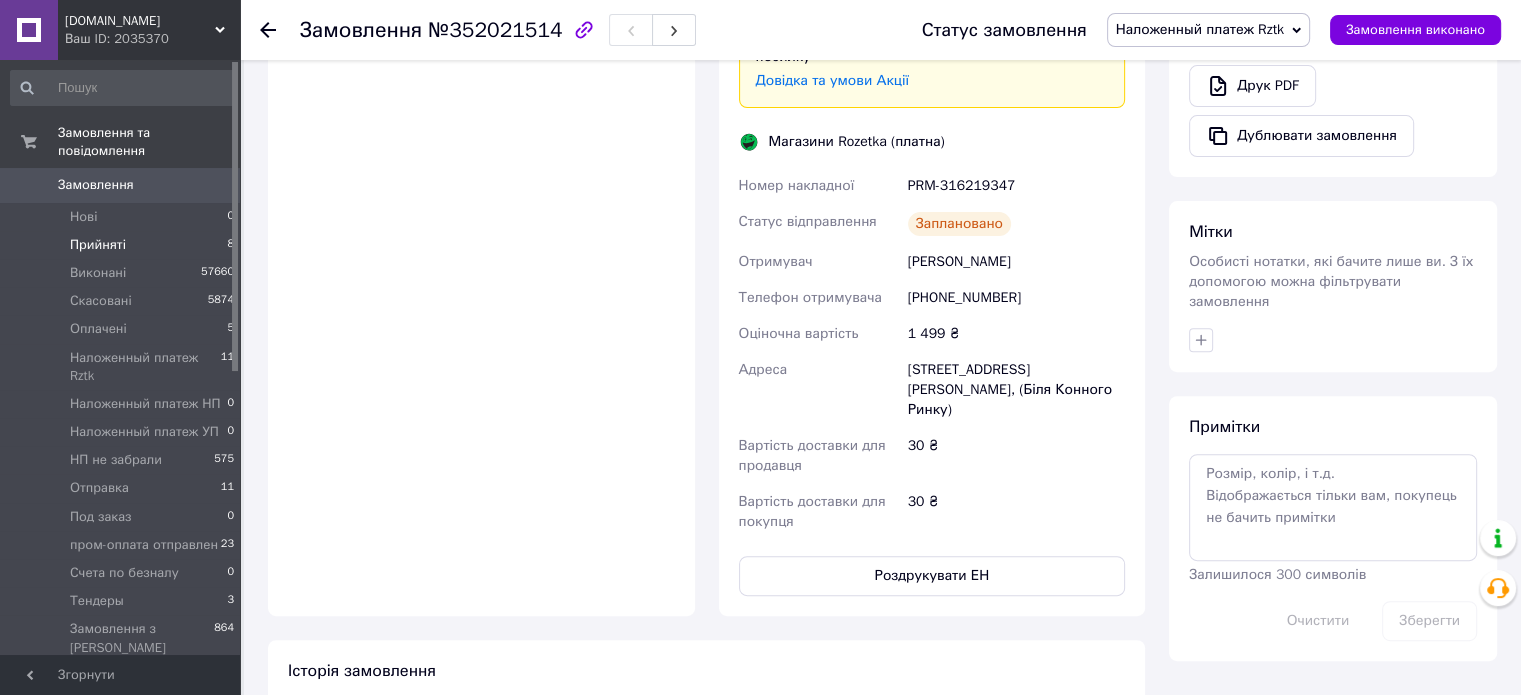 click on "Прийняті 8" at bounding box center [123, 245] 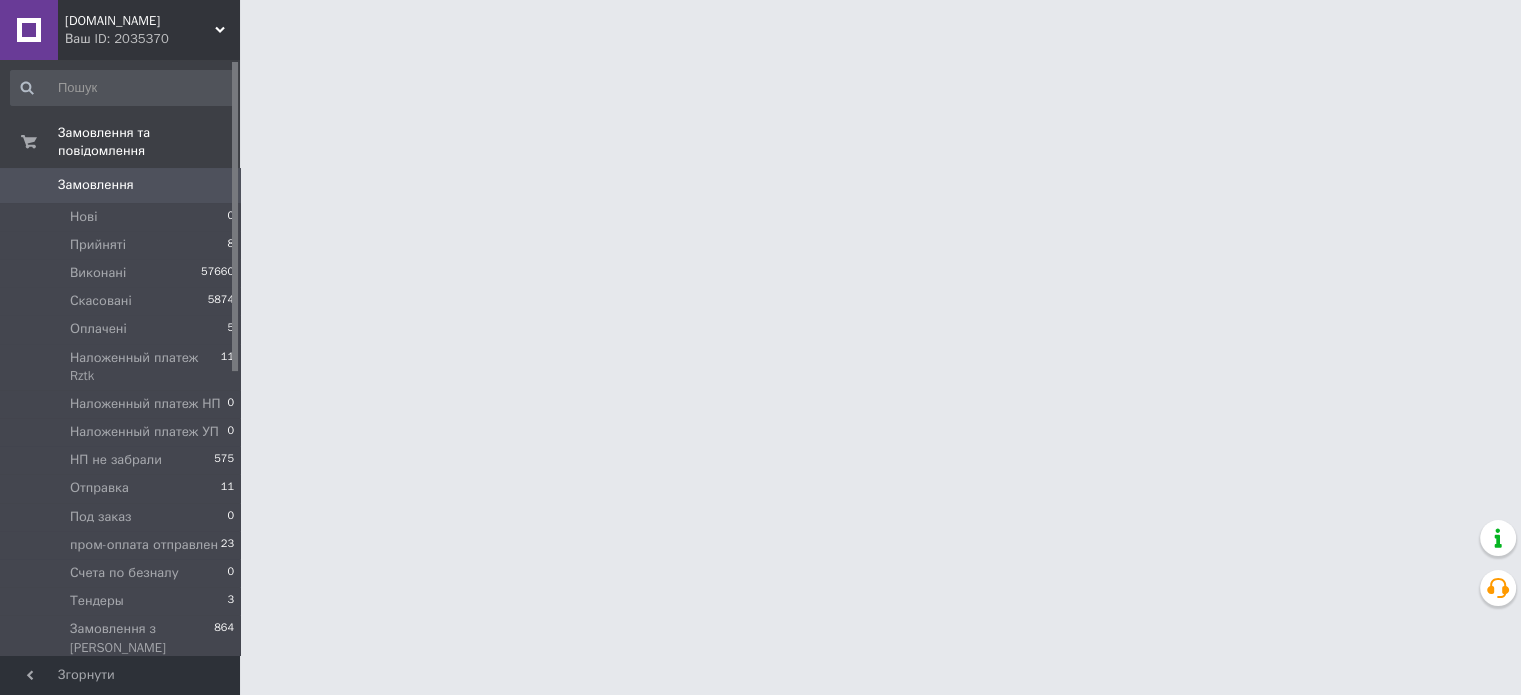 scroll, scrollTop: 0, scrollLeft: 0, axis: both 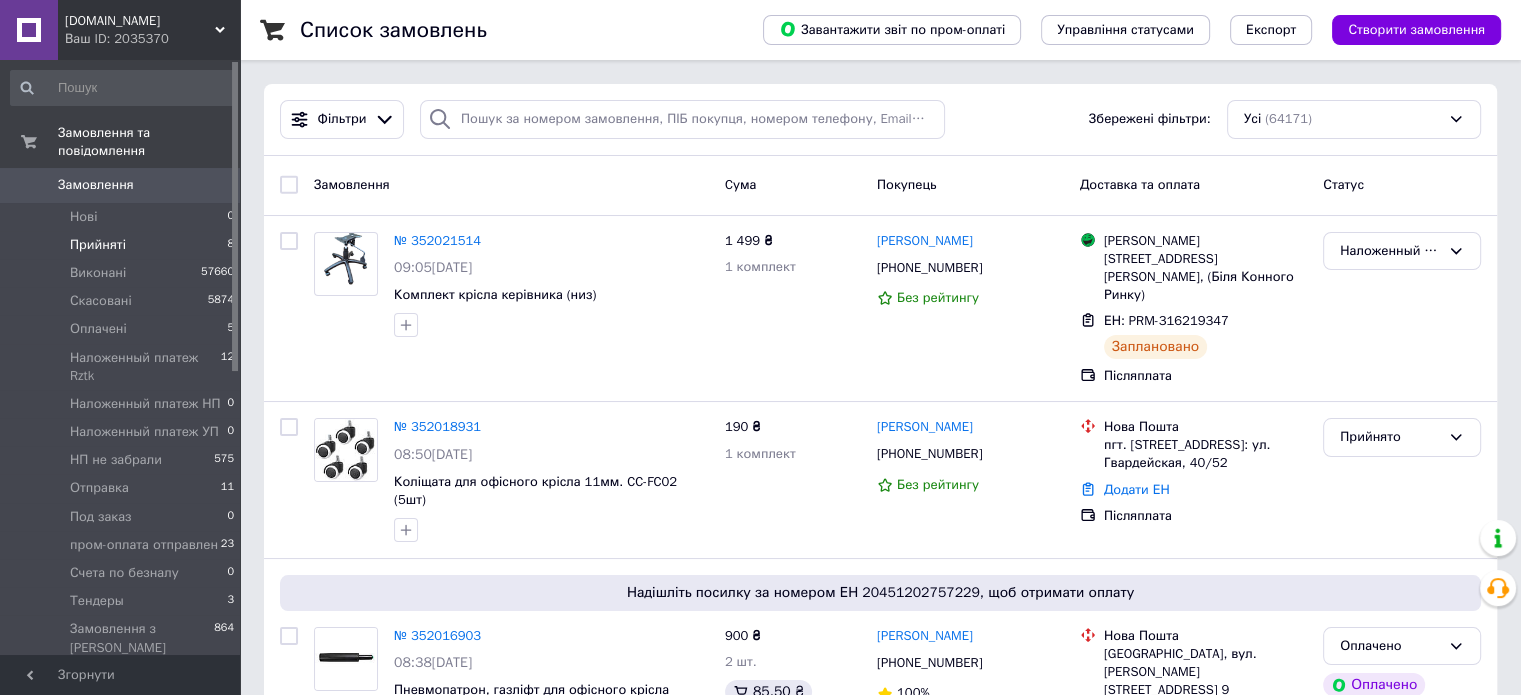 click on "Прийняті 8" at bounding box center [123, 245] 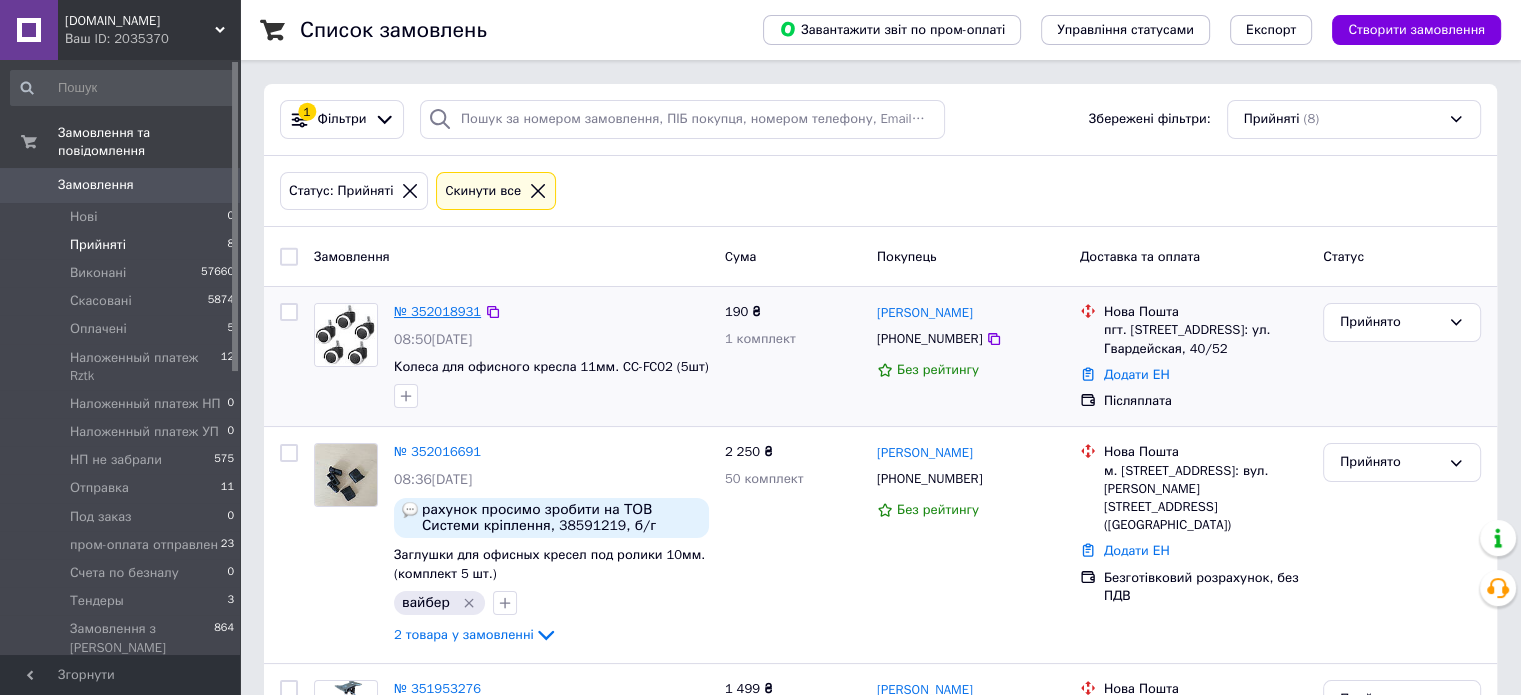 click on "№ 352018931" at bounding box center (437, 311) 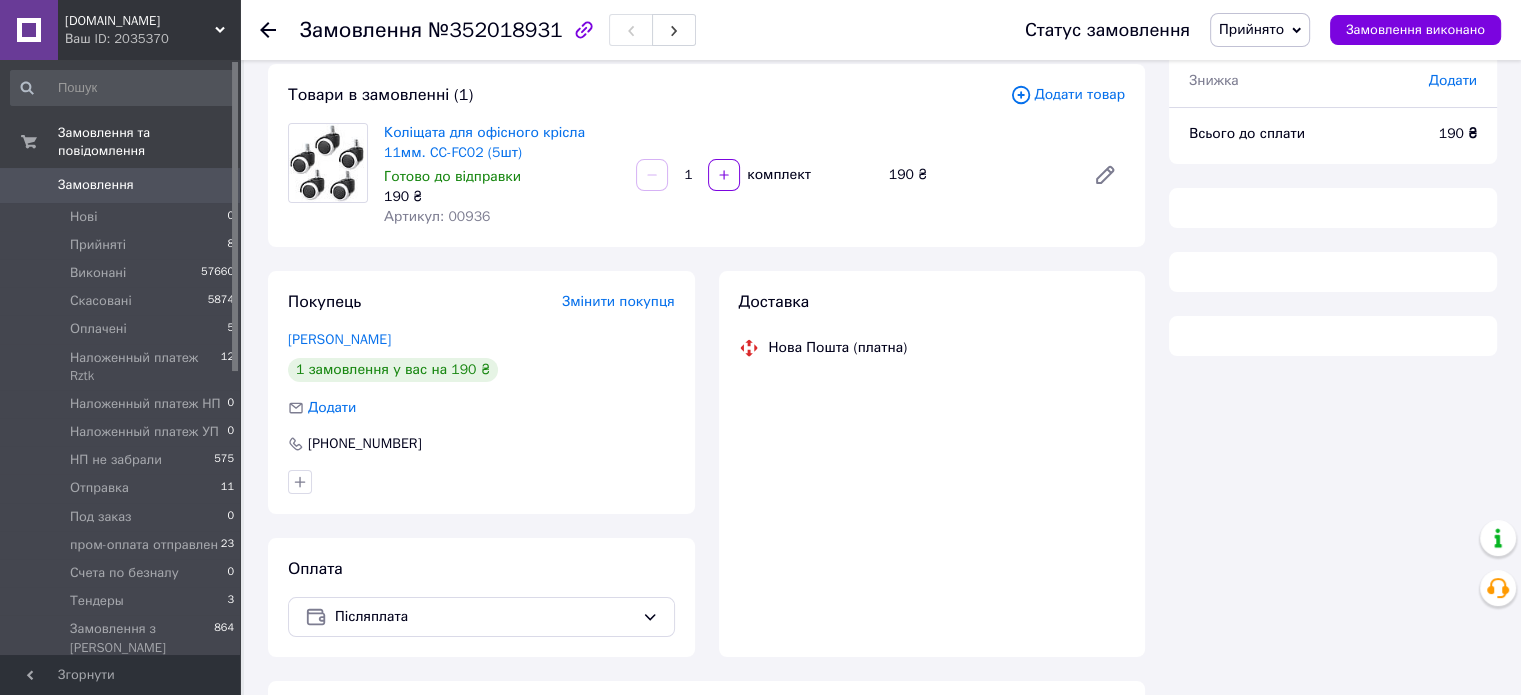 scroll, scrollTop: 258, scrollLeft: 0, axis: vertical 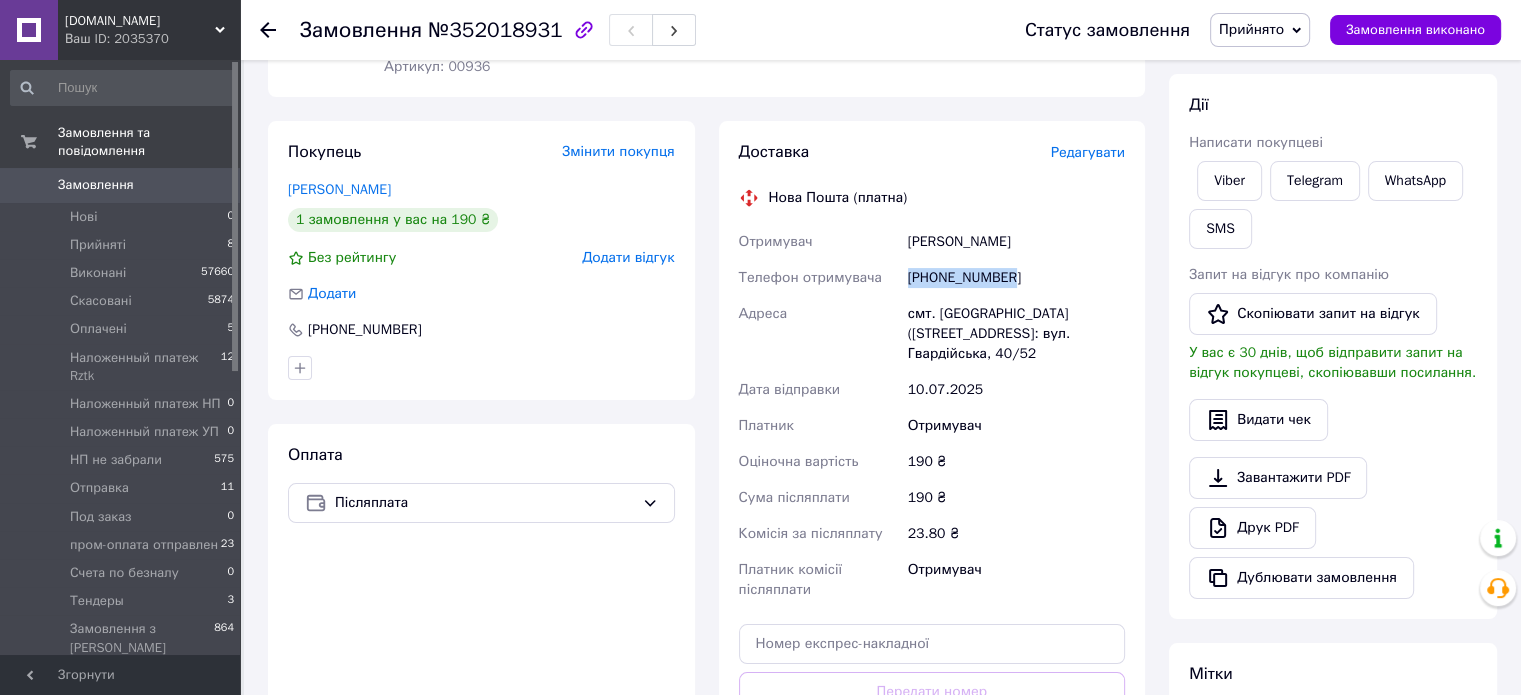 drag, startPoint x: 912, startPoint y: 290, endPoint x: 980, endPoint y: 285, distance: 68.18358 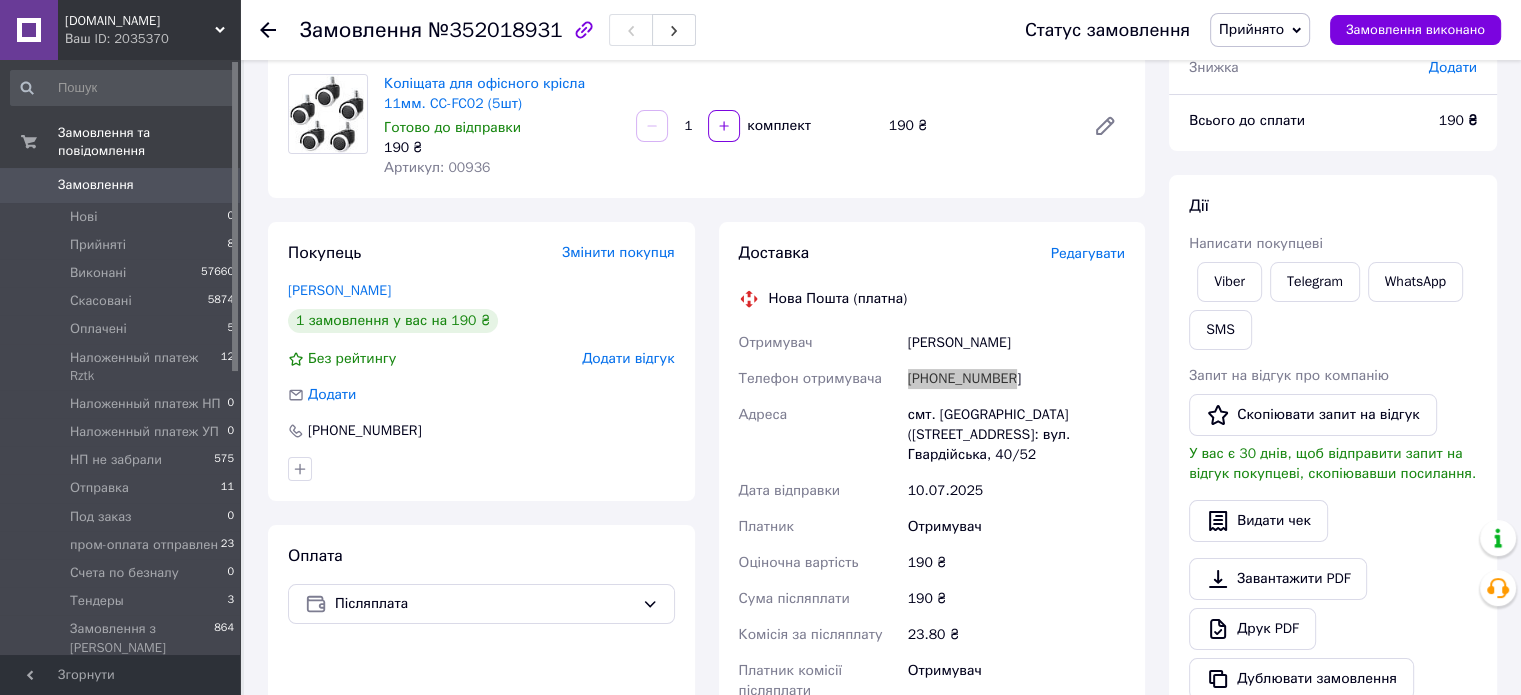 scroll, scrollTop: 58, scrollLeft: 0, axis: vertical 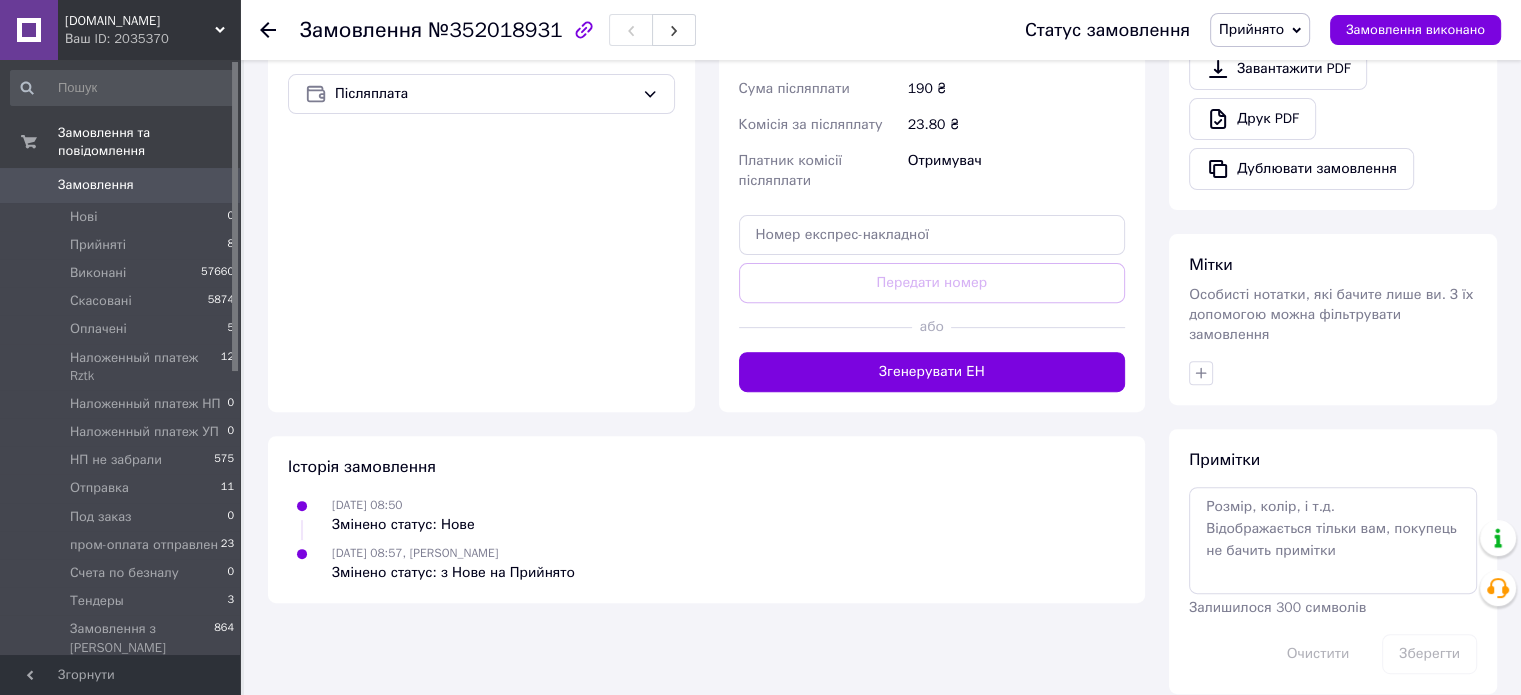 drag, startPoint x: 1188, startPoint y: 345, endPoint x: 1212, endPoint y: 347, distance: 24.083189 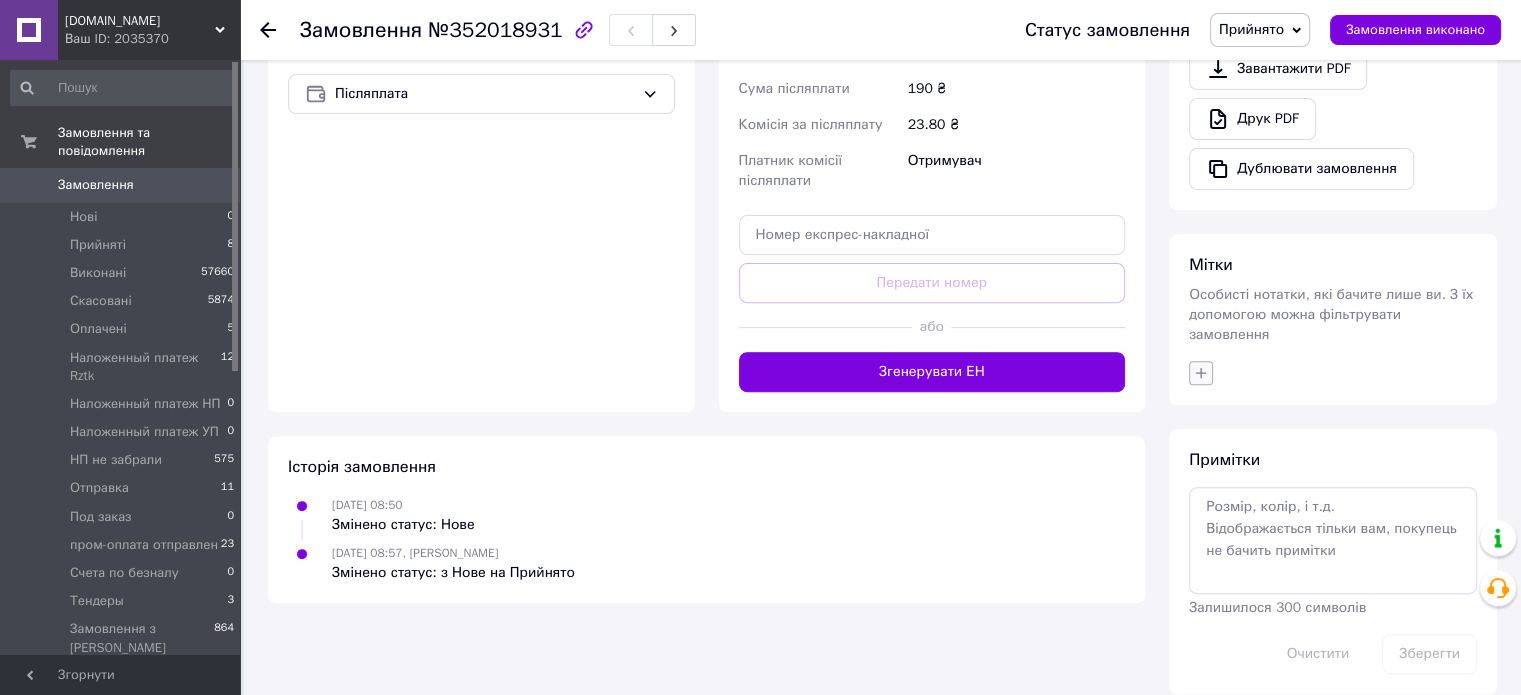 click 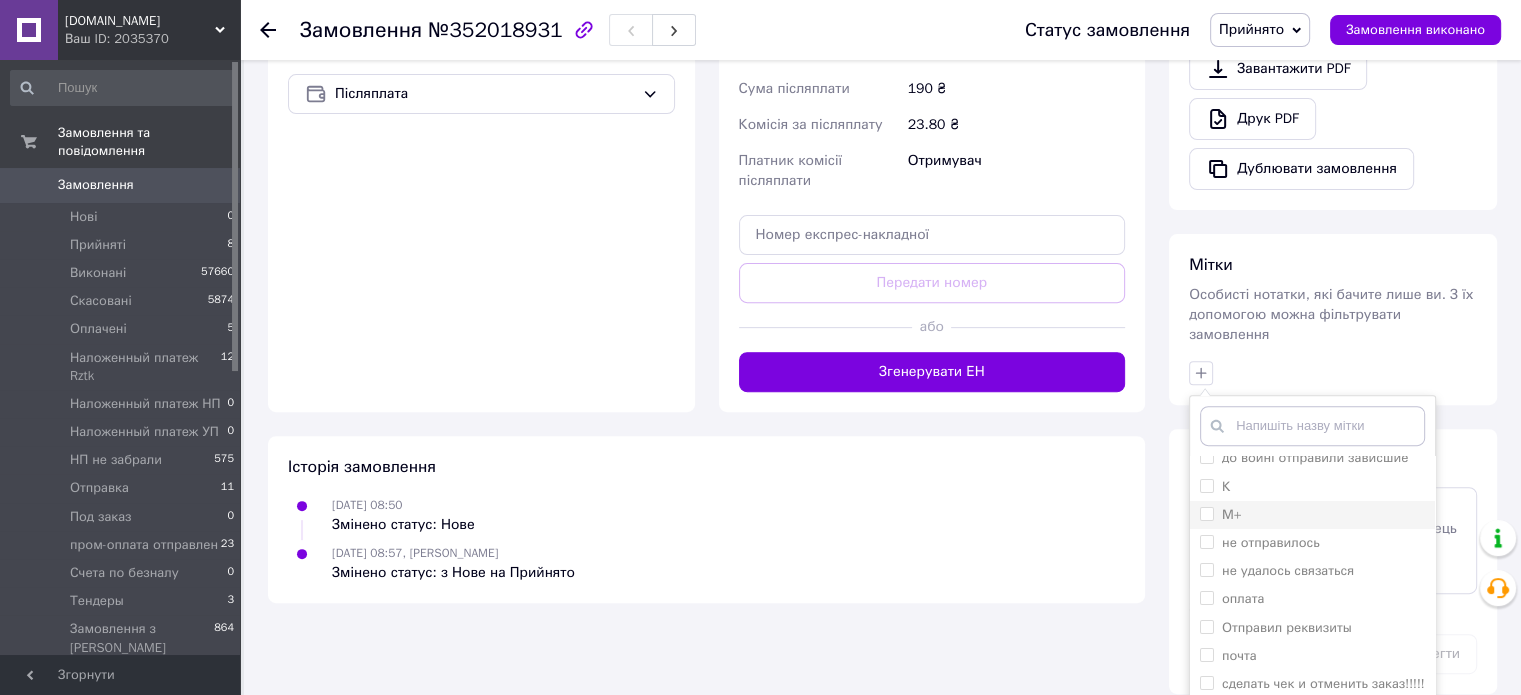 scroll, scrollTop: 300, scrollLeft: 0, axis: vertical 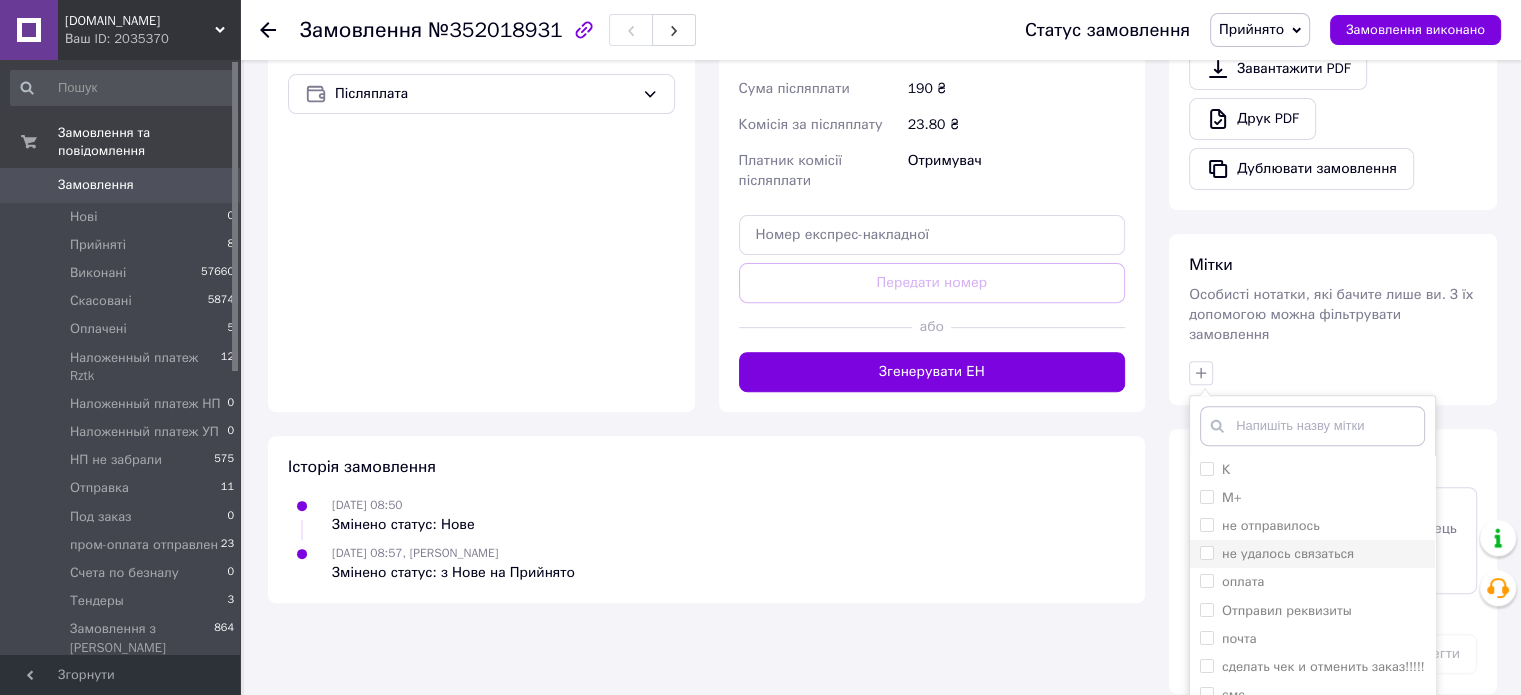 click on "не удалось связаться" at bounding box center (1312, 554) 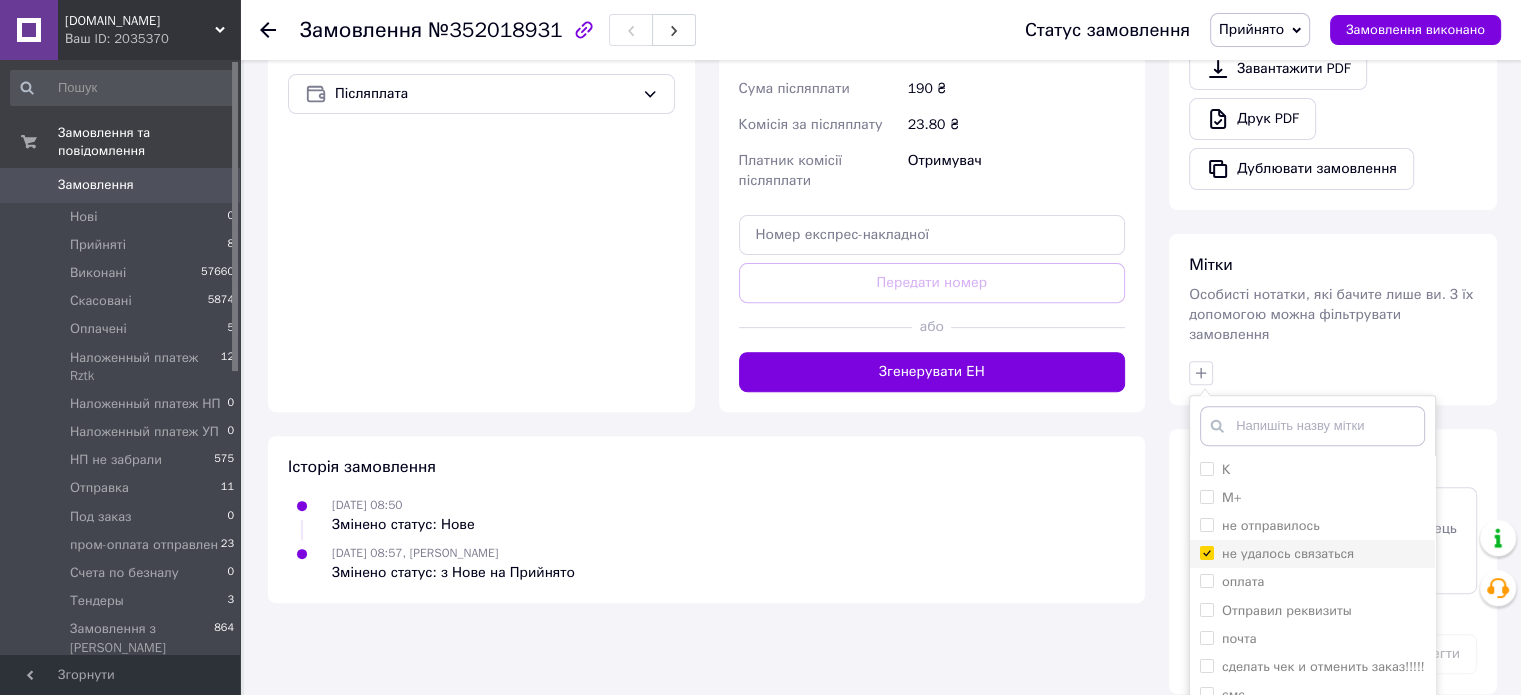 checkbox on "true" 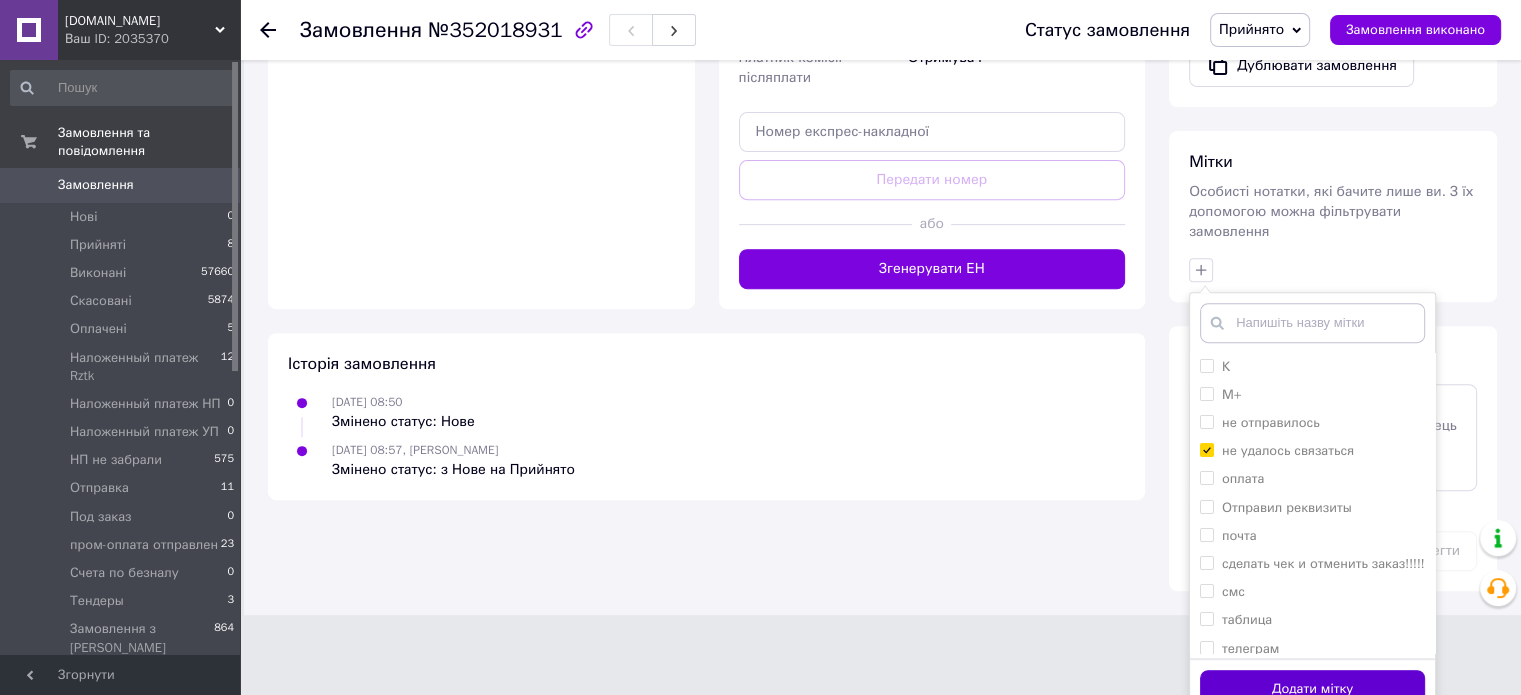 click on "Додати мітку" at bounding box center (1312, 689) 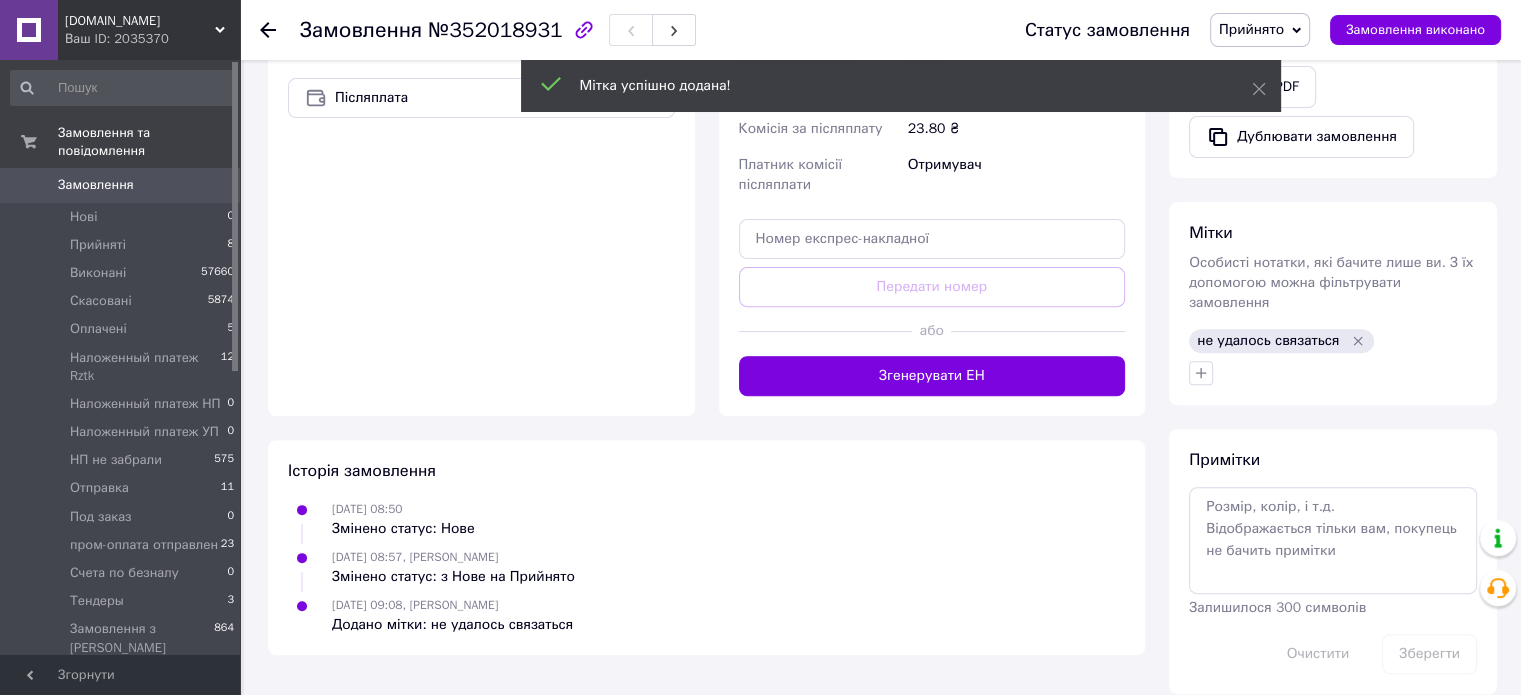 scroll, scrollTop: 699, scrollLeft: 0, axis: vertical 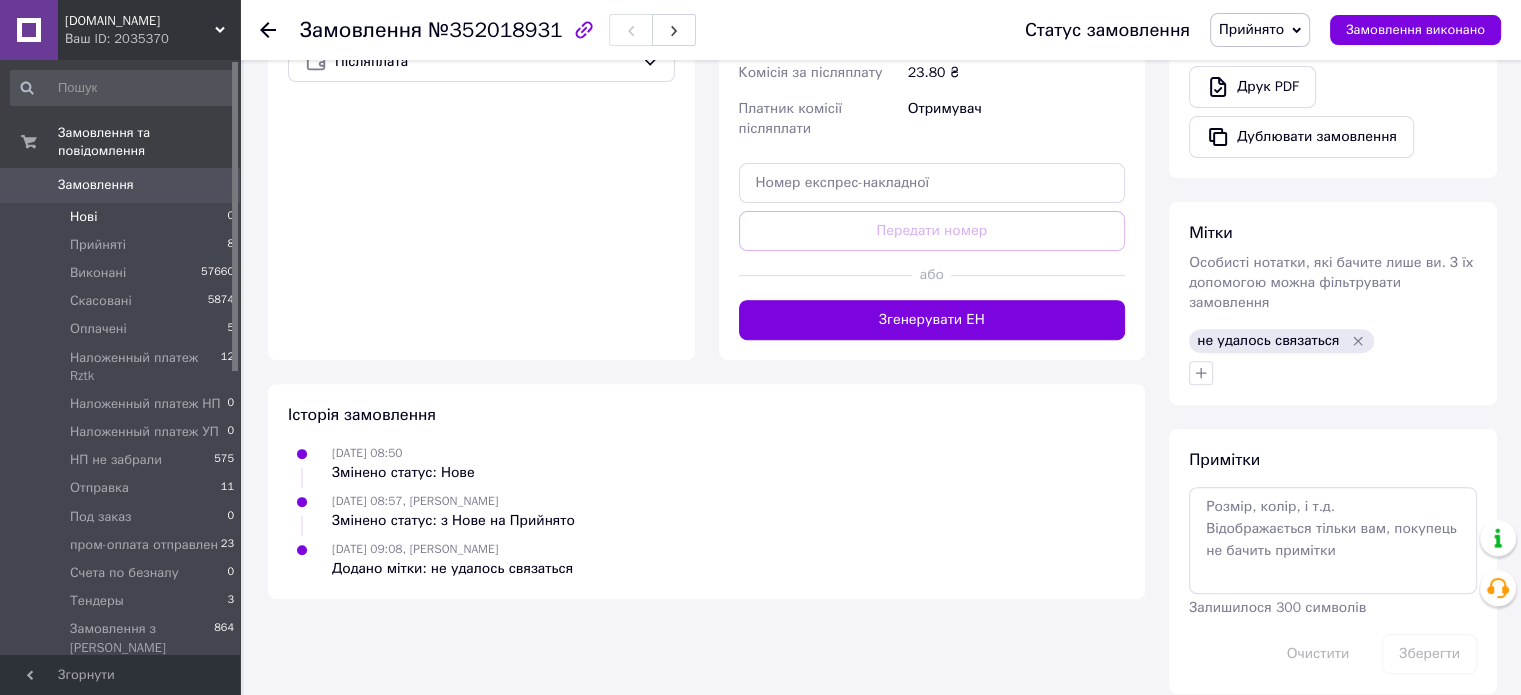 click on "Нові 0" at bounding box center [123, 217] 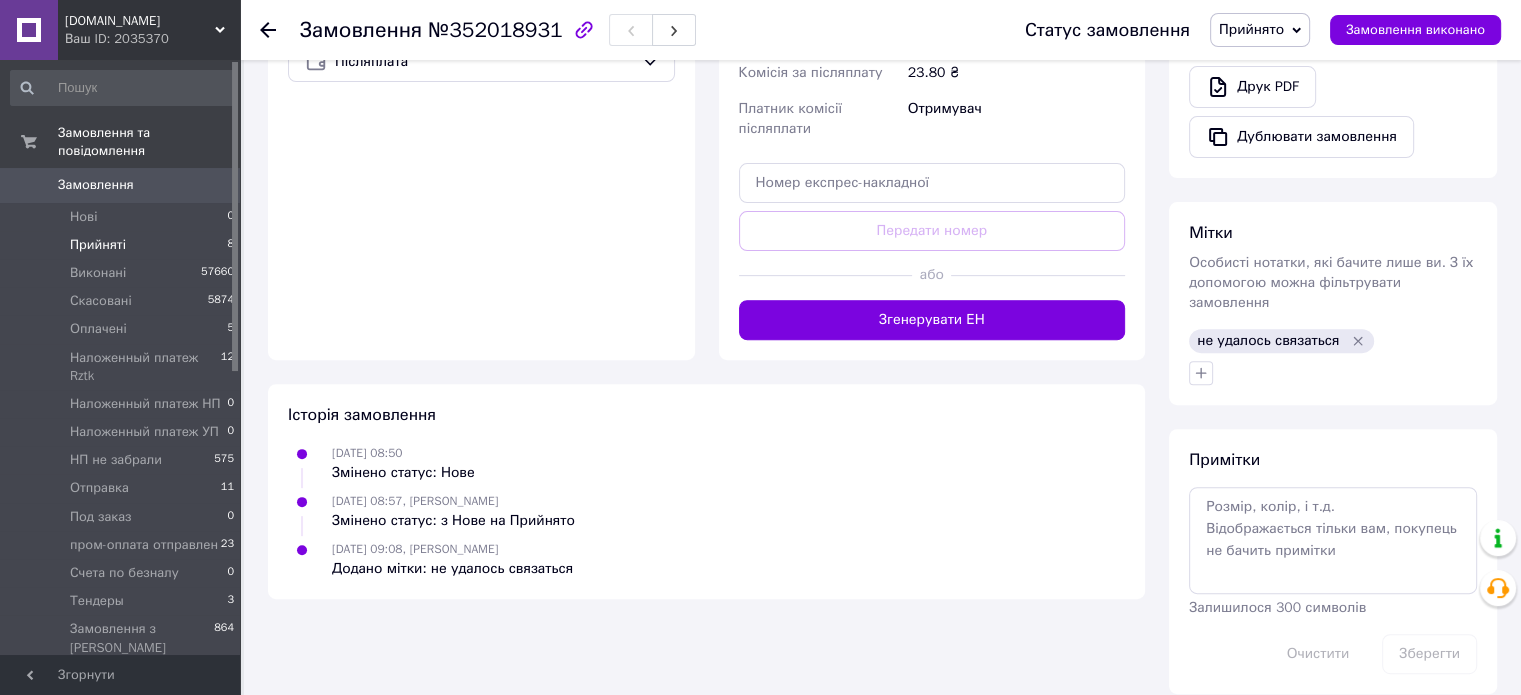 scroll, scrollTop: 0, scrollLeft: 0, axis: both 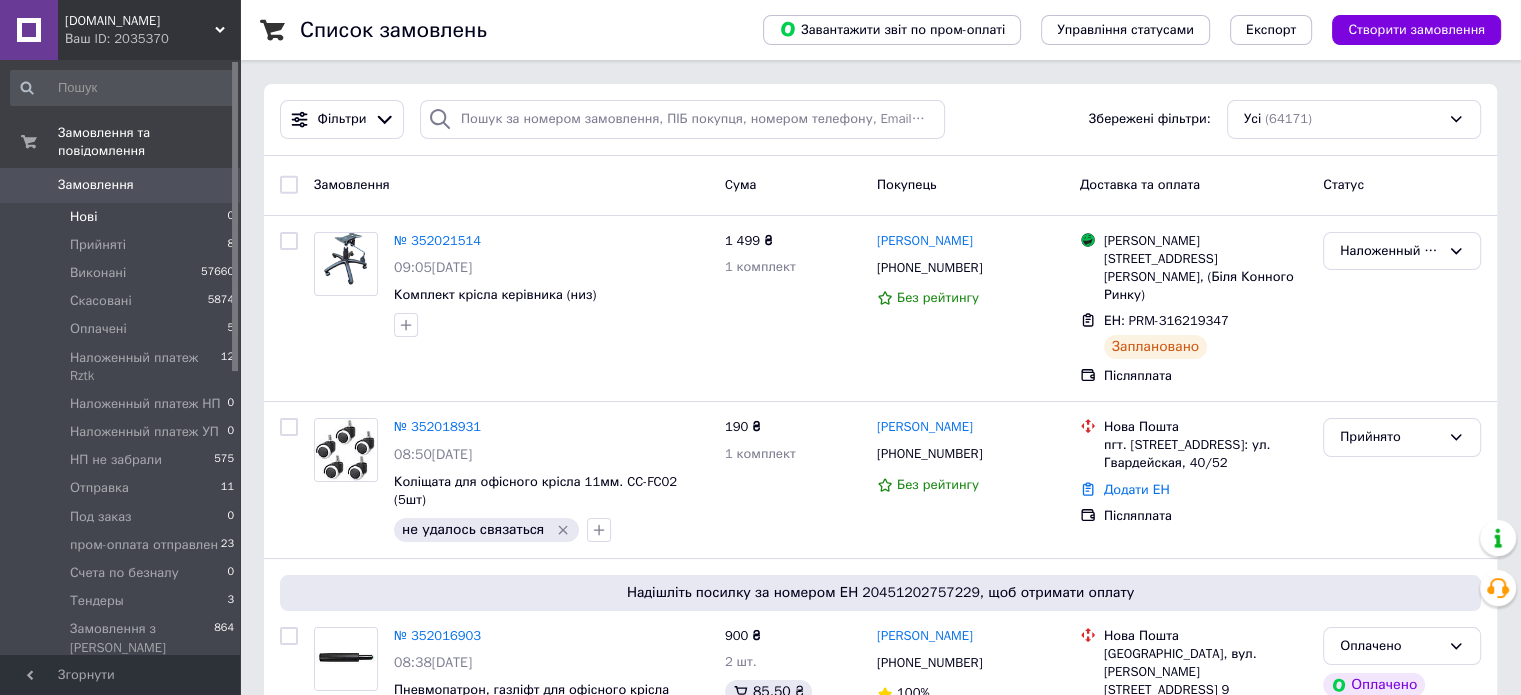click on "Нові 0" at bounding box center [123, 217] 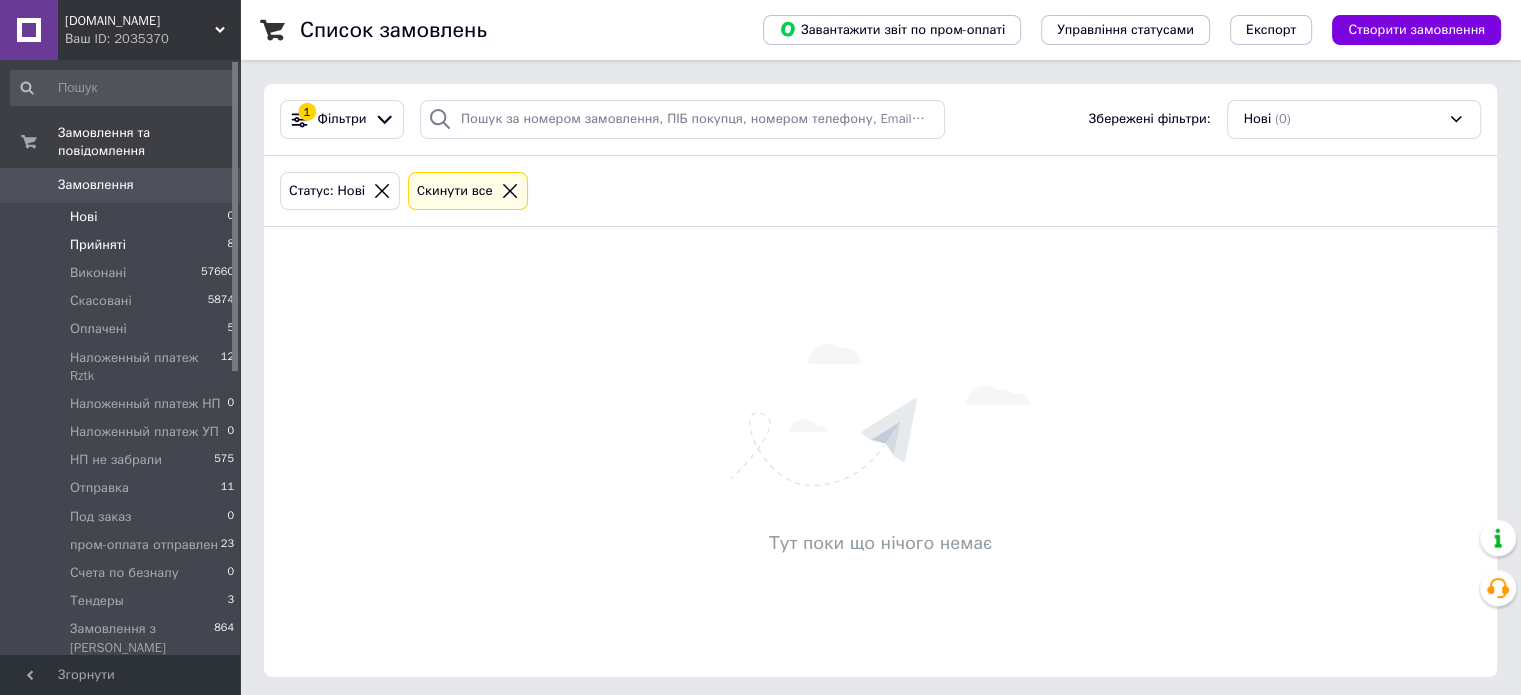 click on "Прийняті 8" at bounding box center [123, 245] 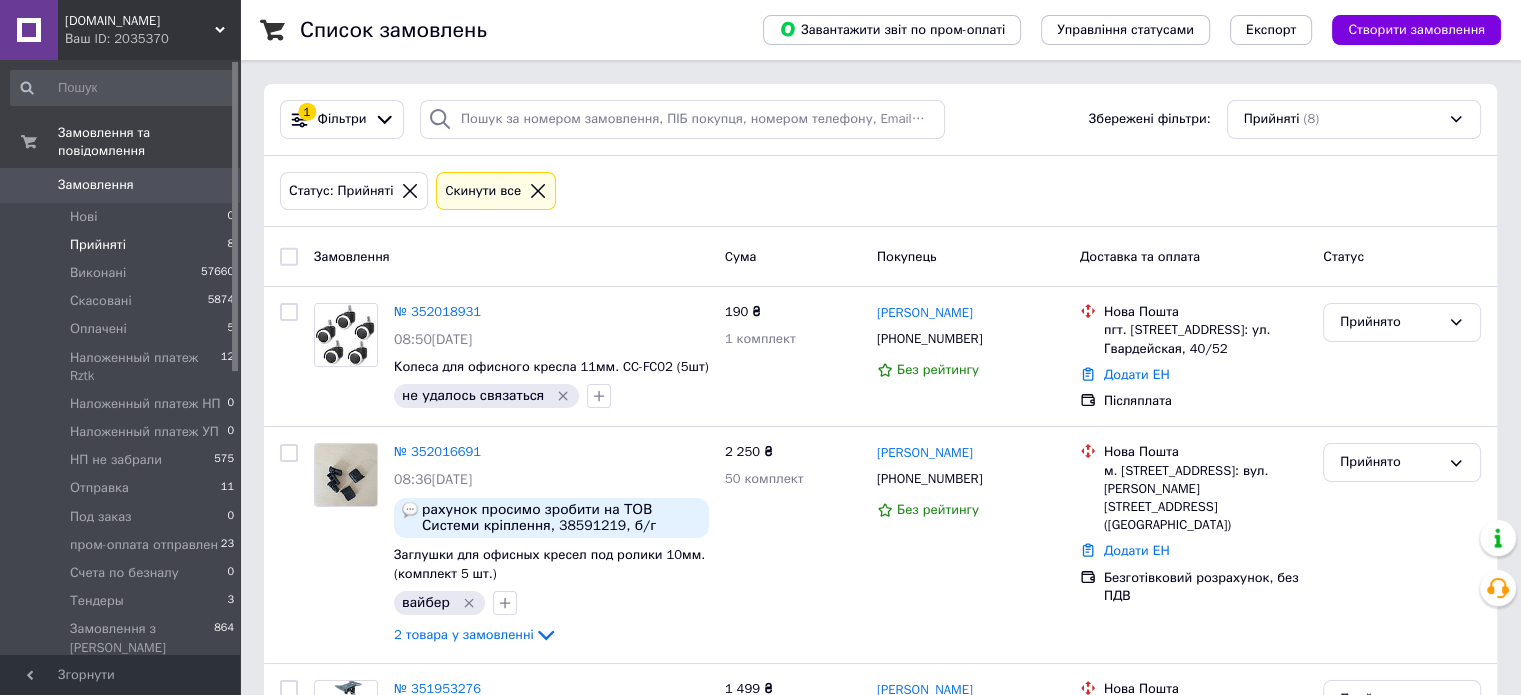 click on "Замовлення" at bounding box center (121, 185) 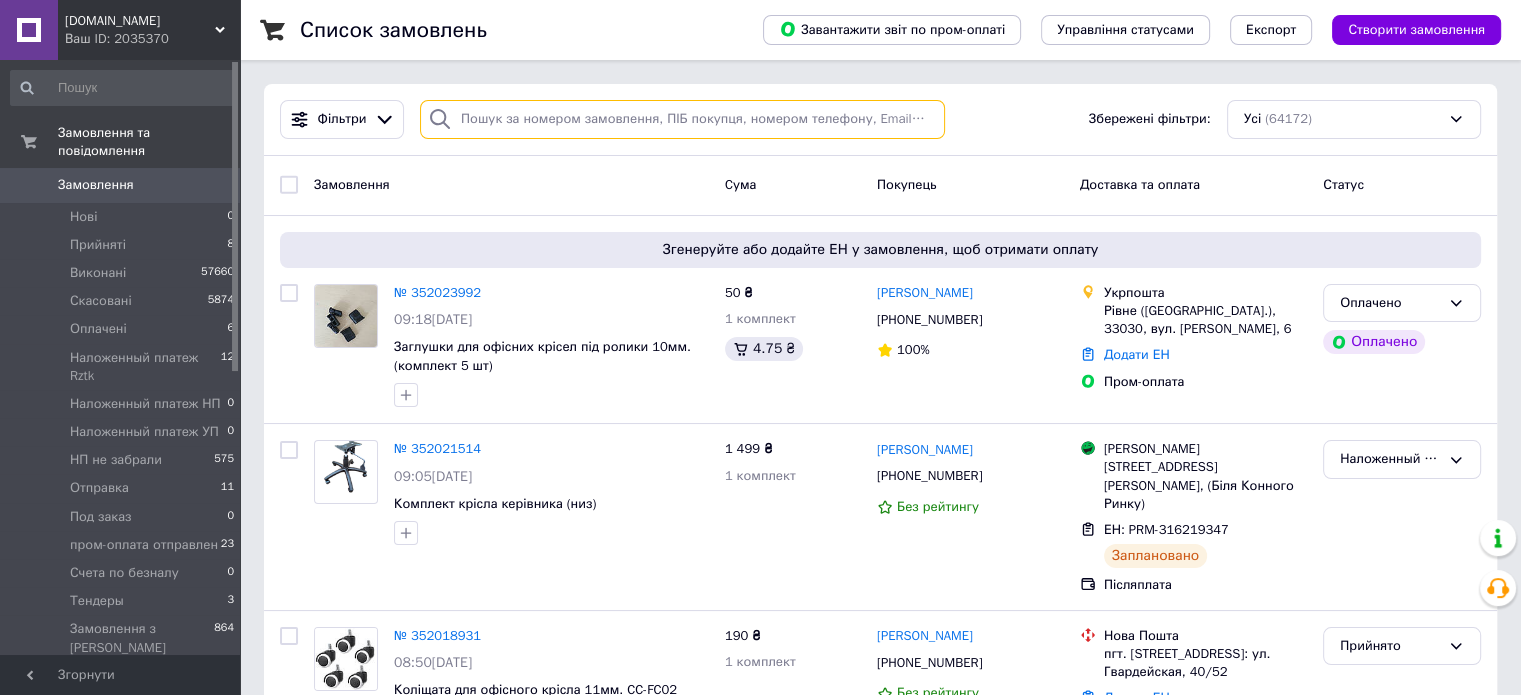 click at bounding box center [682, 119] 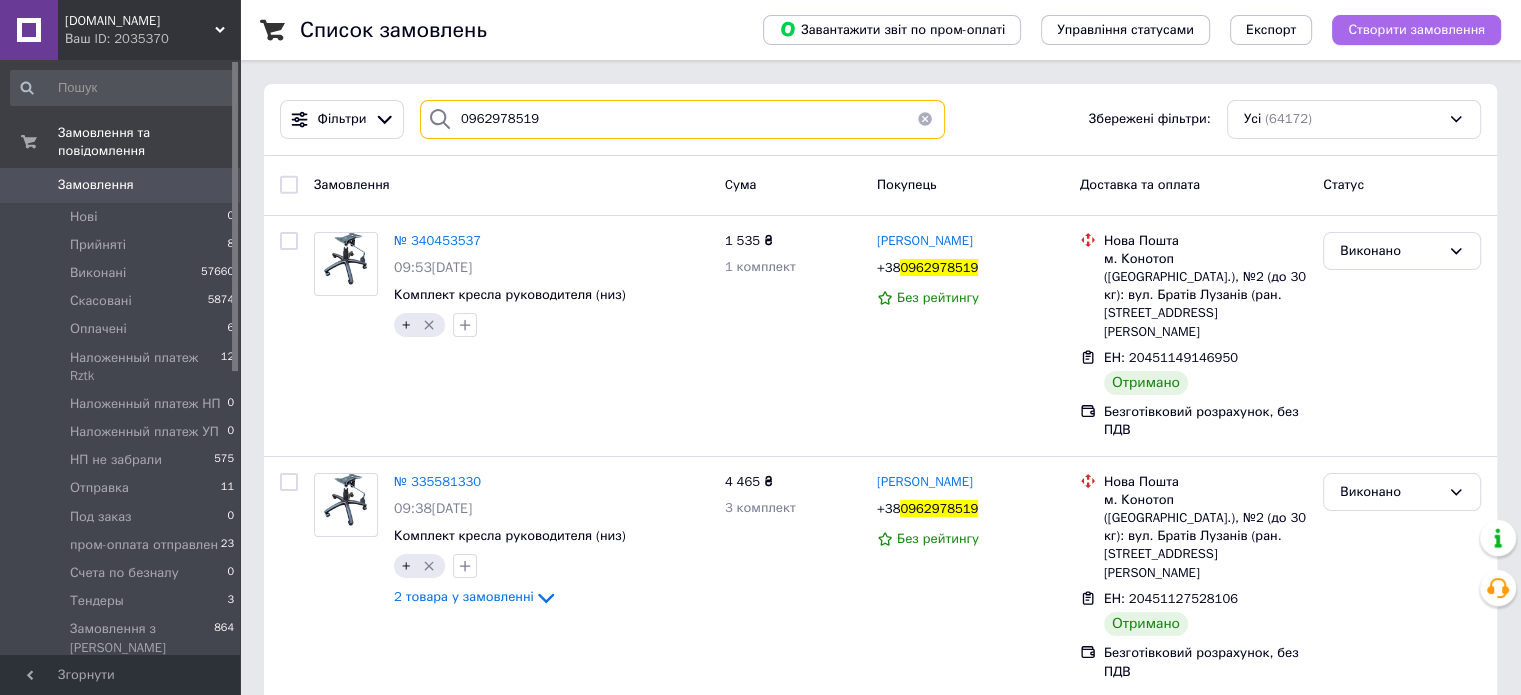 type on "0962978519" 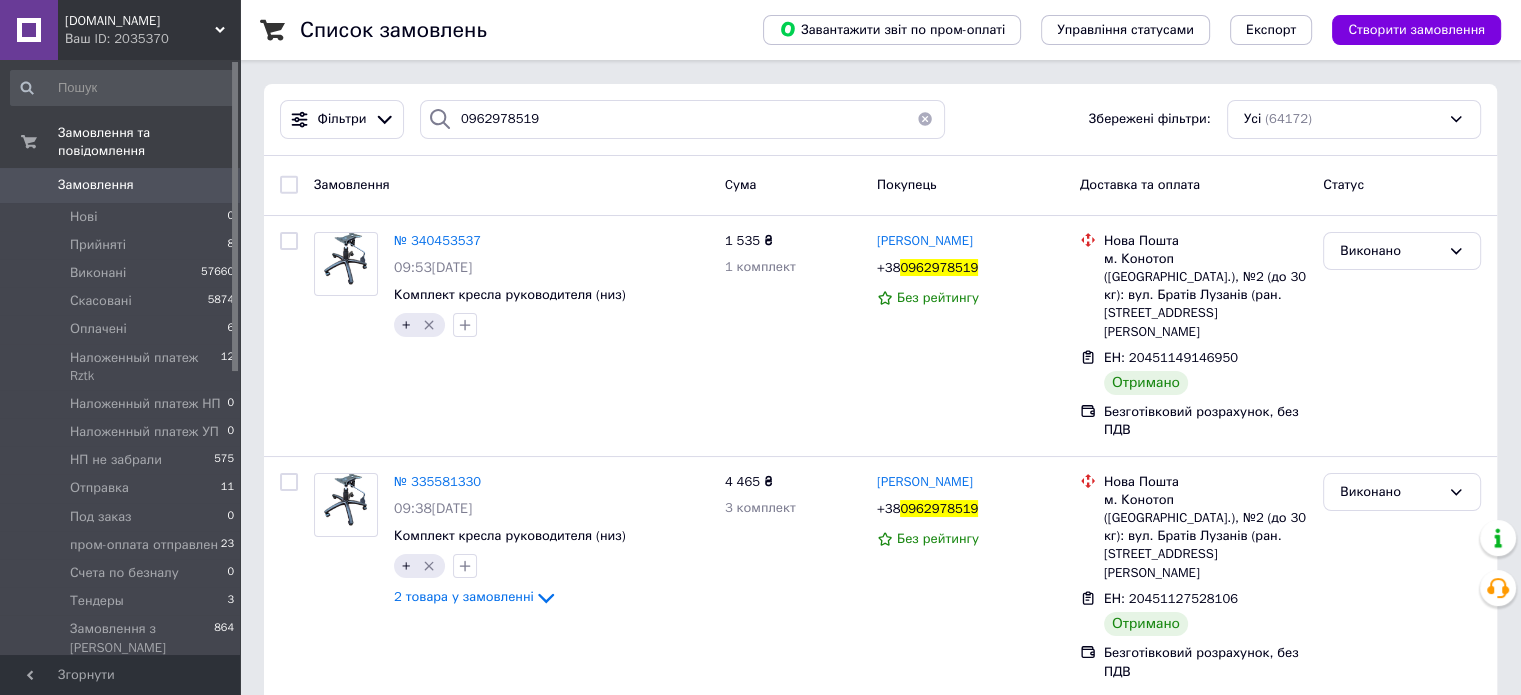 drag, startPoint x: 1384, startPoint y: 27, endPoint x: 1376, endPoint y: 39, distance: 14.422205 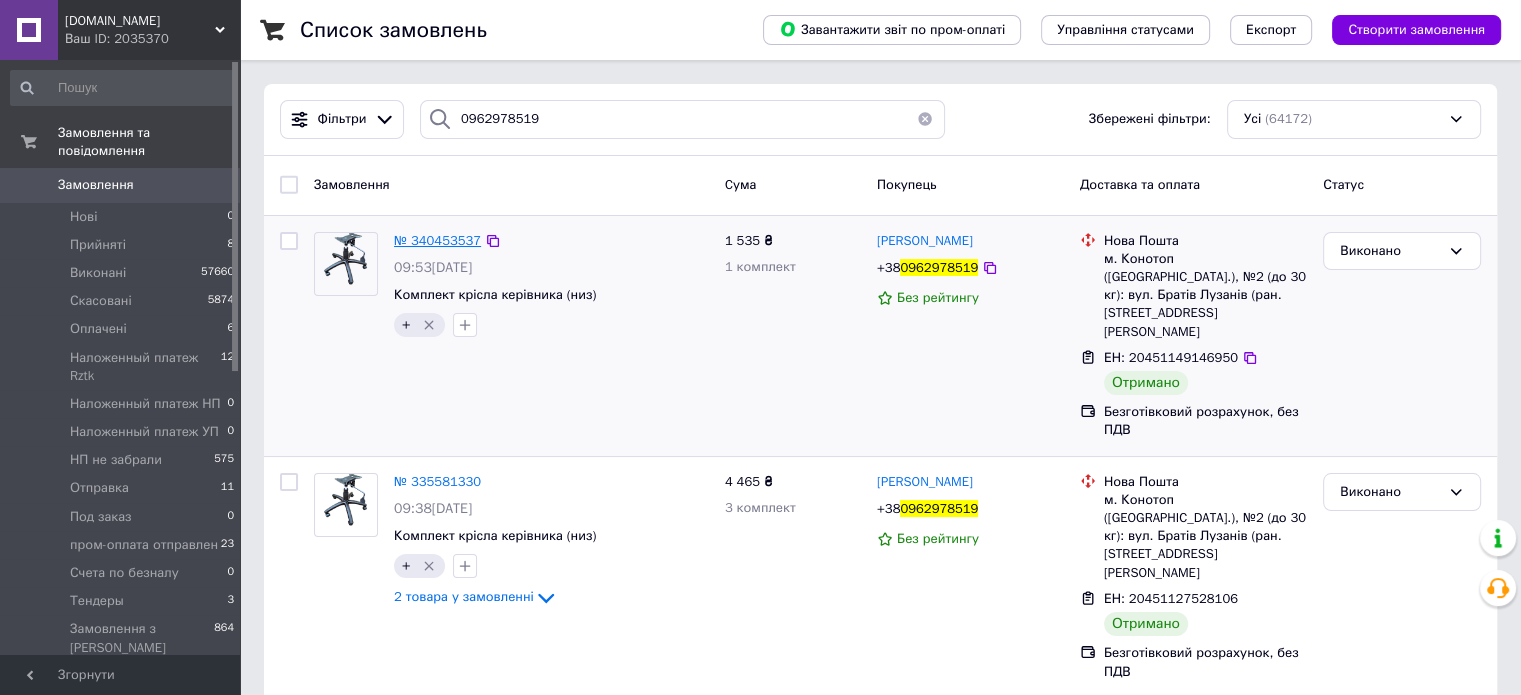 click on "№ 340453537" at bounding box center (437, 240) 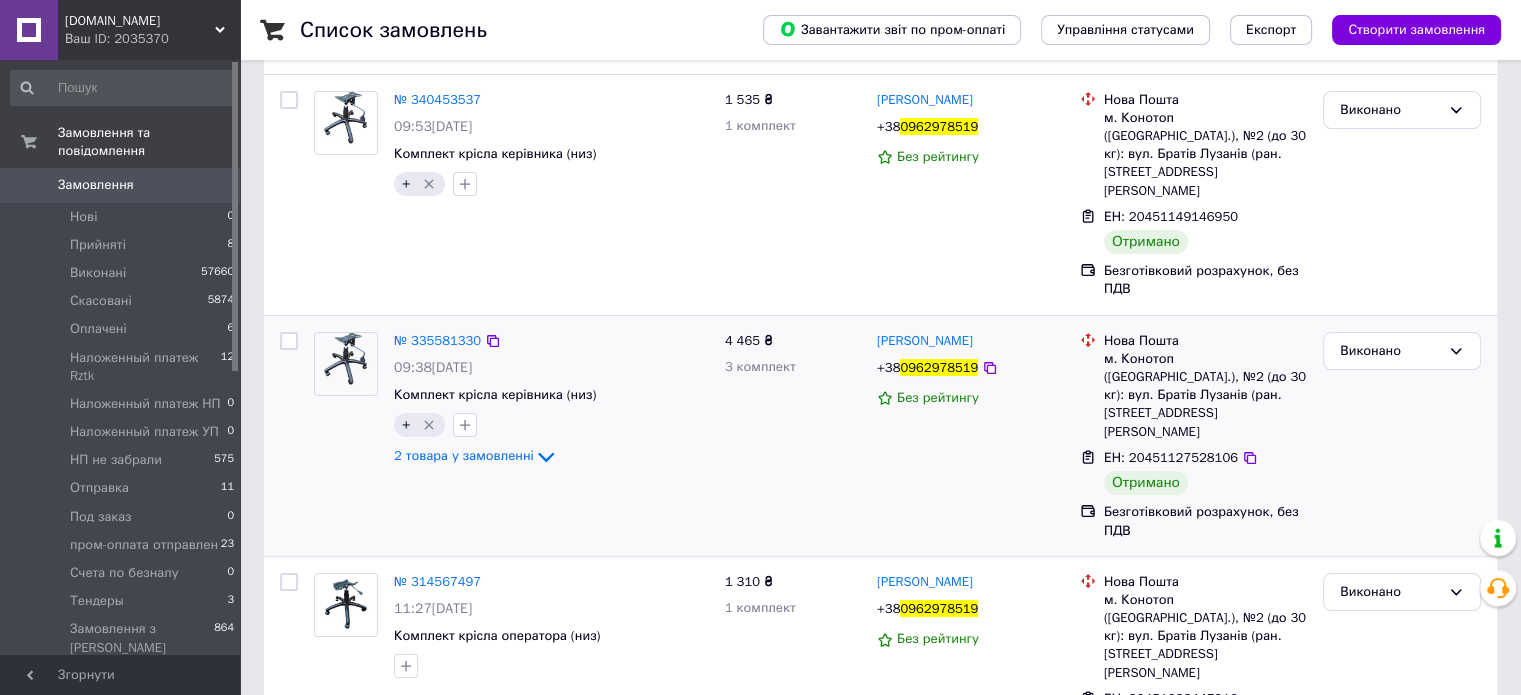 scroll, scrollTop: 156, scrollLeft: 0, axis: vertical 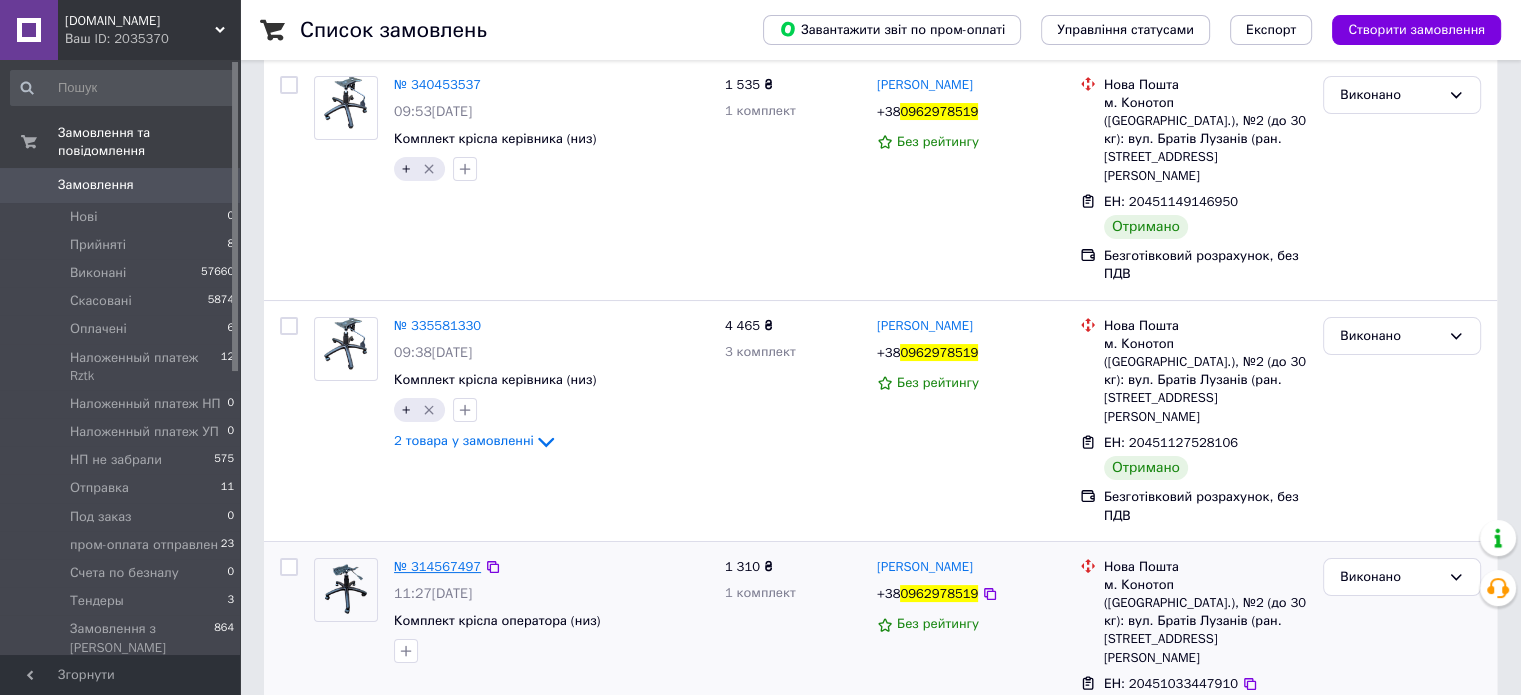 click on "№ 314567497" at bounding box center [437, 566] 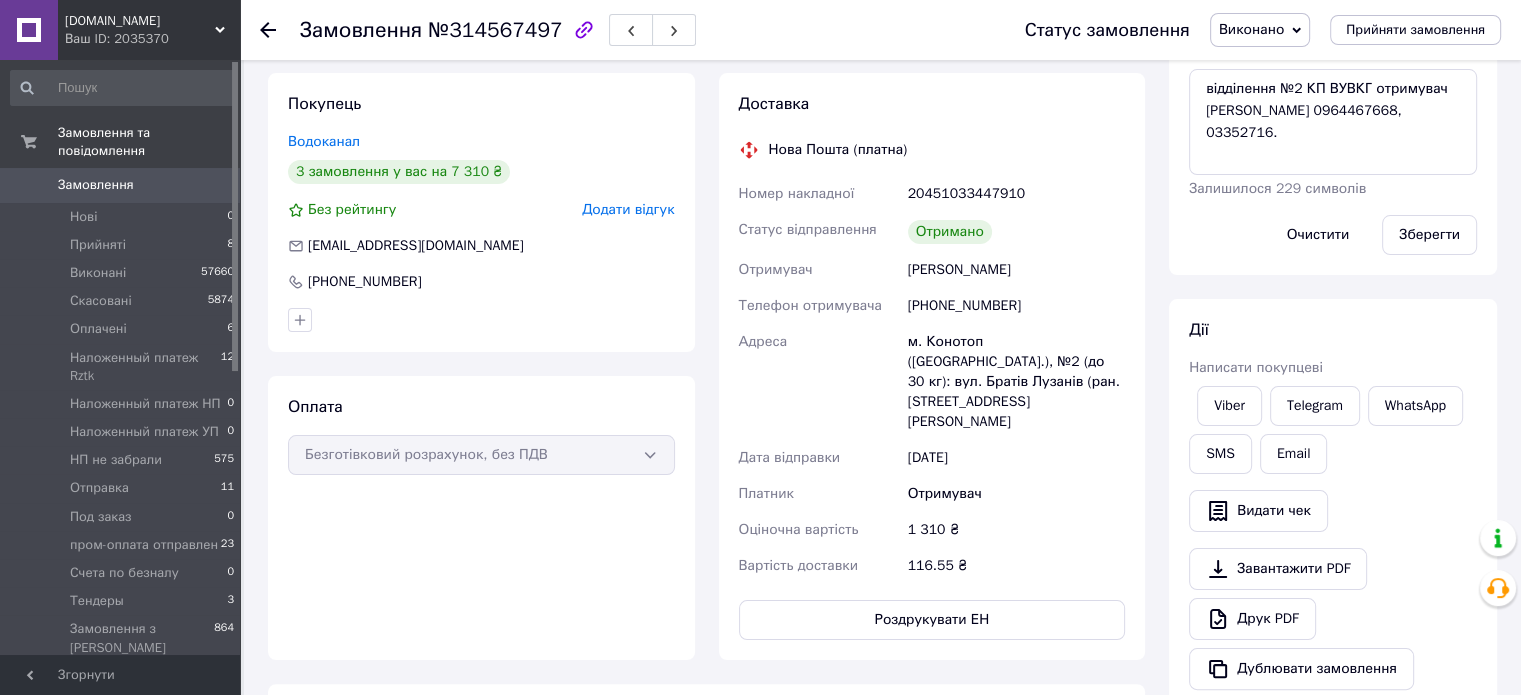 scroll, scrollTop: 356, scrollLeft: 0, axis: vertical 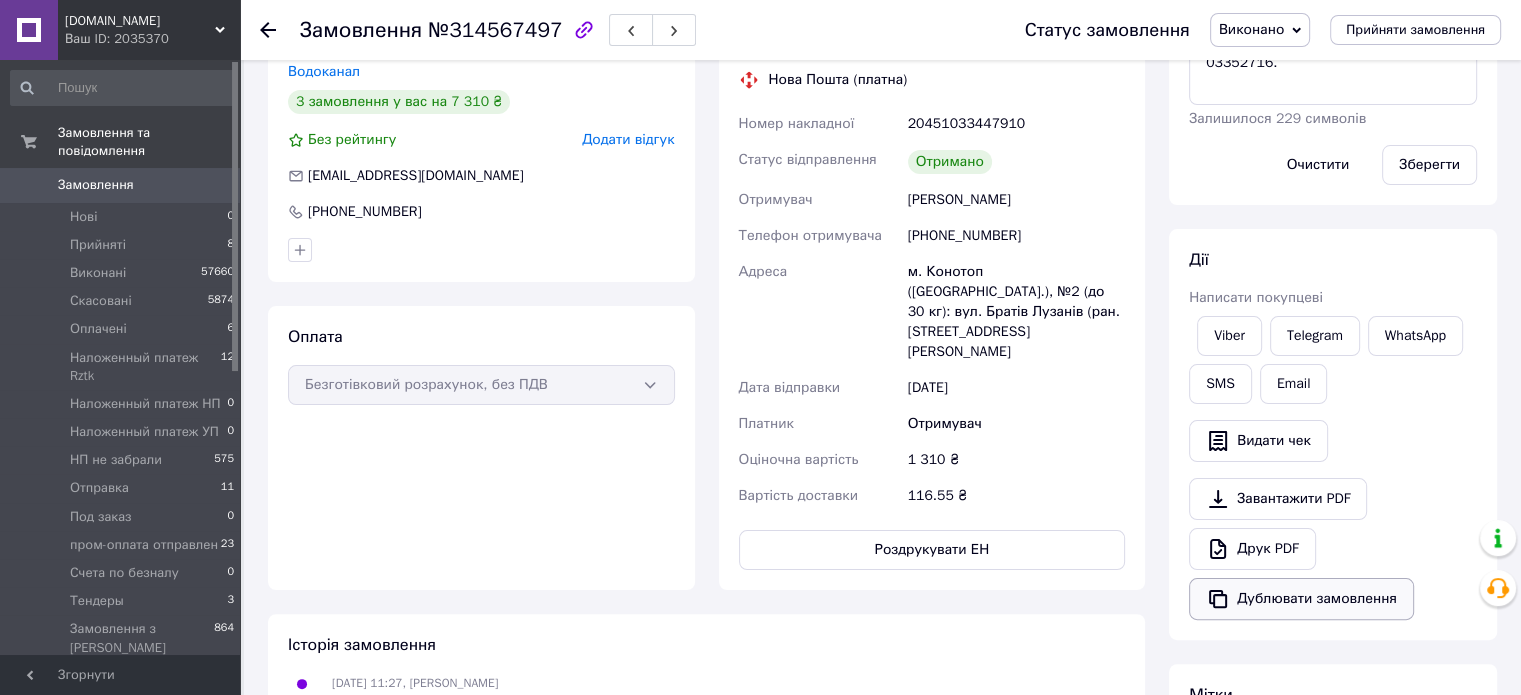 click on "Дублювати замовлення" at bounding box center [1301, 599] 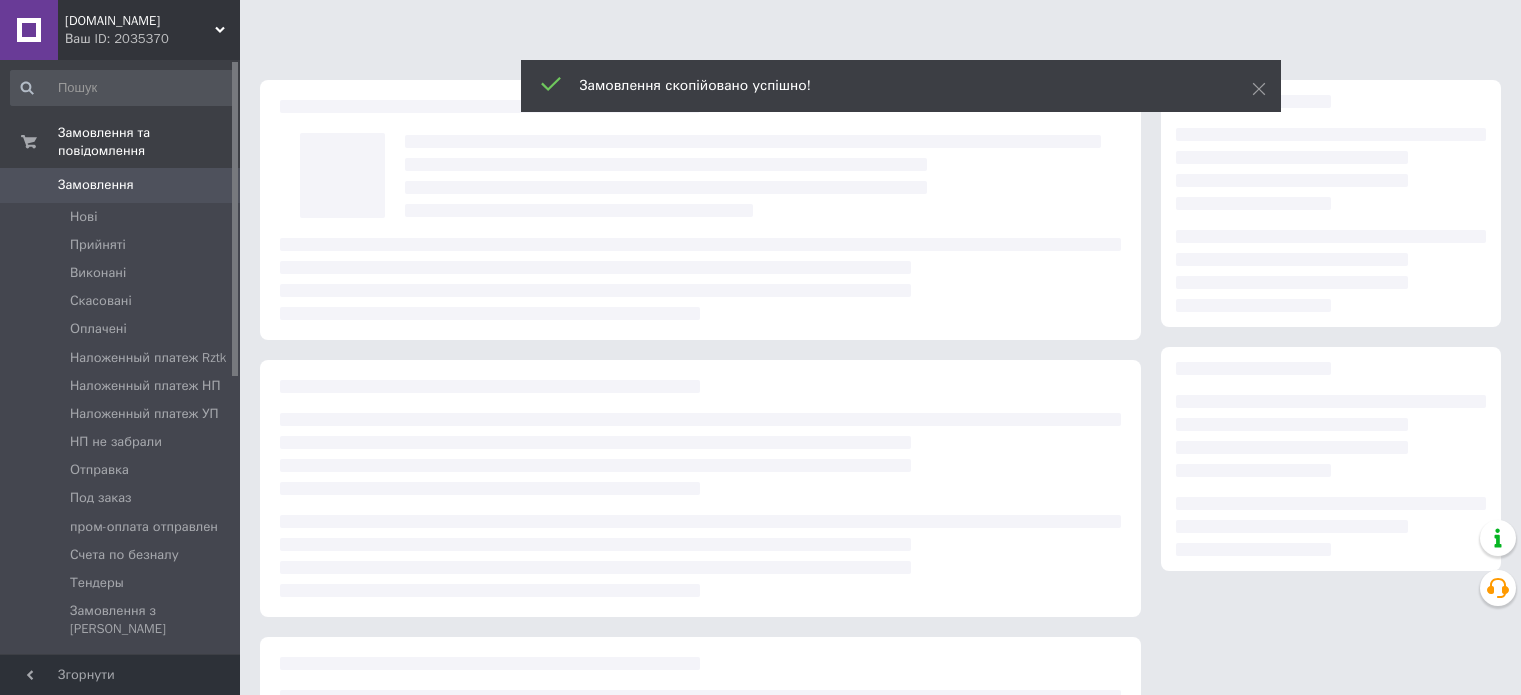 scroll, scrollTop: 0, scrollLeft: 0, axis: both 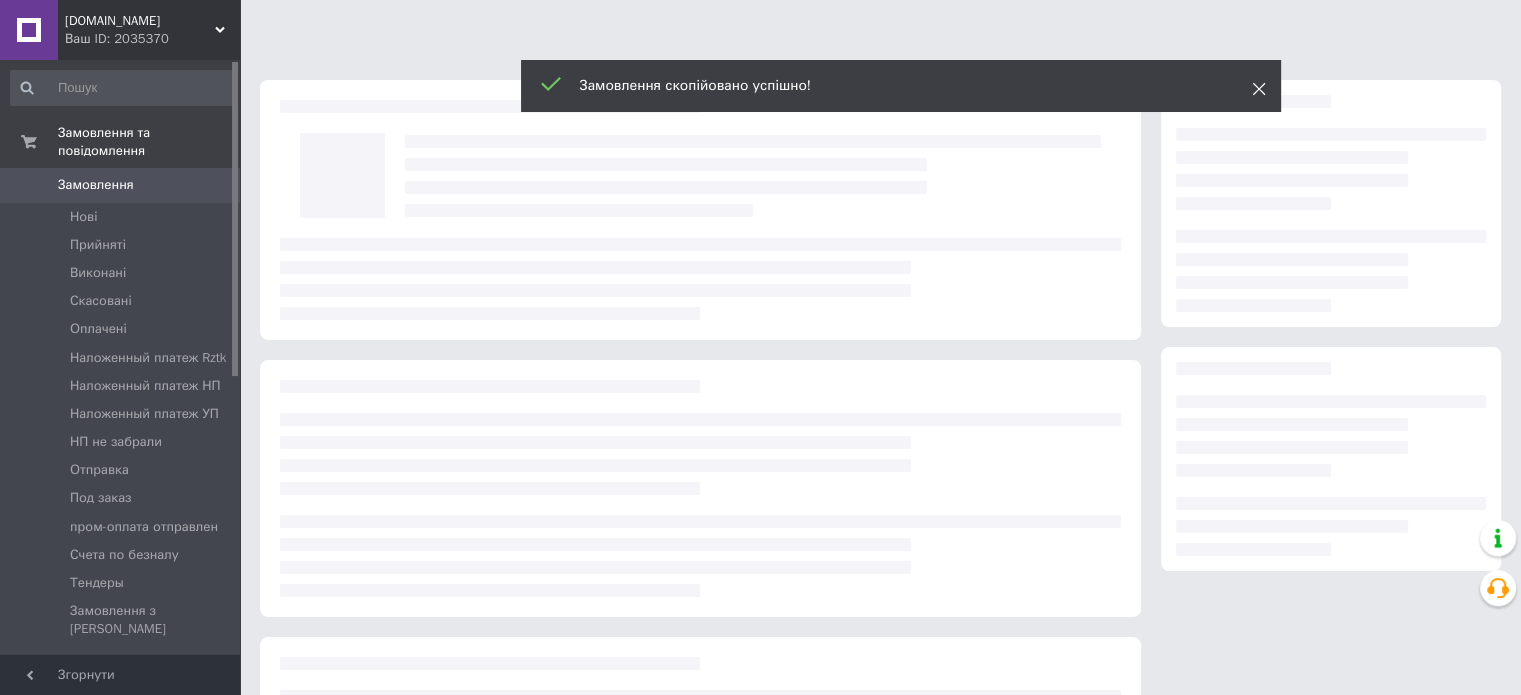 click 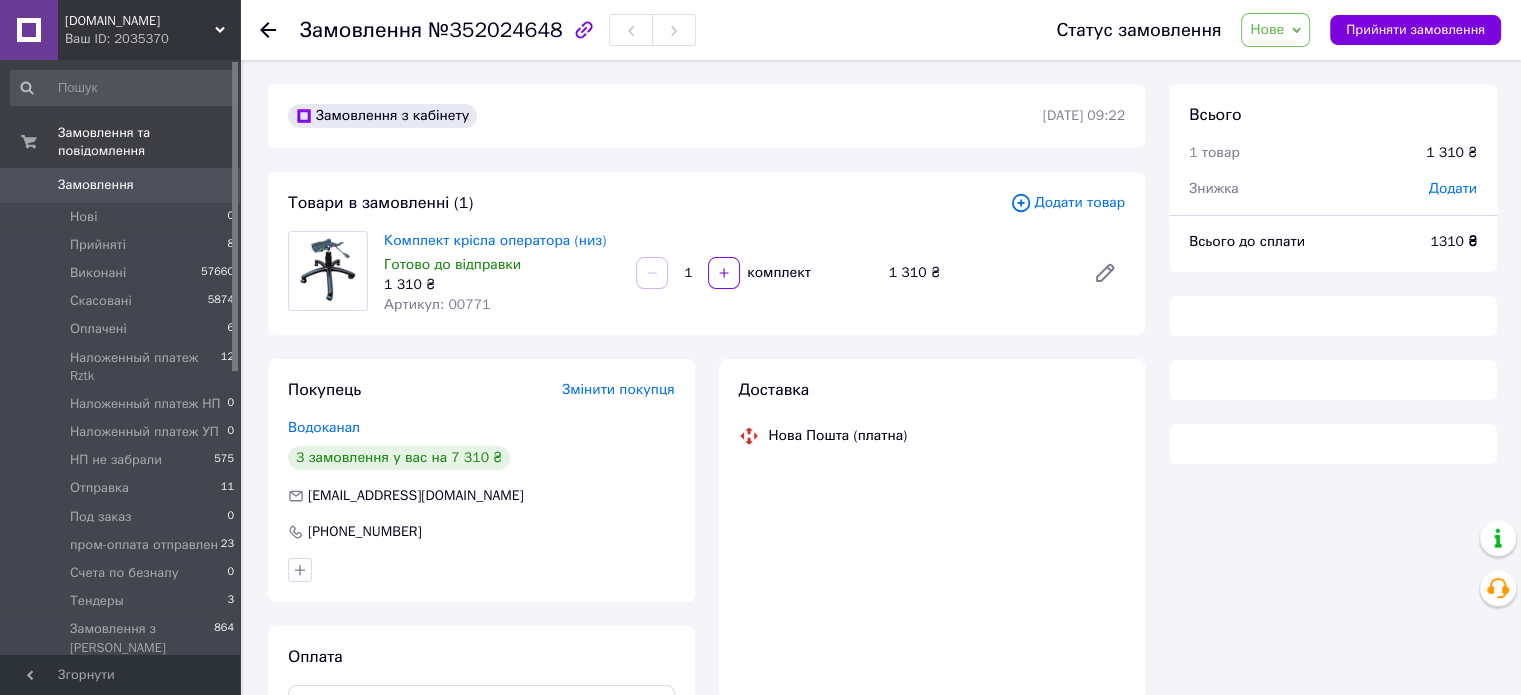 click on "Нове" at bounding box center [1267, 29] 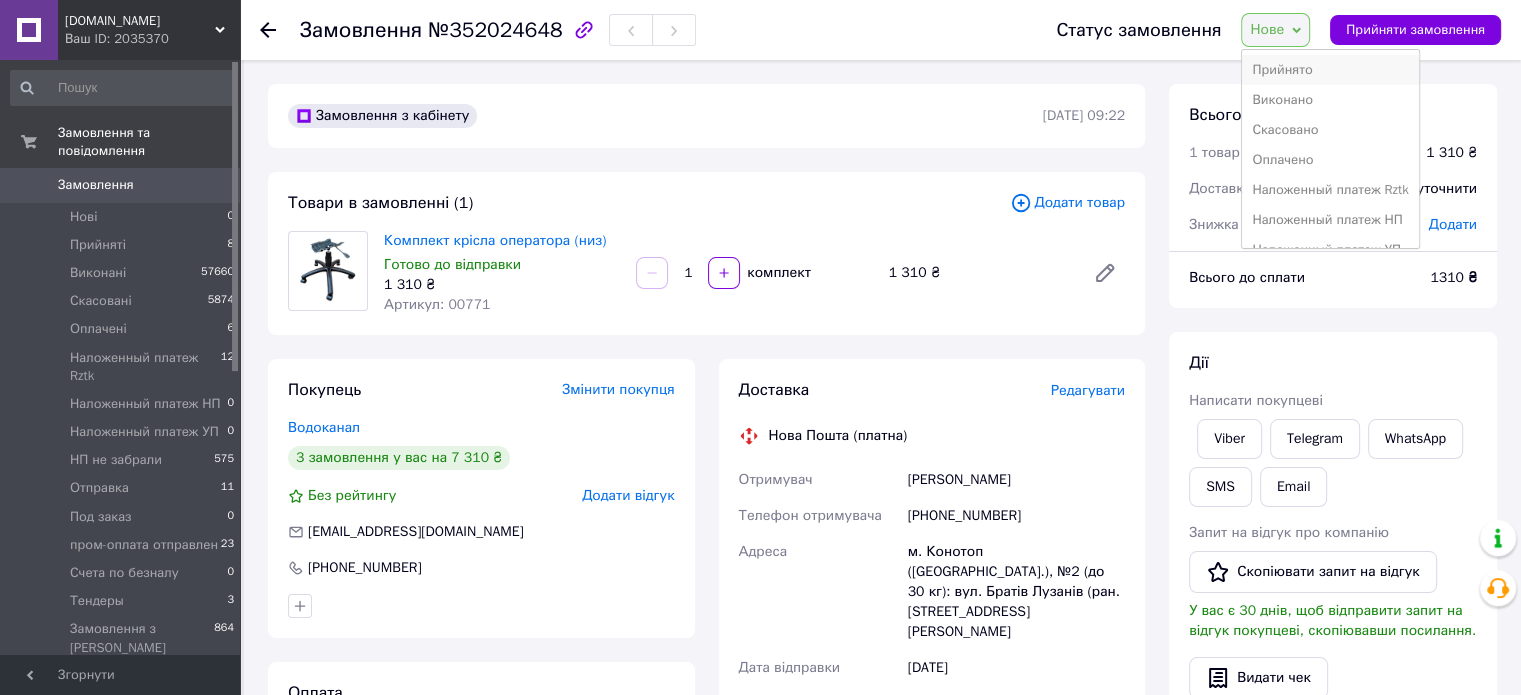 click on "Прийнято" at bounding box center [1330, 70] 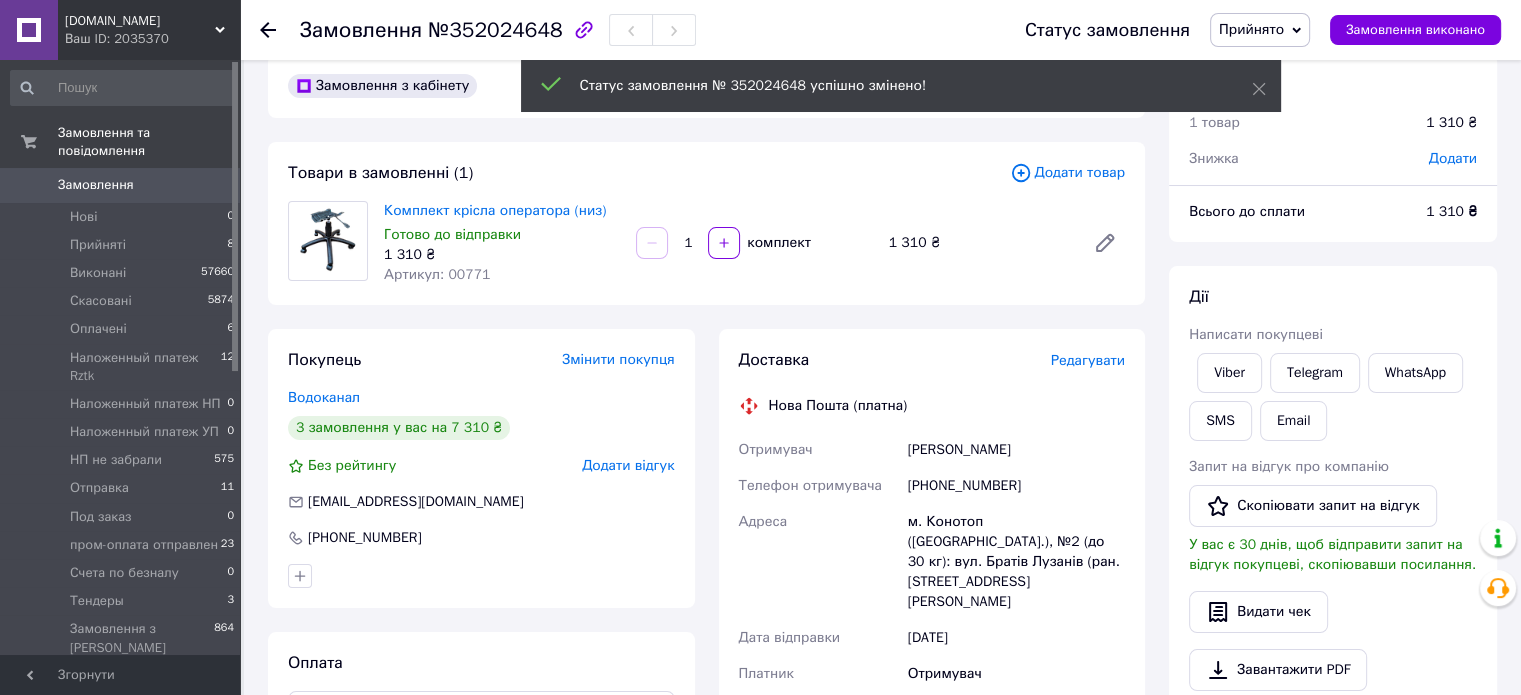 scroll, scrollTop: 0, scrollLeft: 0, axis: both 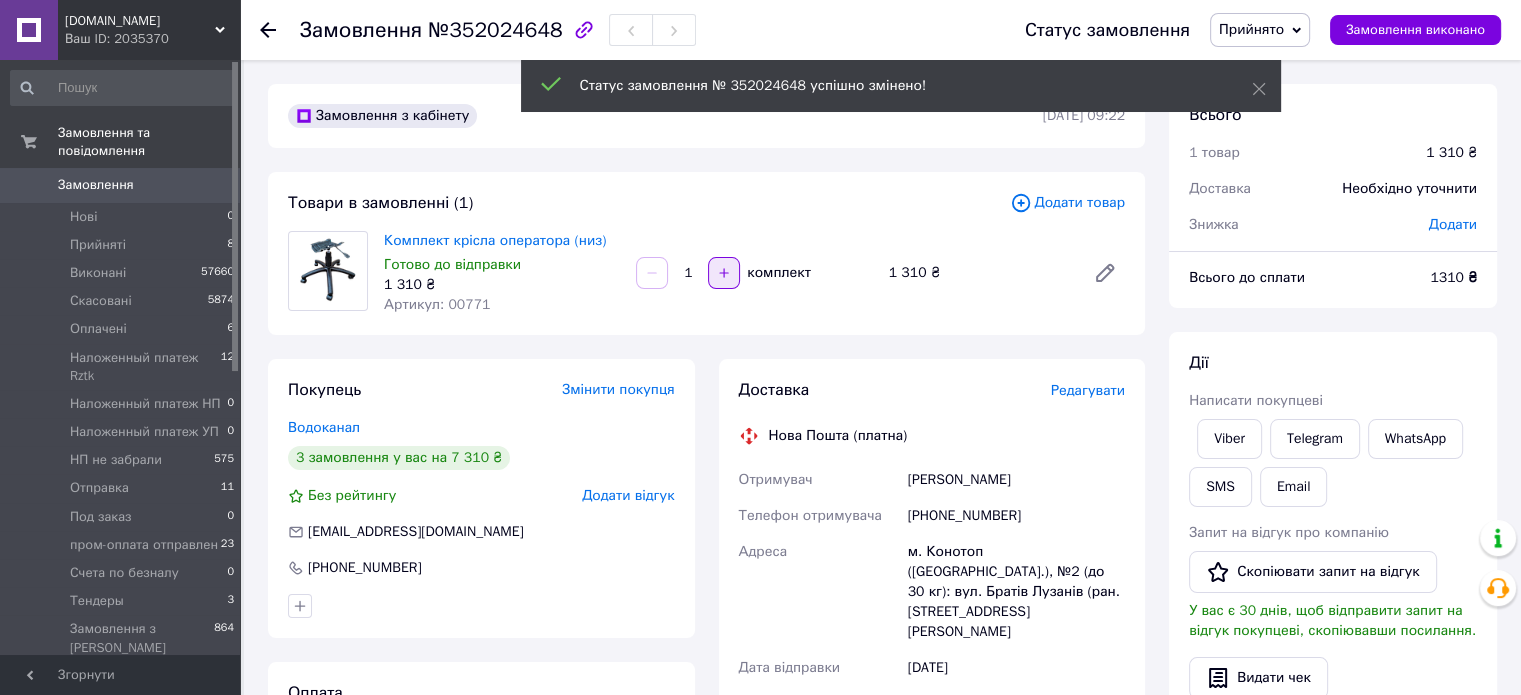 click 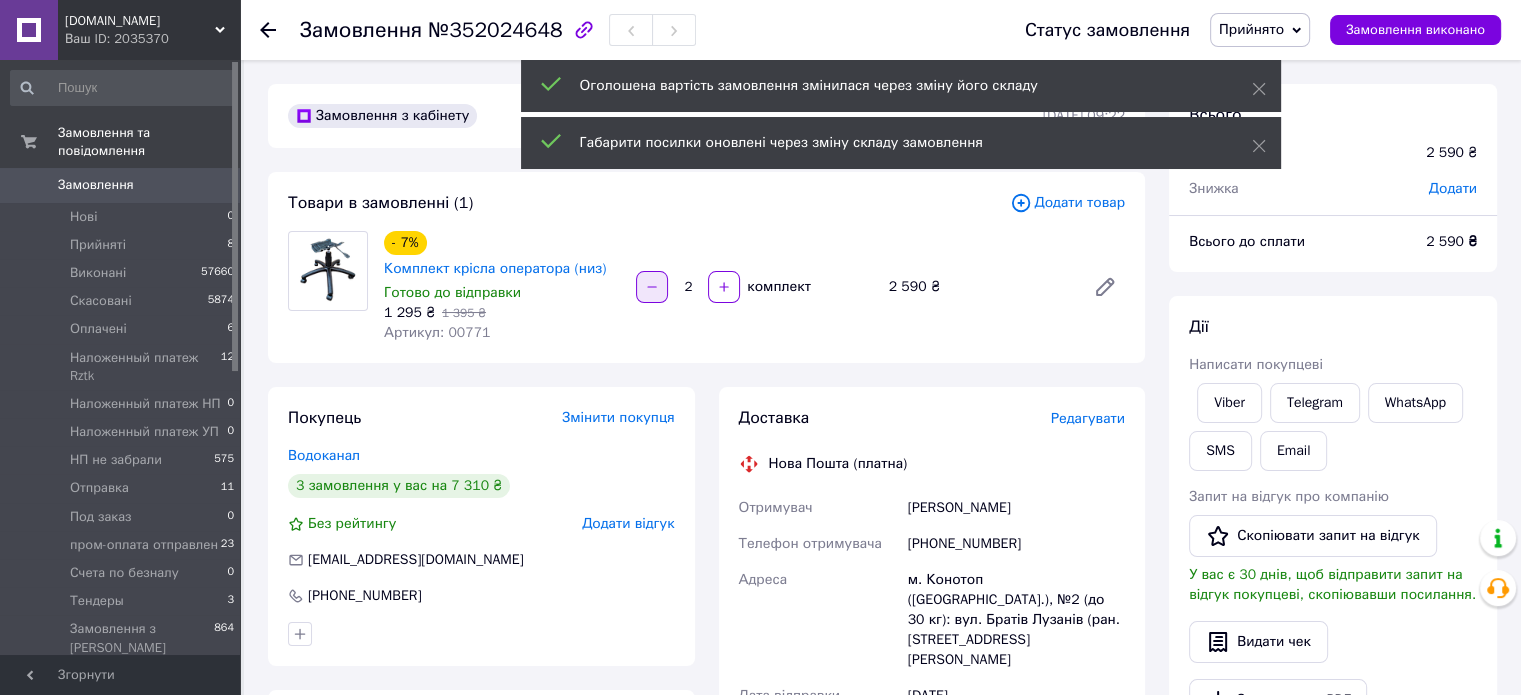 click 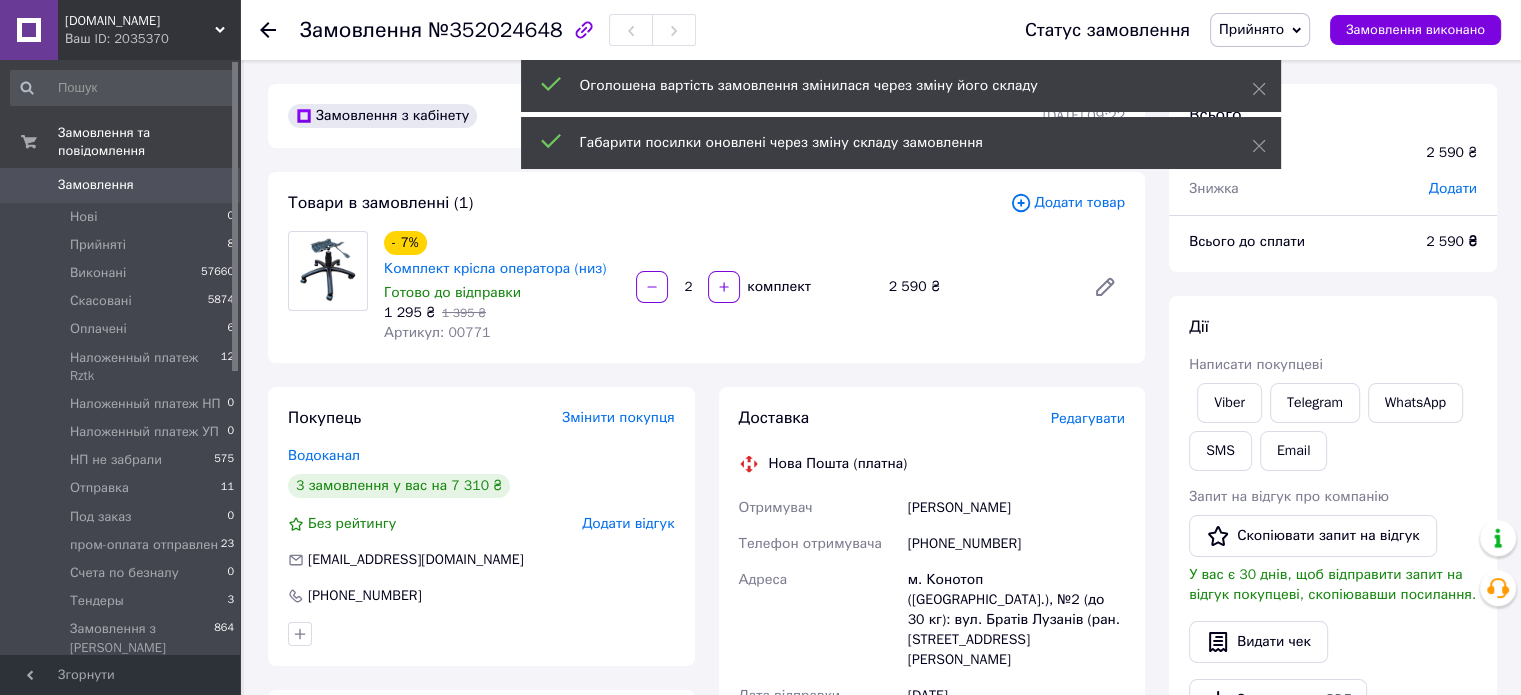 type on "1" 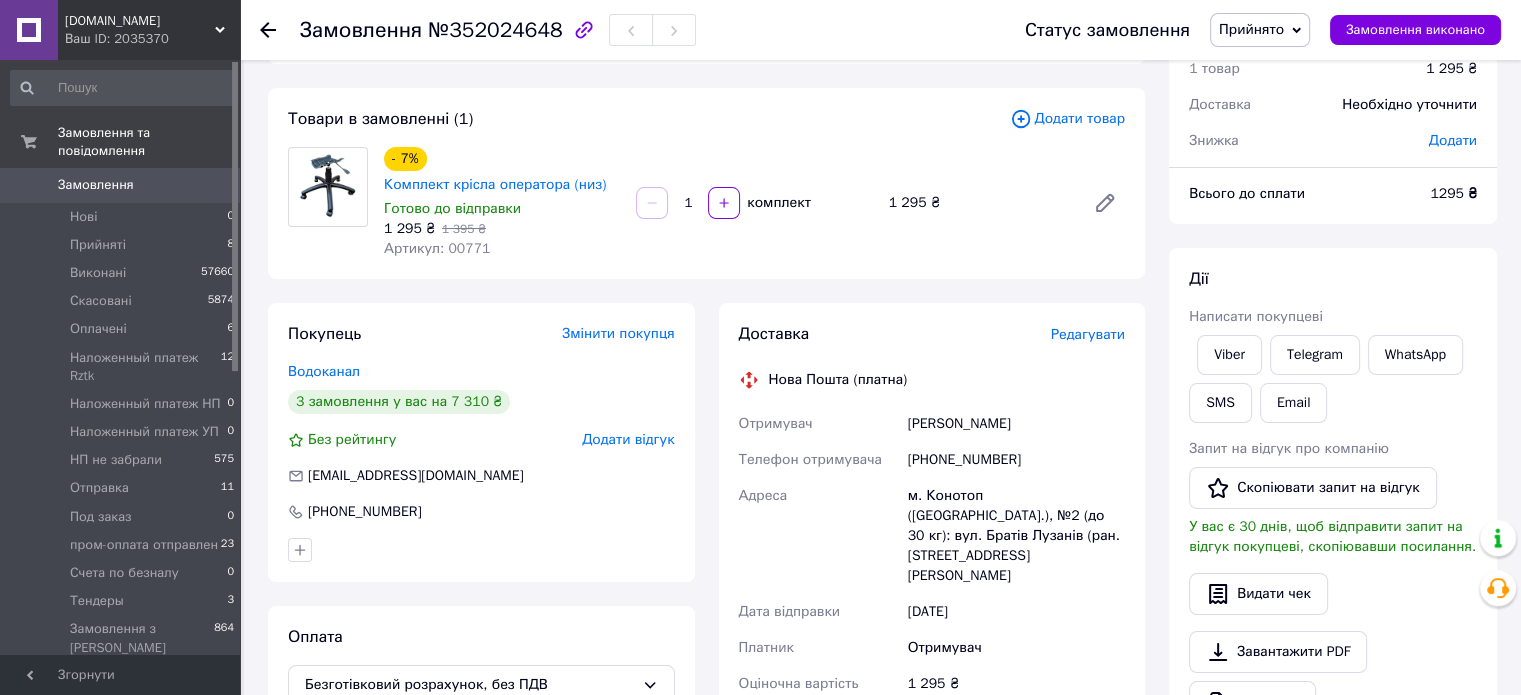 scroll, scrollTop: 200, scrollLeft: 0, axis: vertical 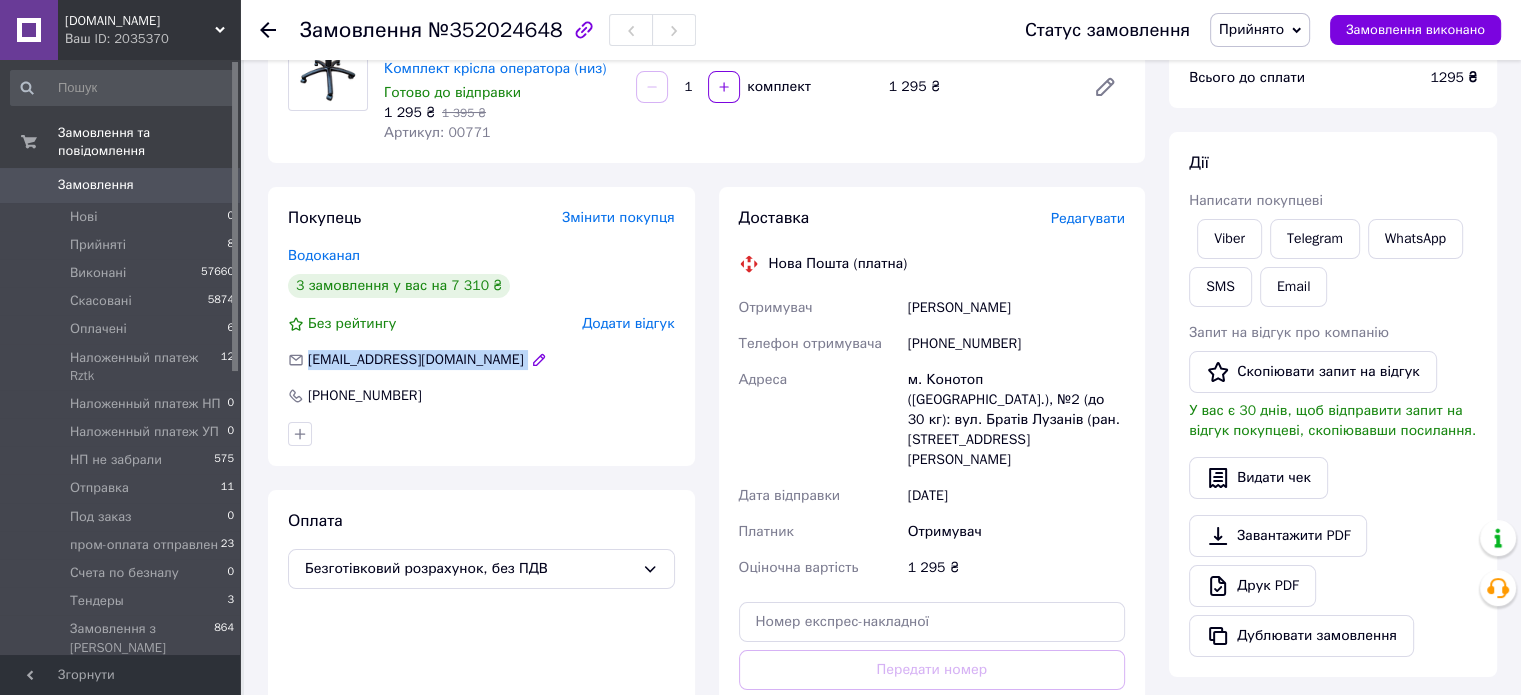 drag, startPoint x: 306, startPoint y: 366, endPoint x: 409, endPoint y: 364, distance: 103.01942 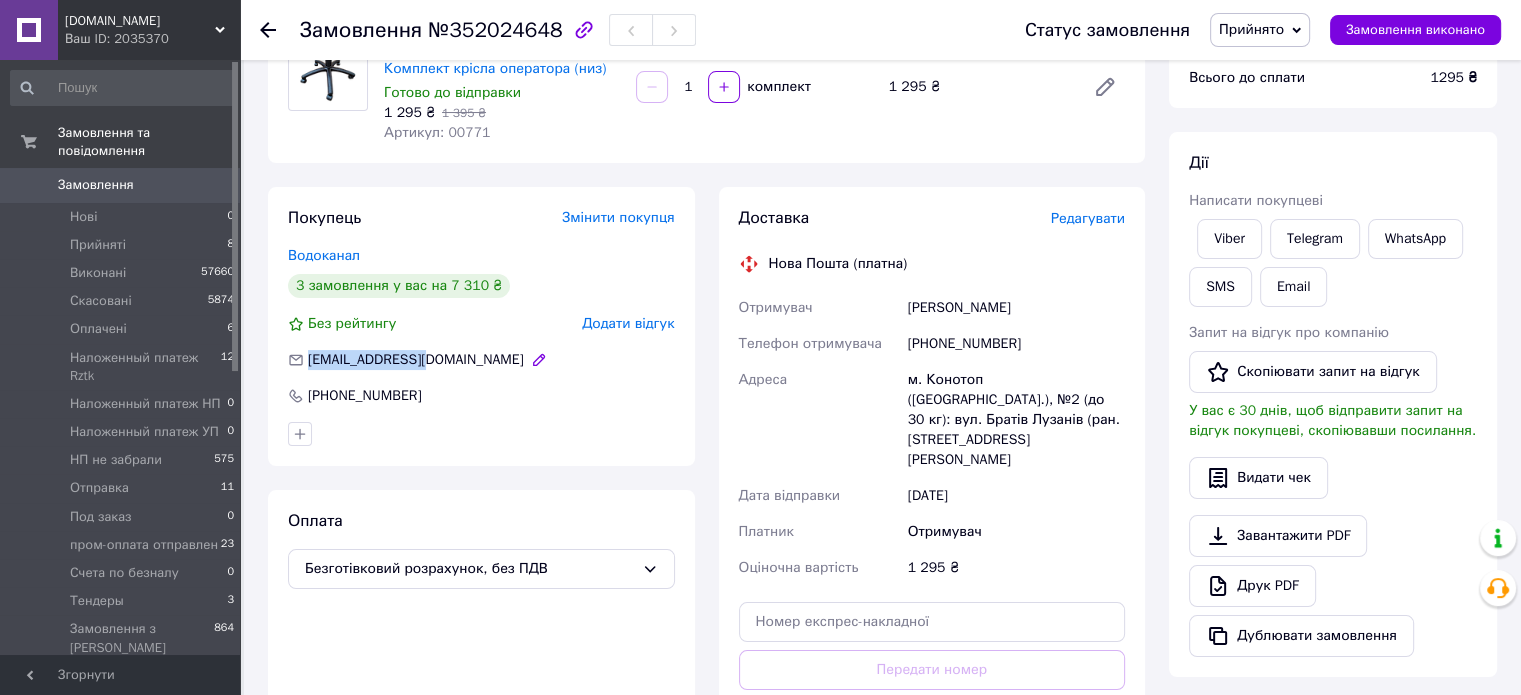 copy on "voda_kon@ukr.net" 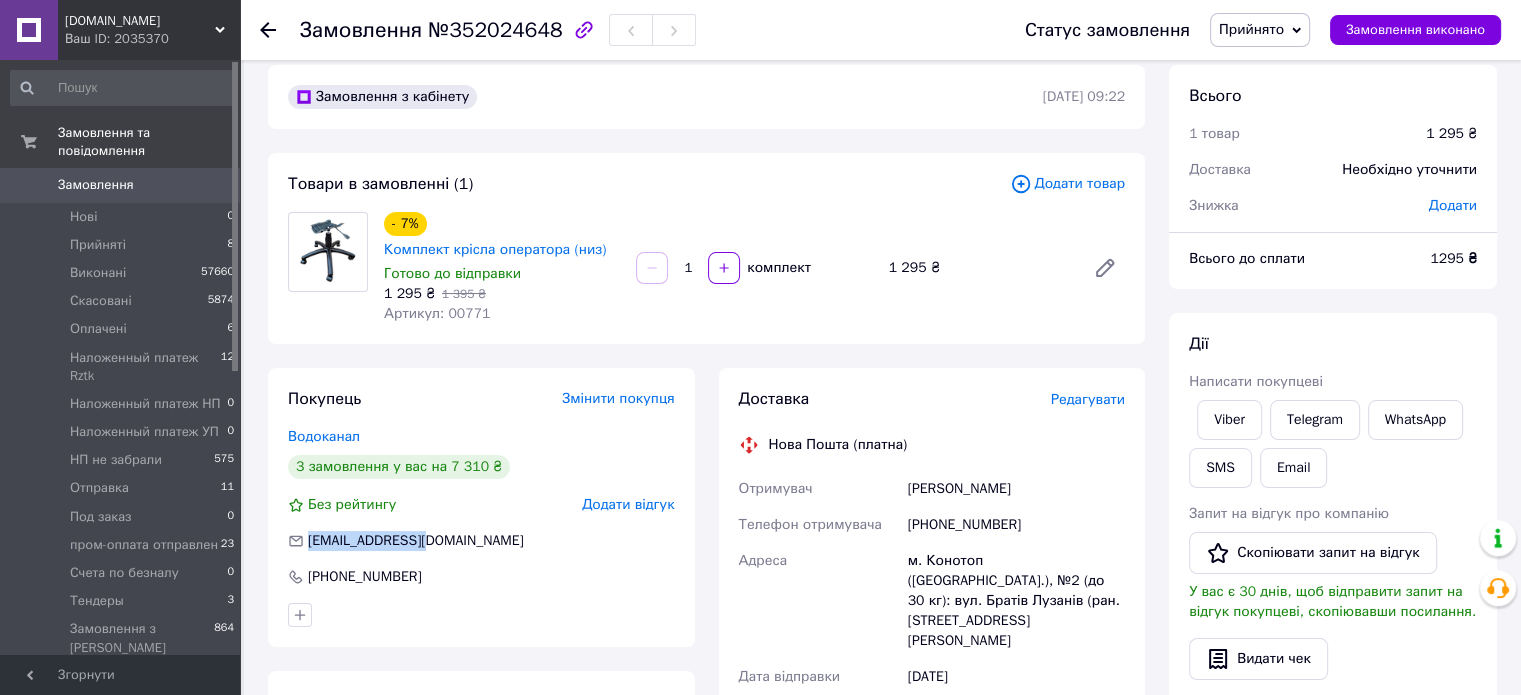 scroll, scrollTop: 0, scrollLeft: 0, axis: both 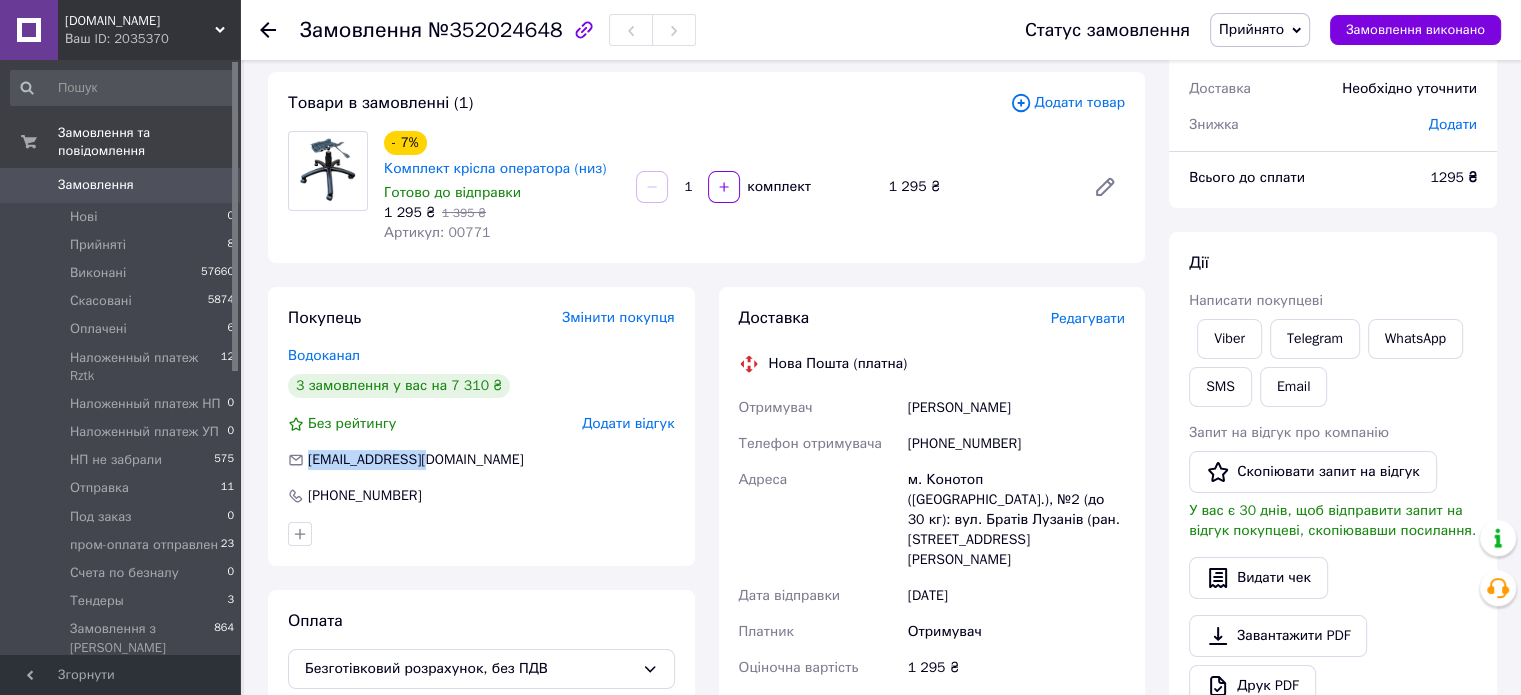 click on "Водоканал" at bounding box center (324, 355) 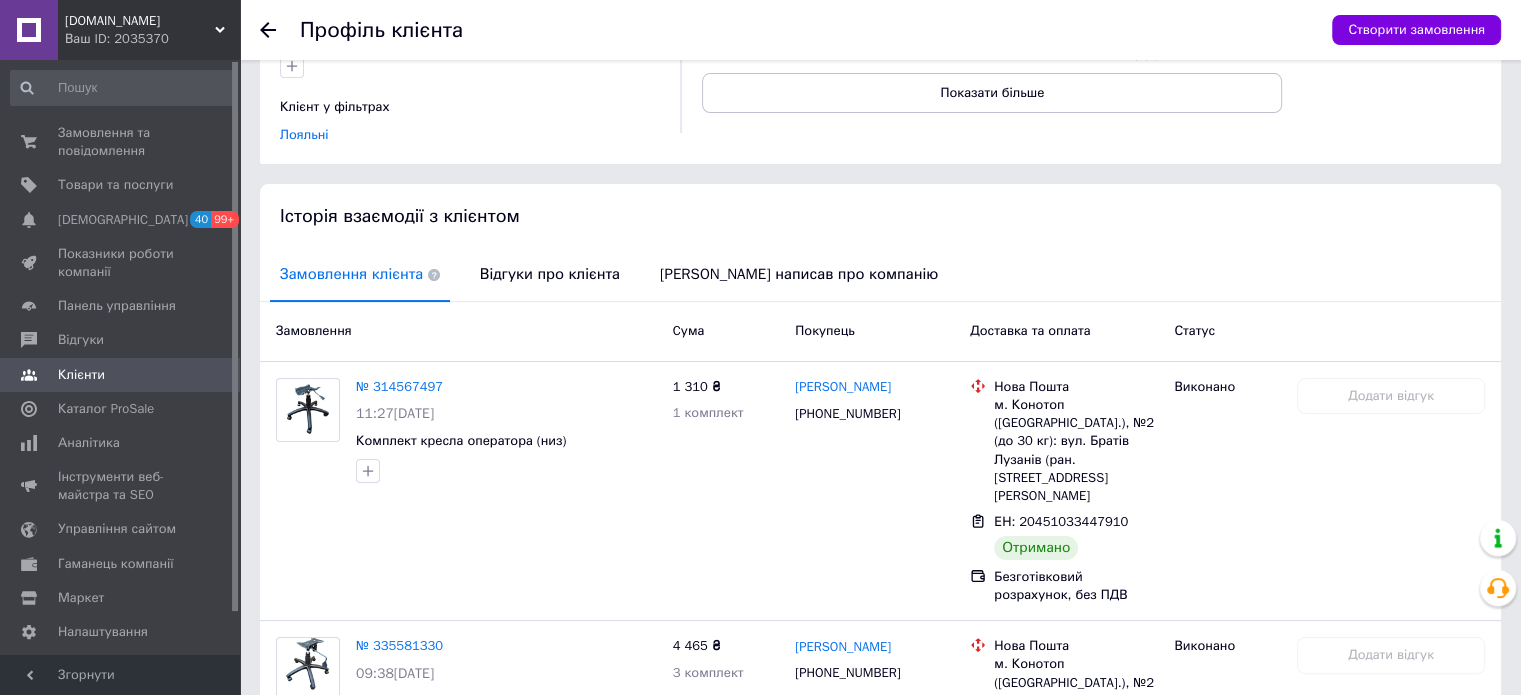 scroll, scrollTop: 0, scrollLeft: 0, axis: both 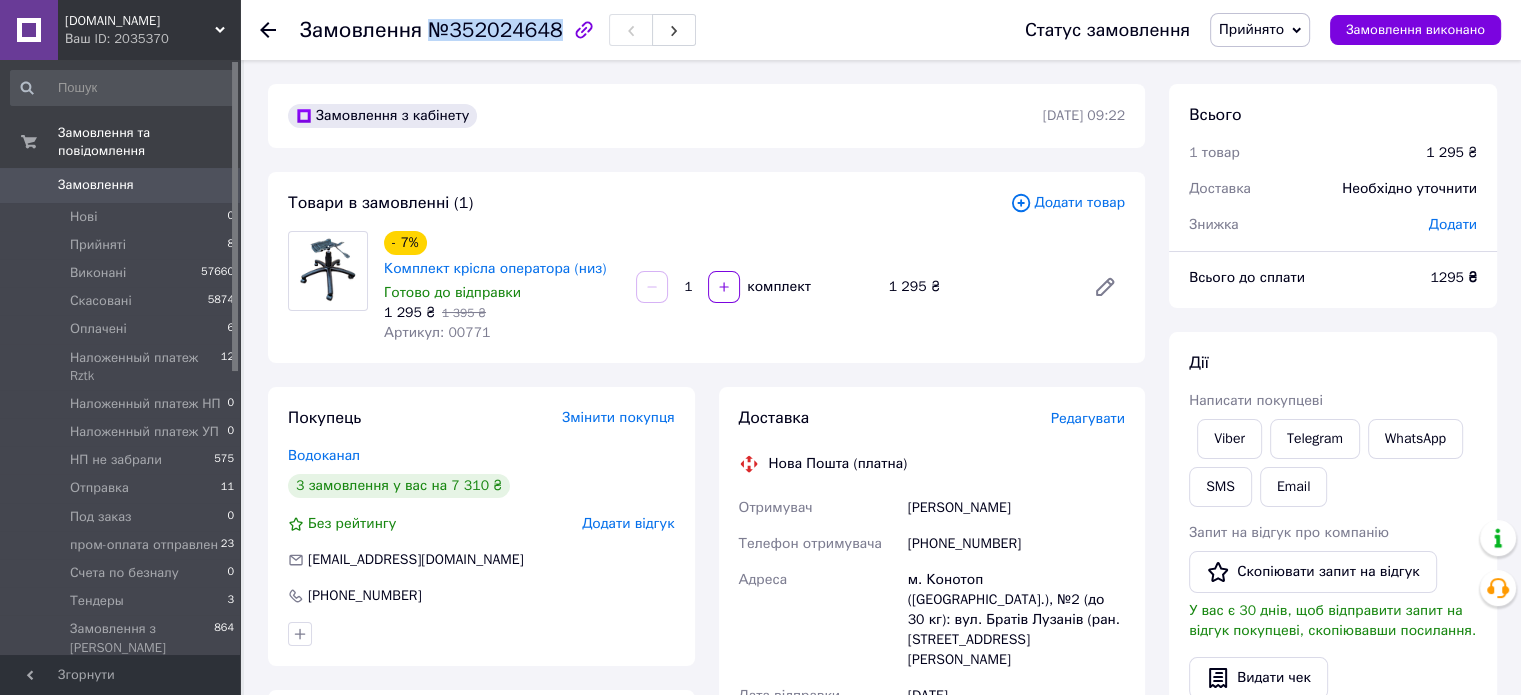 click on "№352024648" at bounding box center [495, 30] 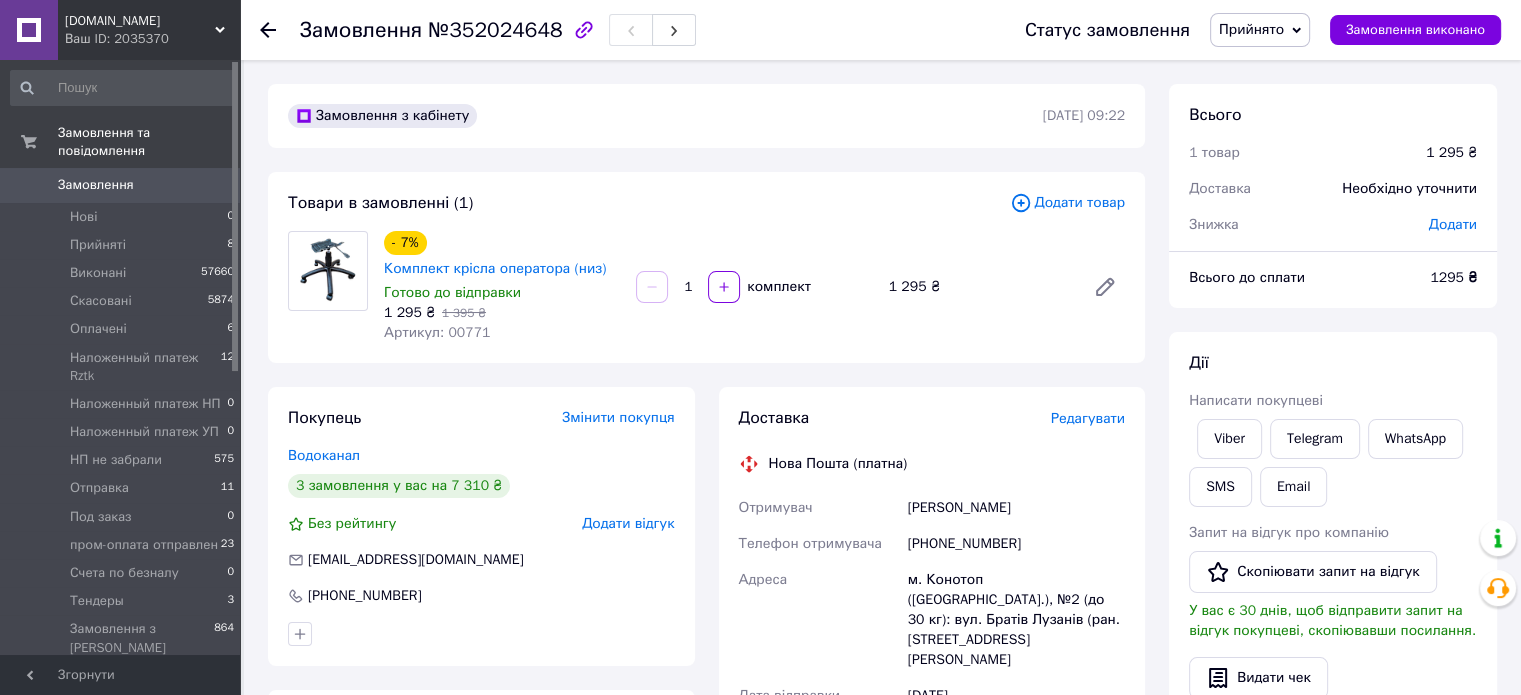 drag, startPoint x: 544, startPoint y: 31, endPoint x: 521, endPoint y: 31, distance: 23 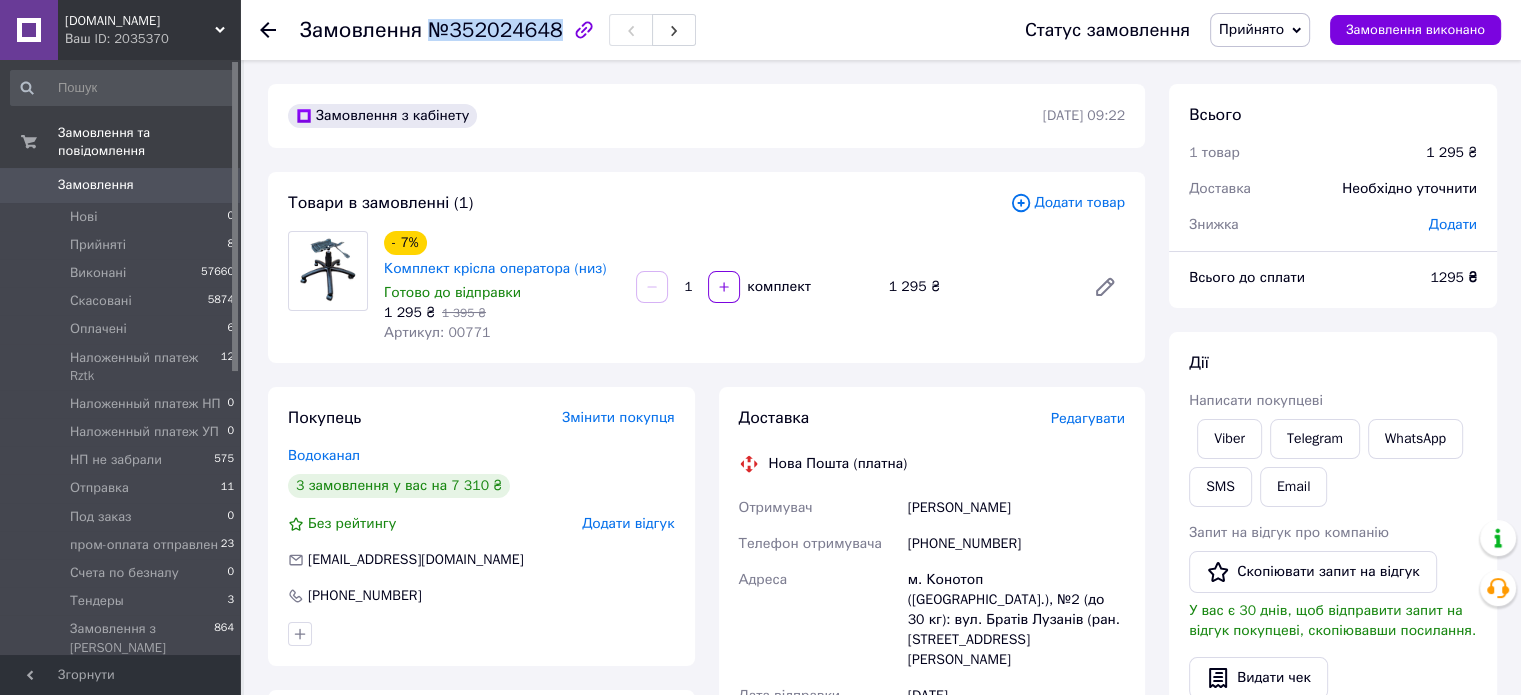 click on "№352024648" at bounding box center [495, 30] 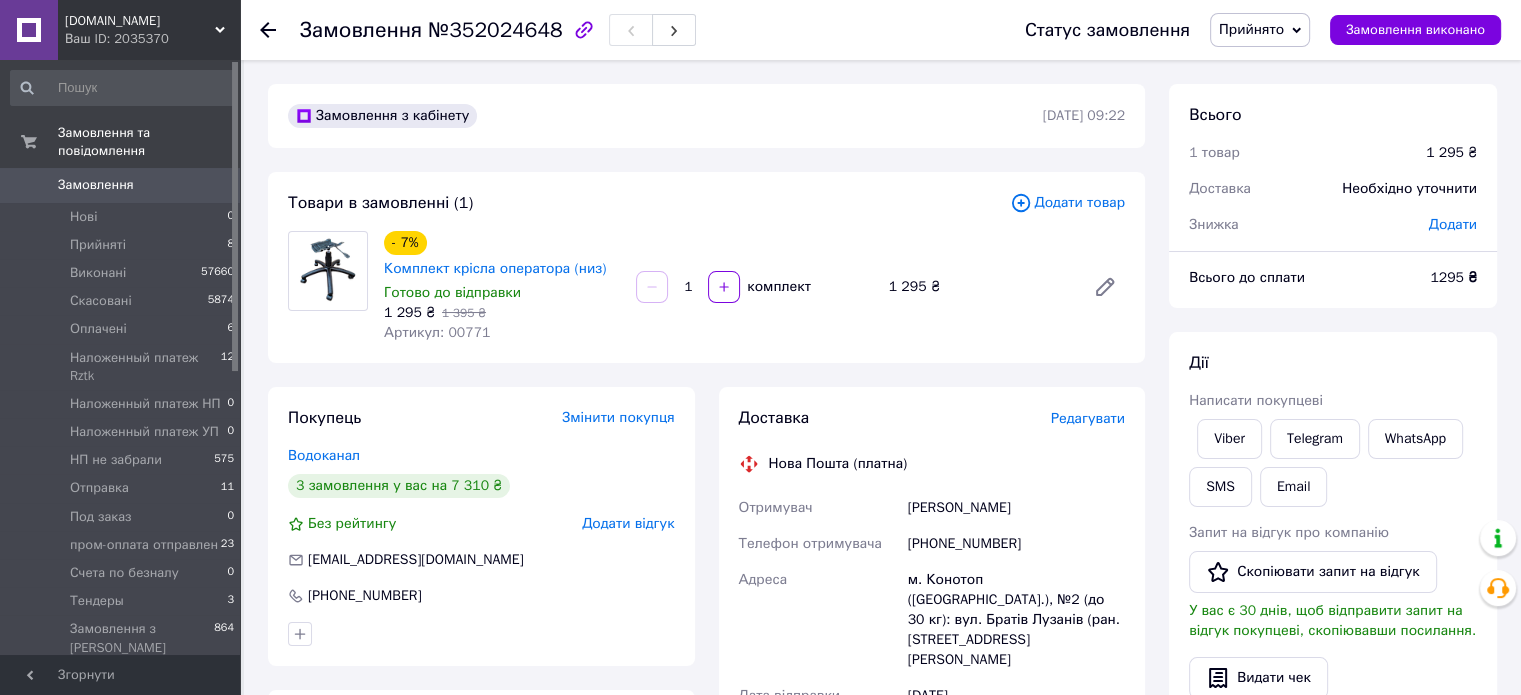 drag, startPoint x: 543, startPoint y: 30, endPoint x: 472, endPoint y: 46, distance: 72.780495 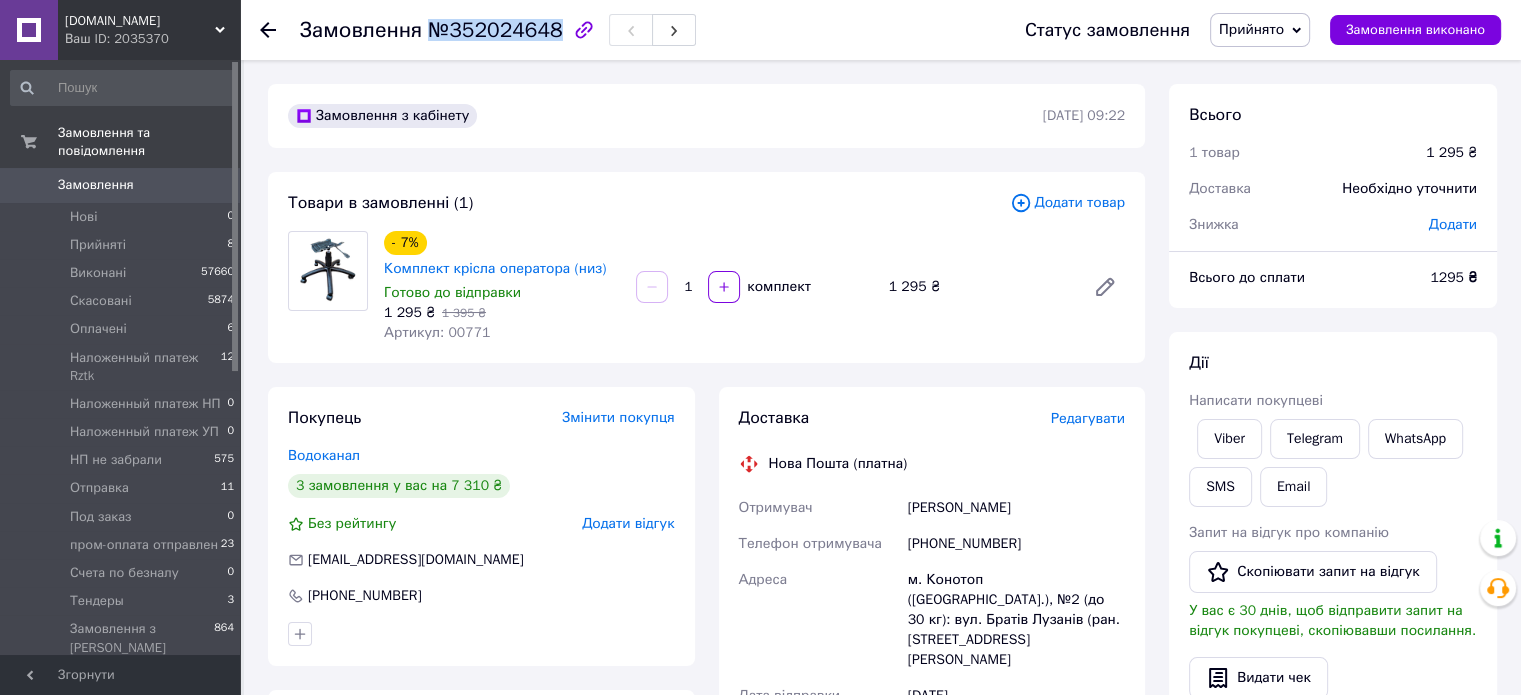 drag, startPoint x: 427, startPoint y: 32, endPoint x: 548, endPoint y: 29, distance: 121.037186 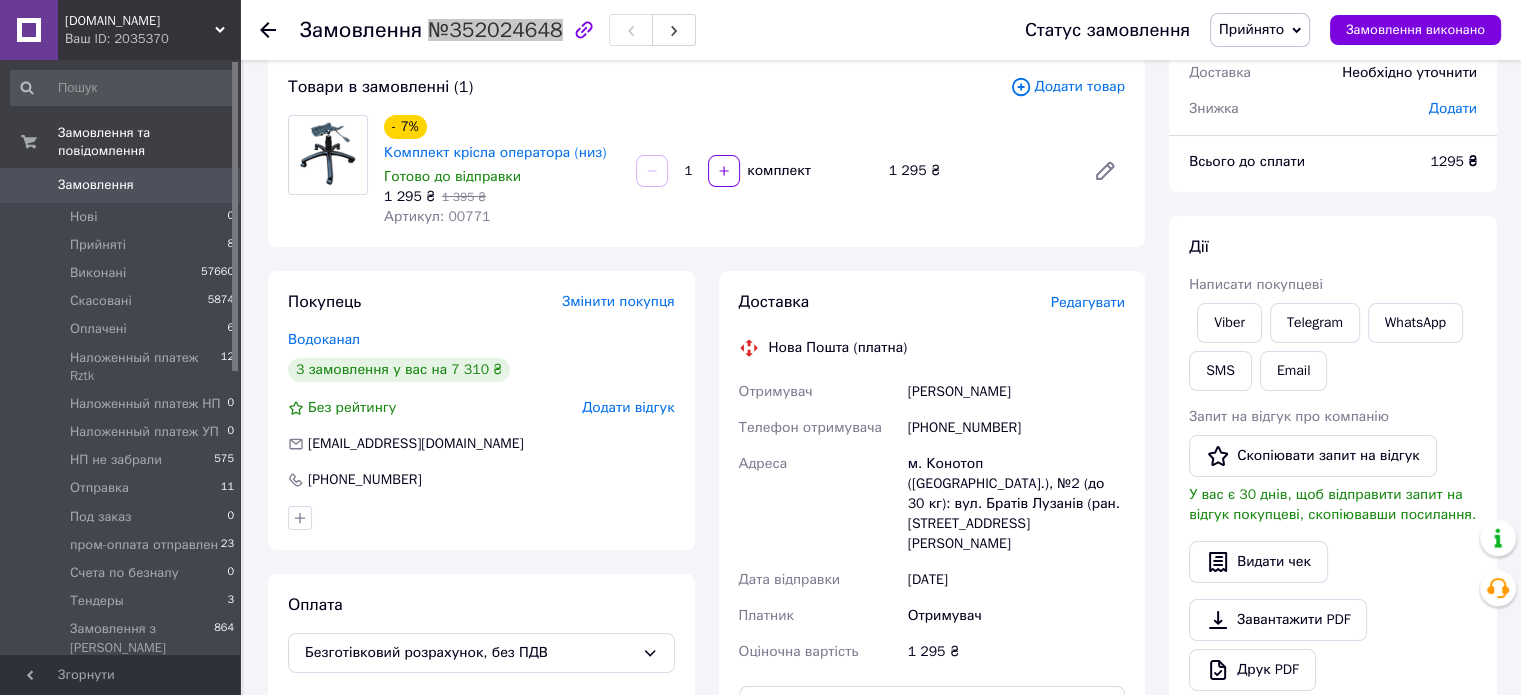 scroll, scrollTop: 0, scrollLeft: 0, axis: both 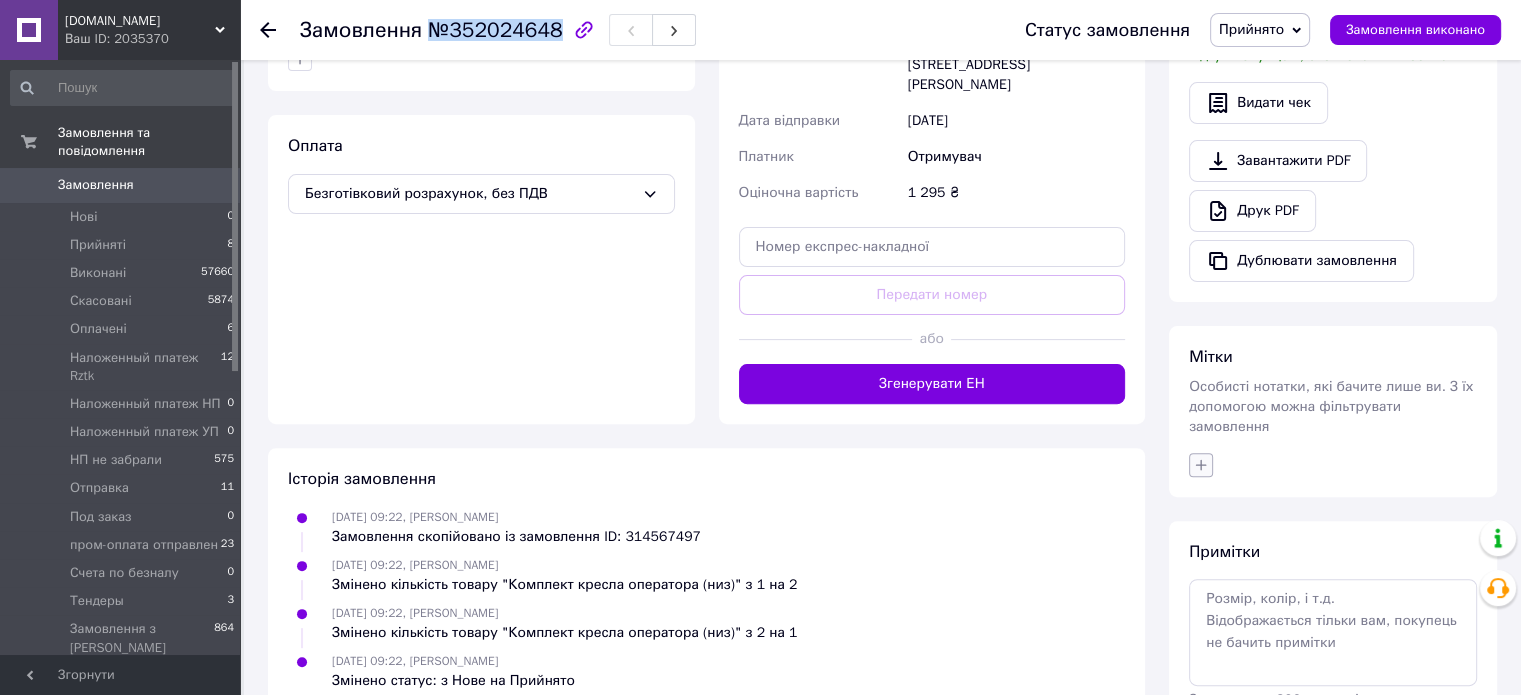 click 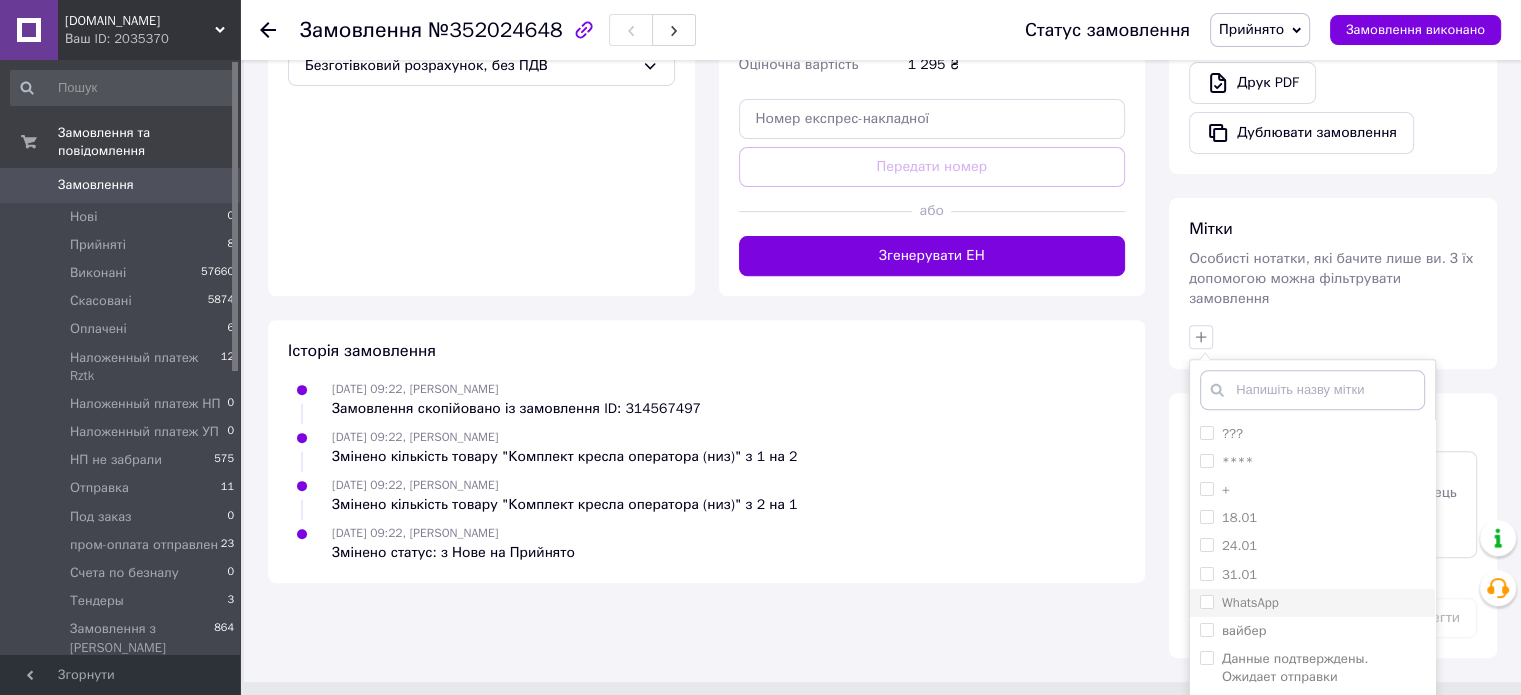 scroll, scrollTop: 770, scrollLeft: 0, axis: vertical 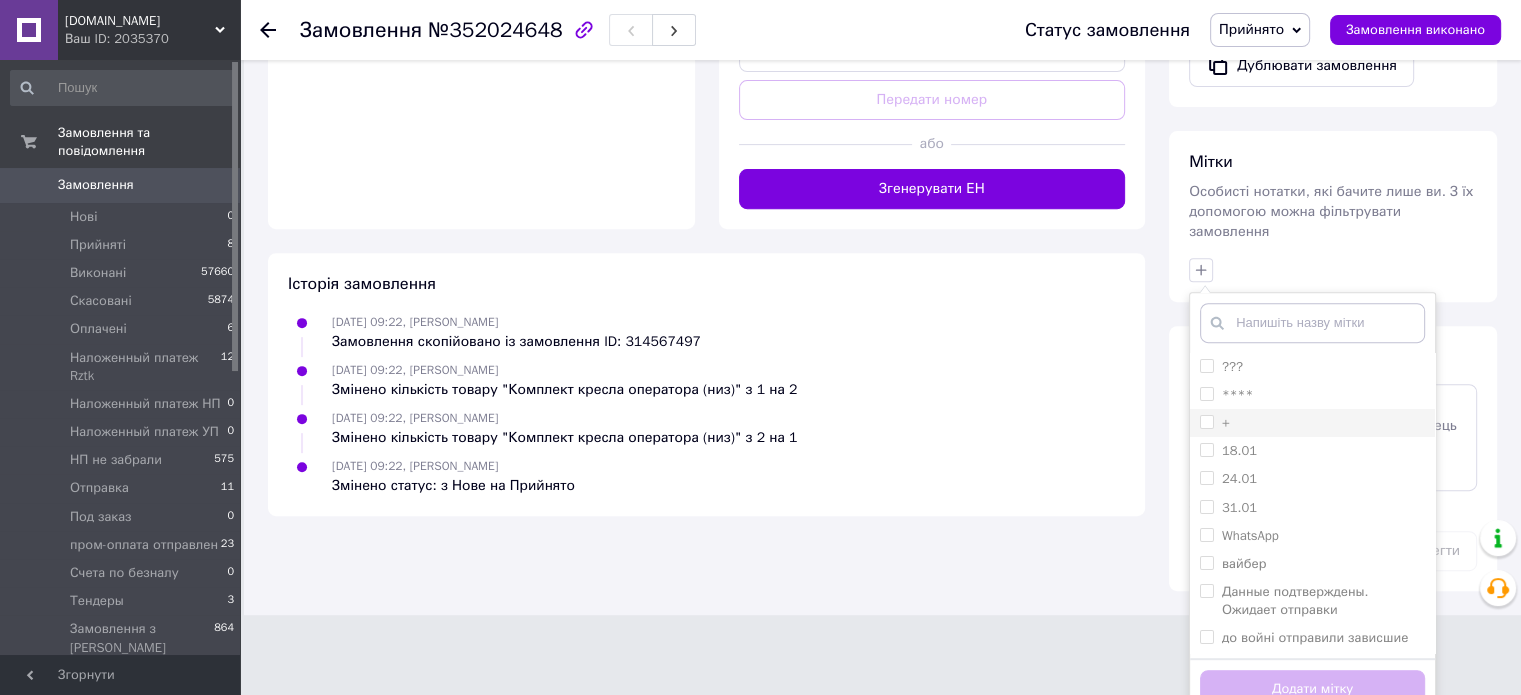 click on "+" at bounding box center [1312, 423] 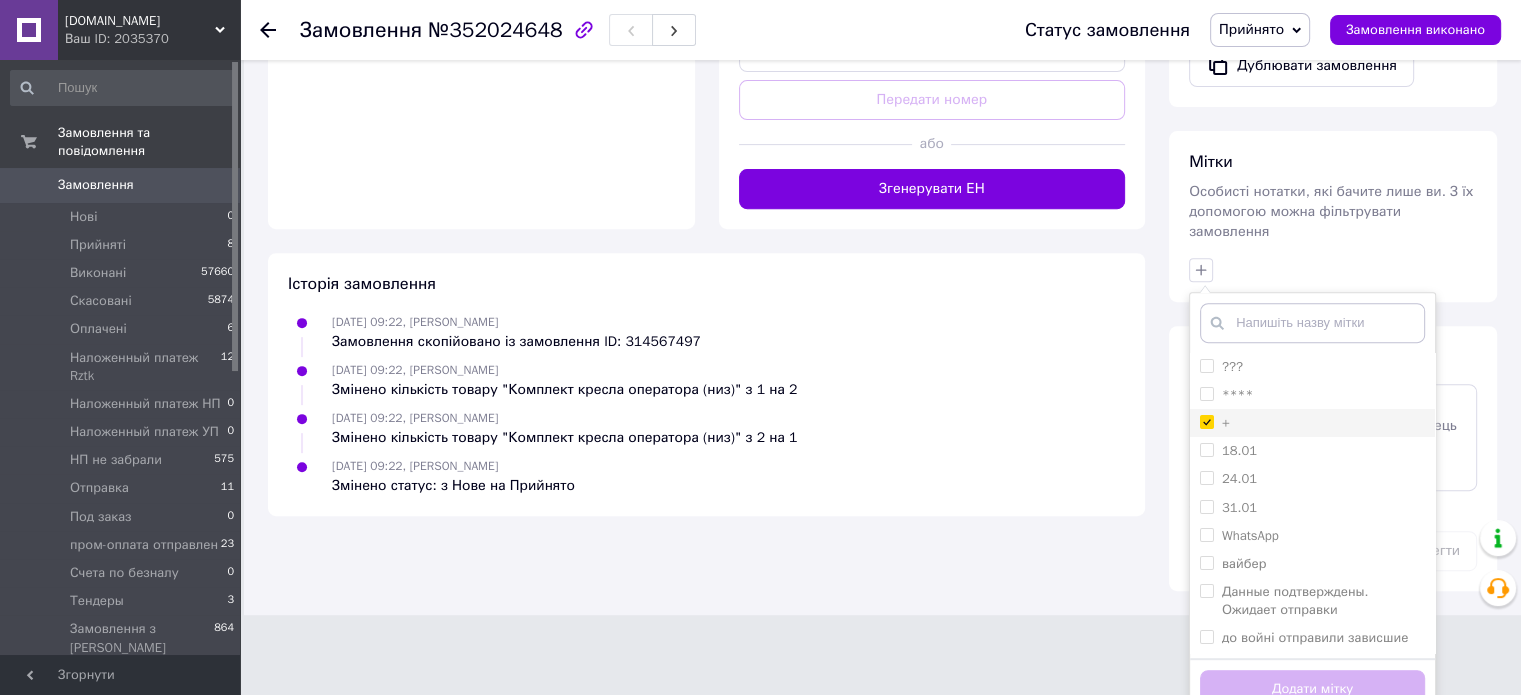 checkbox on "true" 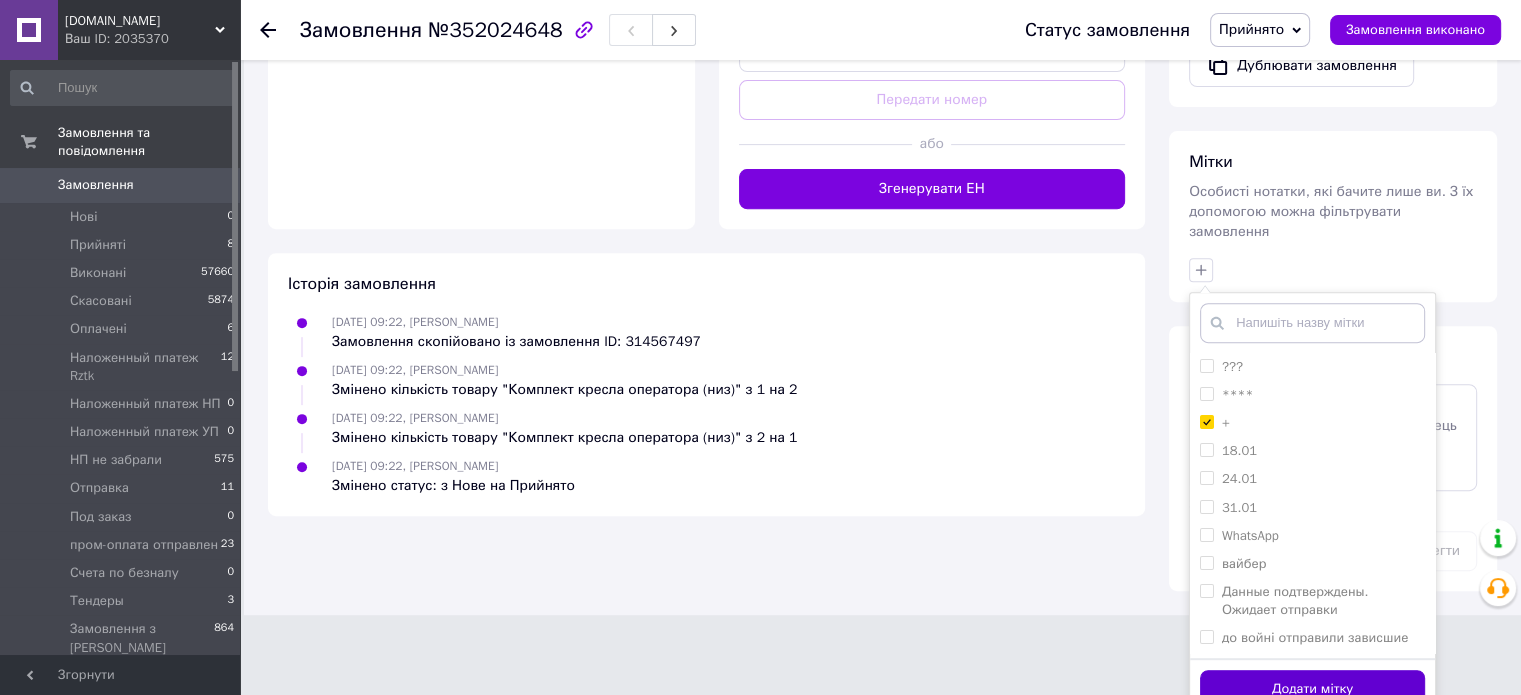 click on "Додати мітку" at bounding box center (1312, 689) 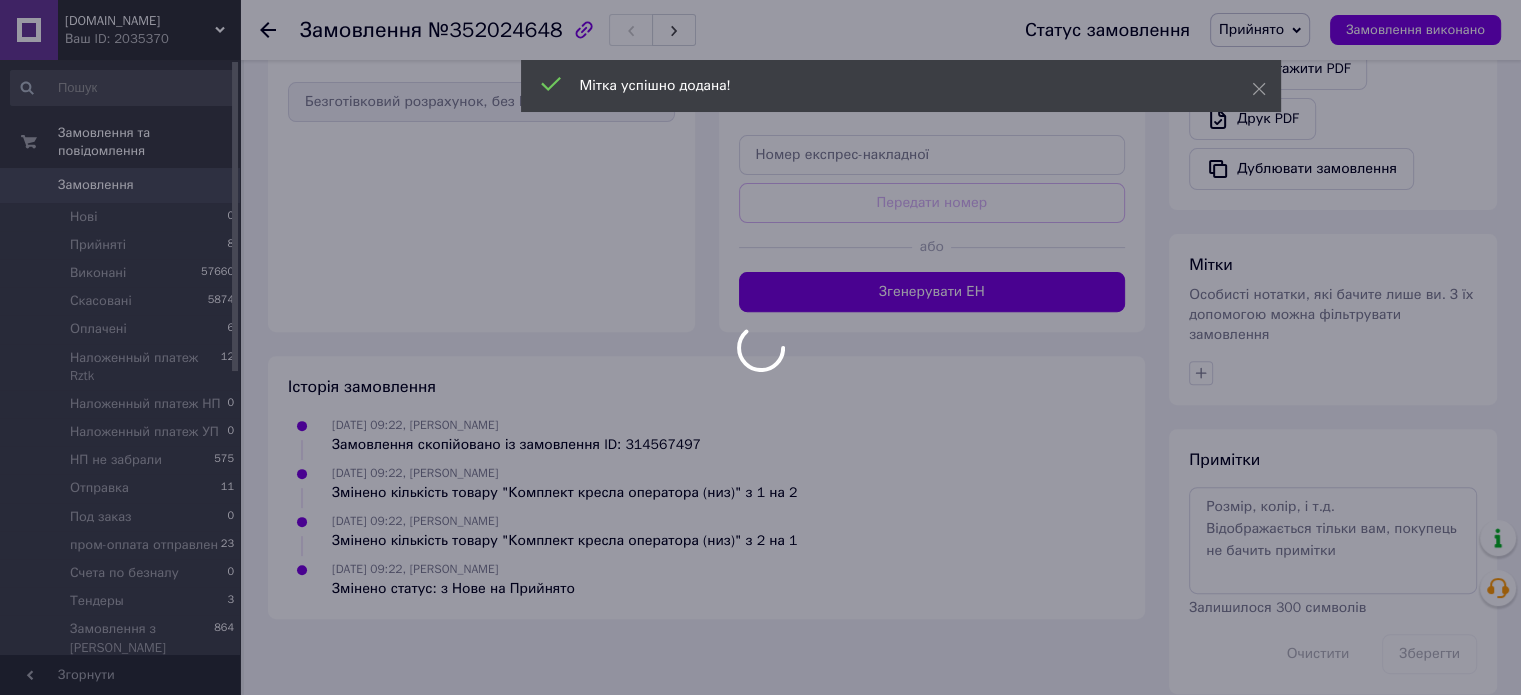 scroll, scrollTop: 663, scrollLeft: 0, axis: vertical 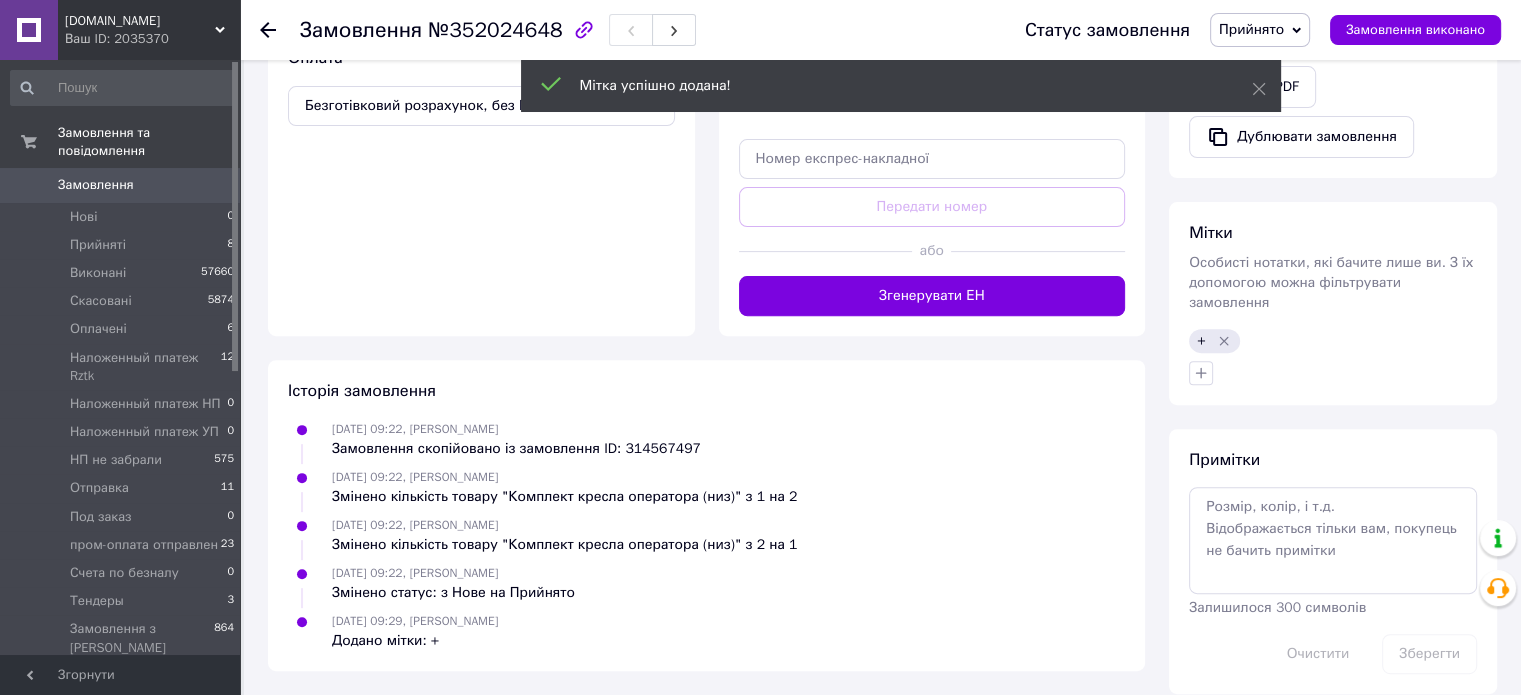 click on "Замовлення" at bounding box center [96, 185] 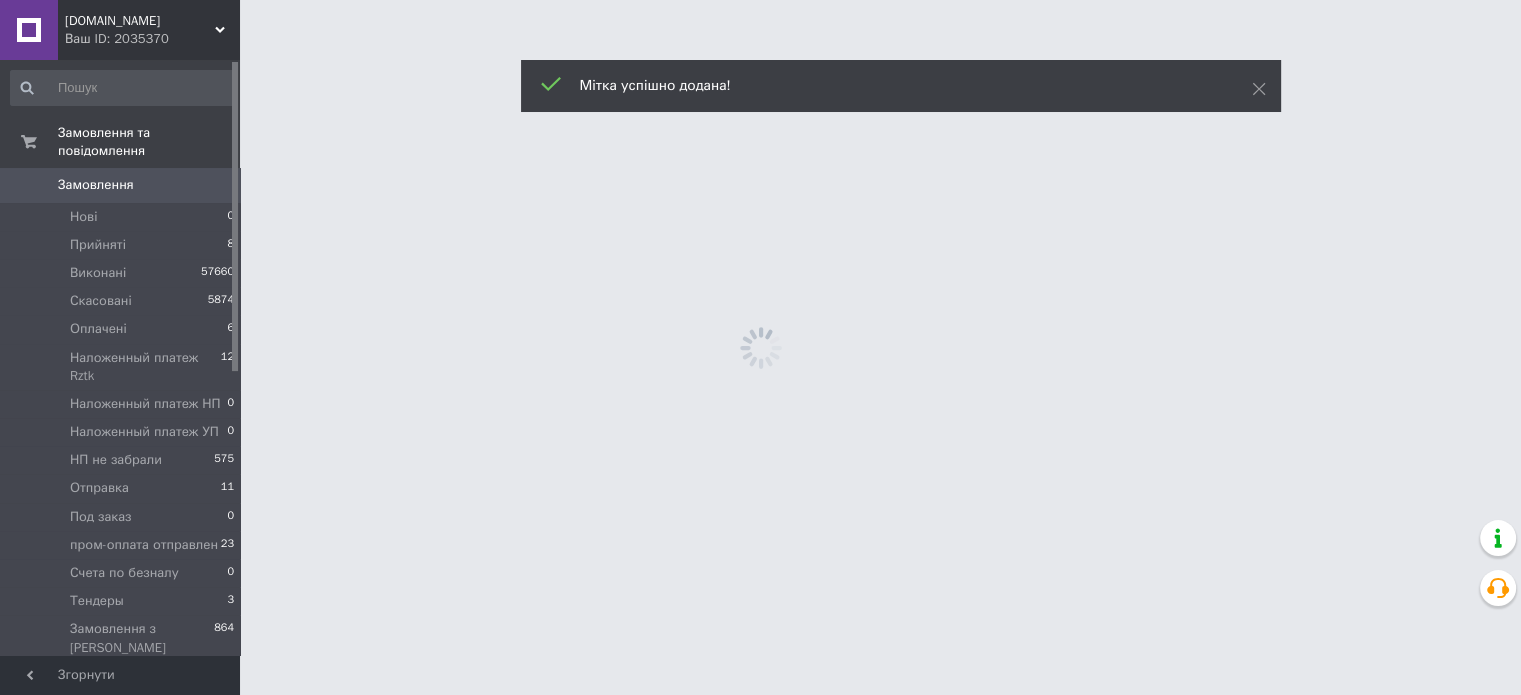 scroll, scrollTop: 0, scrollLeft: 0, axis: both 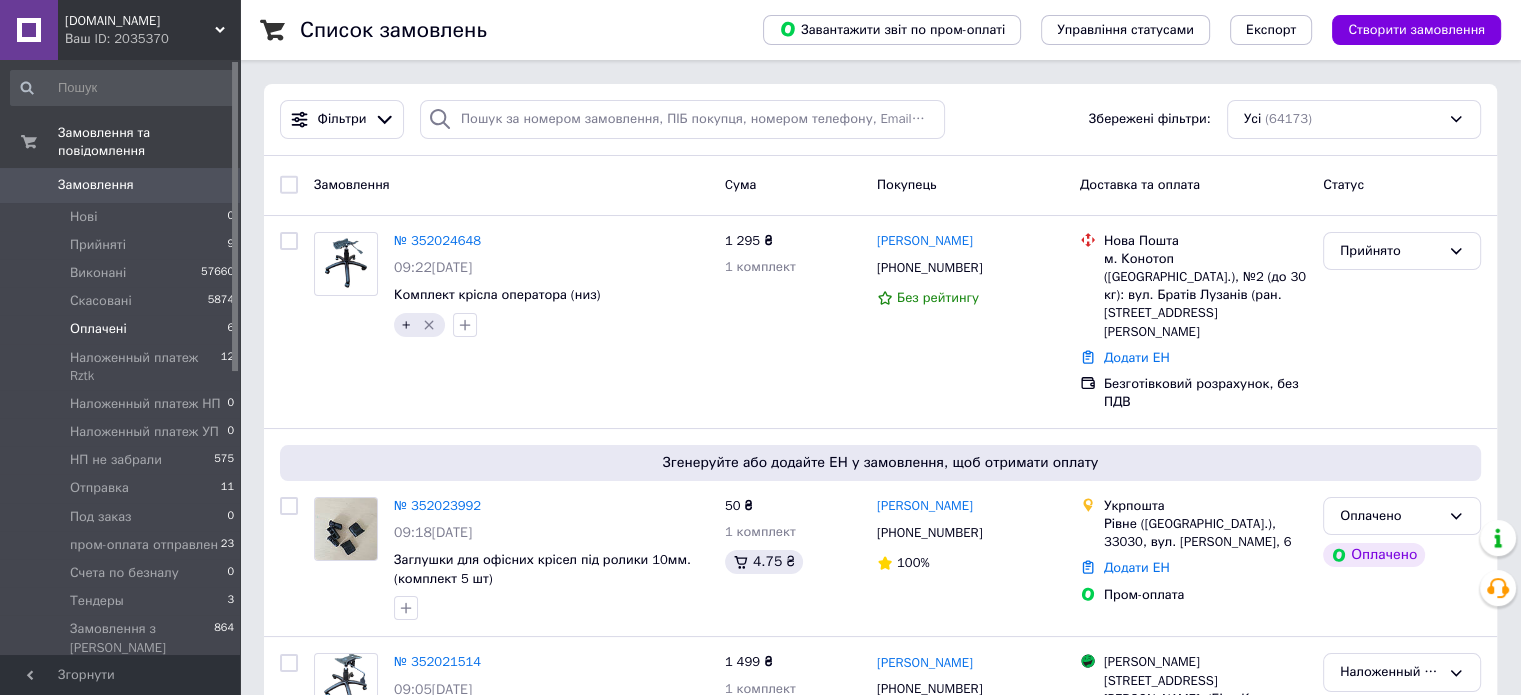click on "Оплачені 6" at bounding box center [123, 329] 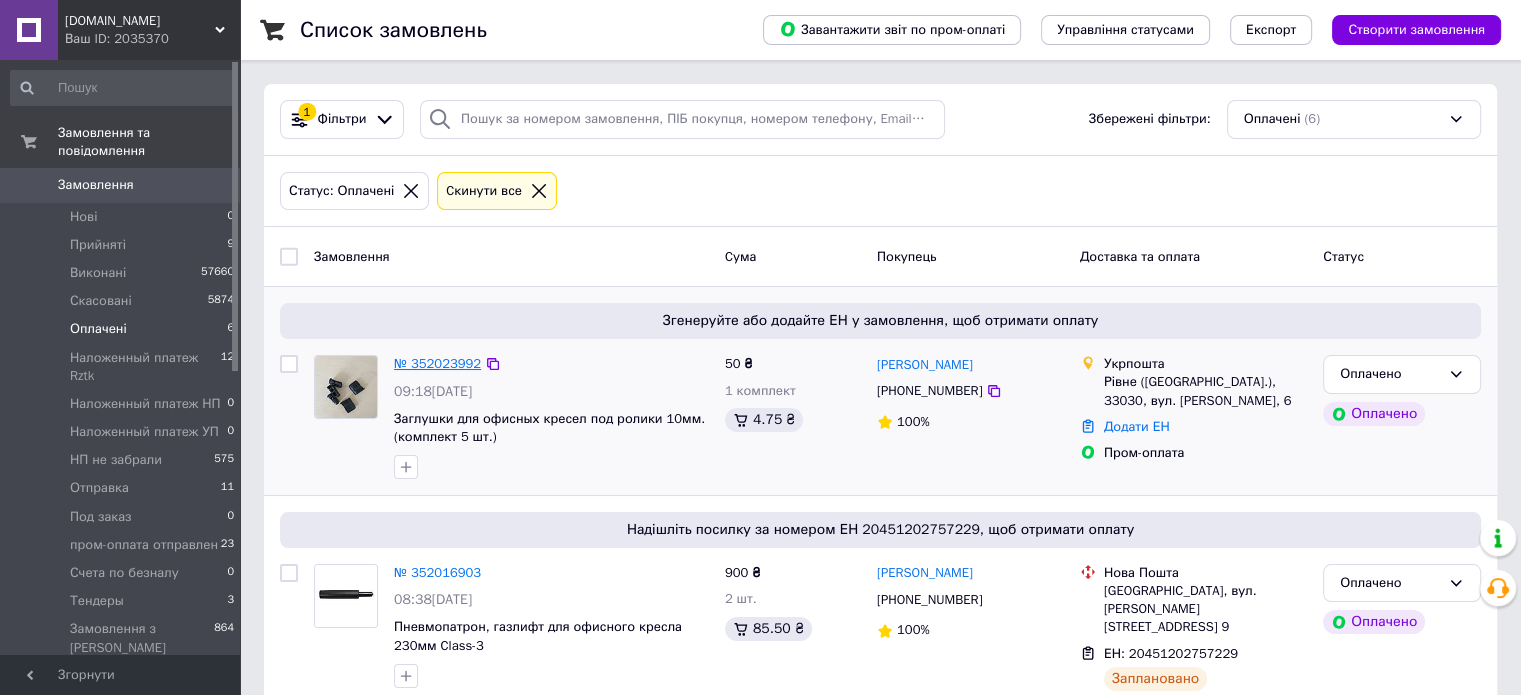 click on "№ 352023992" at bounding box center (437, 363) 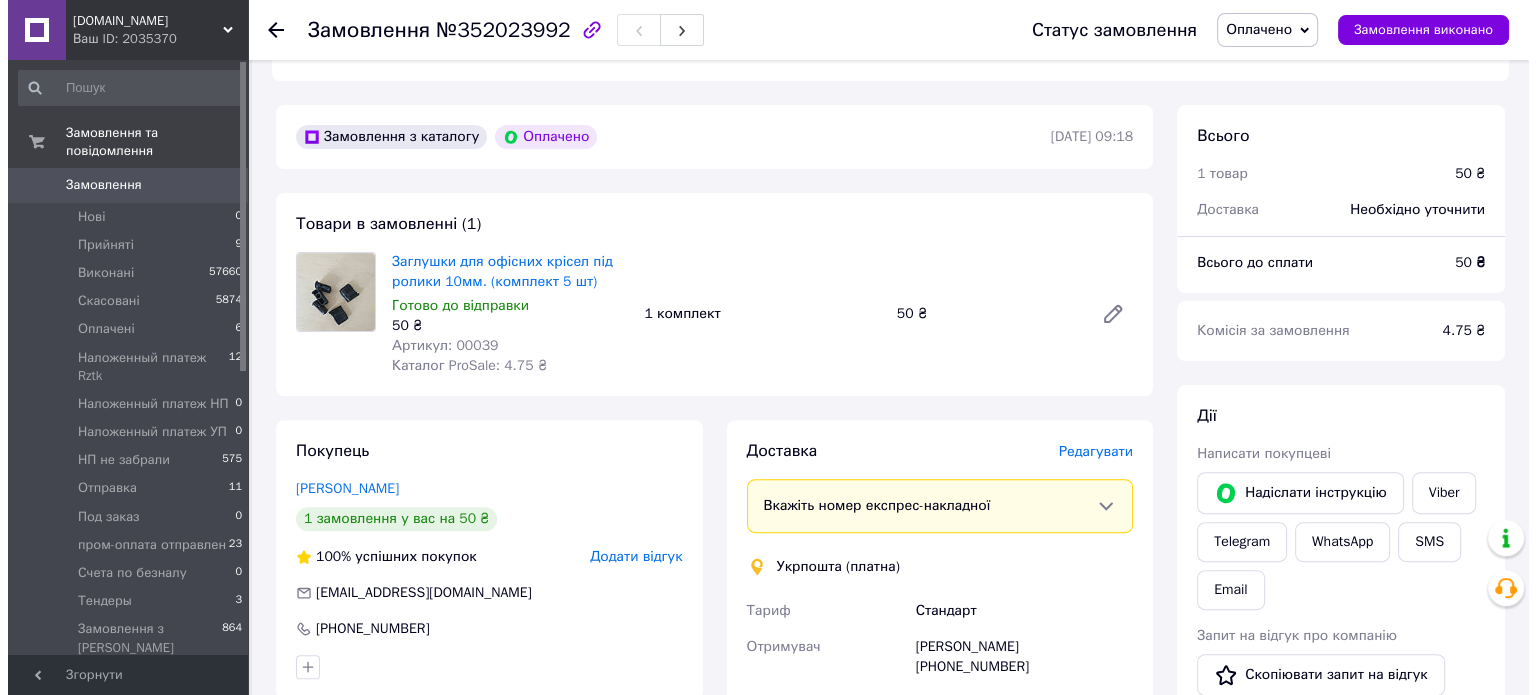 scroll, scrollTop: 600, scrollLeft: 0, axis: vertical 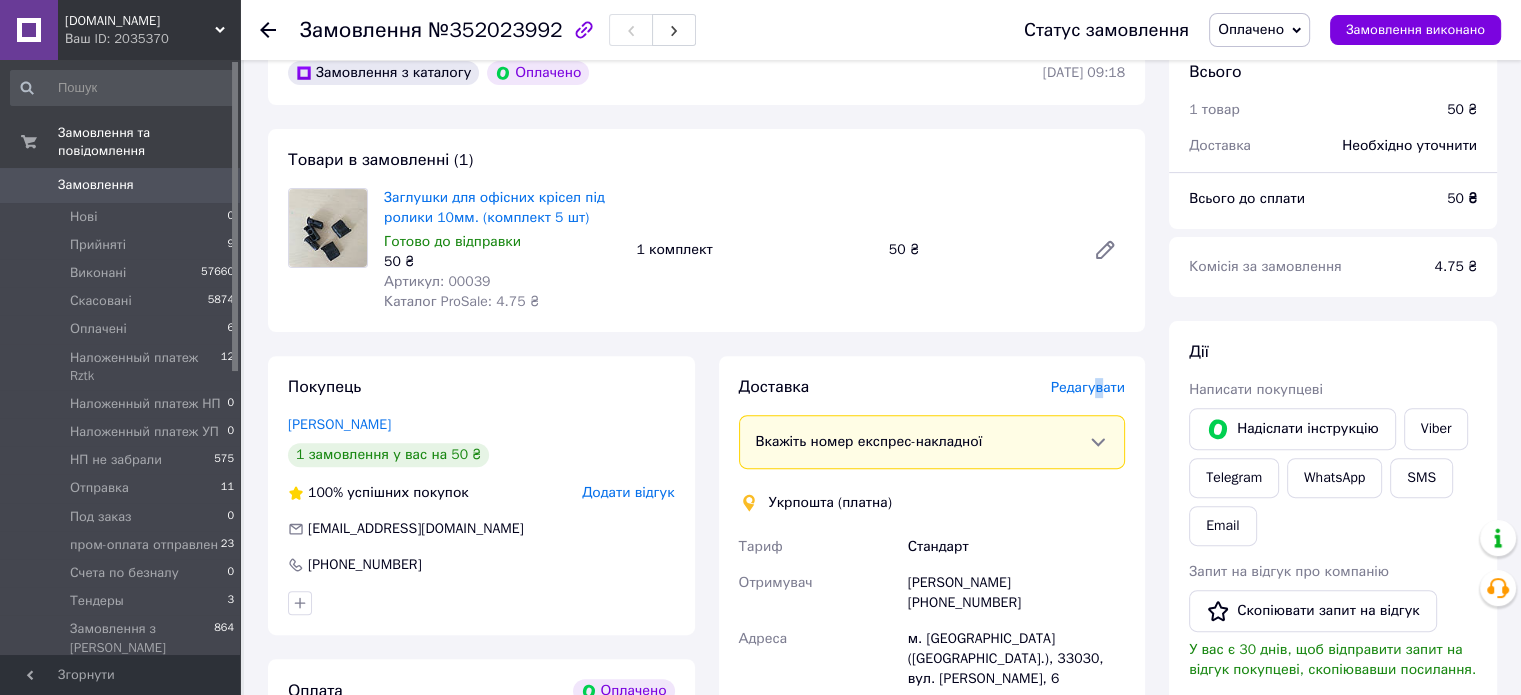 click on "Редагувати" at bounding box center [1088, 387] 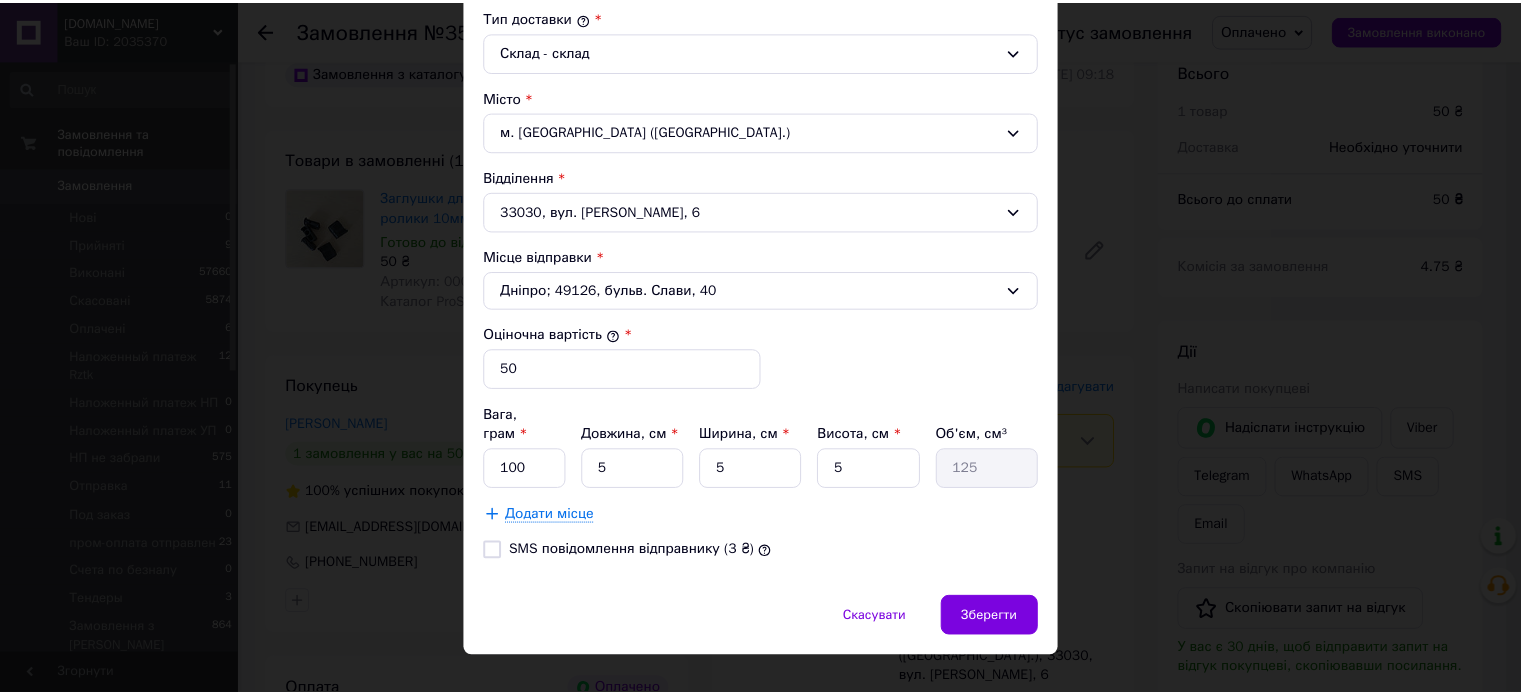 scroll, scrollTop: 551, scrollLeft: 0, axis: vertical 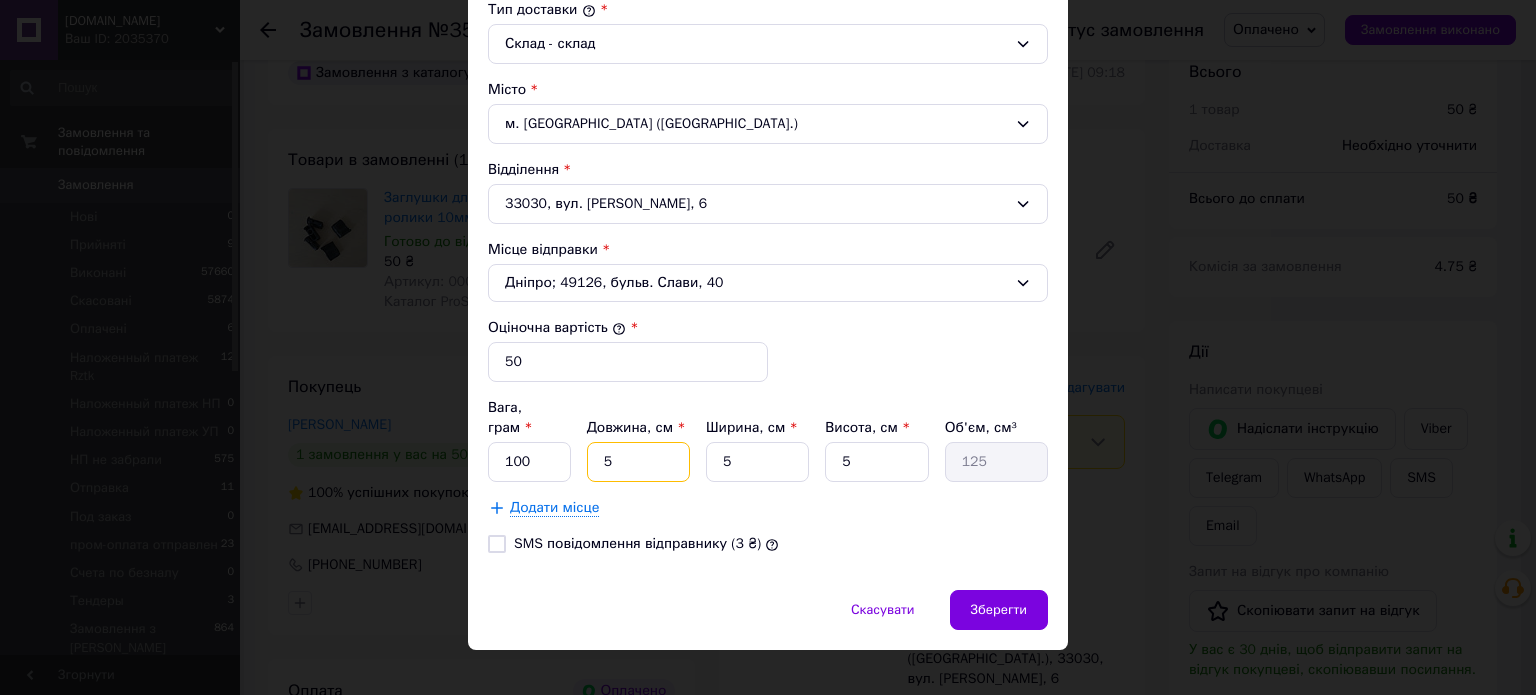 drag, startPoint x: 623, startPoint y: 444, endPoint x: 582, endPoint y: 450, distance: 41.4367 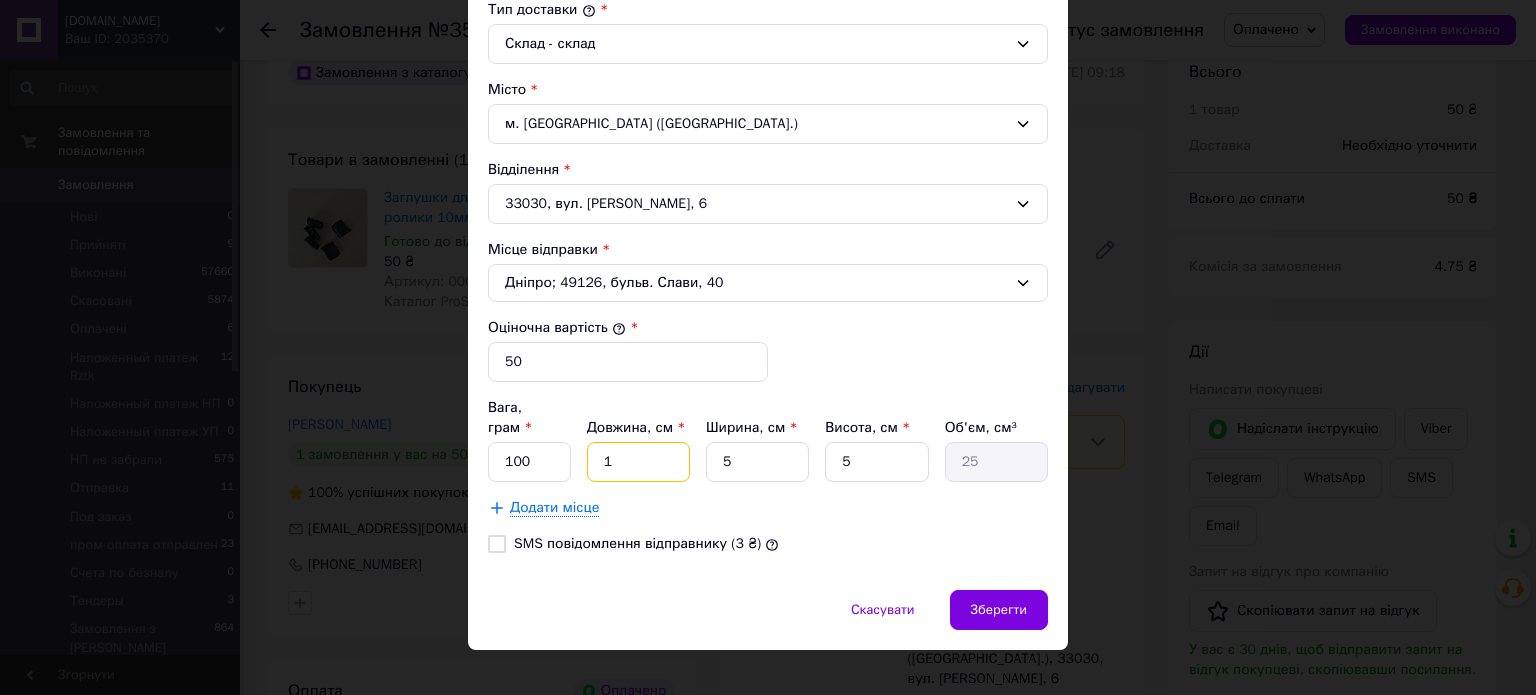 type on "15" 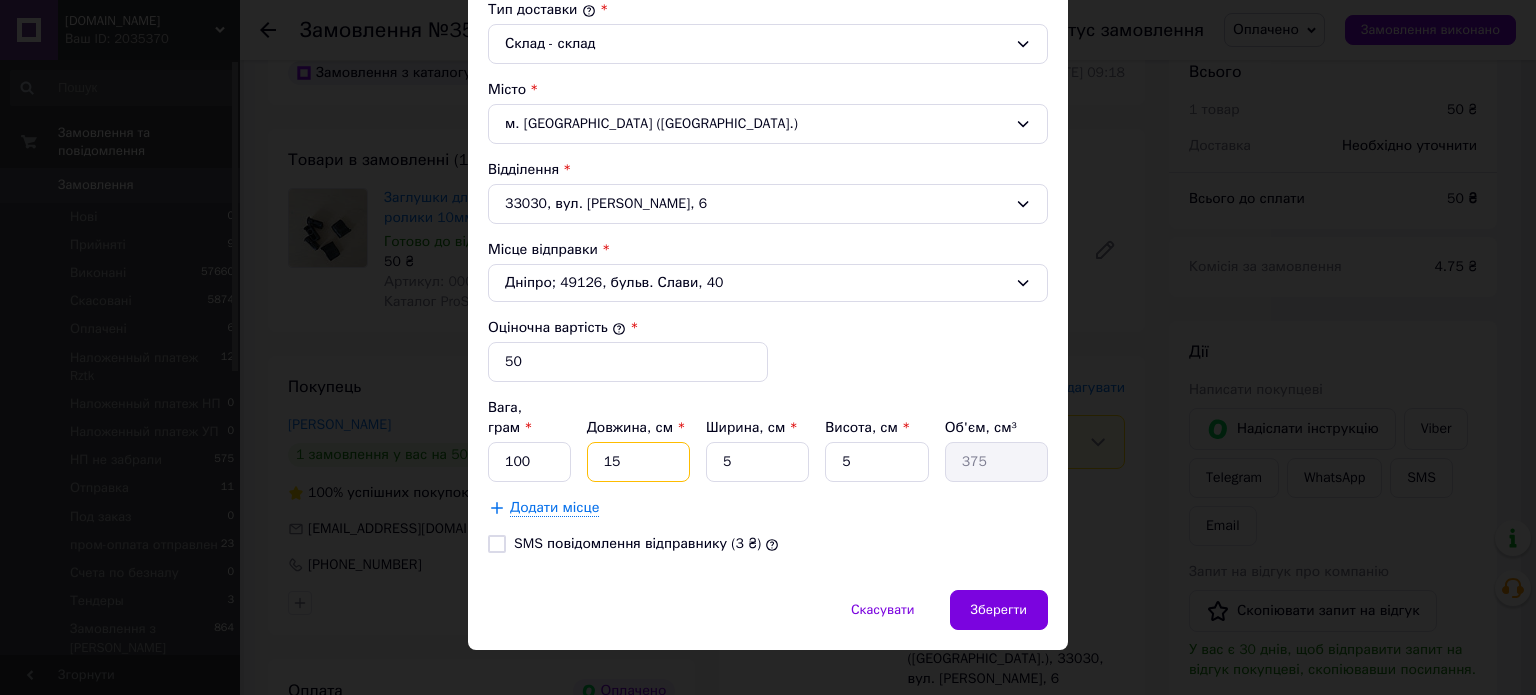 type on "15" 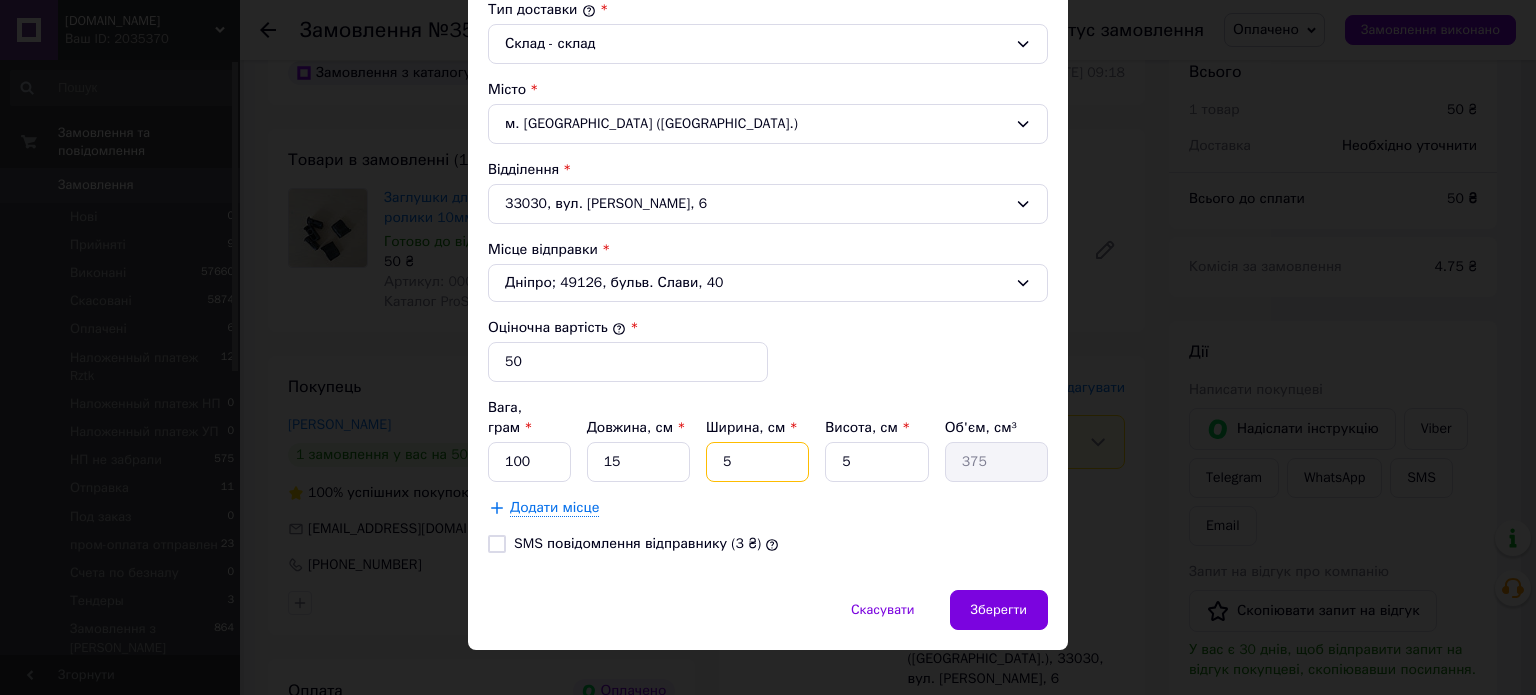 drag, startPoint x: 740, startPoint y: 451, endPoint x: 686, endPoint y: 461, distance: 54.91812 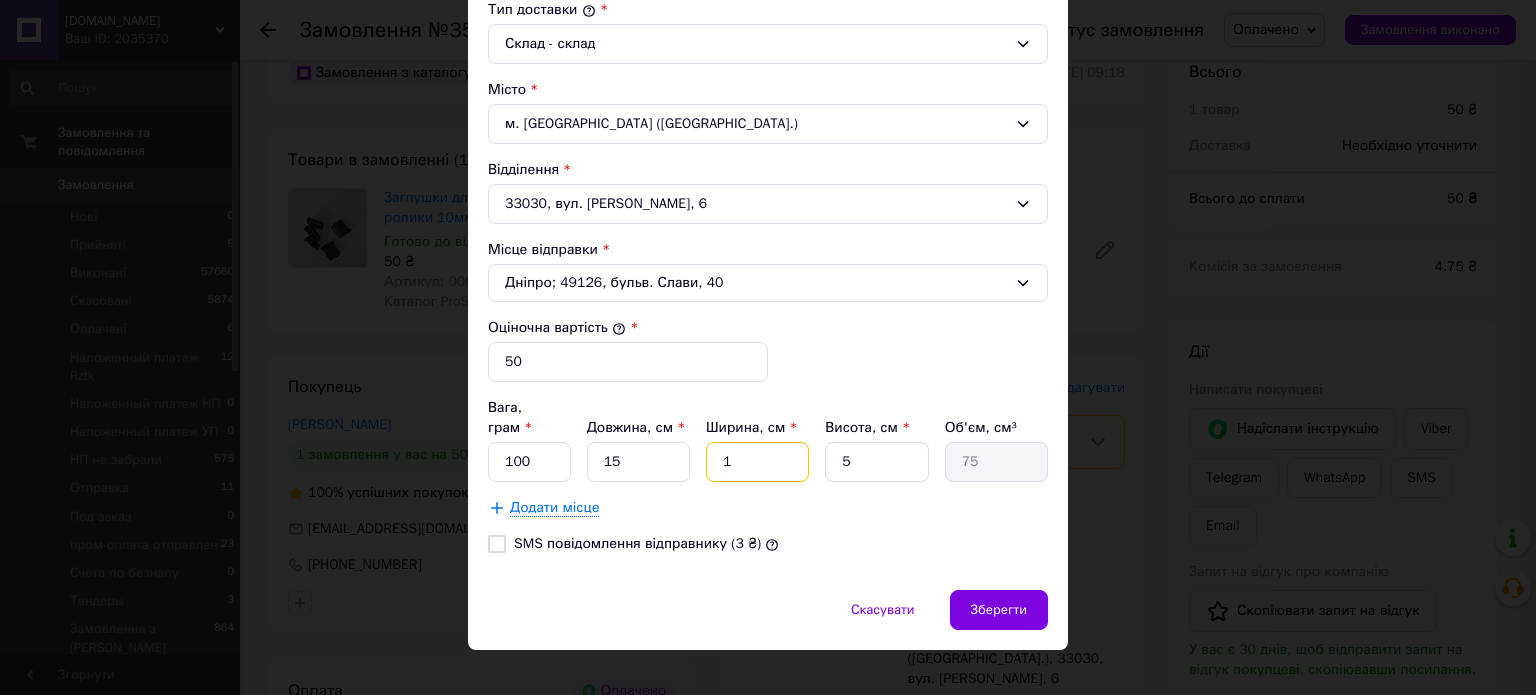 type on "10" 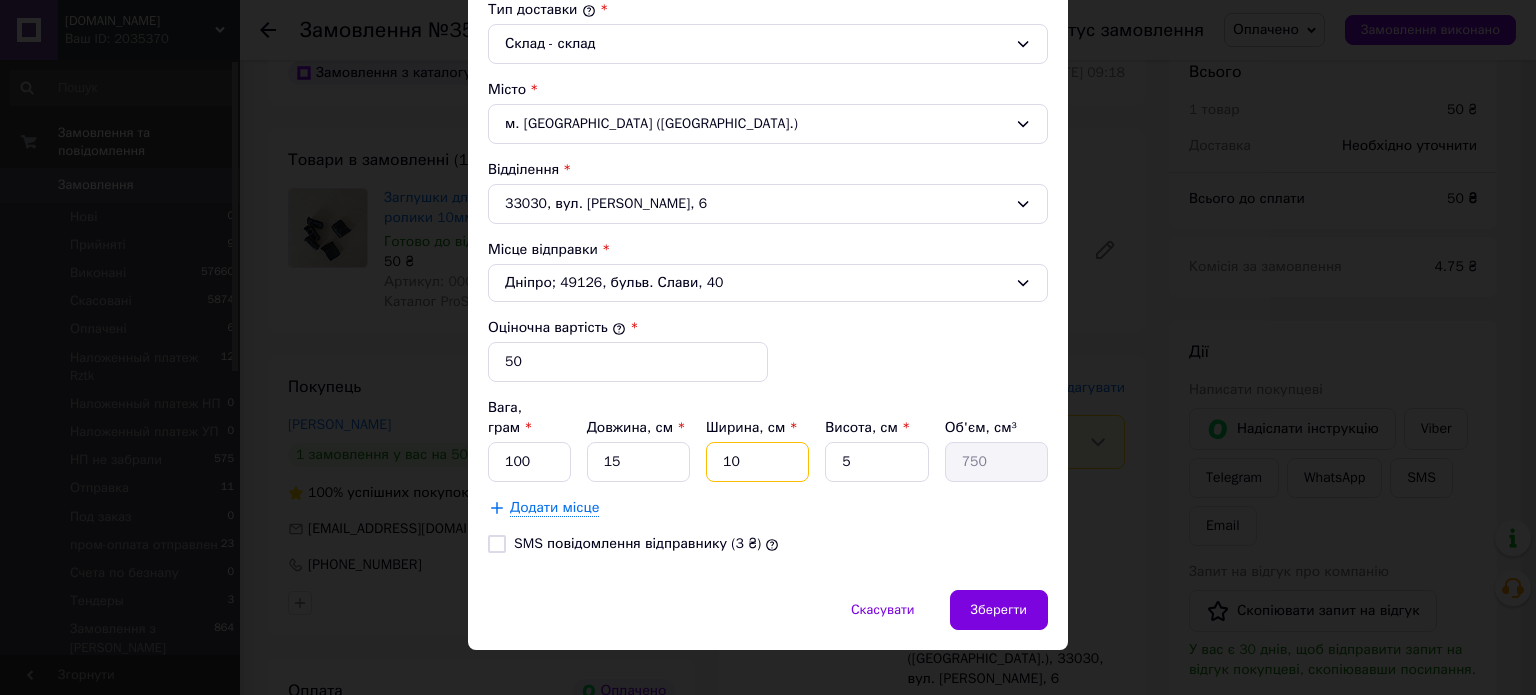 type on "10" 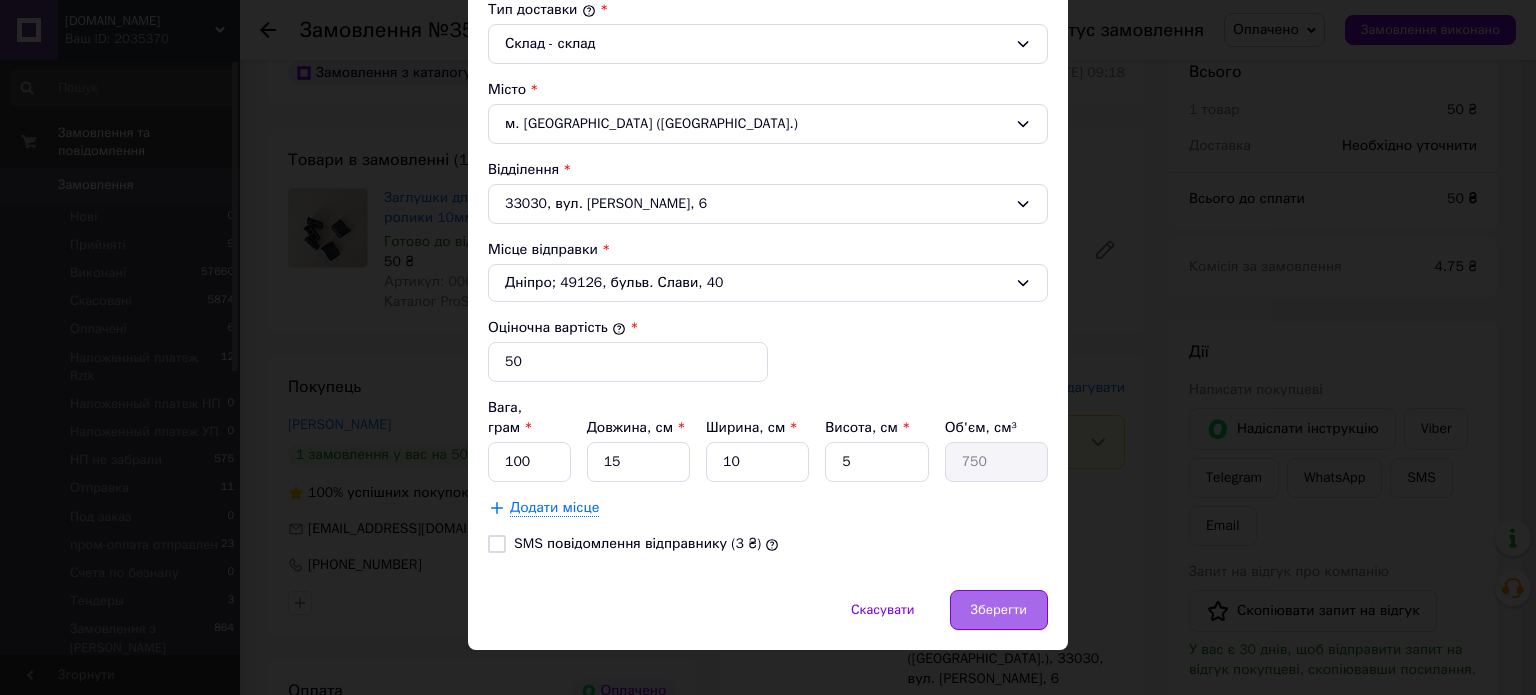 drag, startPoint x: 1052, startPoint y: 583, endPoint x: 1035, endPoint y: 583, distance: 17 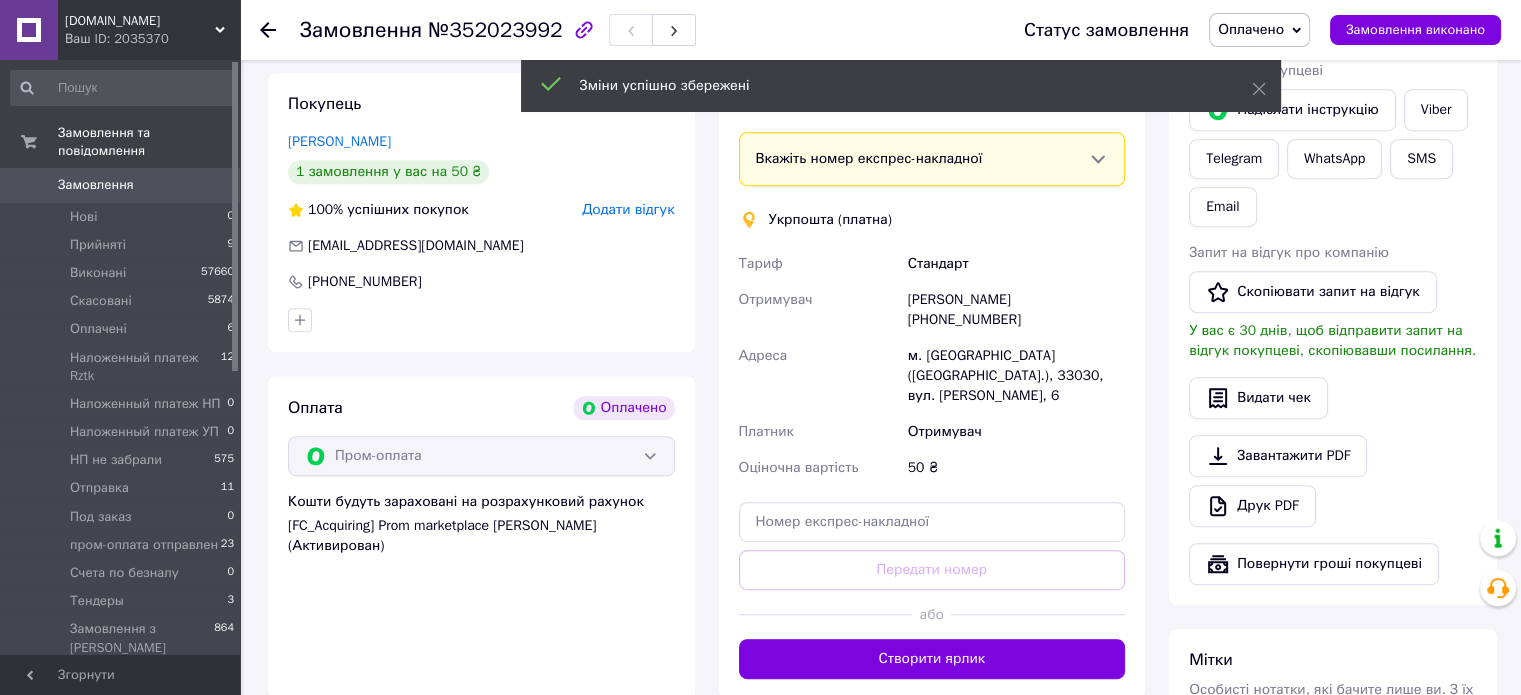 scroll, scrollTop: 900, scrollLeft: 0, axis: vertical 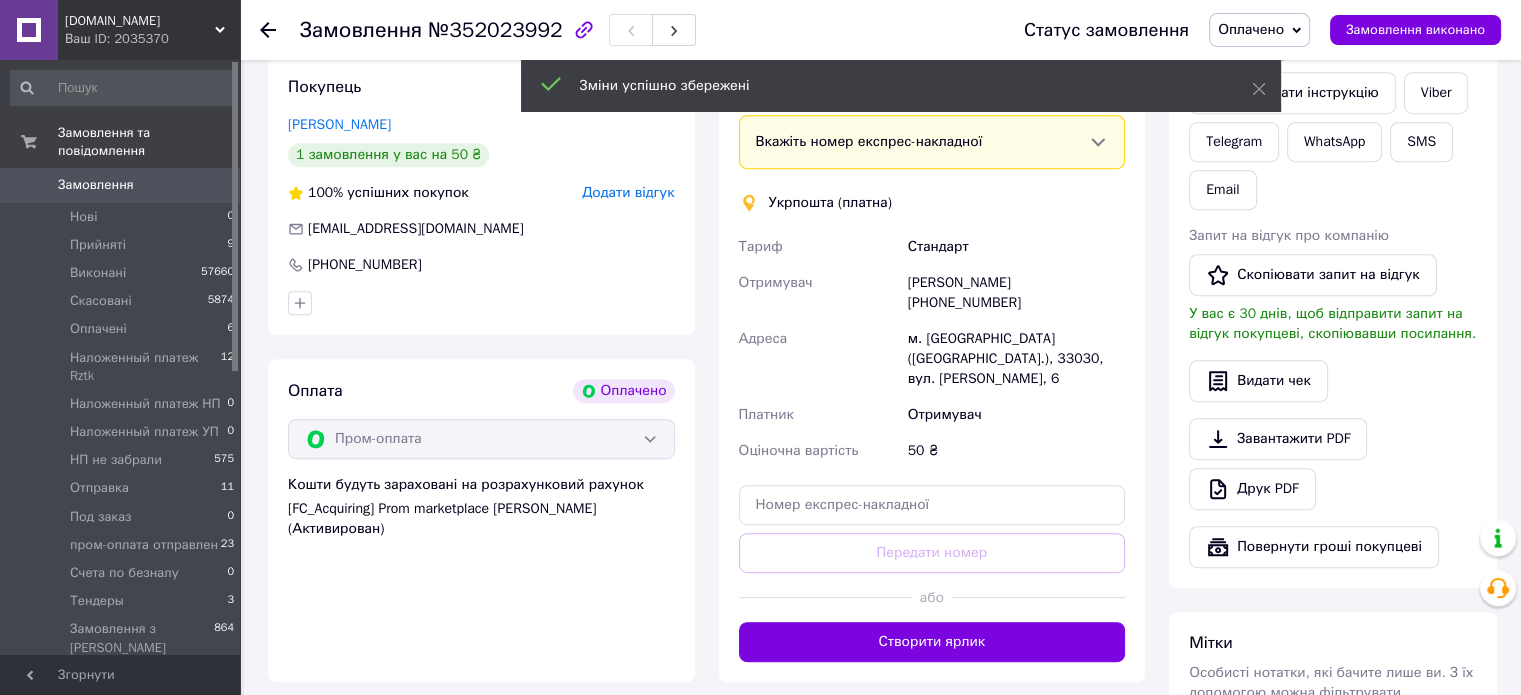 click on "Створити ярлик" at bounding box center (932, 642) 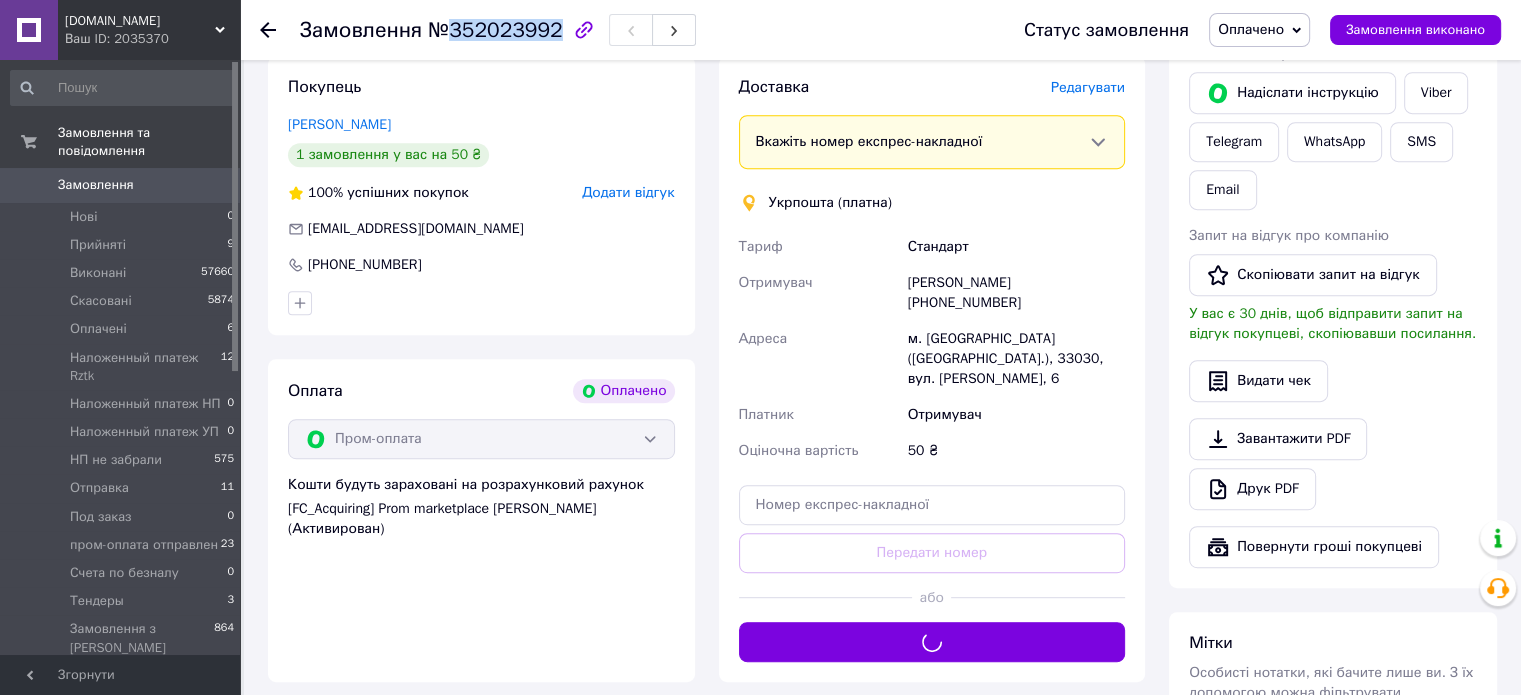 drag, startPoint x: 440, startPoint y: 35, endPoint x: 548, endPoint y: 20, distance: 109.03669 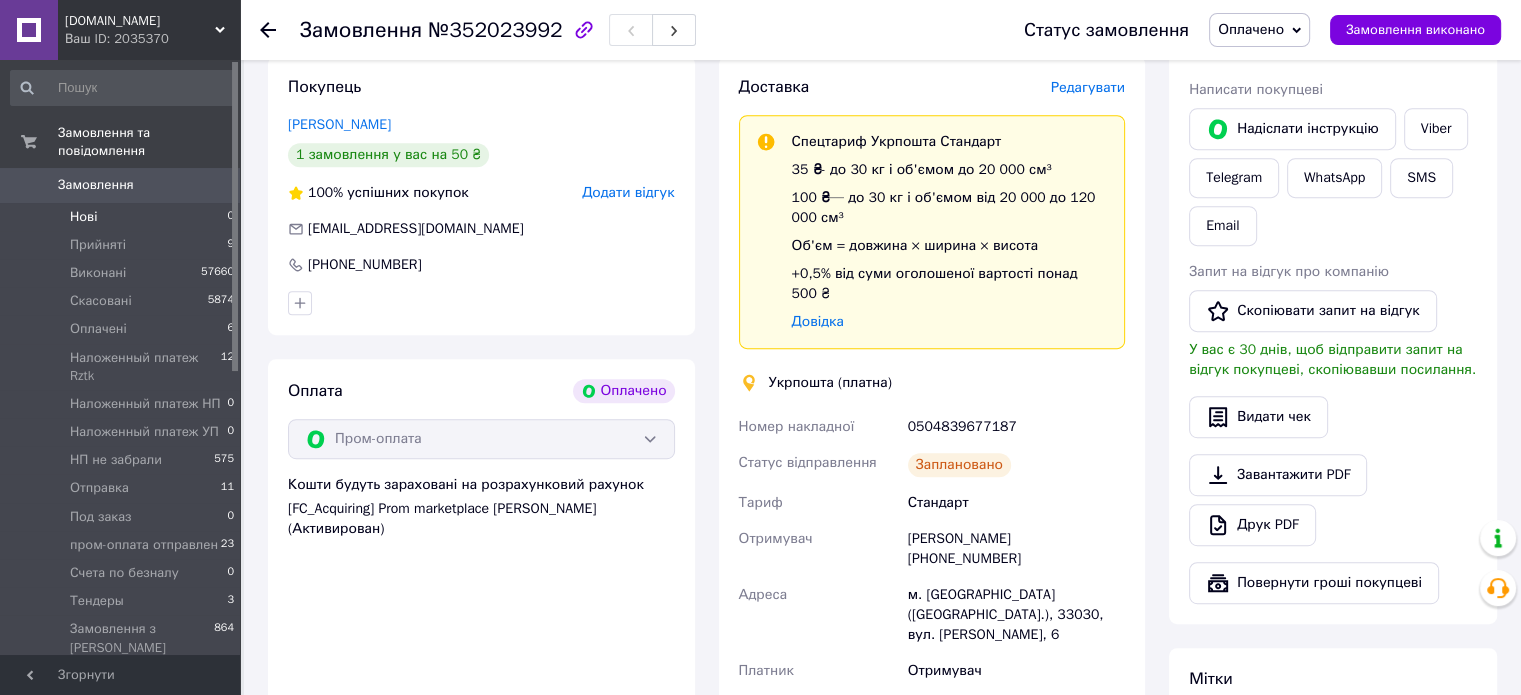 click on "Нові 0" at bounding box center (123, 217) 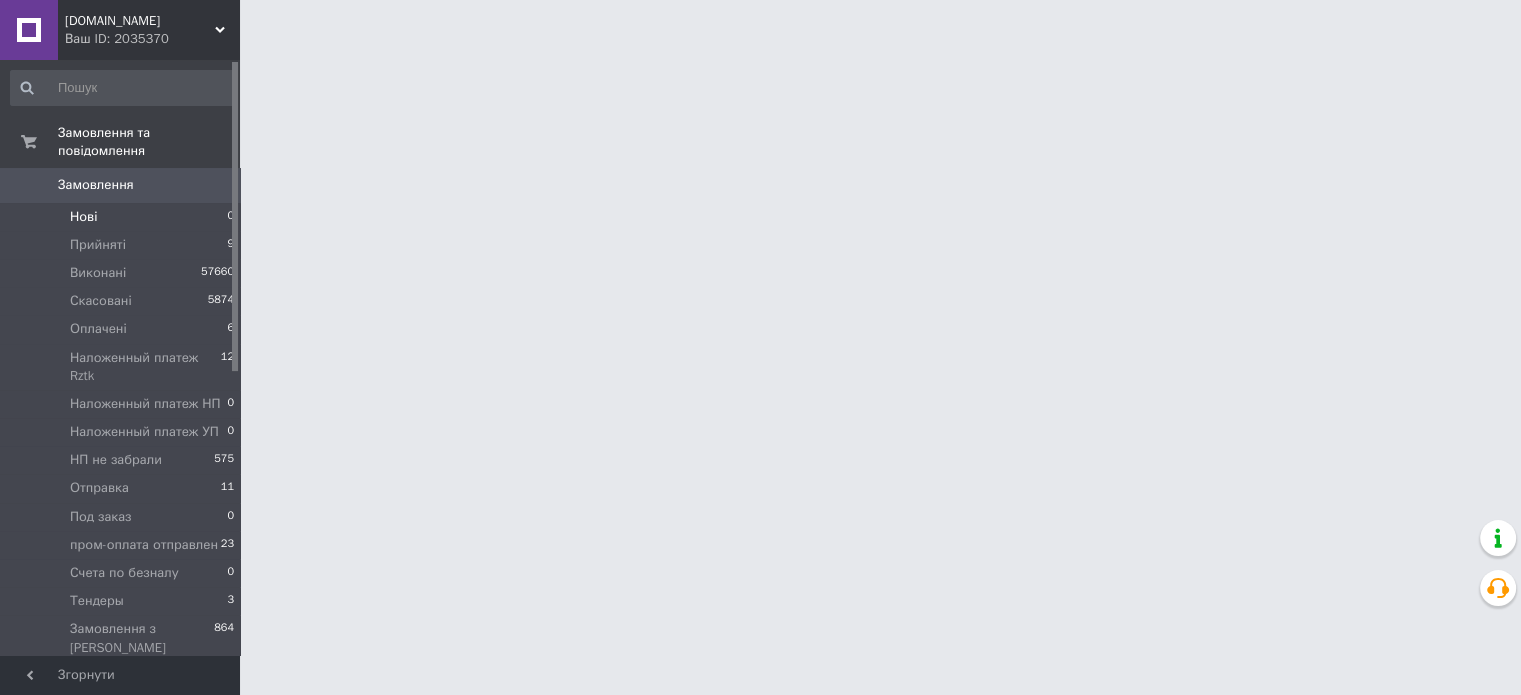 scroll, scrollTop: 0, scrollLeft: 0, axis: both 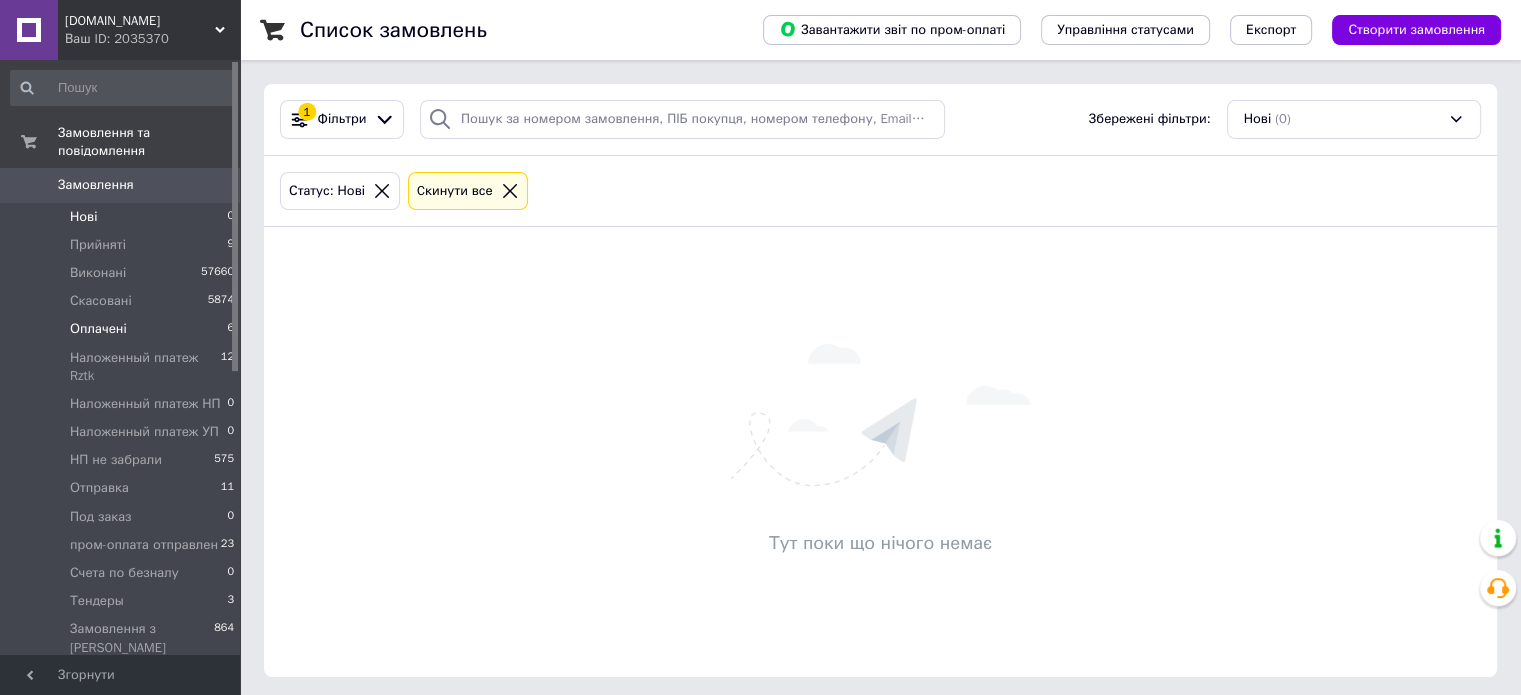 click on "Оплачені 6" at bounding box center (123, 329) 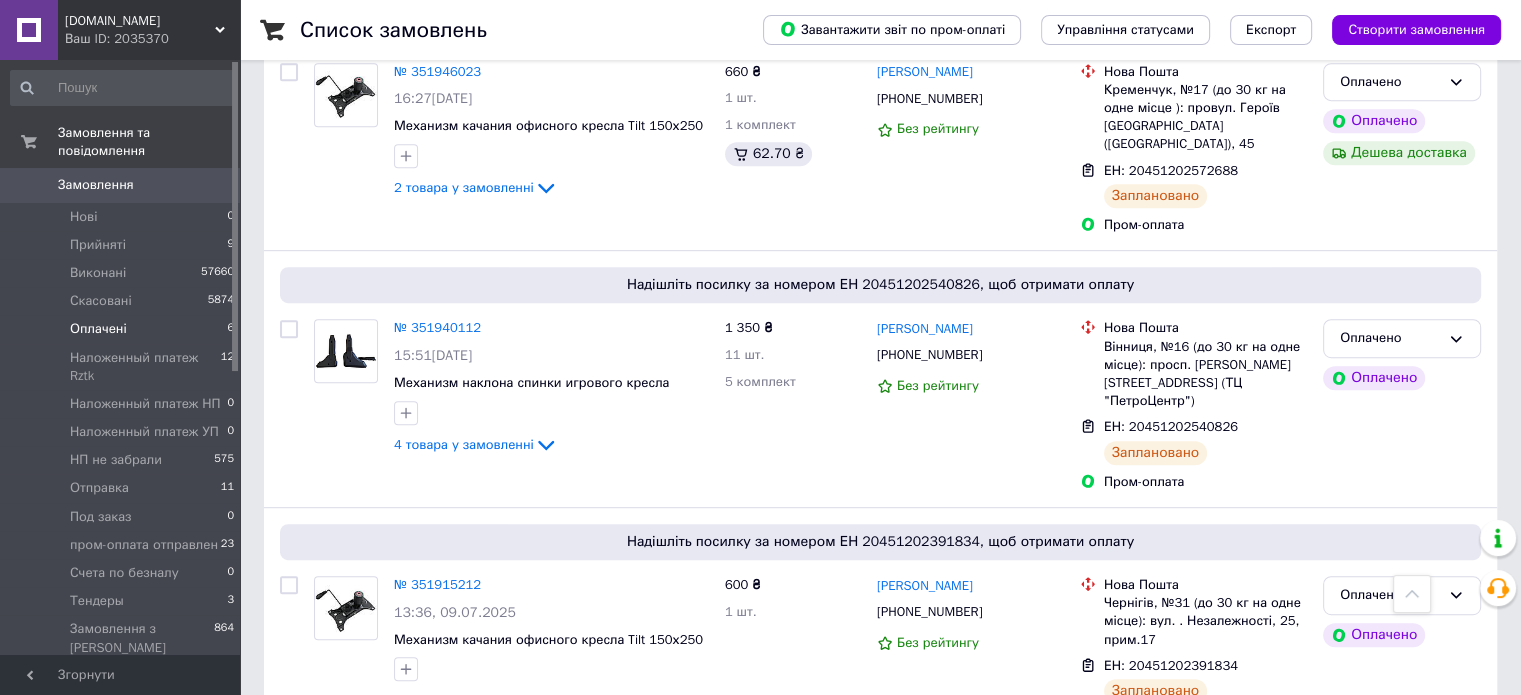 scroll, scrollTop: 0, scrollLeft: 0, axis: both 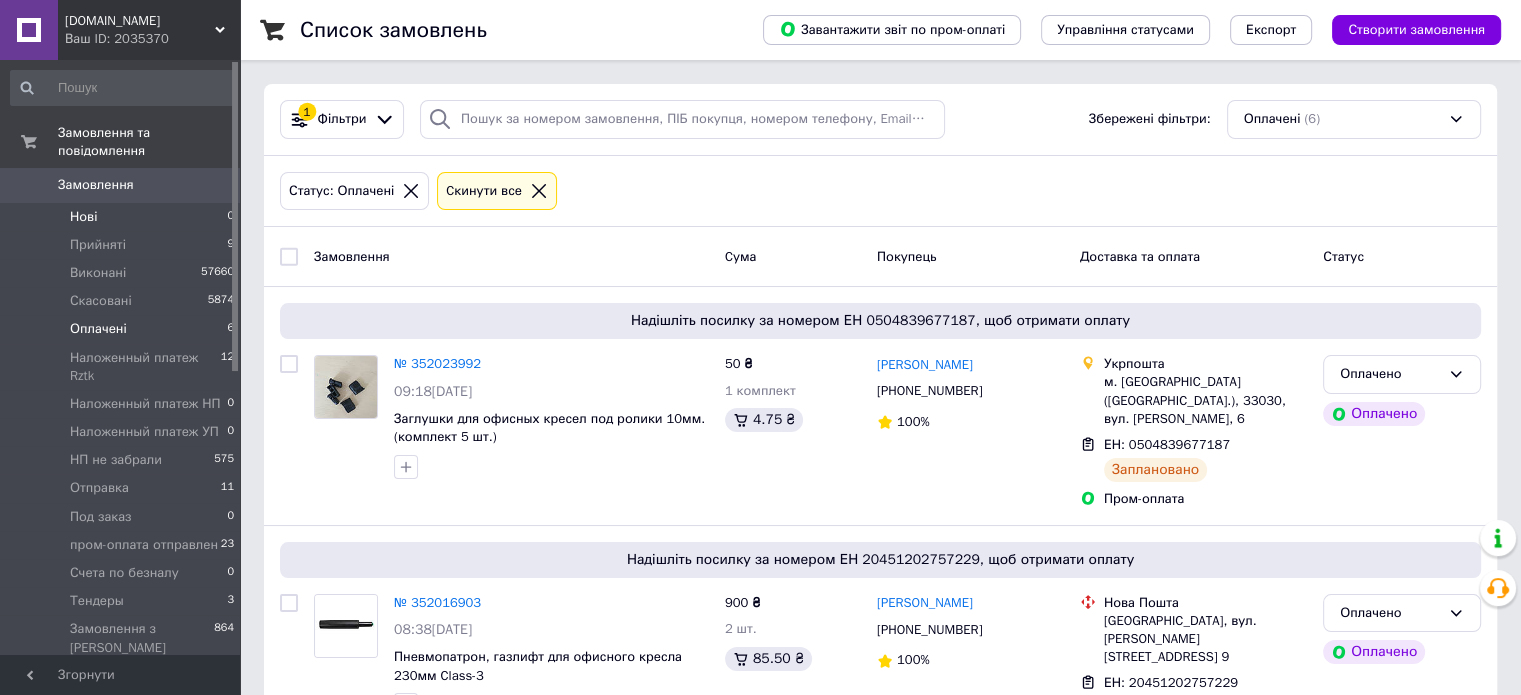 click on "Нові 0" at bounding box center [123, 217] 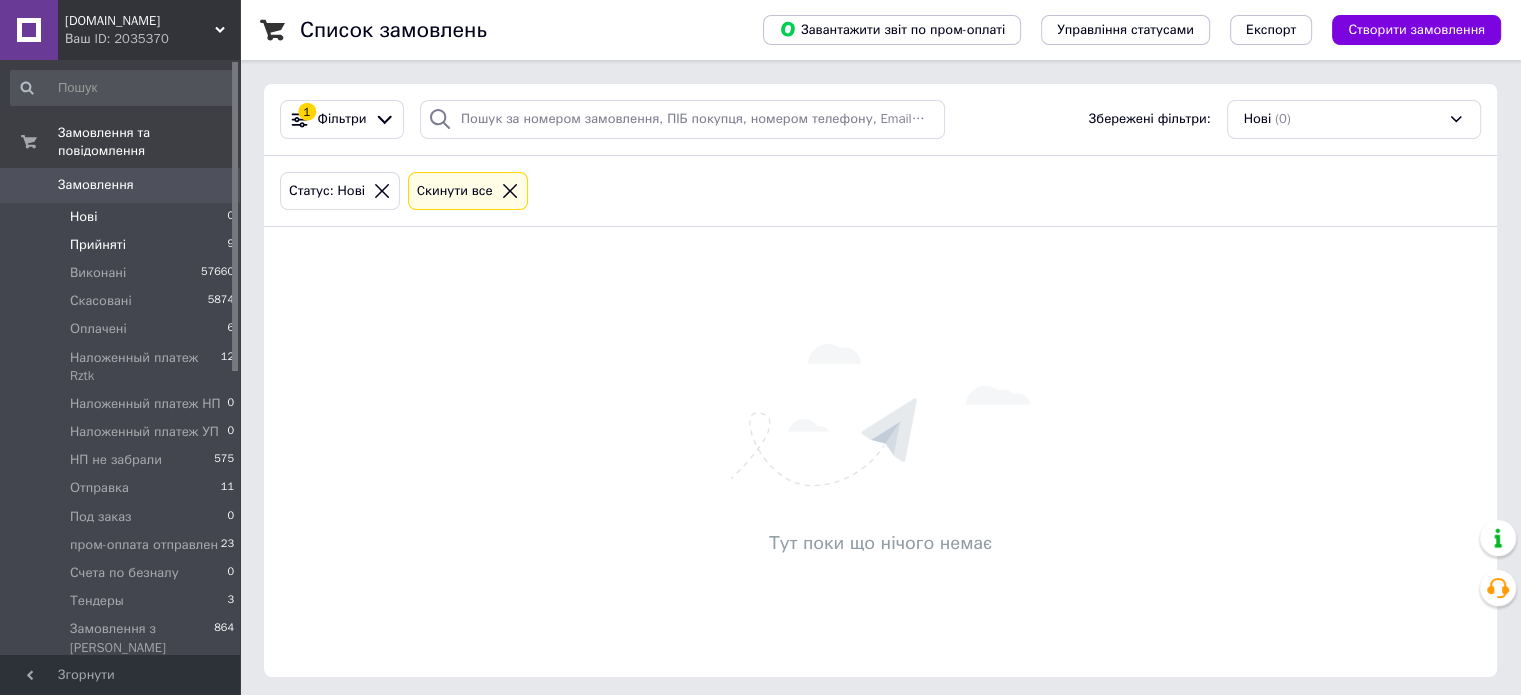 click on "Прийняті 9" at bounding box center (123, 245) 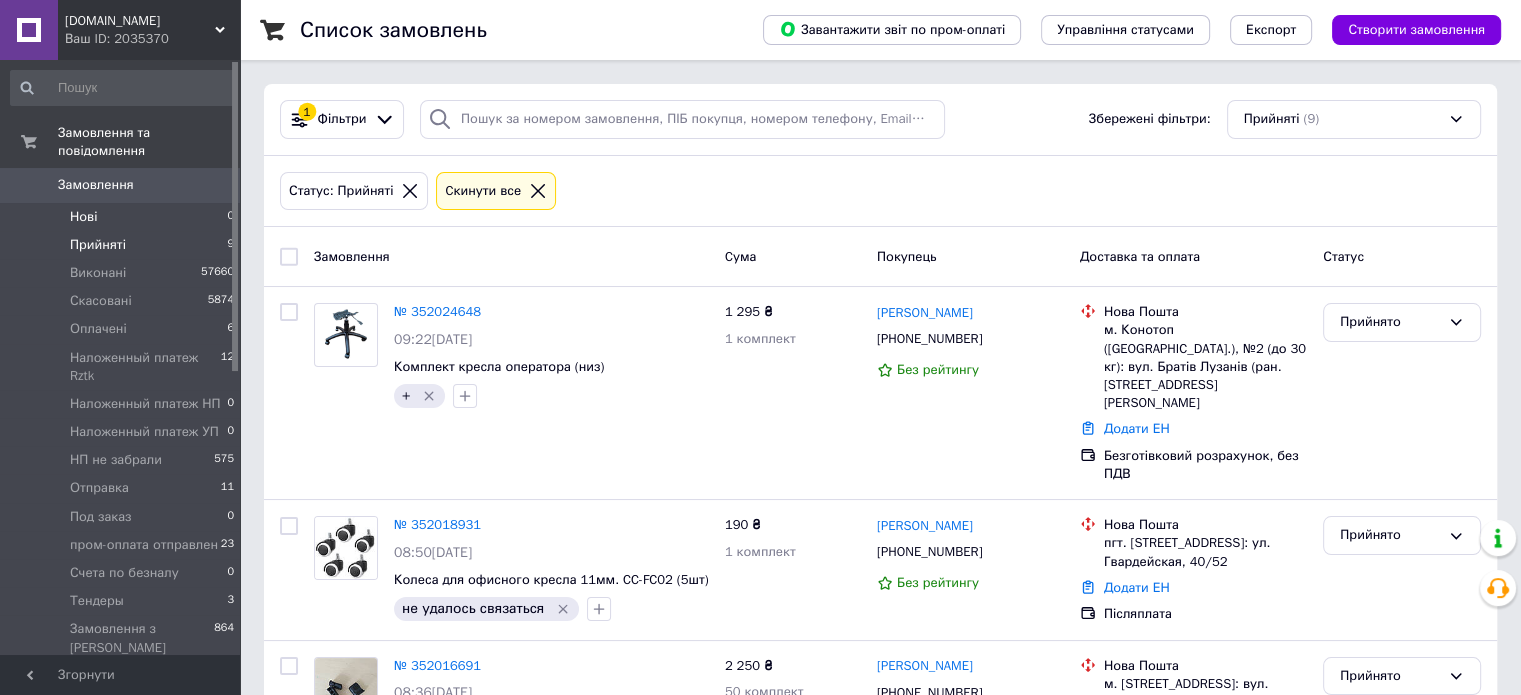 click on "Нові" at bounding box center [83, 217] 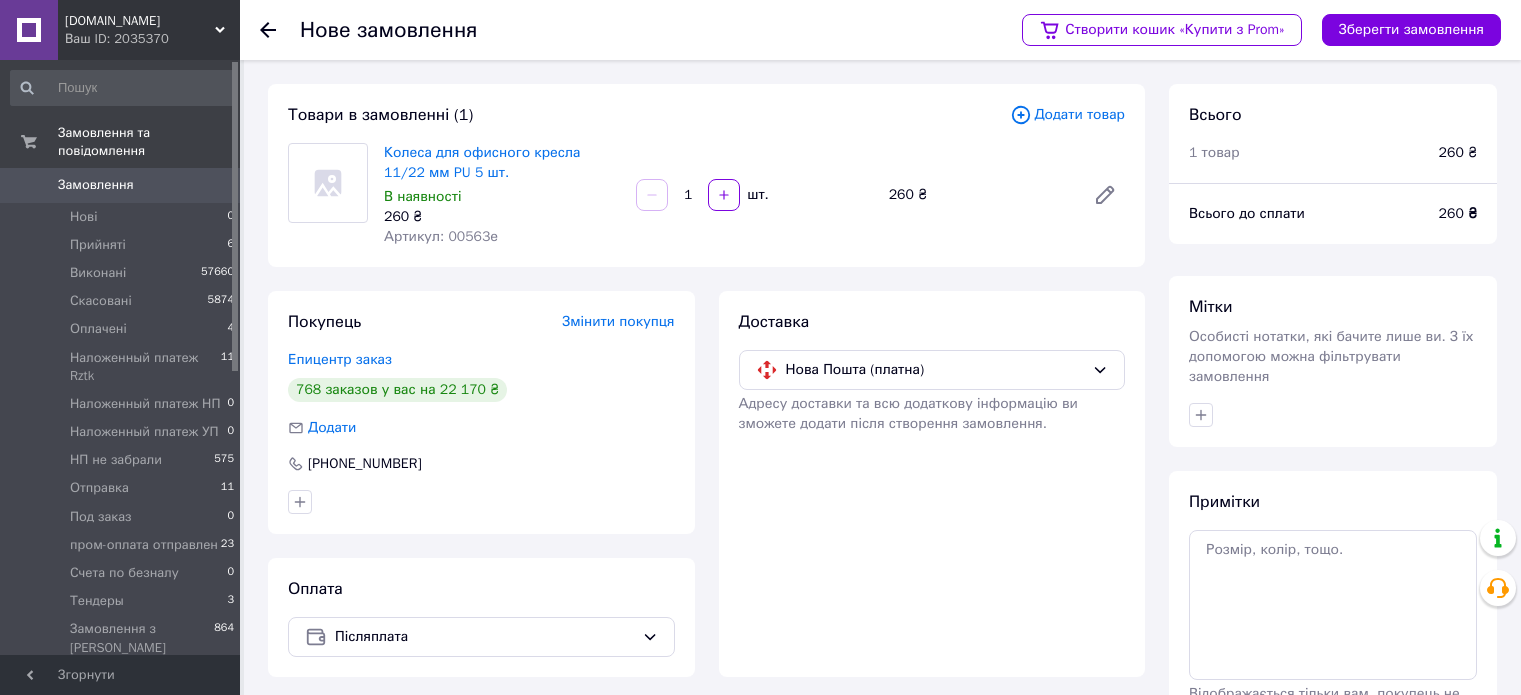 scroll, scrollTop: 0, scrollLeft: 0, axis: both 